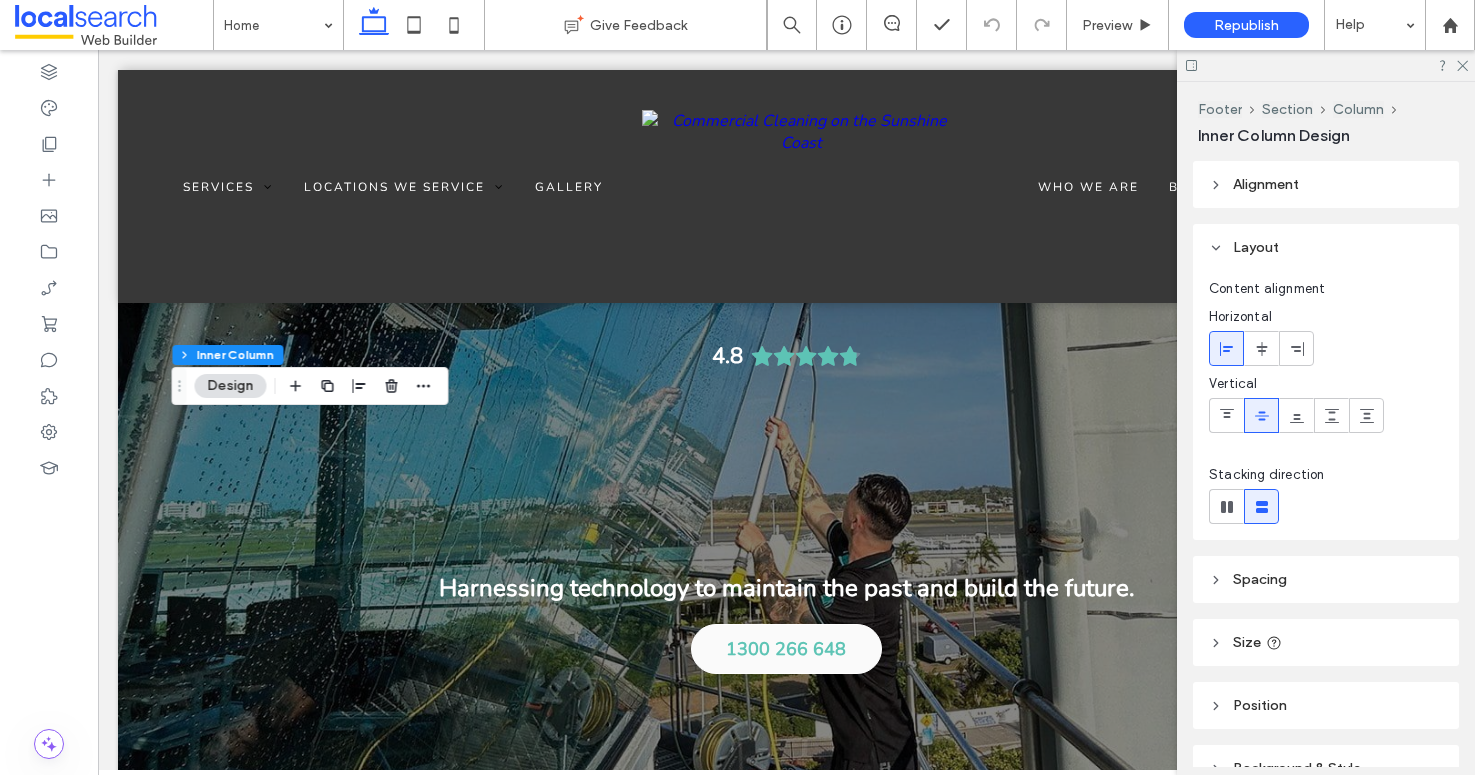 scroll, scrollTop: 5657, scrollLeft: 0, axis: vertical 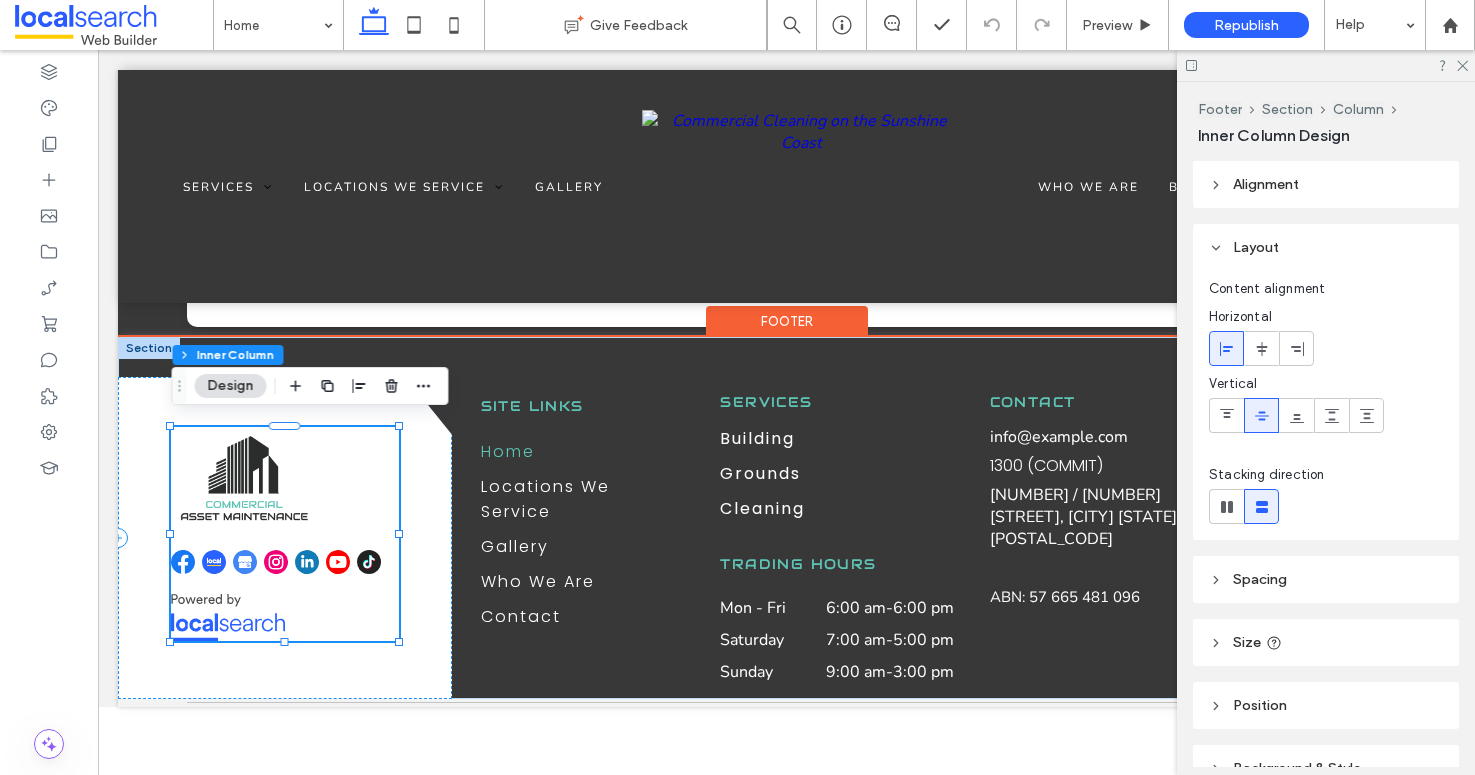 click at bounding box center (276, 562) 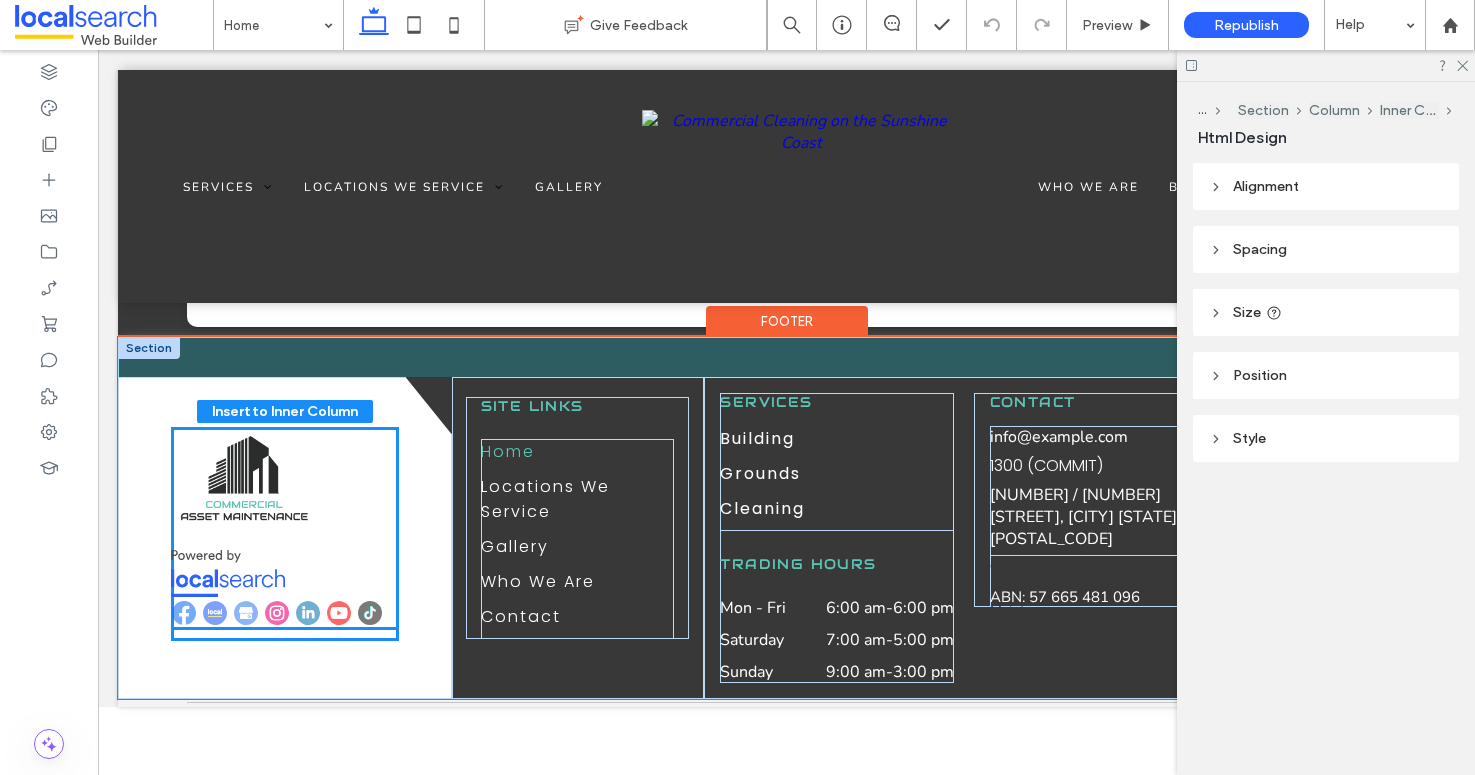 drag, startPoint x: 279, startPoint y: 578, endPoint x: 281, endPoint y: 613, distance: 35.057095 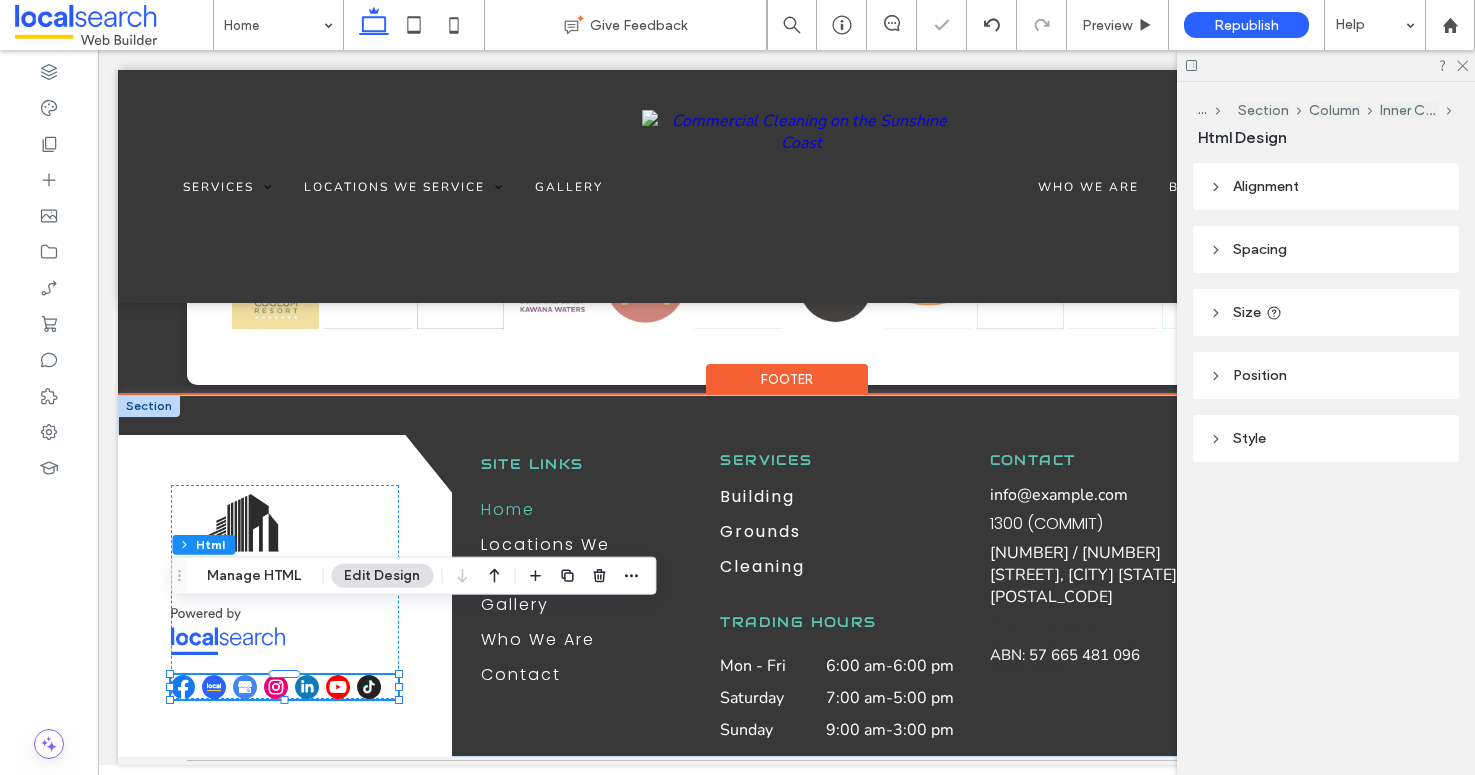 click on "... Section Column Inner Column Html Design Alignment Spacing Set margins and padding 0px 0% 0px 0% * px 0px * px 0px Reset padding Size Width **** % Height A More Size Options Position Position type Default Style Background color Border ***" at bounding box center (1326, 428) 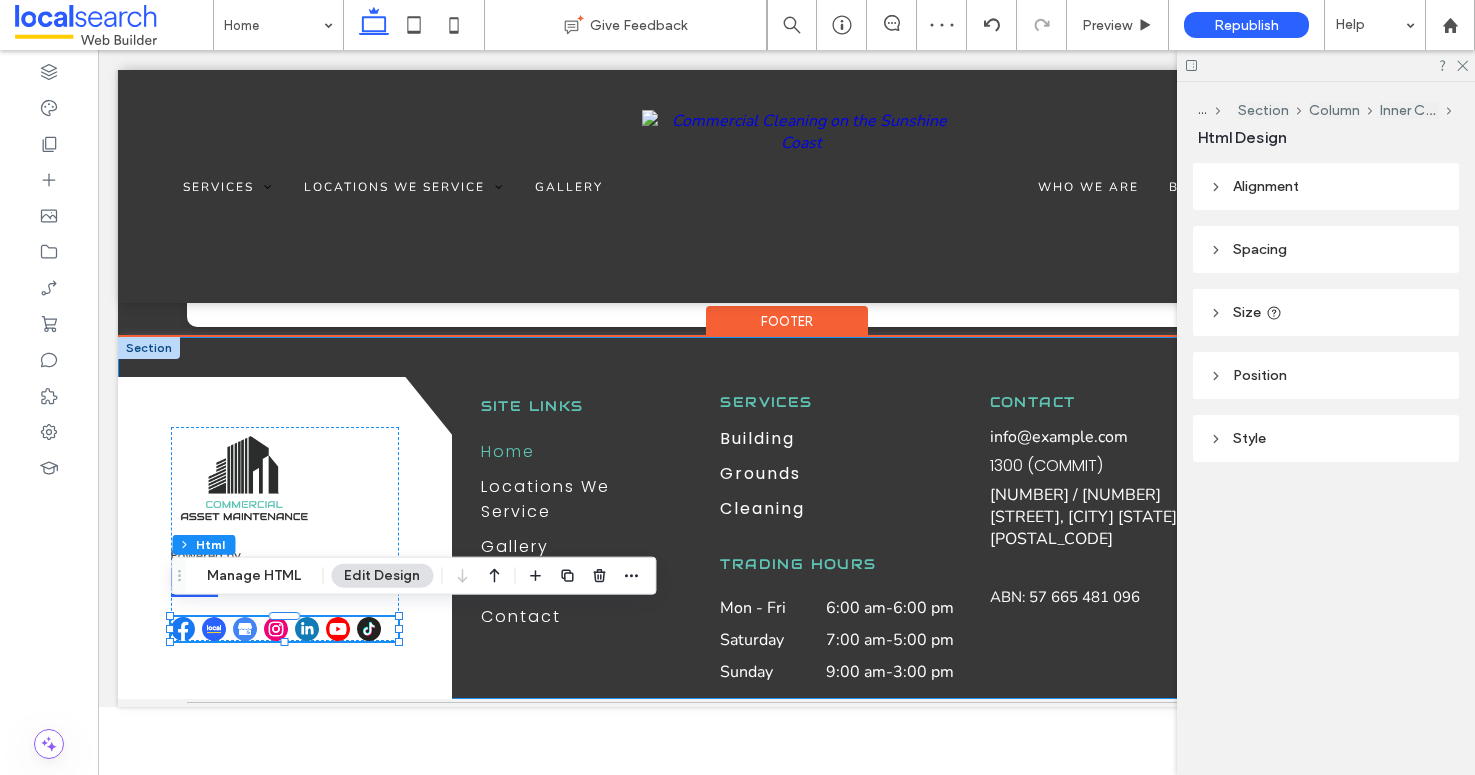 click on "Harnessing technology to maintain the past and build the future.
Get in Touch
SITE LINKS
Home
Locations We Service
Gallery
Who We Are
Contact
Services
Building
Grounds
Cleaning
Trading Hours
Mon - Fri
6:00 am
-  6:00 pm
Saturday
7:00 am
-  5:00 pm
Sunday
9:00 am
-  3:00 pm
CONTACT
info@commercialassetmaintenance.com
1300 (COMMIT)
4 / 13 Focal Ave, Coolum Beach QLD 4573
©  2025
All Rights Reserved
|  Commercial Asset Maintenance
ABN: 57 665 481 096
2025" at bounding box center (786, 518) 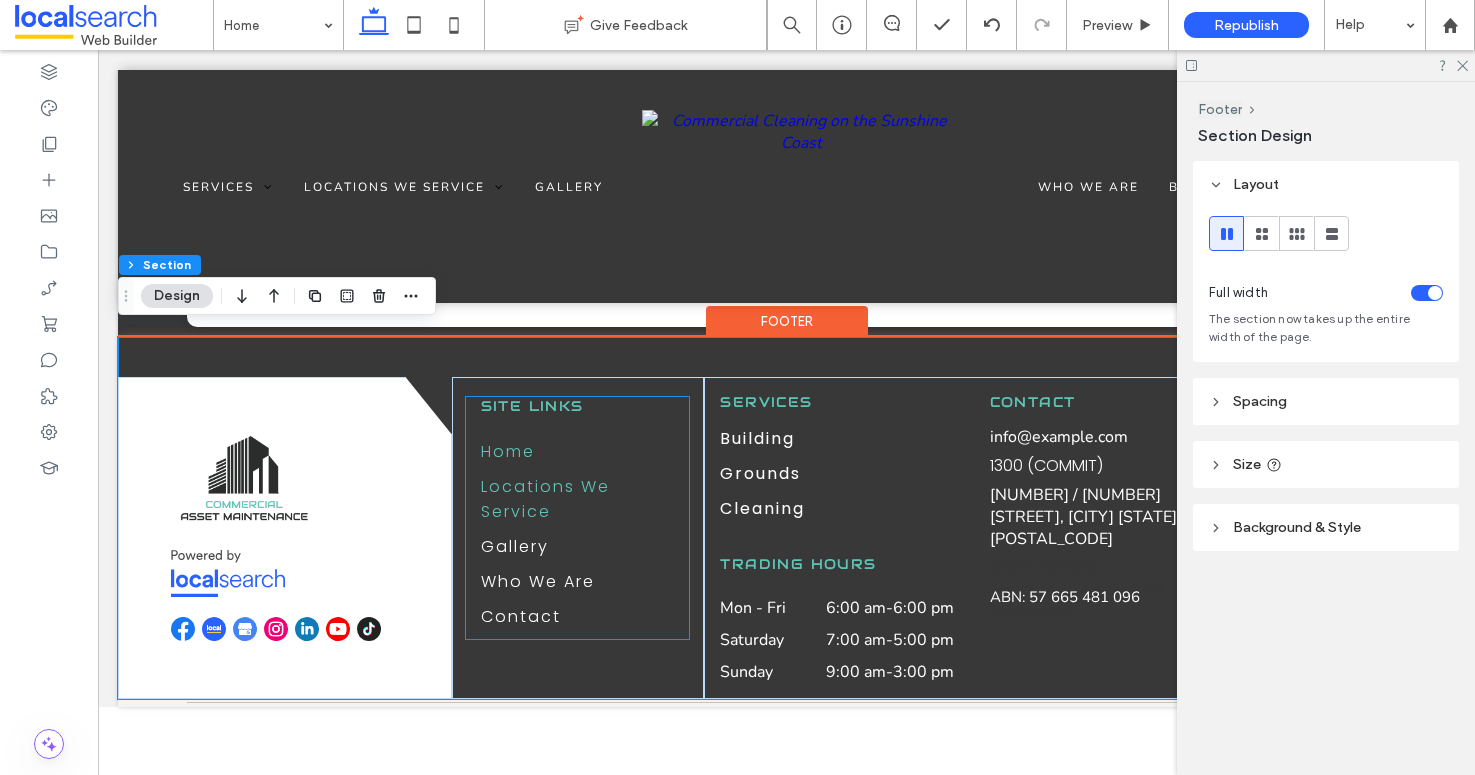 click on "Locations We Service" at bounding box center (578, 499) 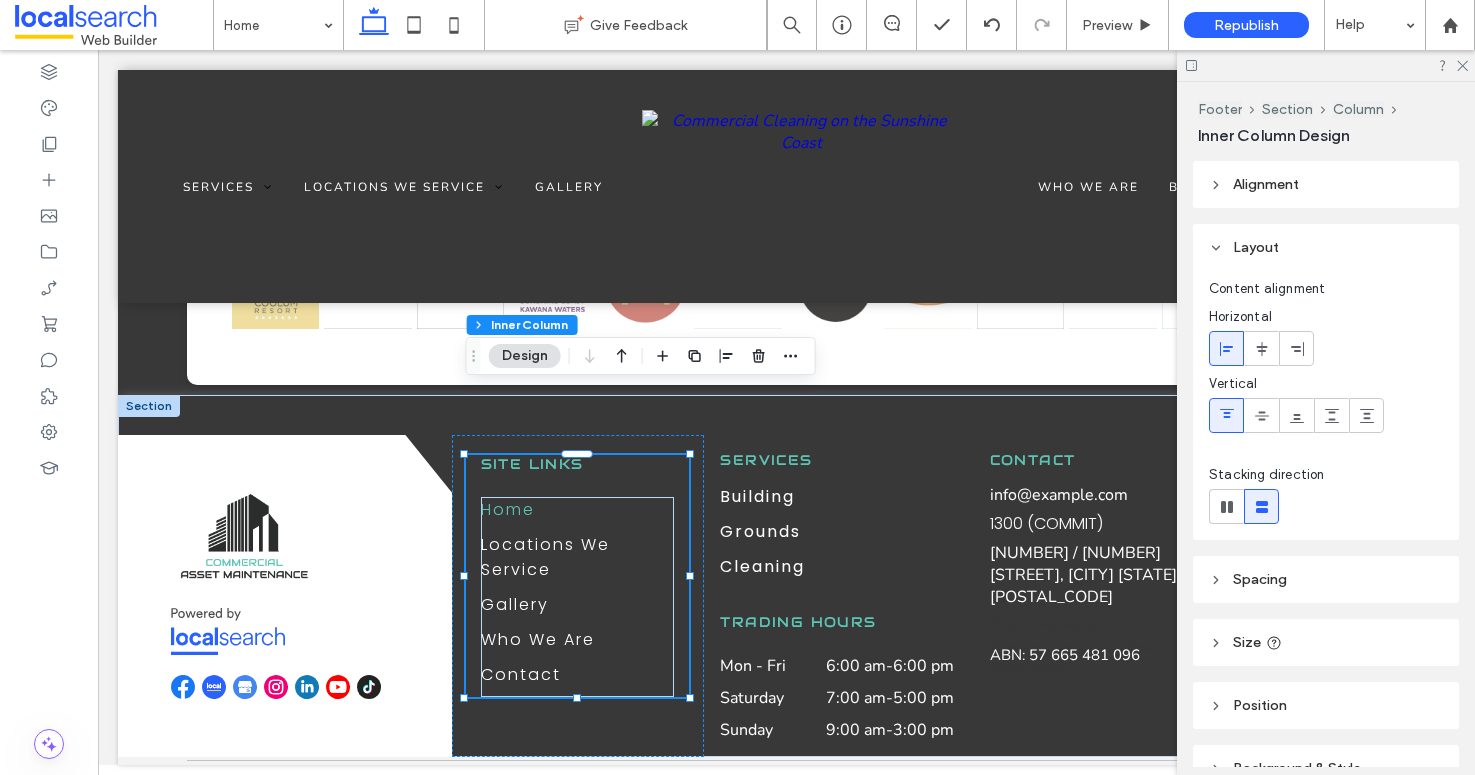 scroll, scrollTop: 105, scrollLeft: 0, axis: vertical 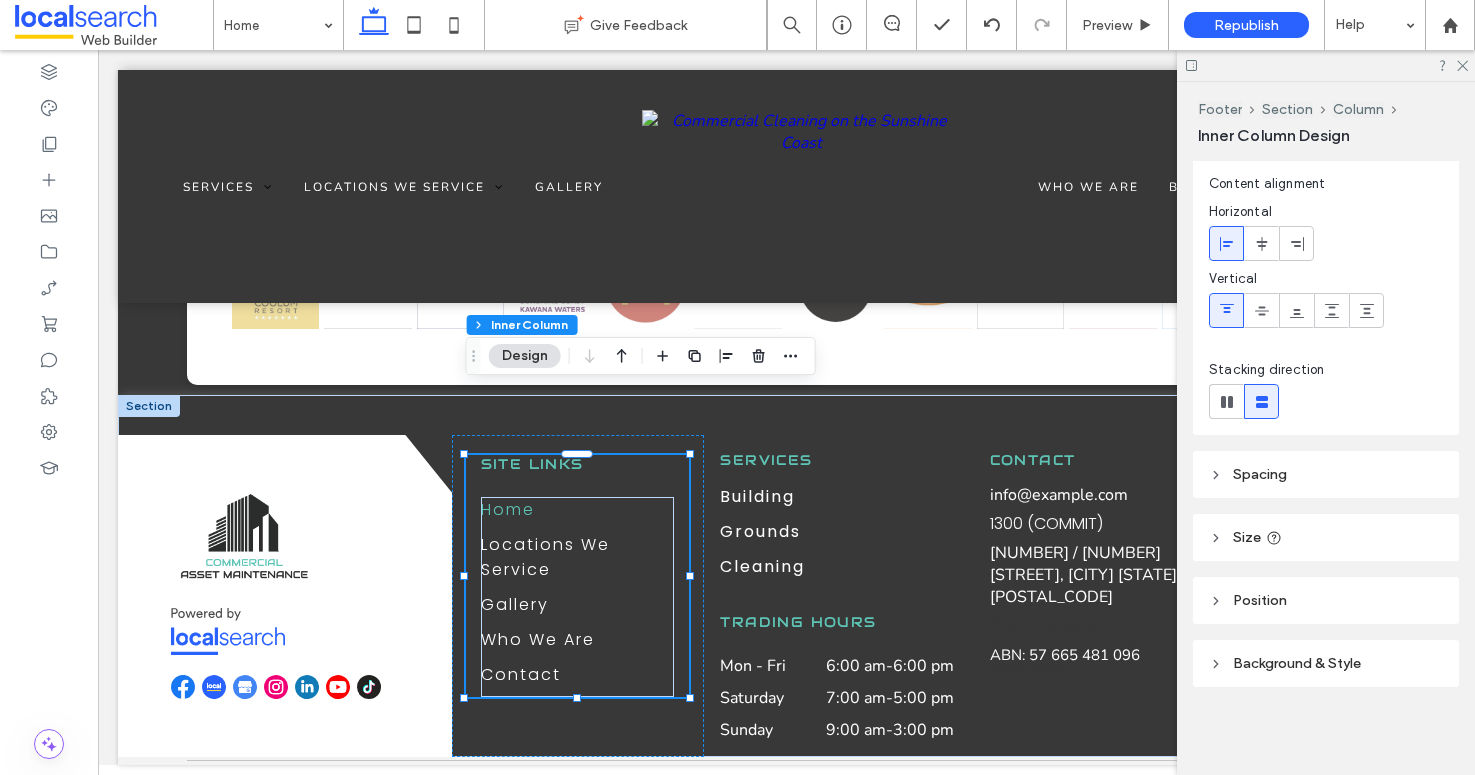 drag, startPoint x: 1272, startPoint y: 517, endPoint x: 1276, endPoint y: 530, distance: 13.601471 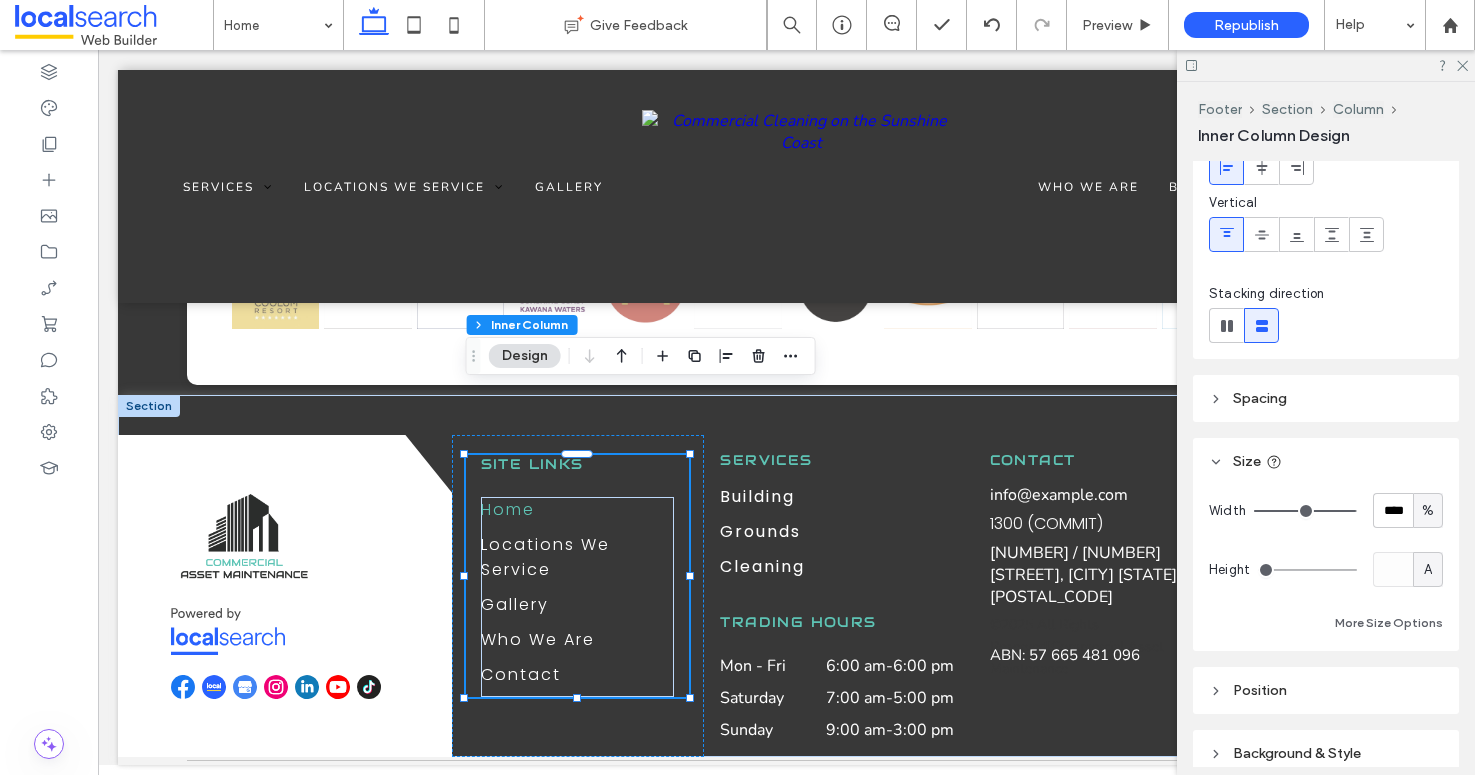 scroll, scrollTop: 182, scrollLeft: 0, axis: vertical 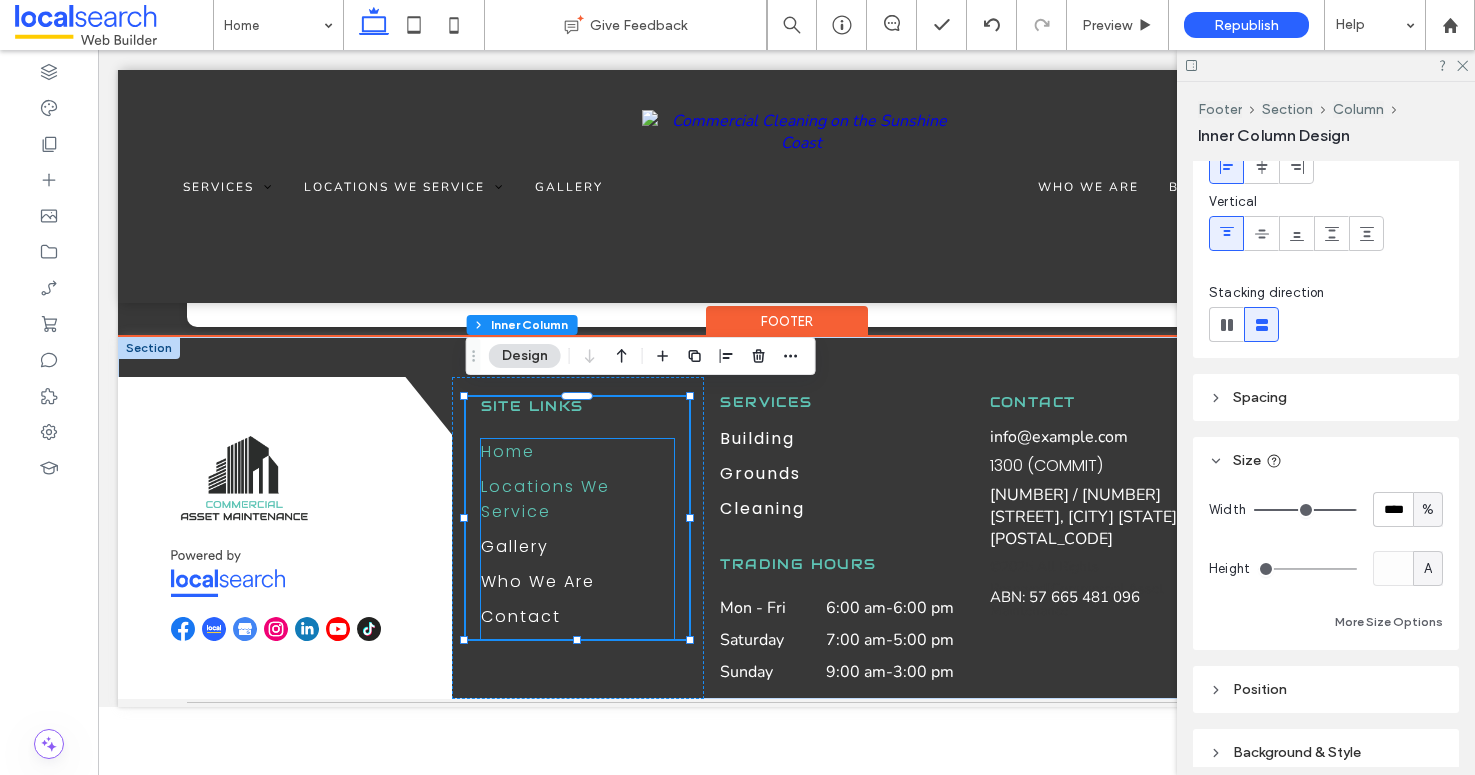 click on "Locations We Service" at bounding box center (578, 499) 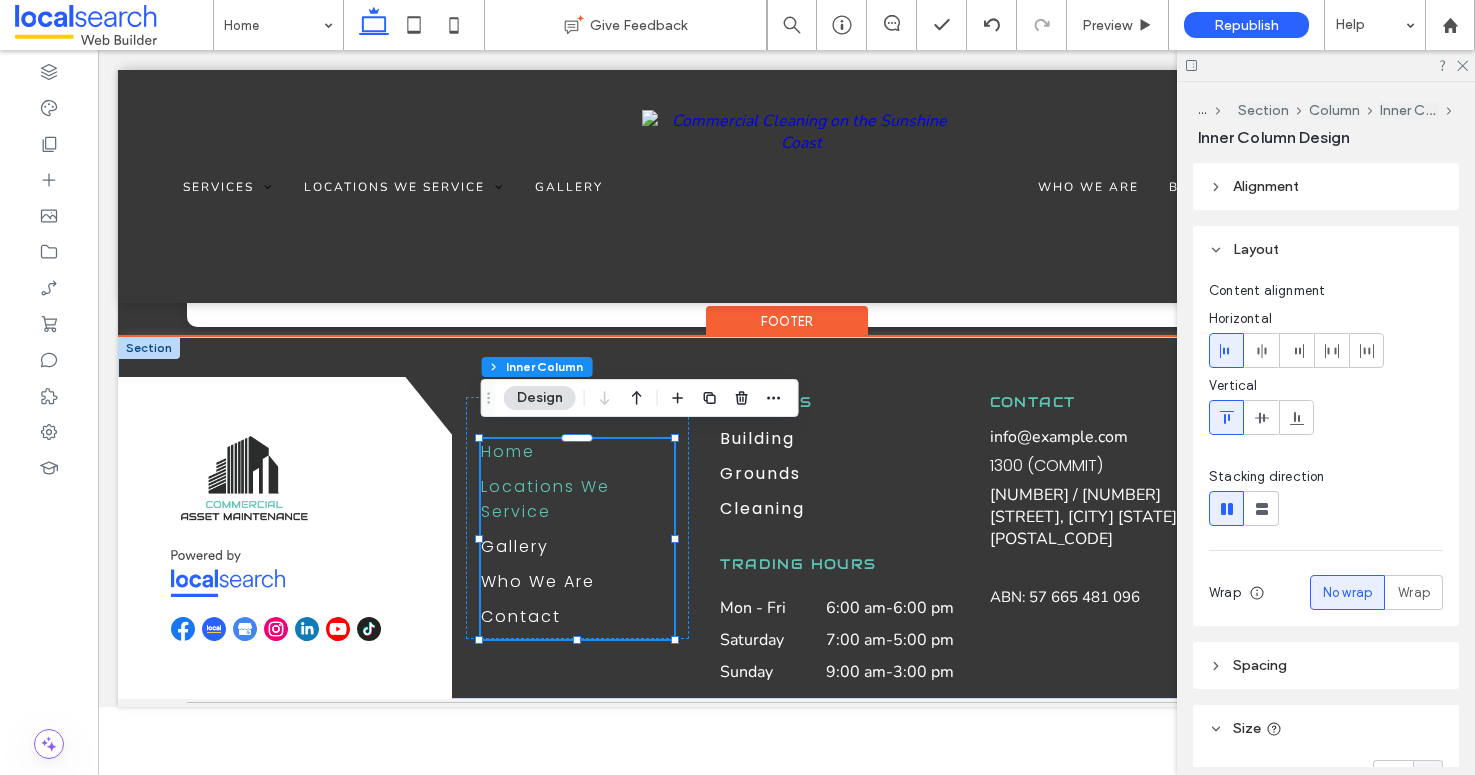 click on "Locations We Service" at bounding box center [578, 499] 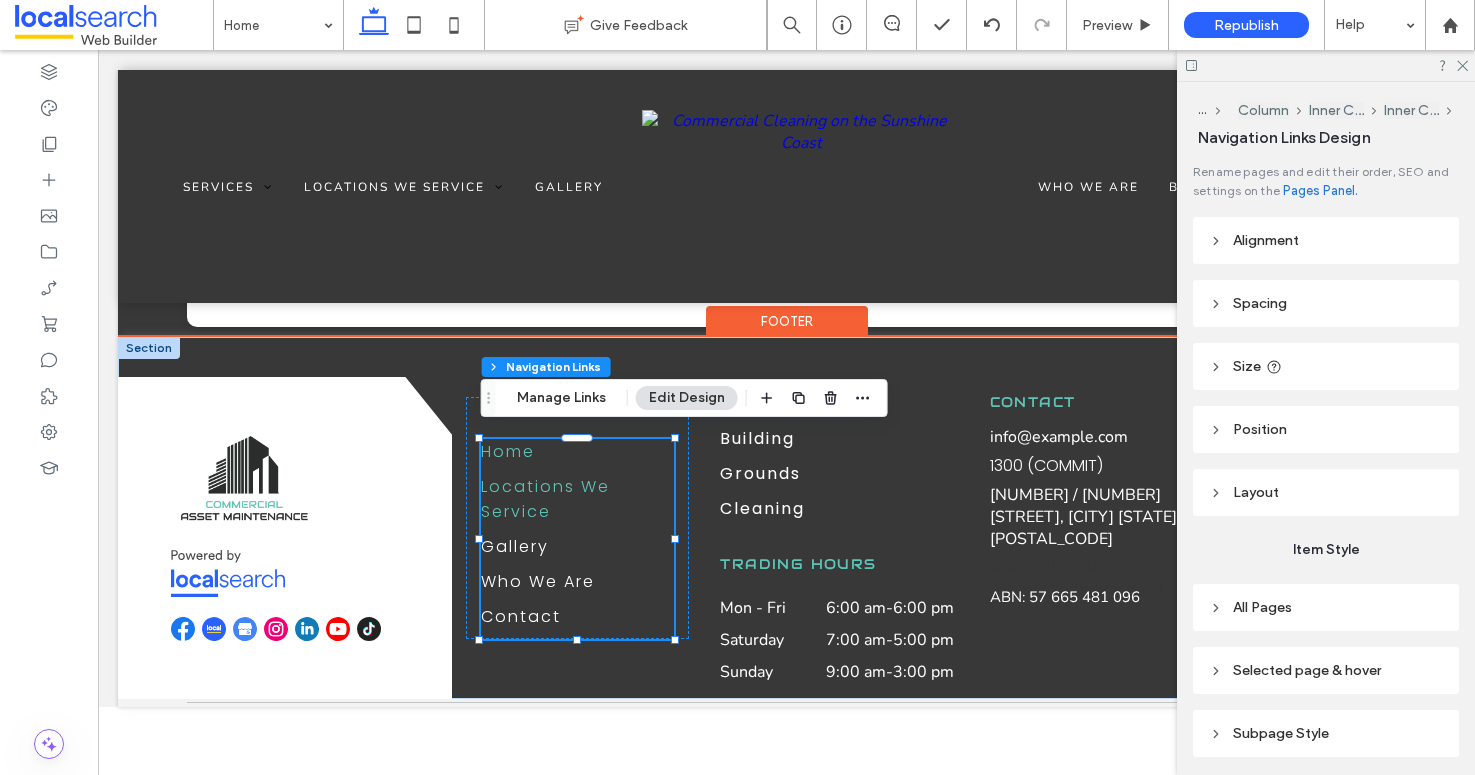 type on "***" 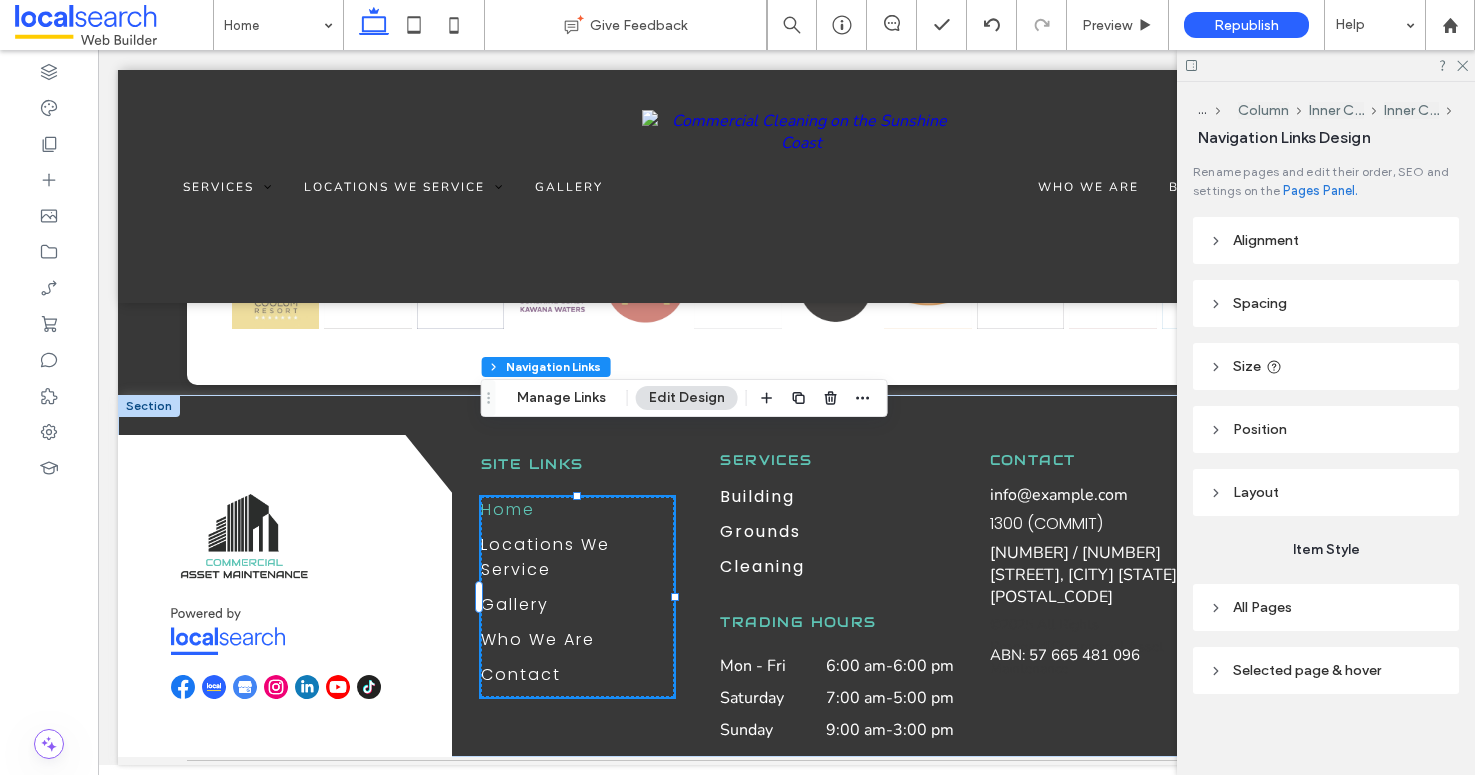 click on "Size" at bounding box center (1247, 366) 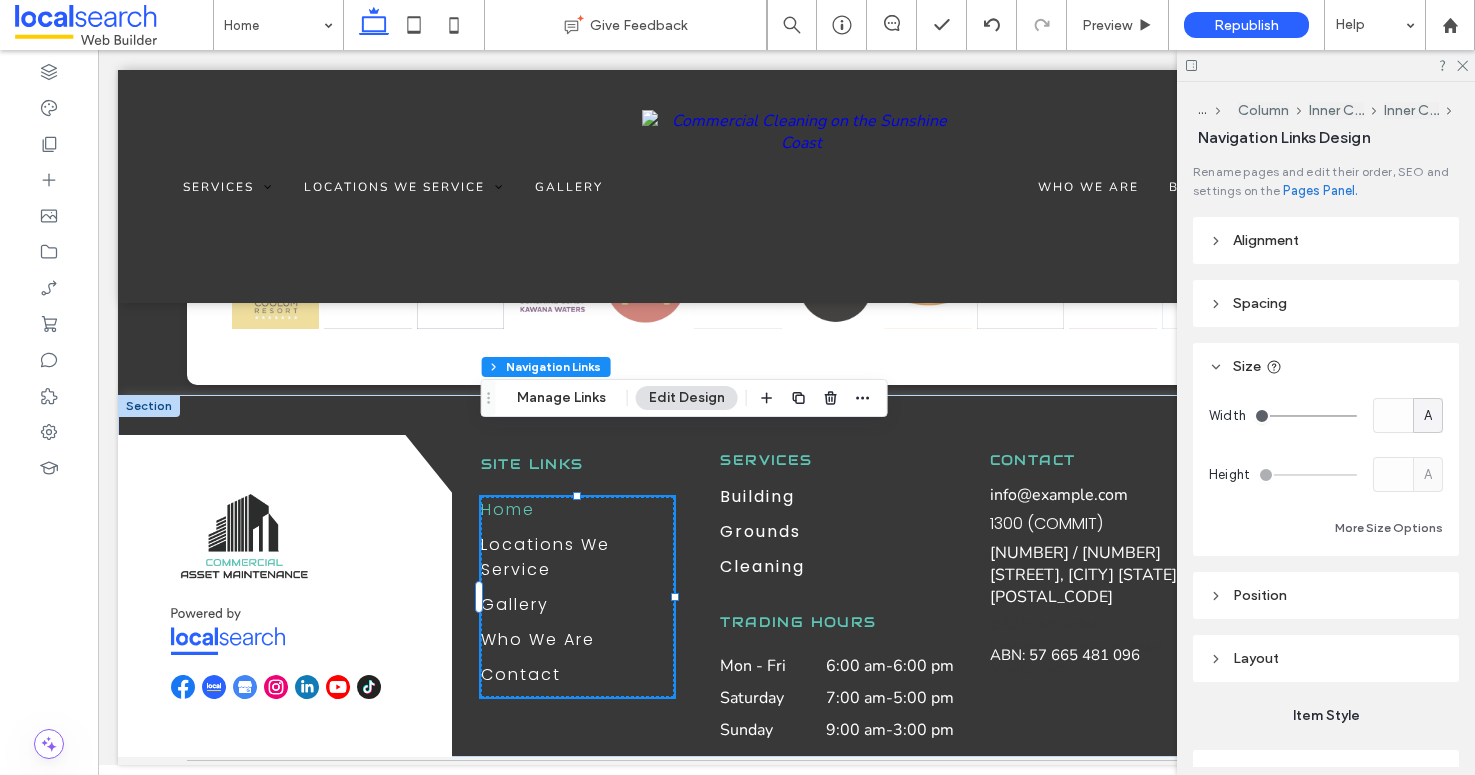 click on "Edit Design" at bounding box center (687, 398) 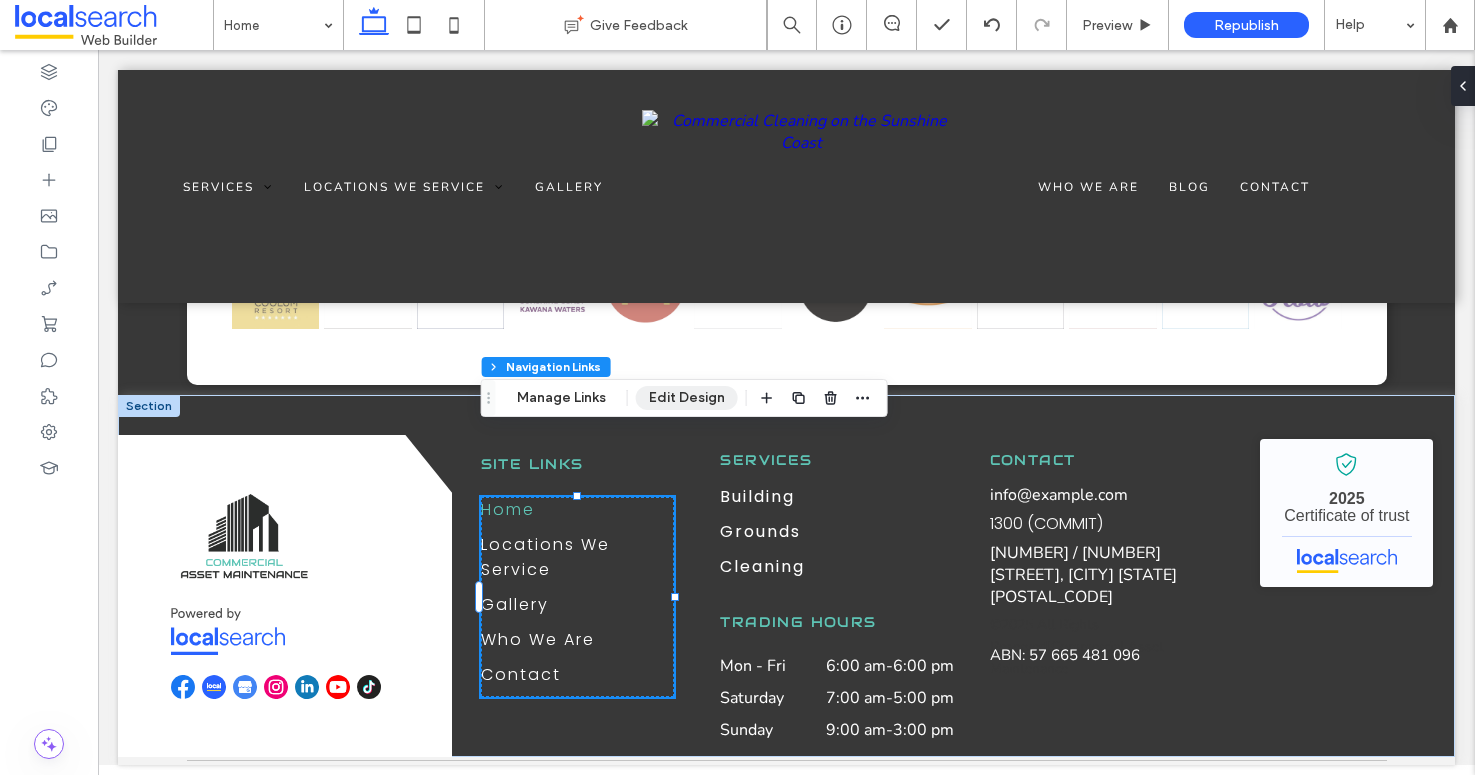 click on "Edit Design" at bounding box center (687, 398) 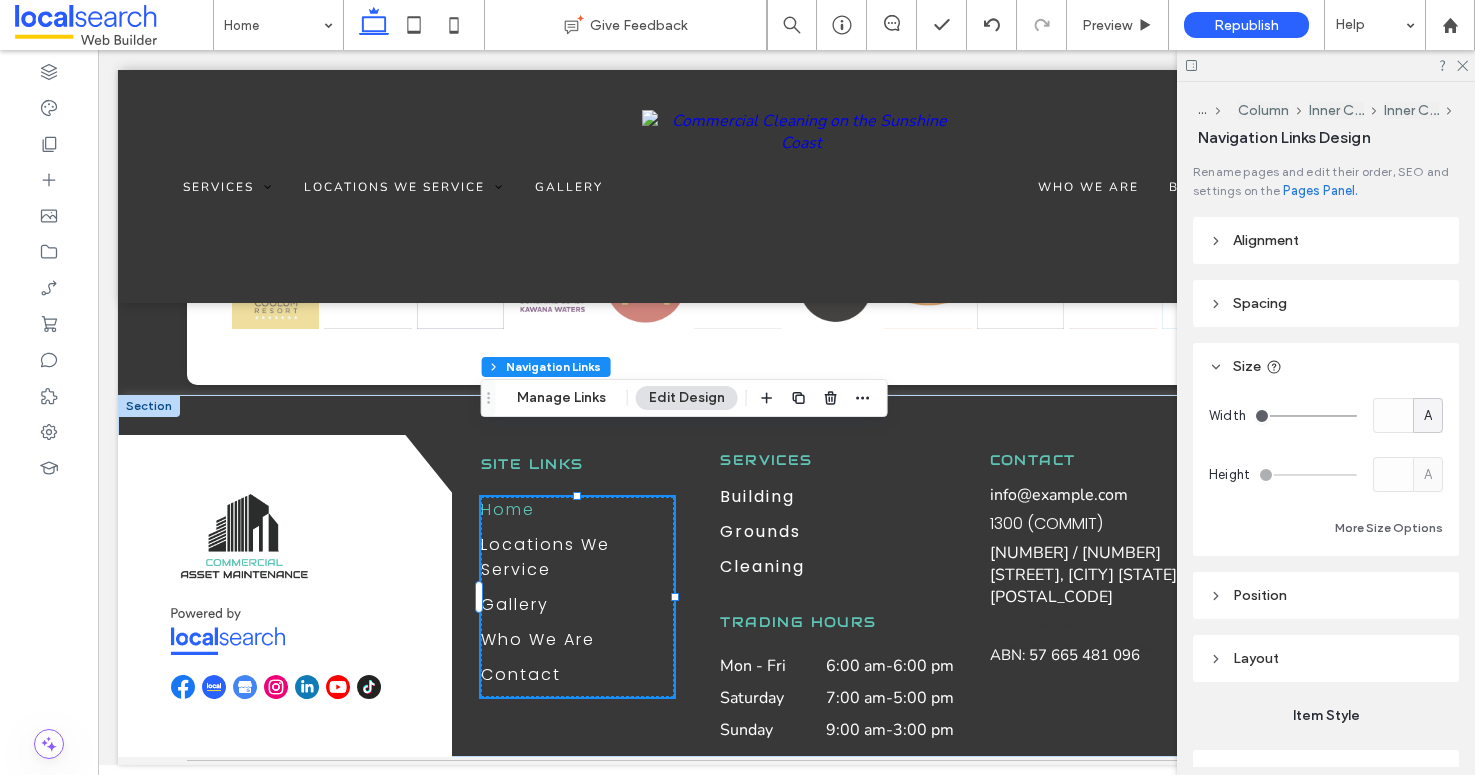 scroll, scrollTop: 173, scrollLeft: 0, axis: vertical 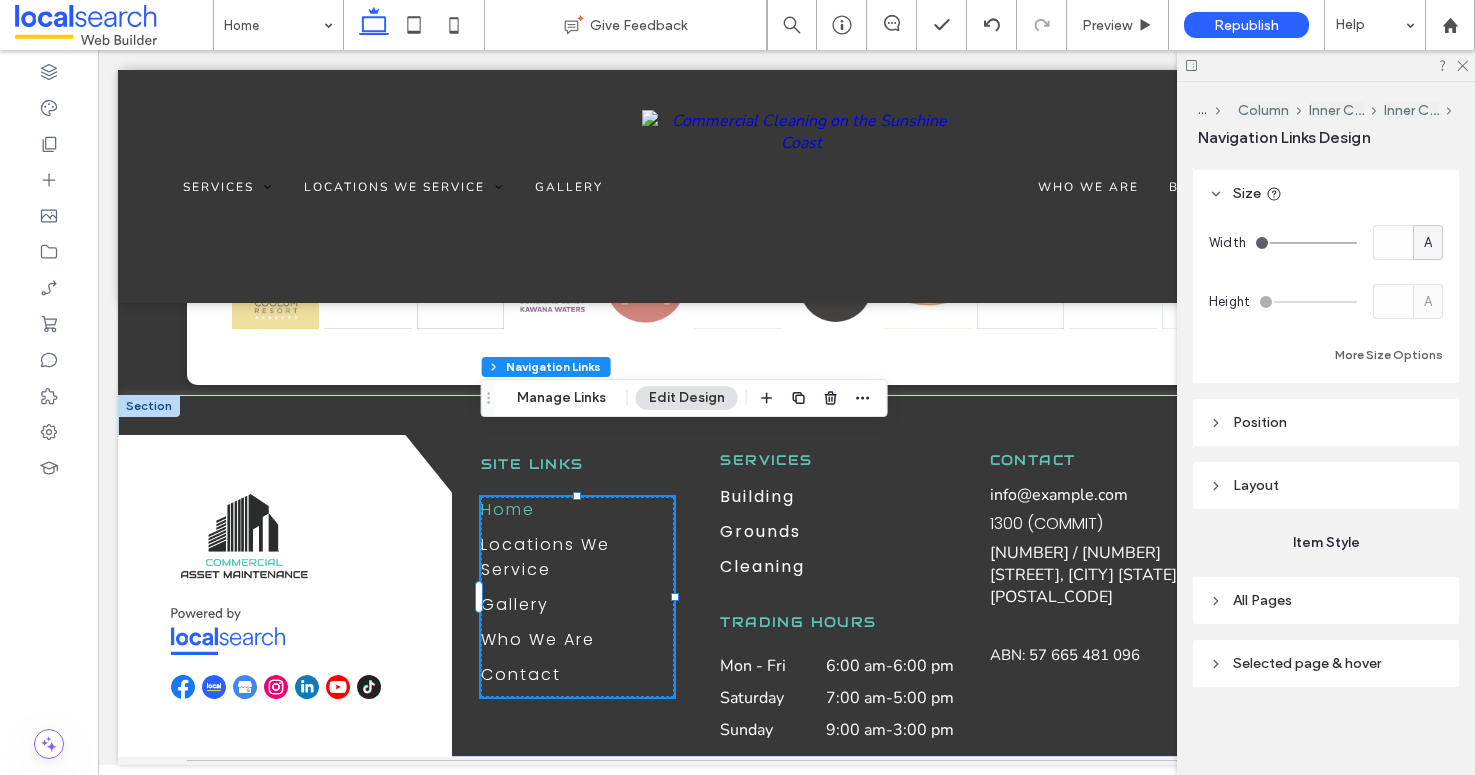click on "All Pages" at bounding box center [1262, 600] 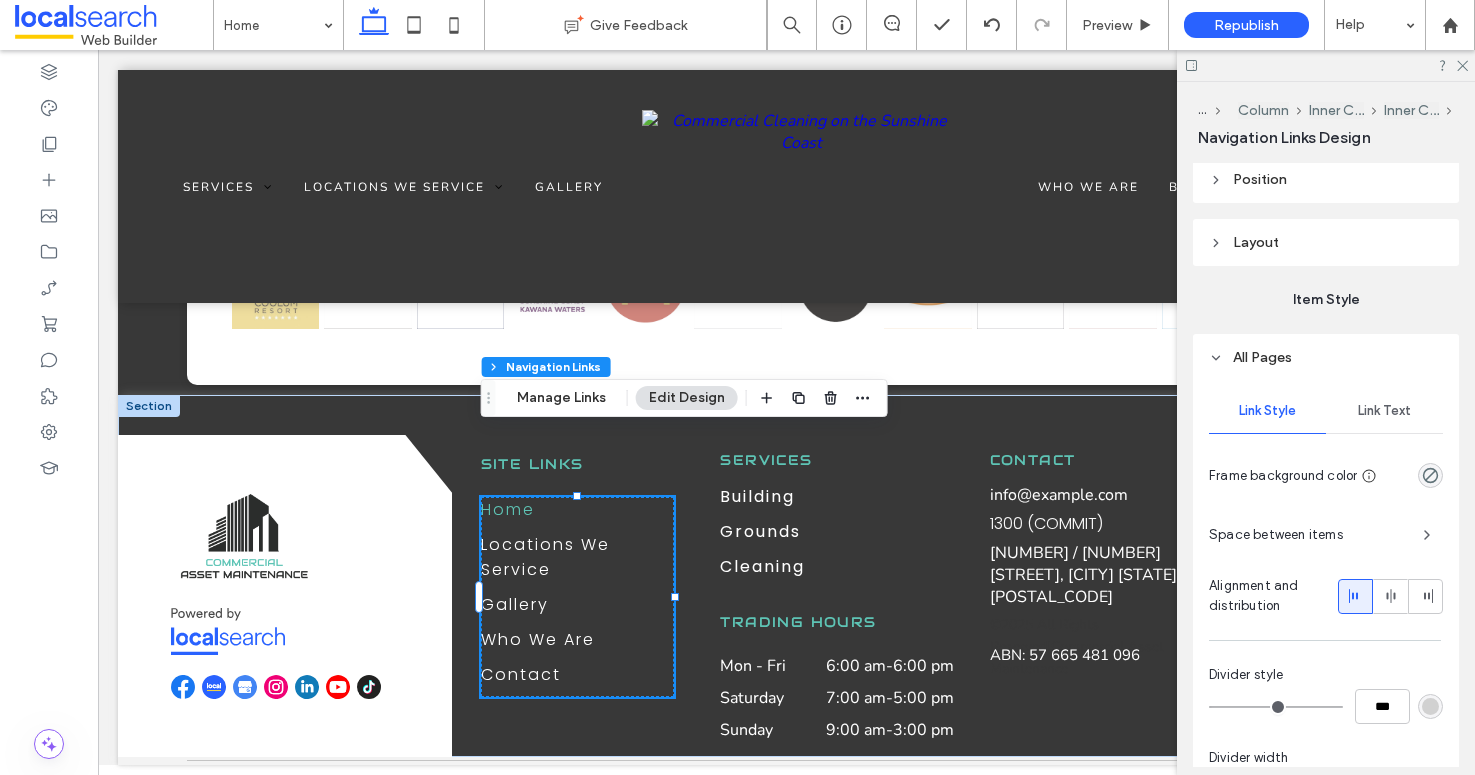 scroll, scrollTop: 417, scrollLeft: 0, axis: vertical 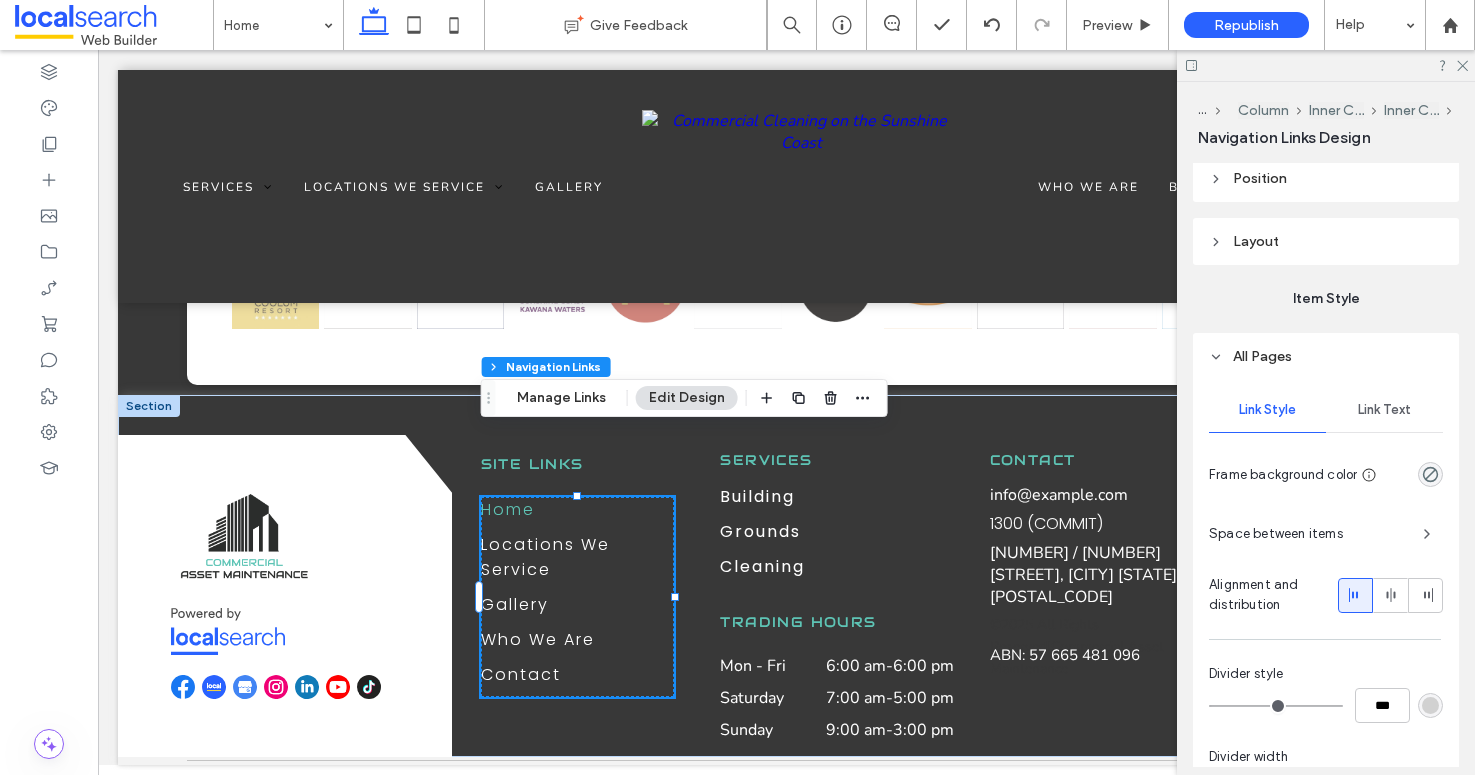 click on "Link Text" at bounding box center (1384, 410) 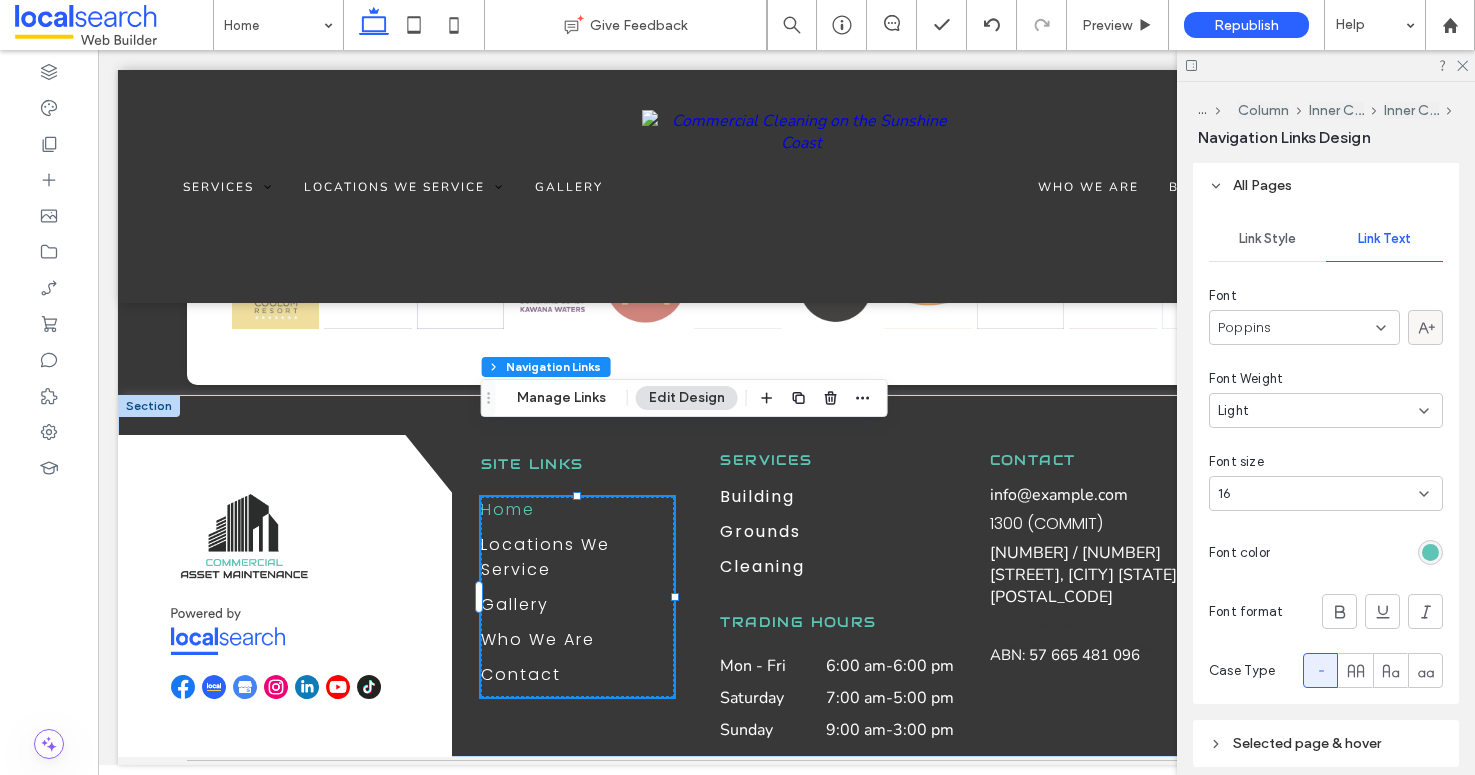 scroll, scrollTop: 600, scrollLeft: 0, axis: vertical 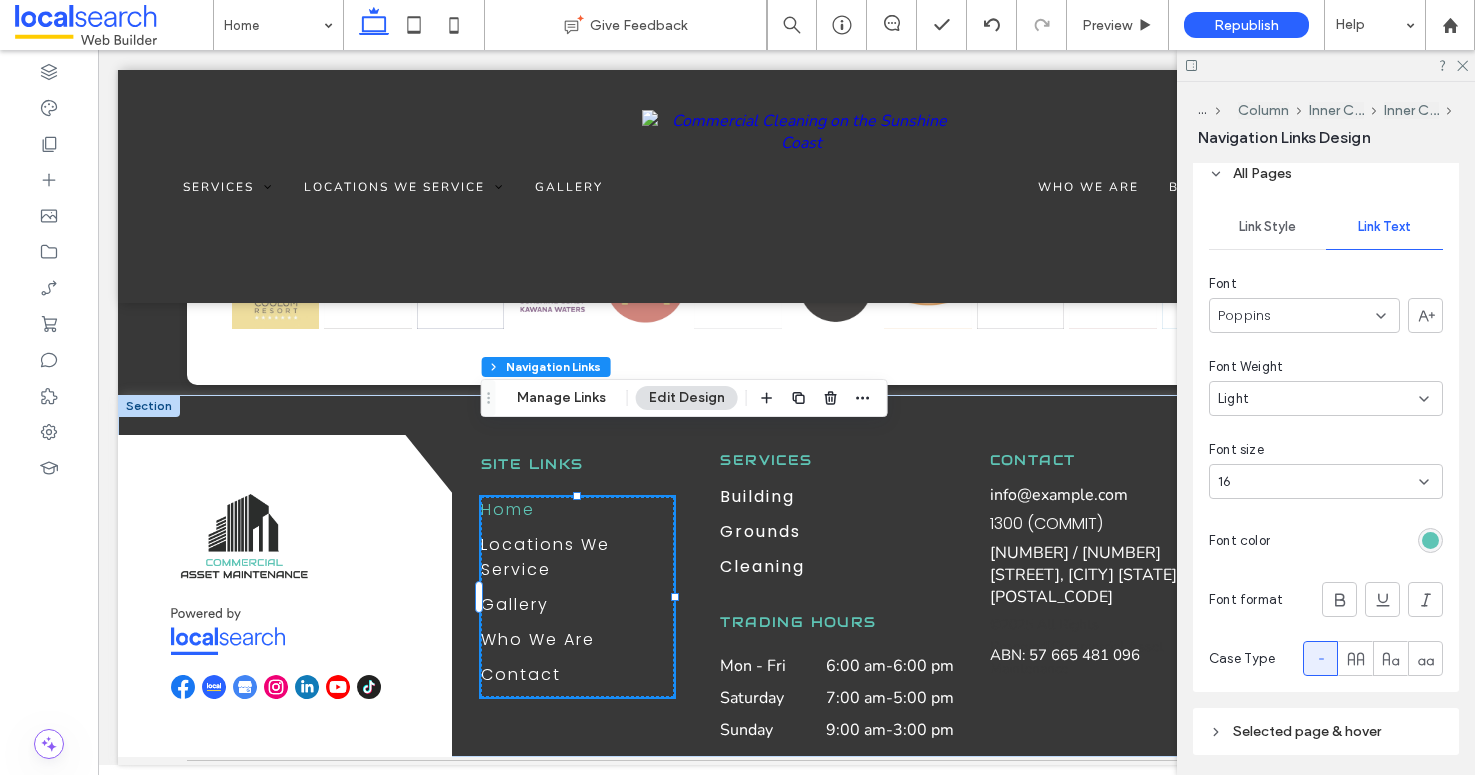click 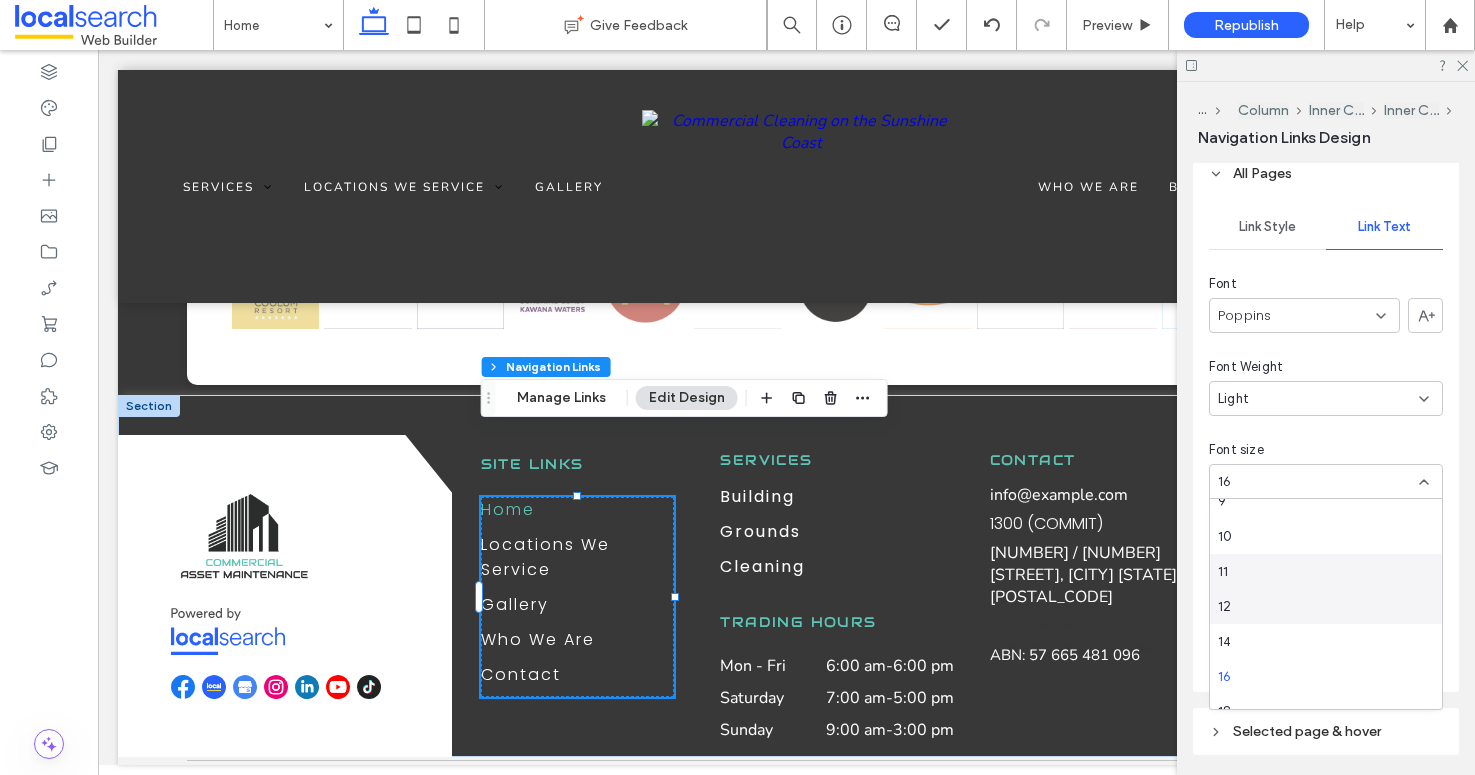 scroll, scrollTop: 53, scrollLeft: 0, axis: vertical 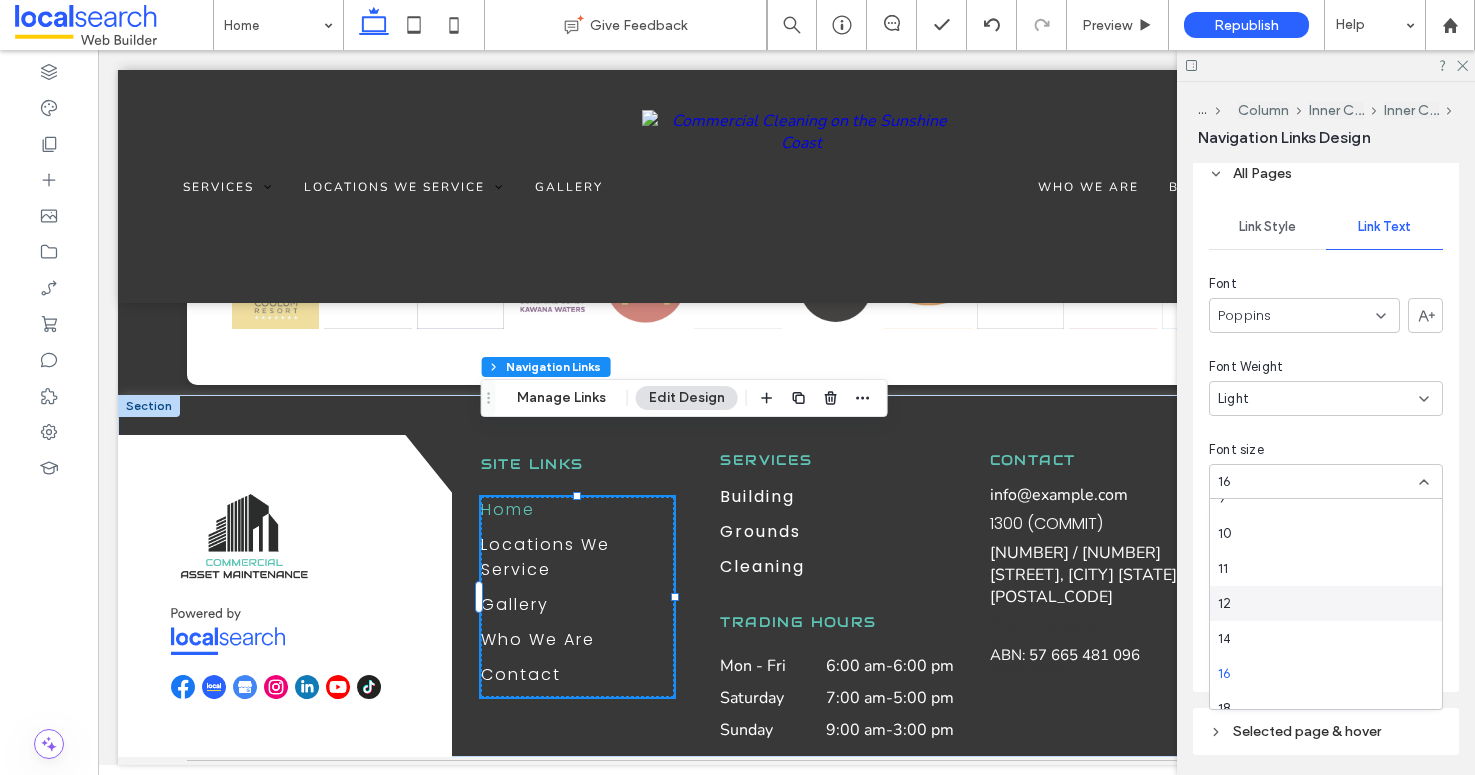 click on "12" at bounding box center (1326, 603) 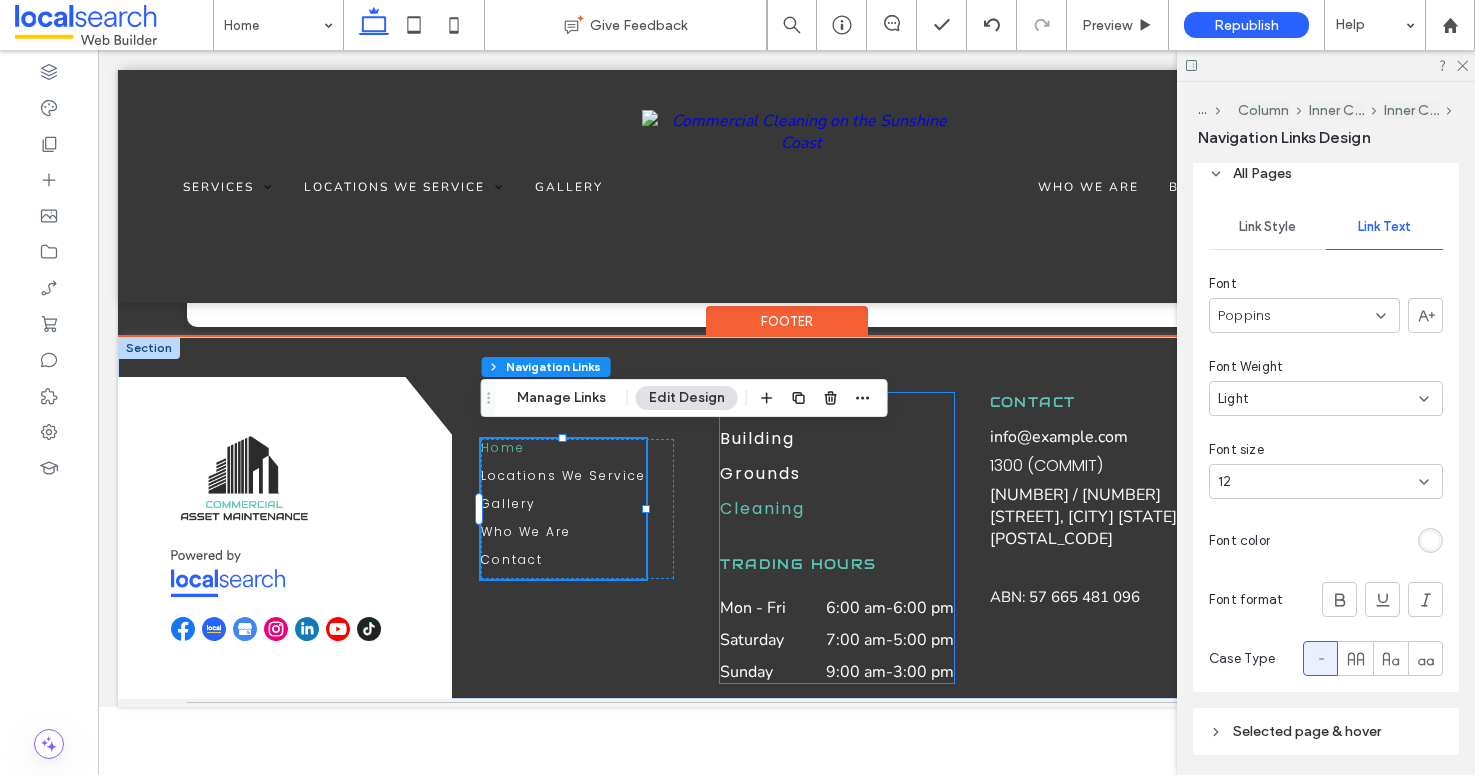 click on "Cleaning" at bounding box center (762, 508) 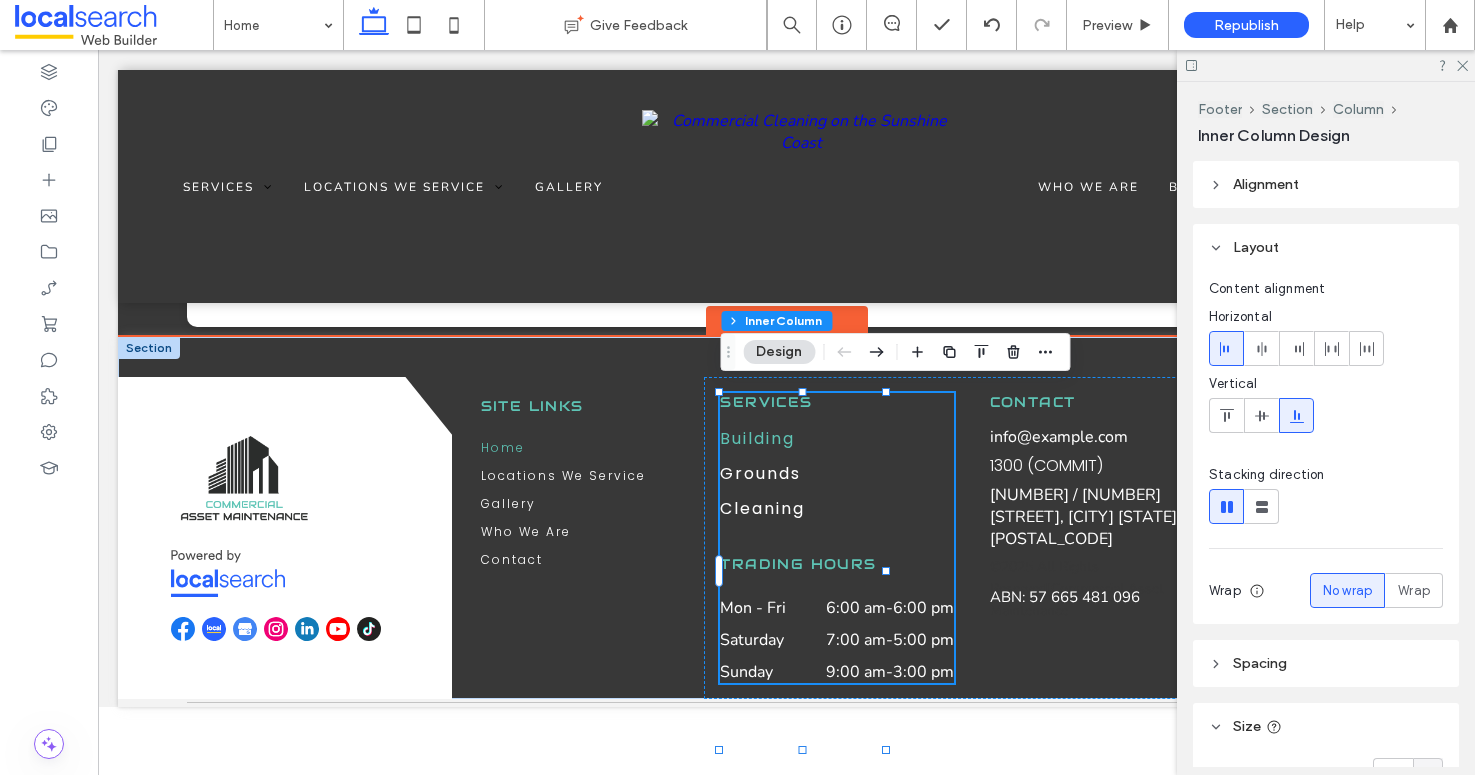 click on "Building" at bounding box center (757, 438) 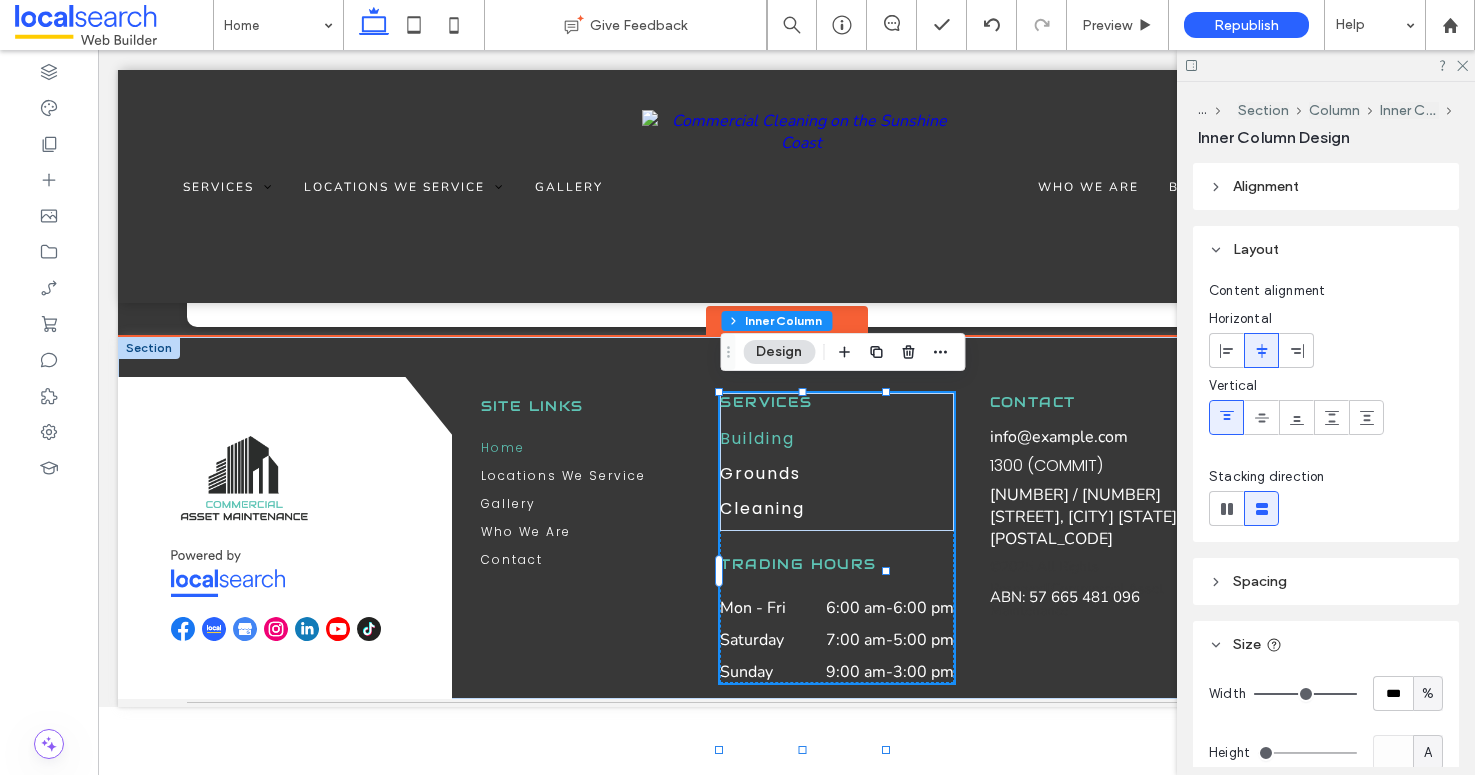 click on "Building" at bounding box center [757, 438] 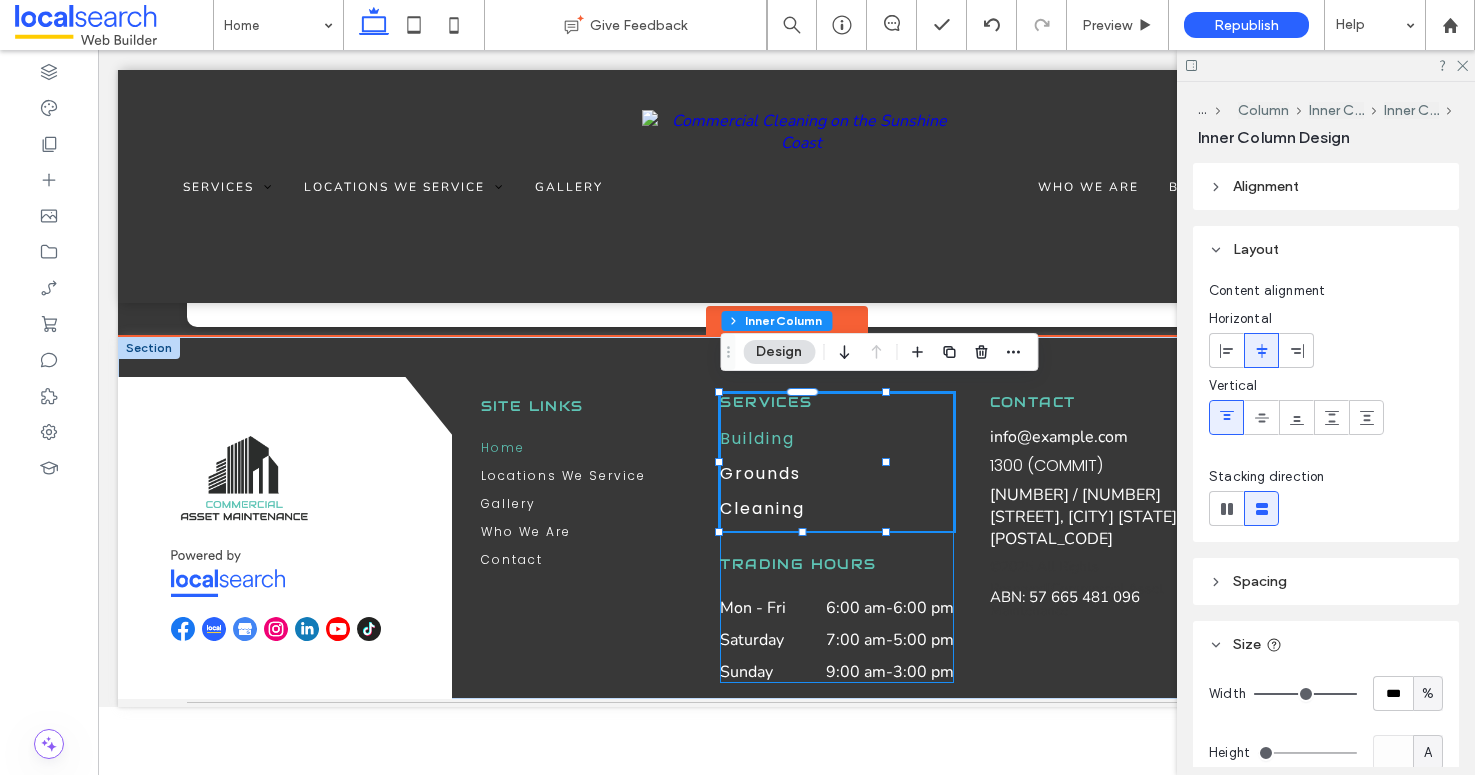 click on "Building" at bounding box center [757, 438] 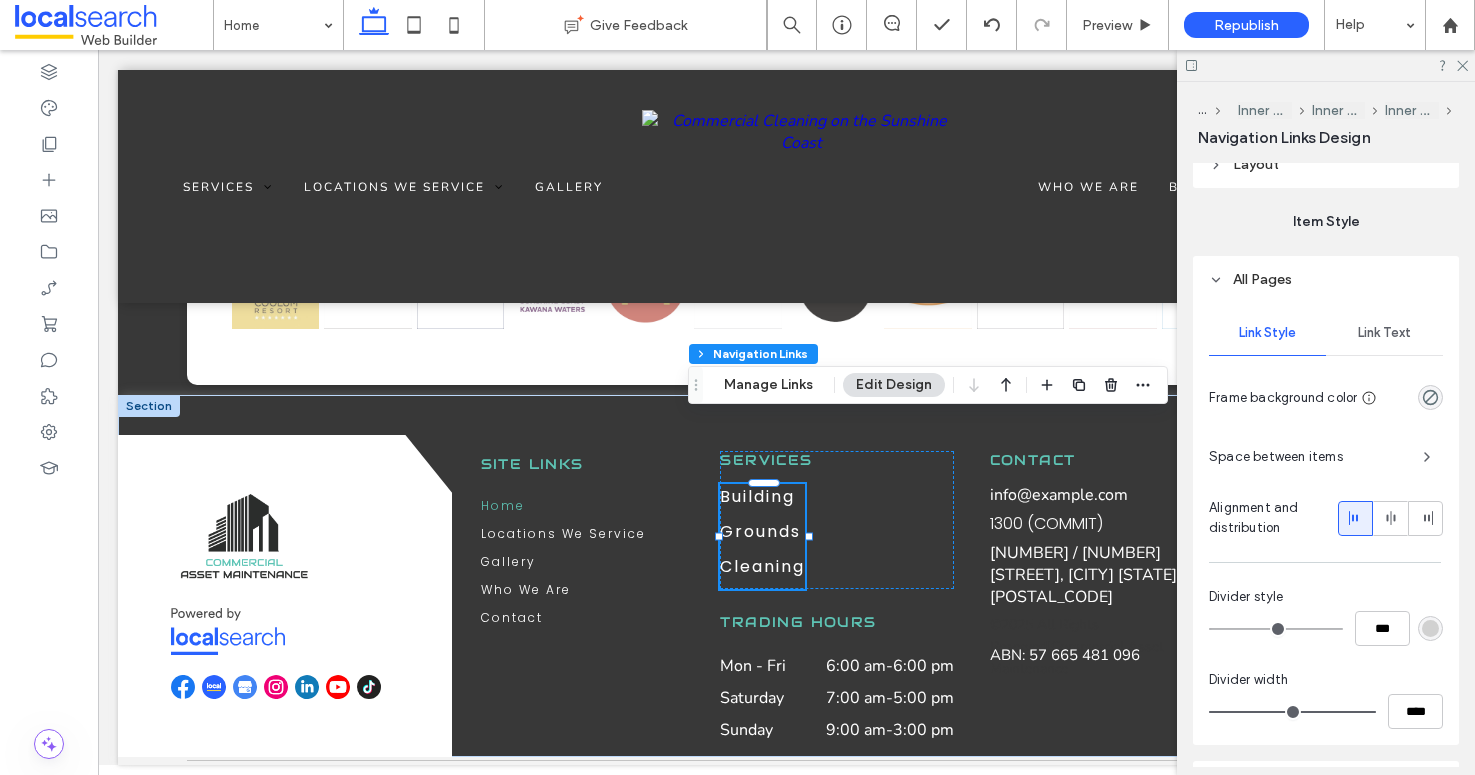 scroll, scrollTop: 487, scrollLeft: 0, axis: vertical 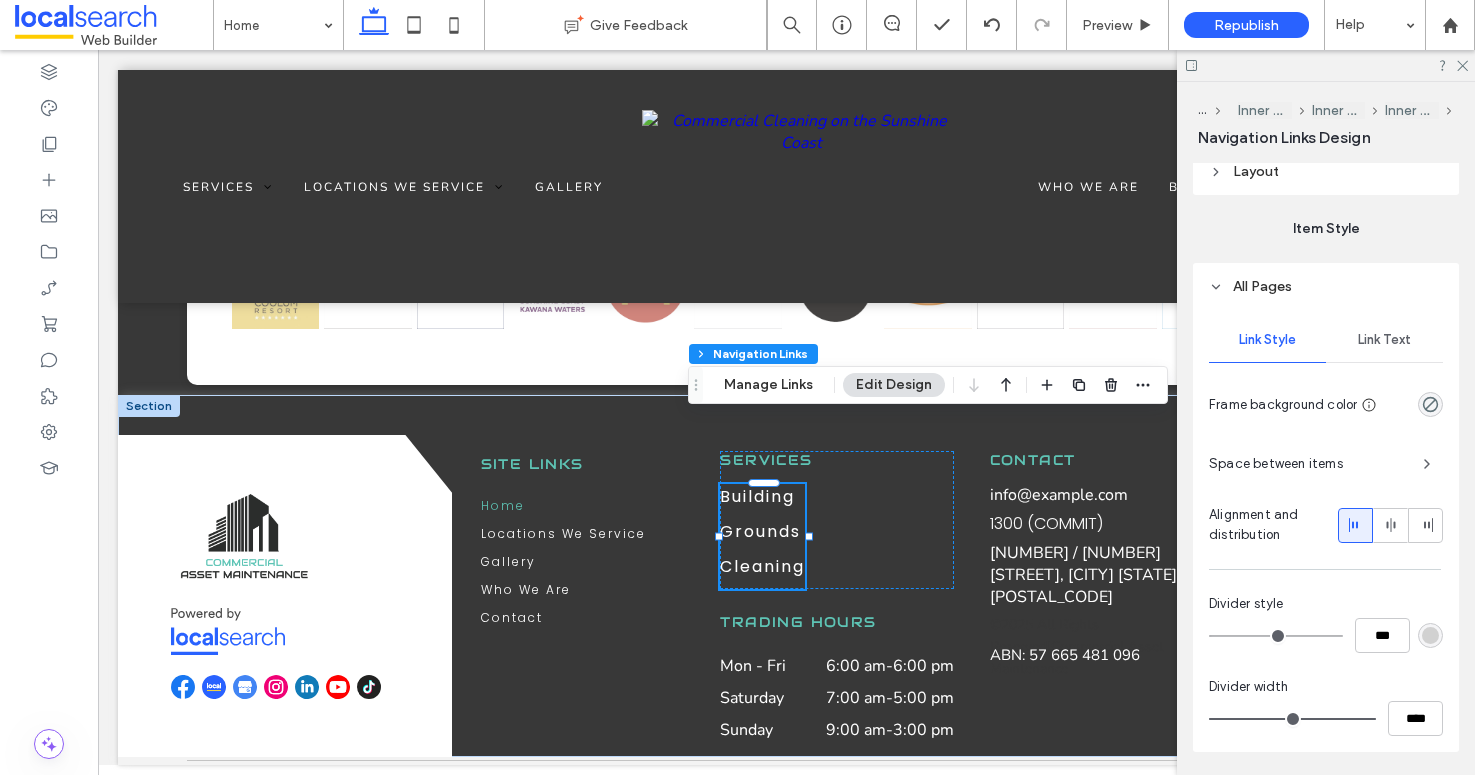 click on "Link Text" at bounding box center (1384, 340) 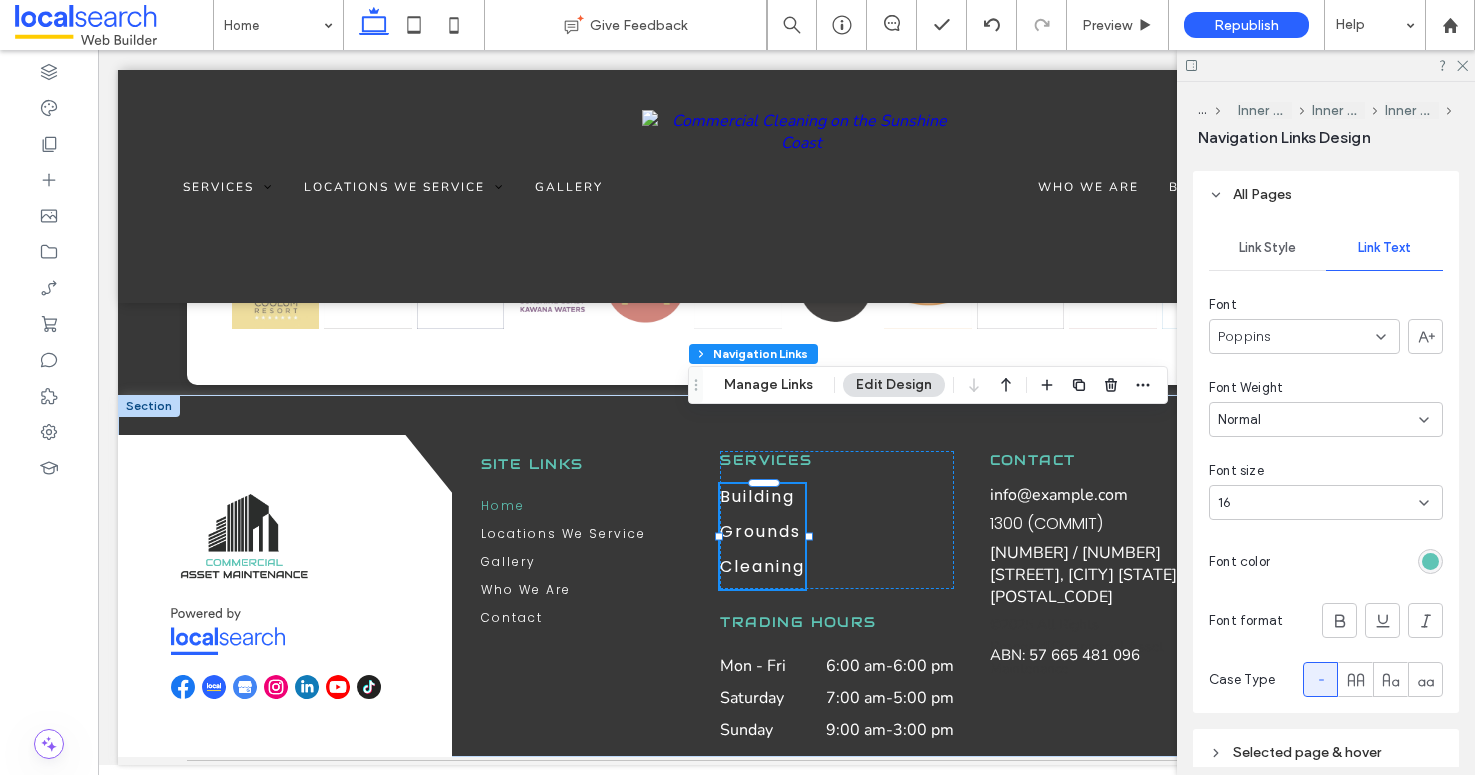 scroll, scrollTop: 610, scrollLeft: 0, axis: vertical 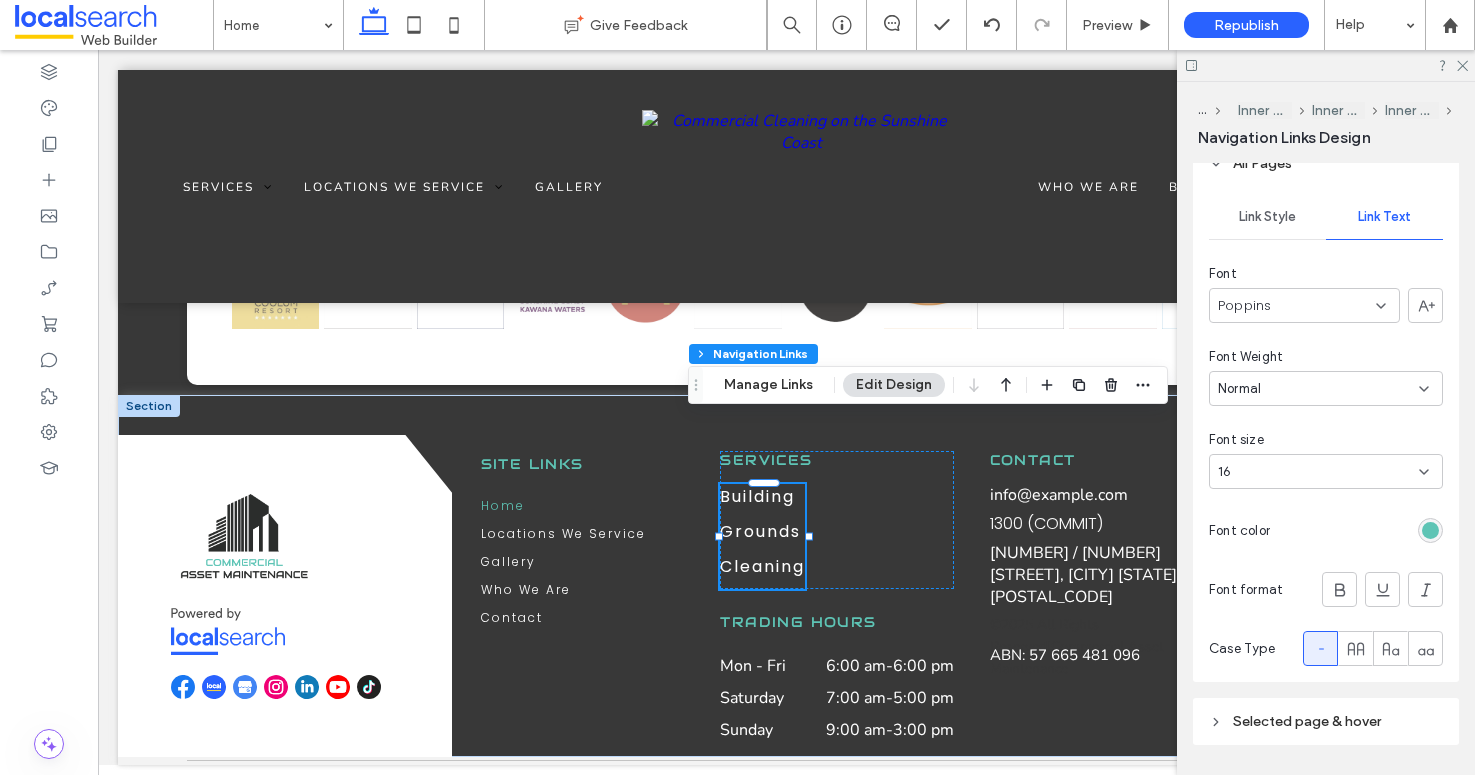 click on "16" at bounding box center (1314, 472) 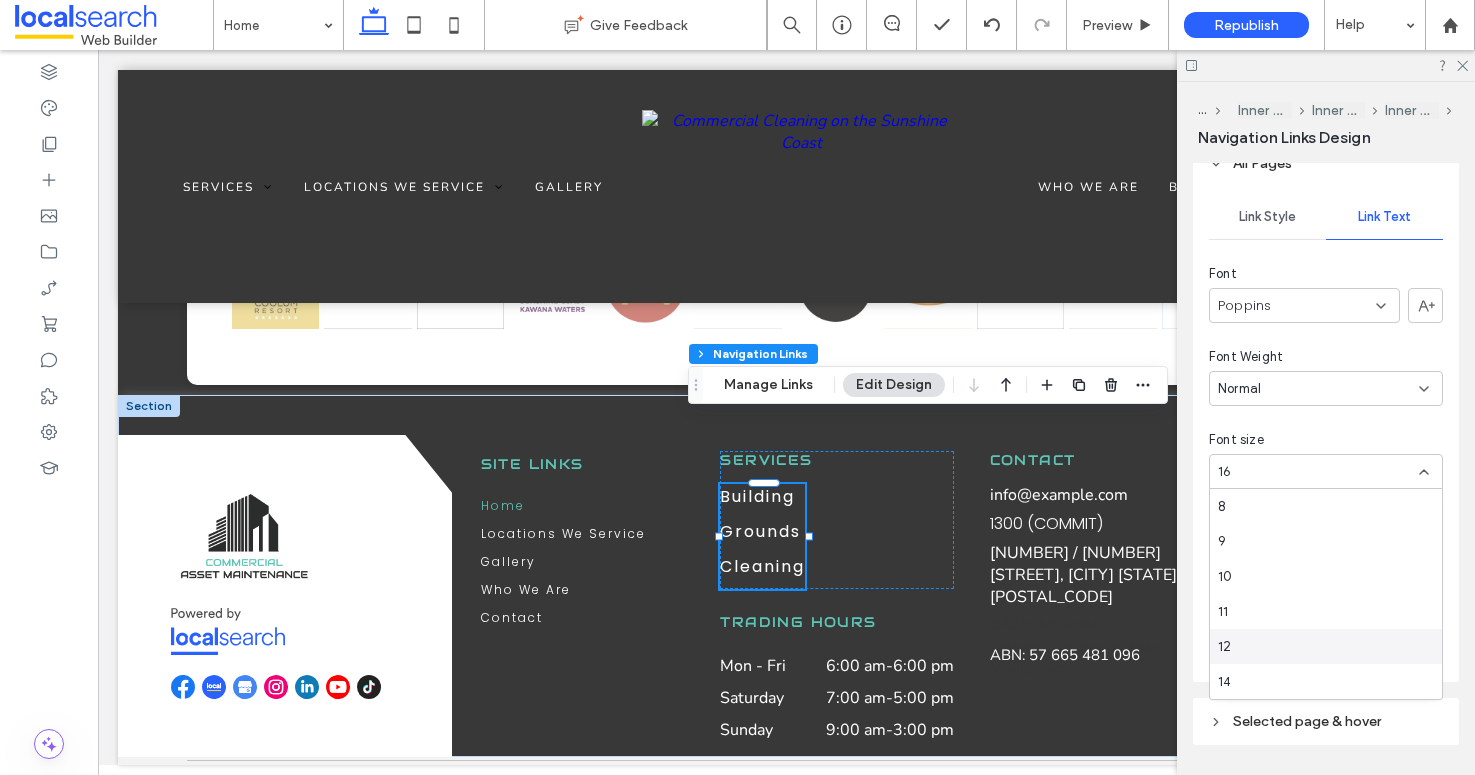 click on "12" at bounding box center [1326, 646] 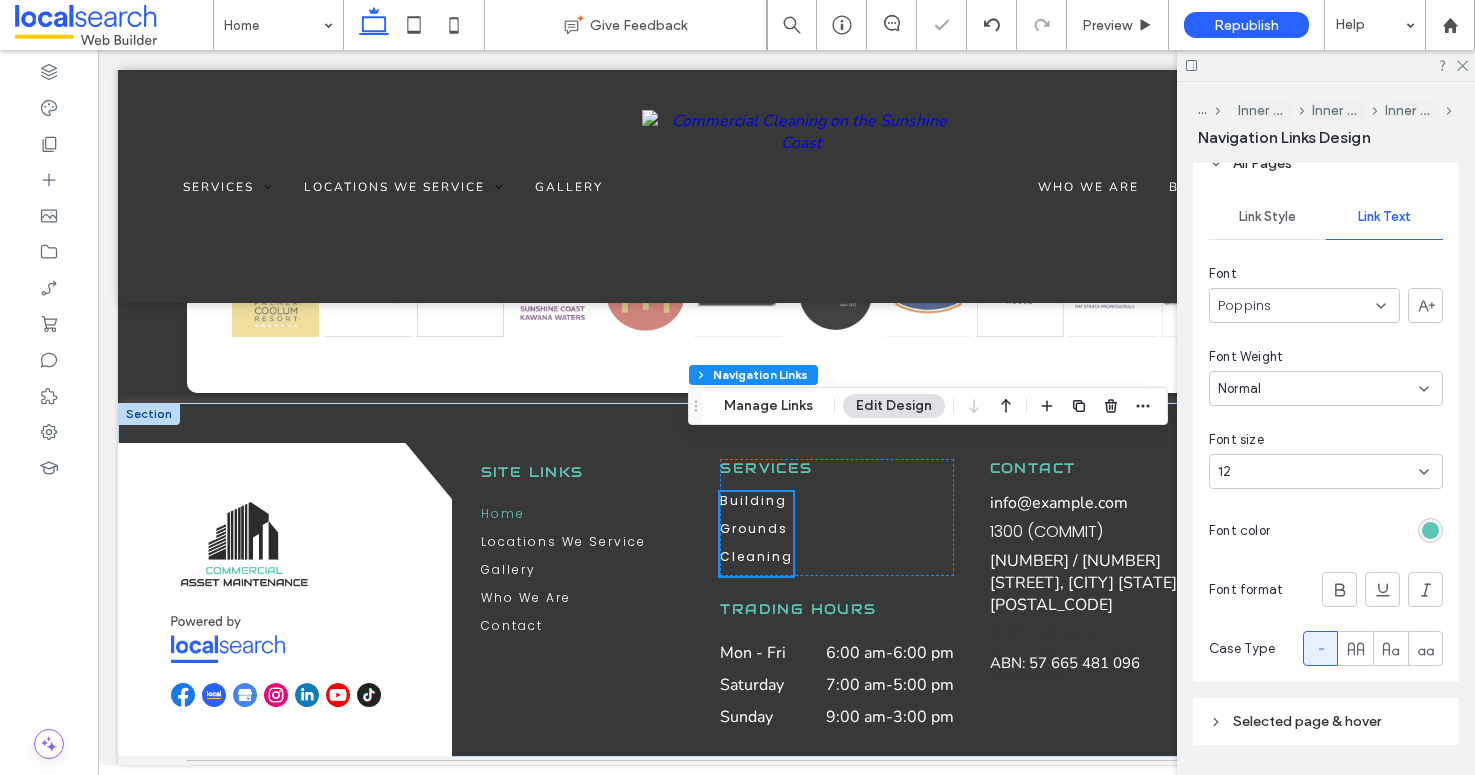 scroll, scrollTop: 5636, scrollLeft: 0, axis: vertical 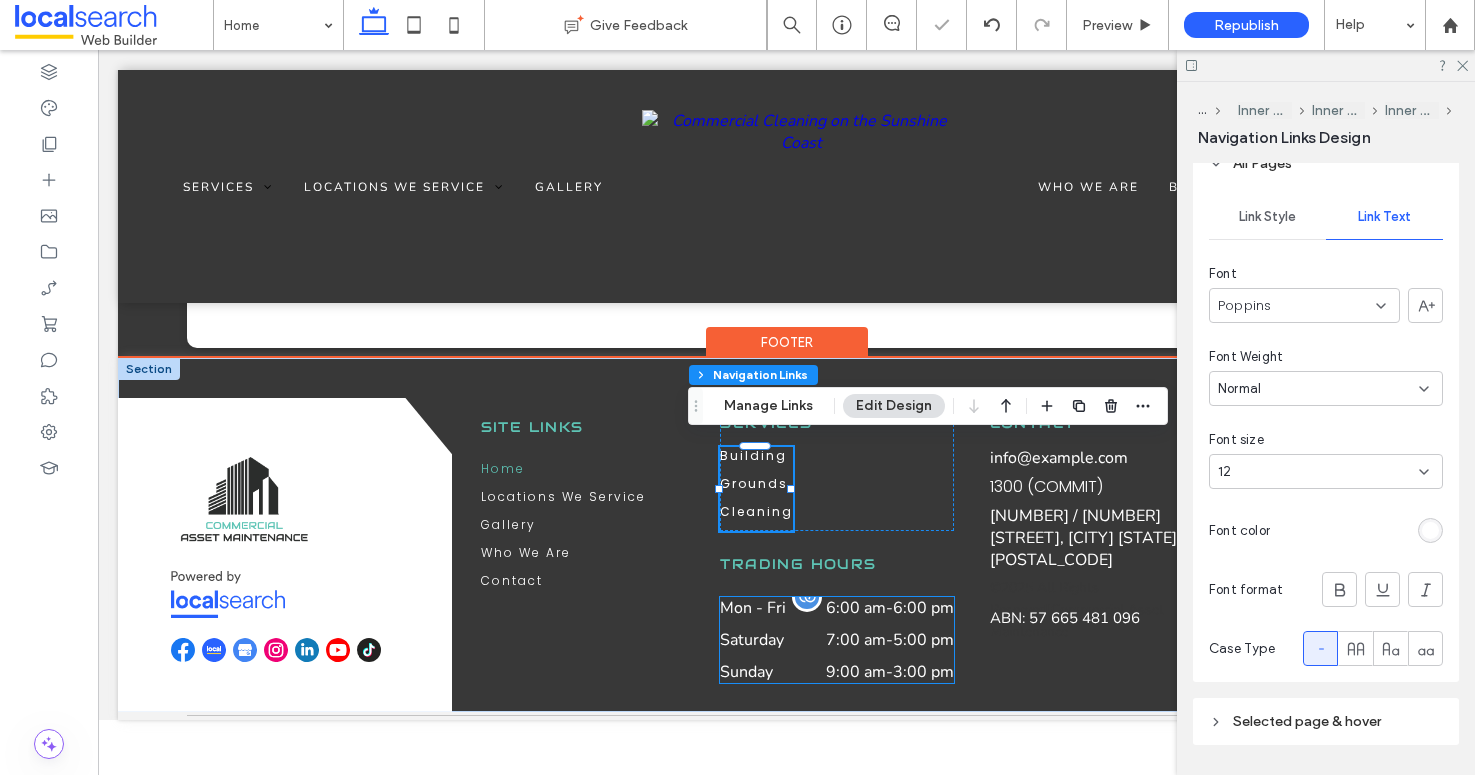 click on "6:00 pm" at bounding box center [923, 608] 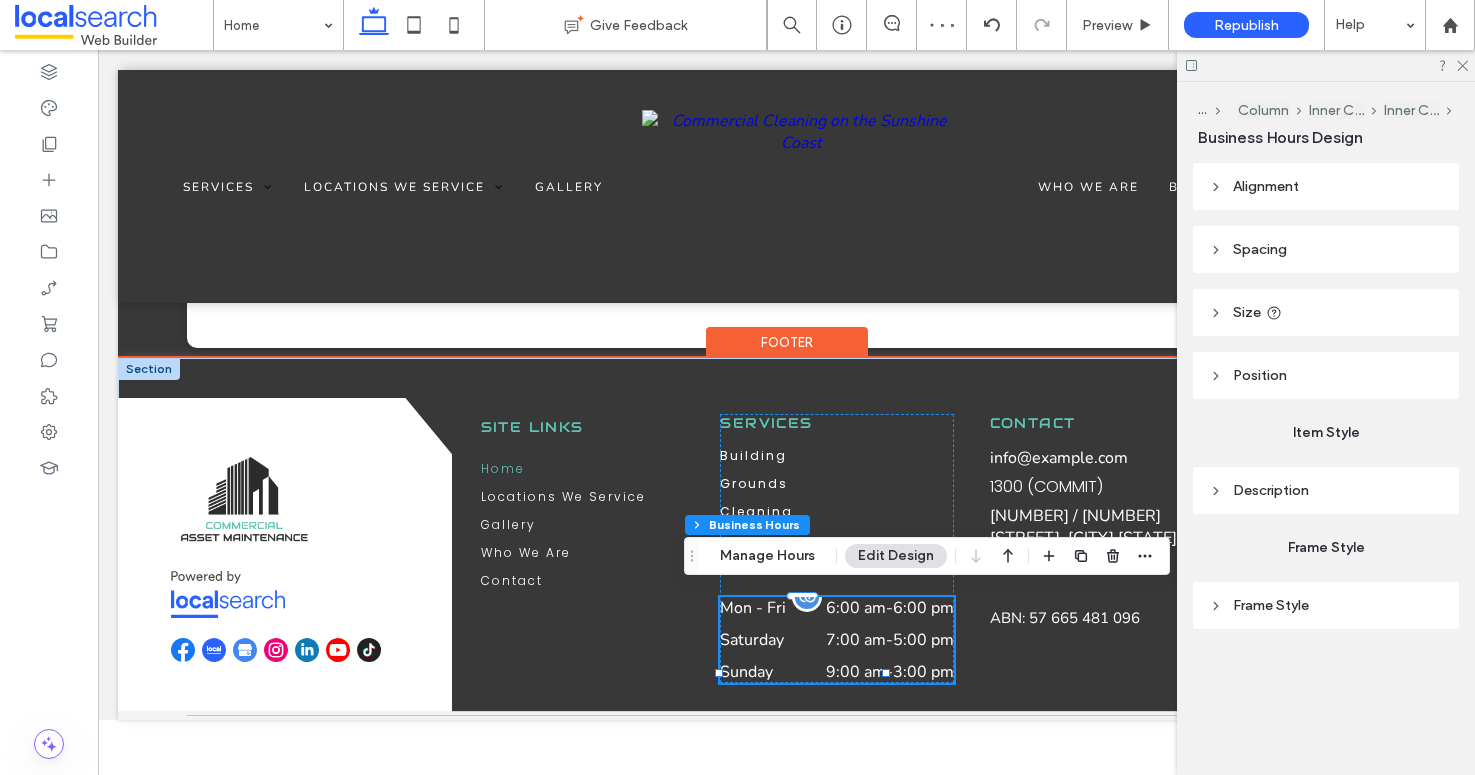 scroll, scrollTop: 5628, scrollLeft: 0, axis: vertical 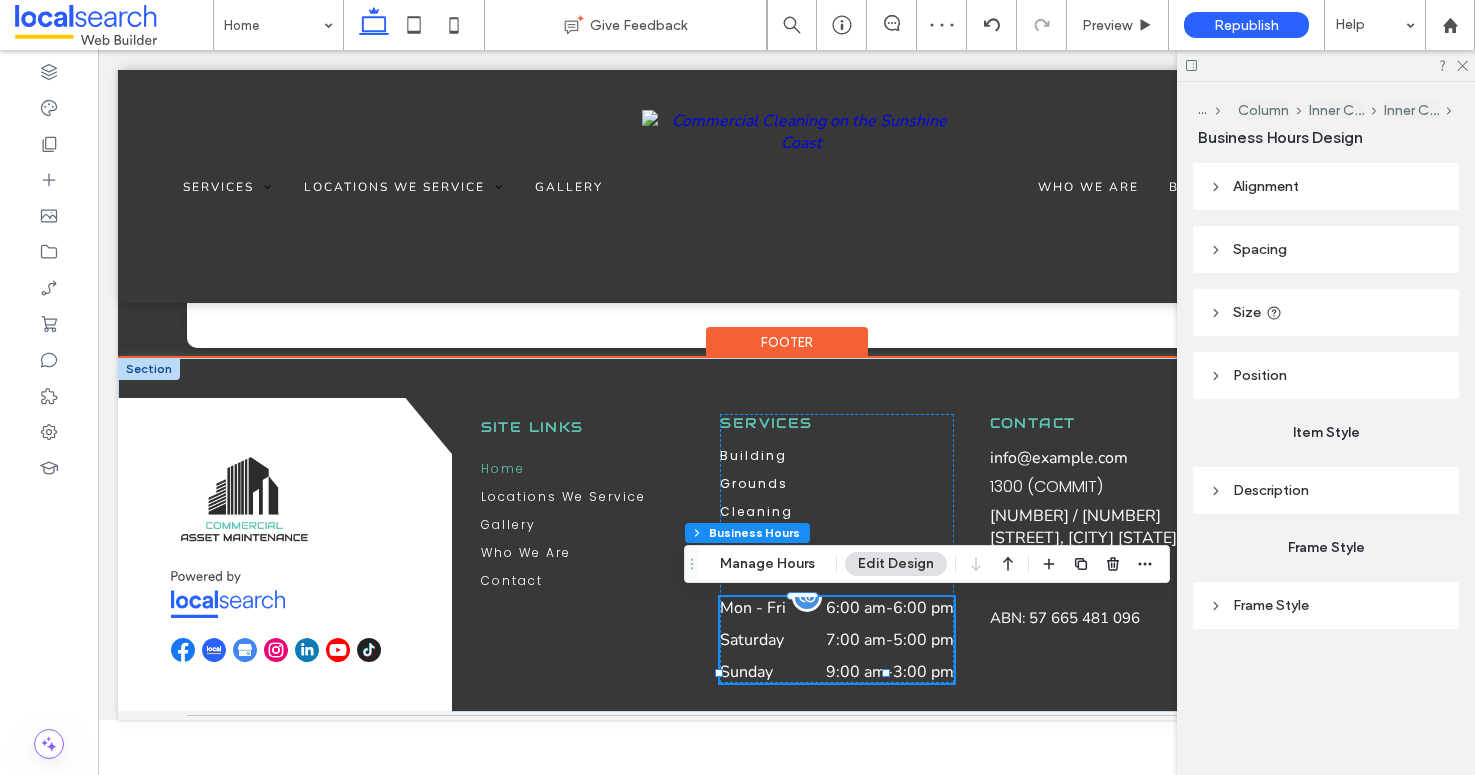 click on "6:00 am" at bounding box center [856, 608] 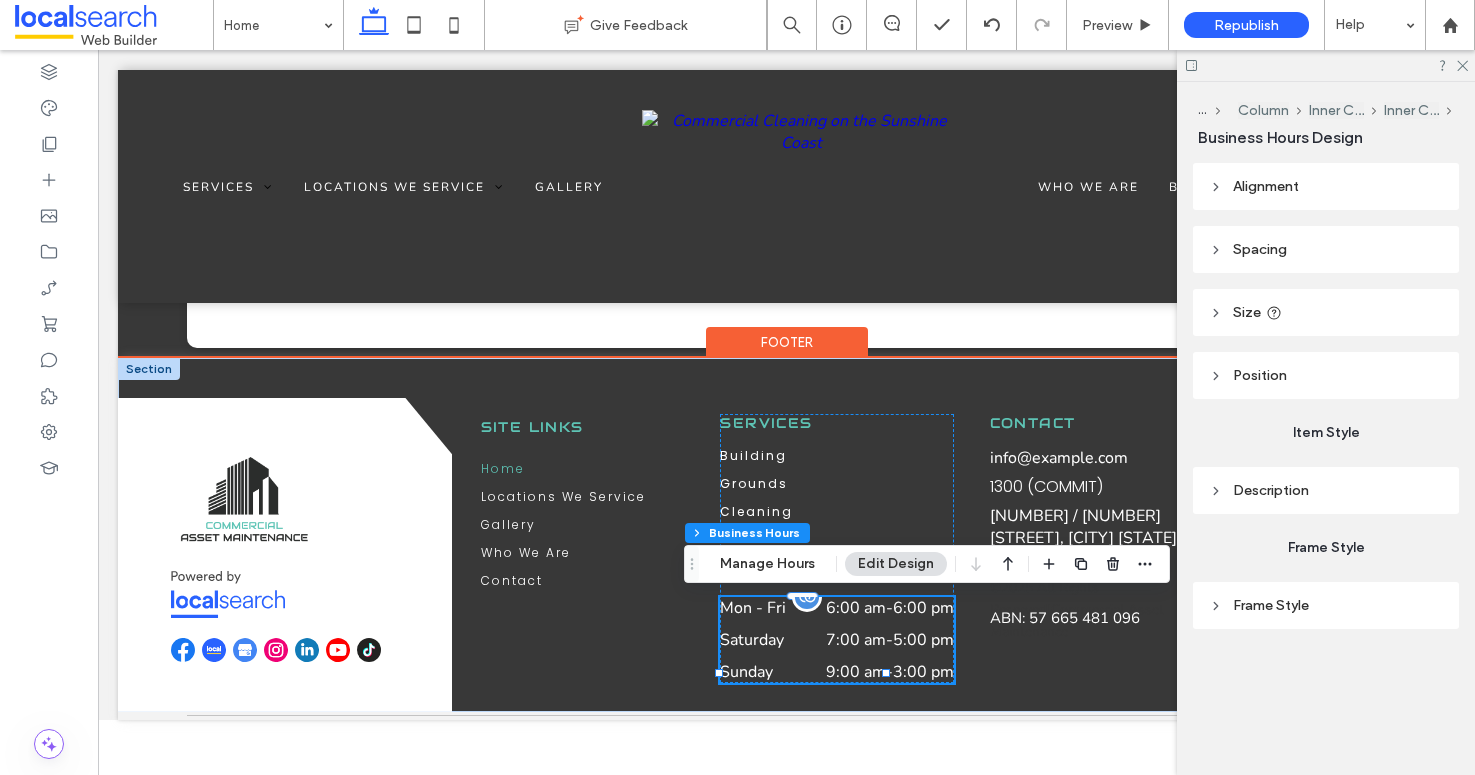click on "6:00 pm" at bounding box center (923, 608) 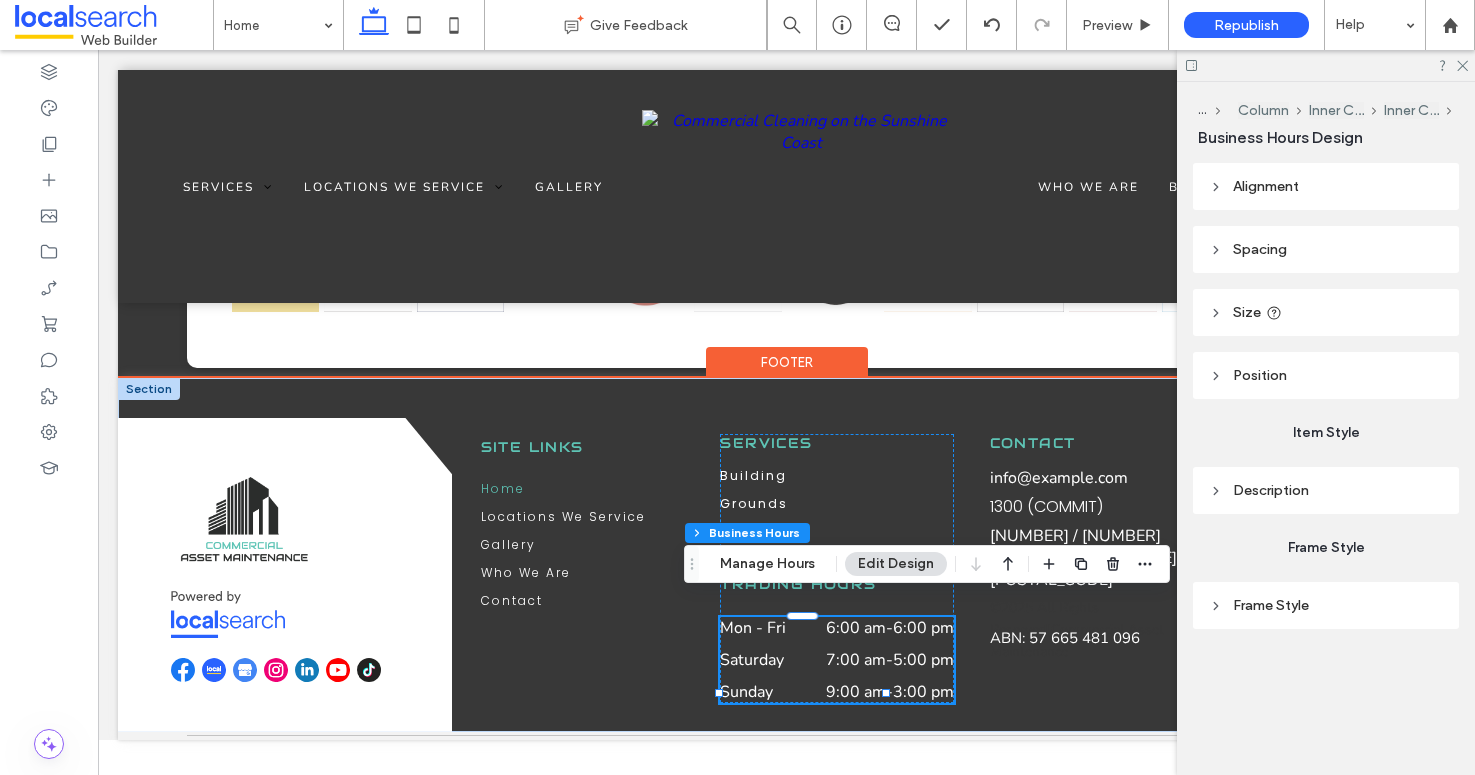 click on "Edit Design" at bounding box center (896, 564) 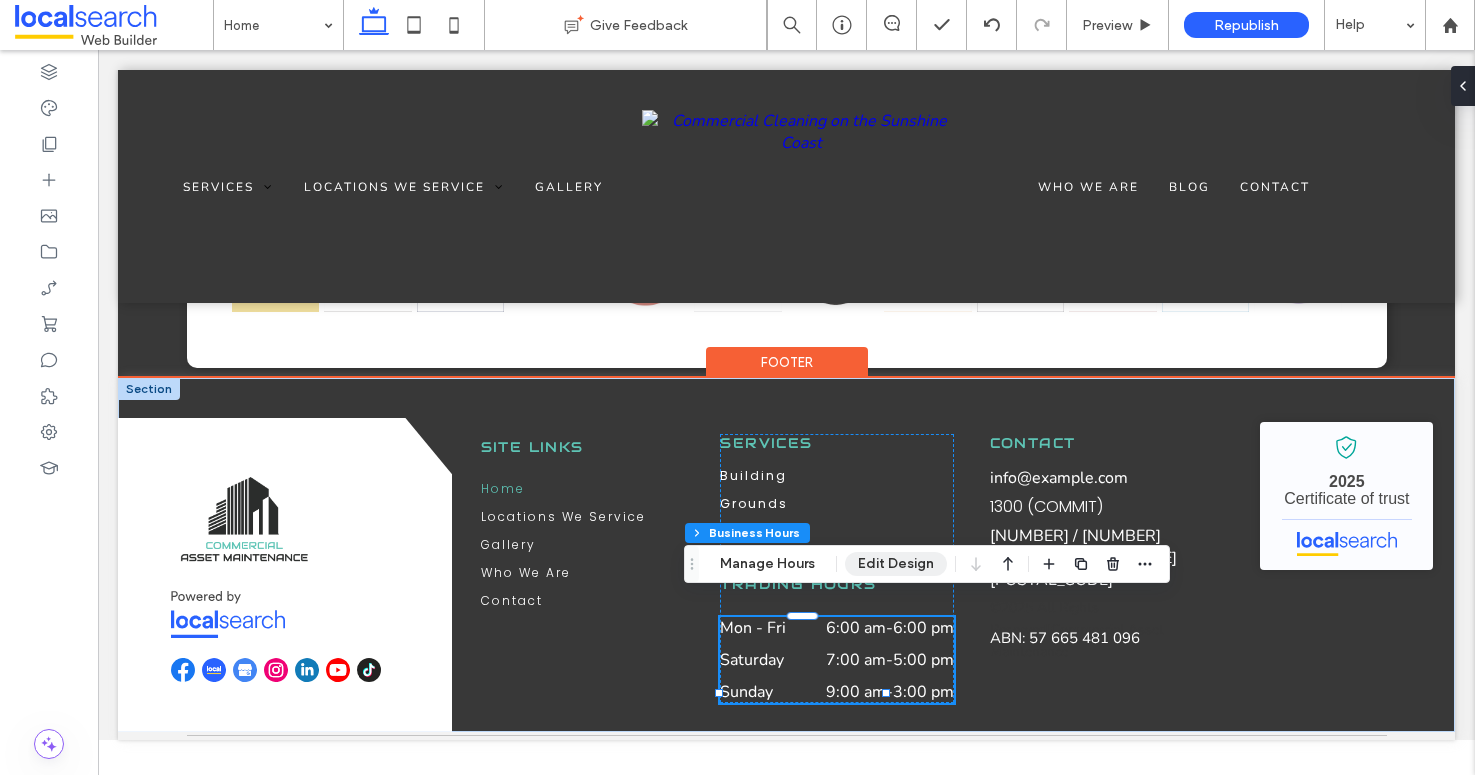 click on "Edit Design" at bounding box center (896, 564) 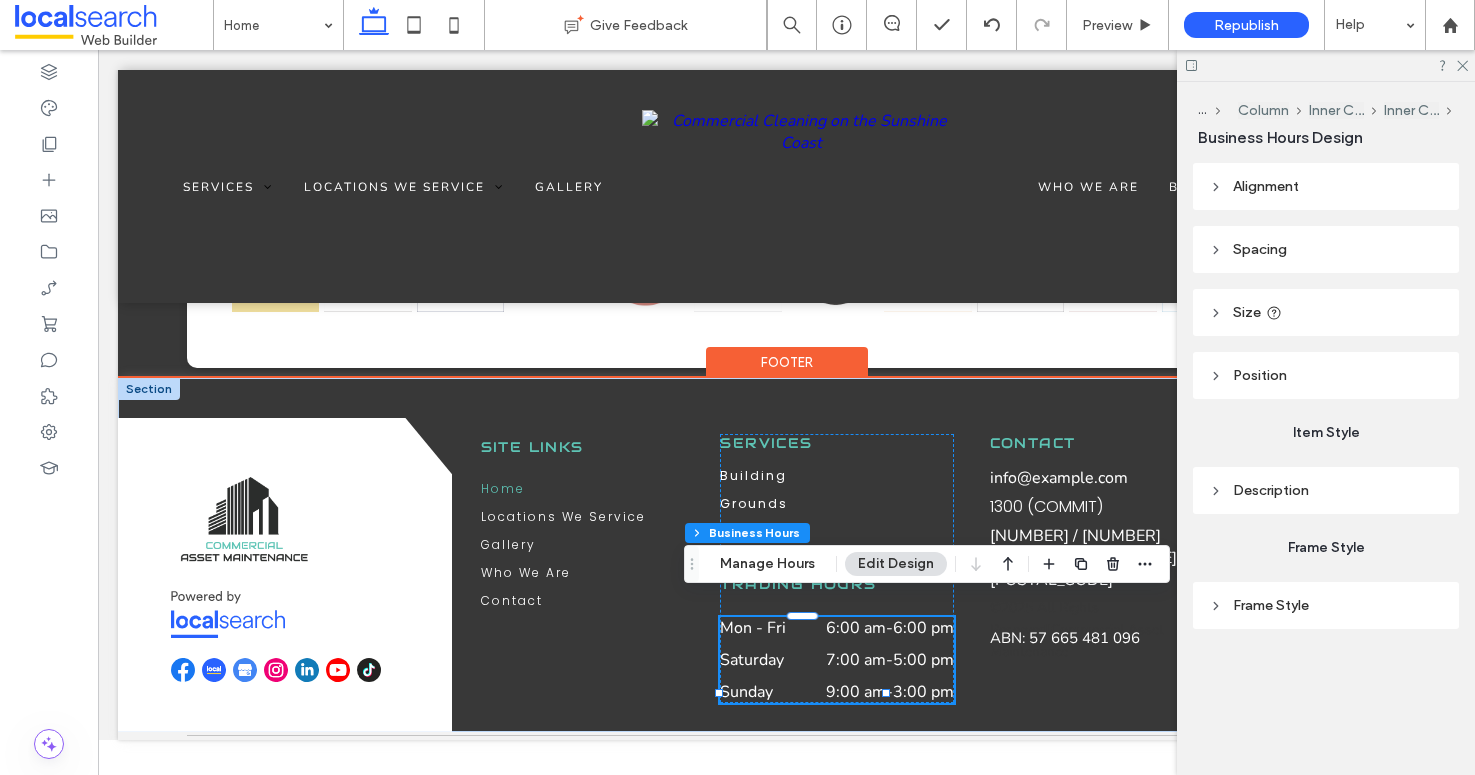 click on "Size" at bounding box center [1326, 312] 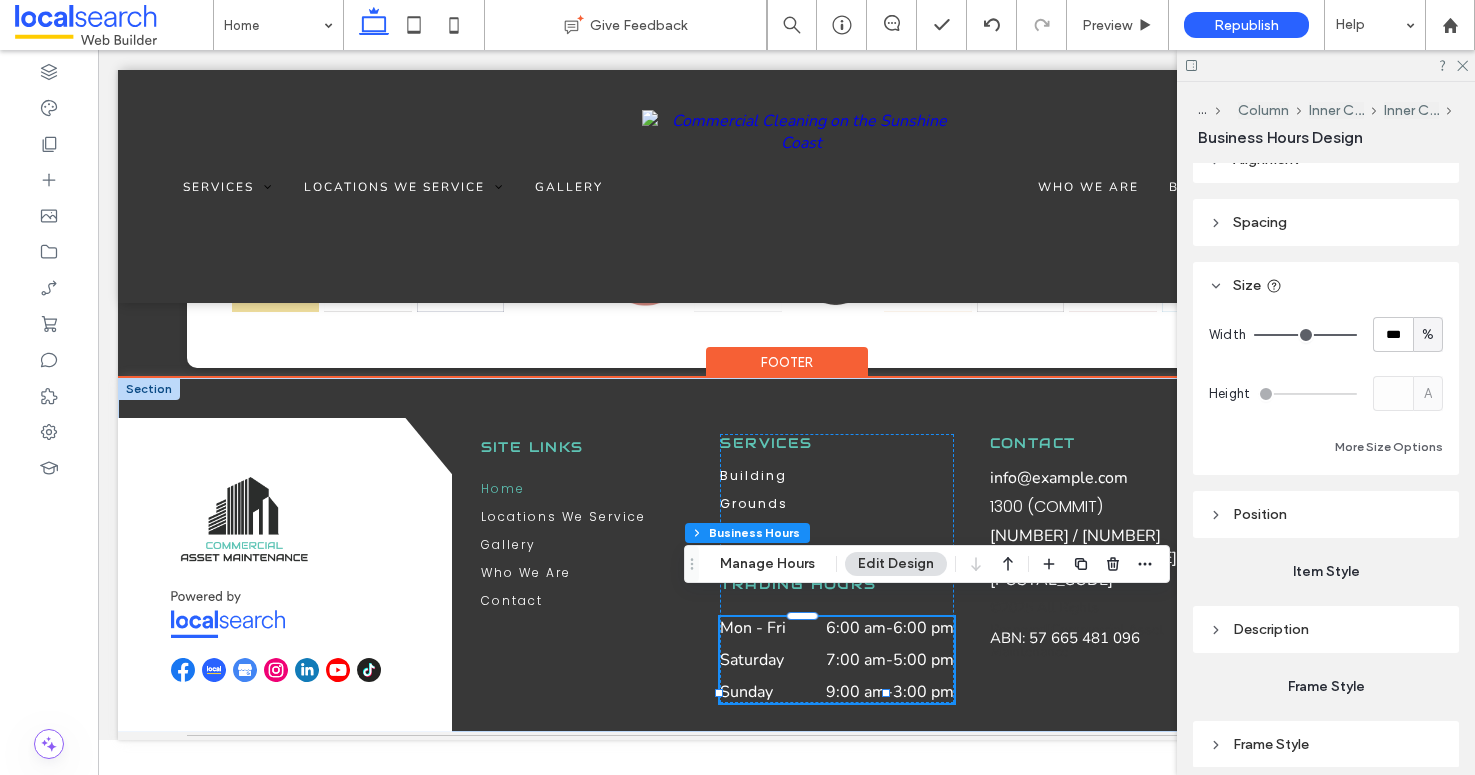 scroll, scrollTop: 0, scrollLeft: 0, axis: both 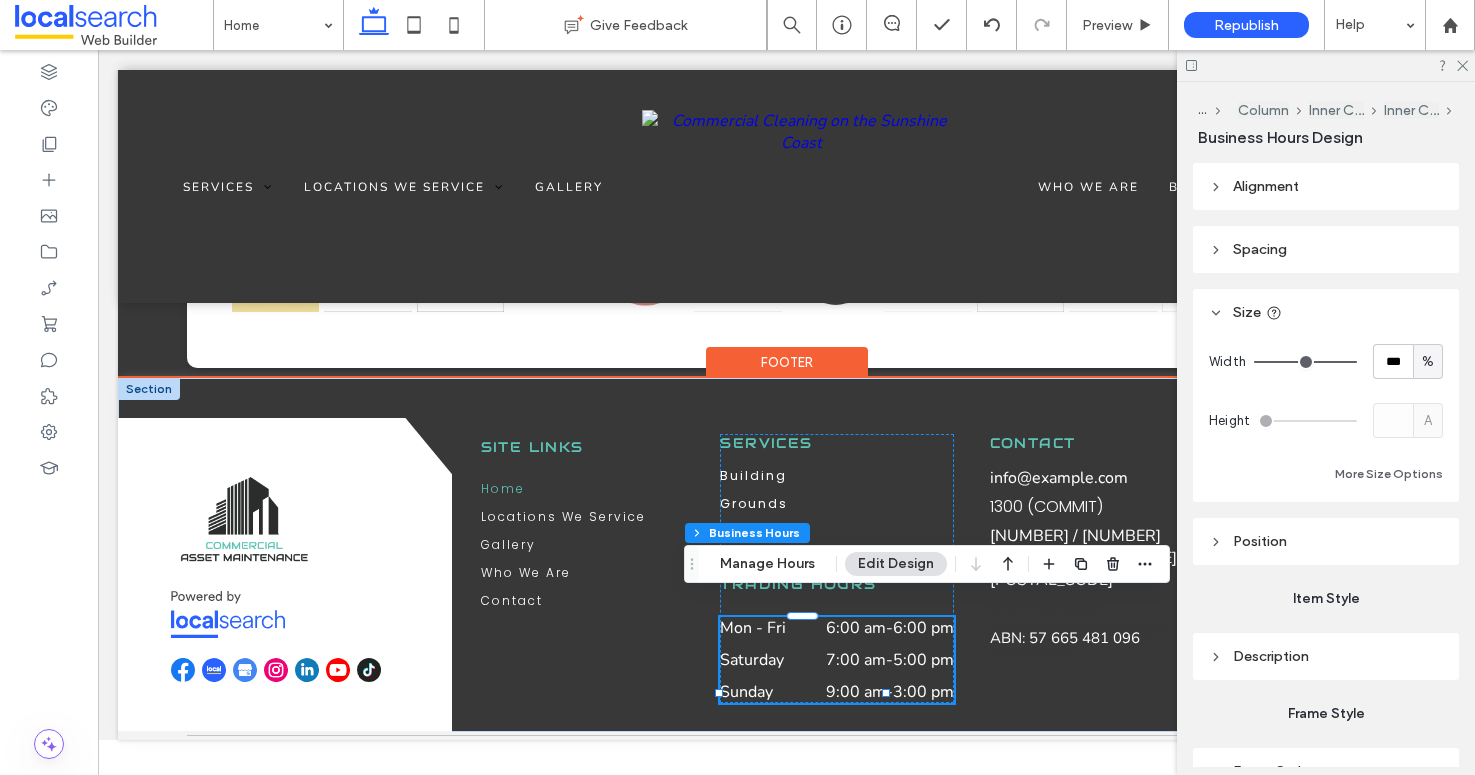 click on "Spacing" at bounding box center (1260, 249) 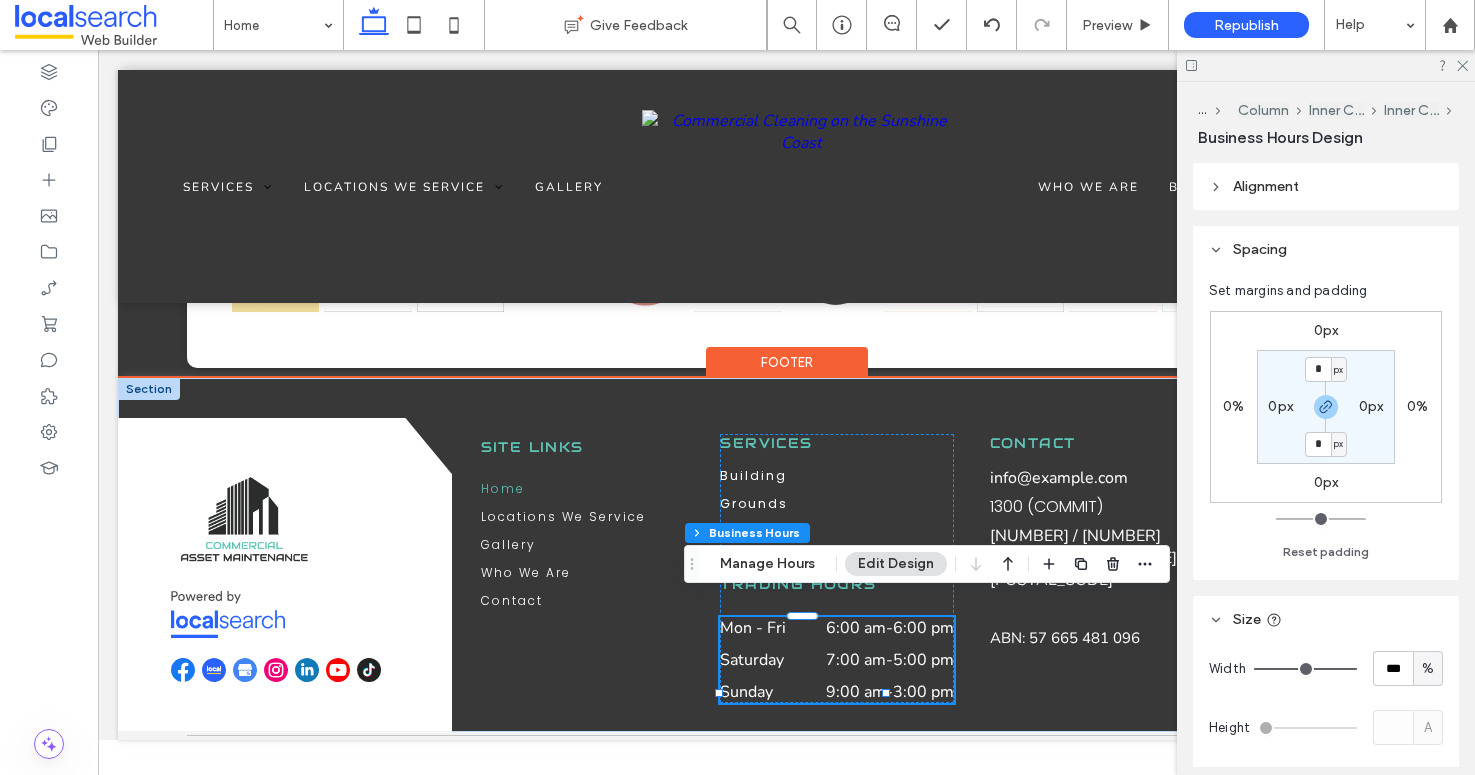 click on "Alignment" at bounding box center [1266, 186] 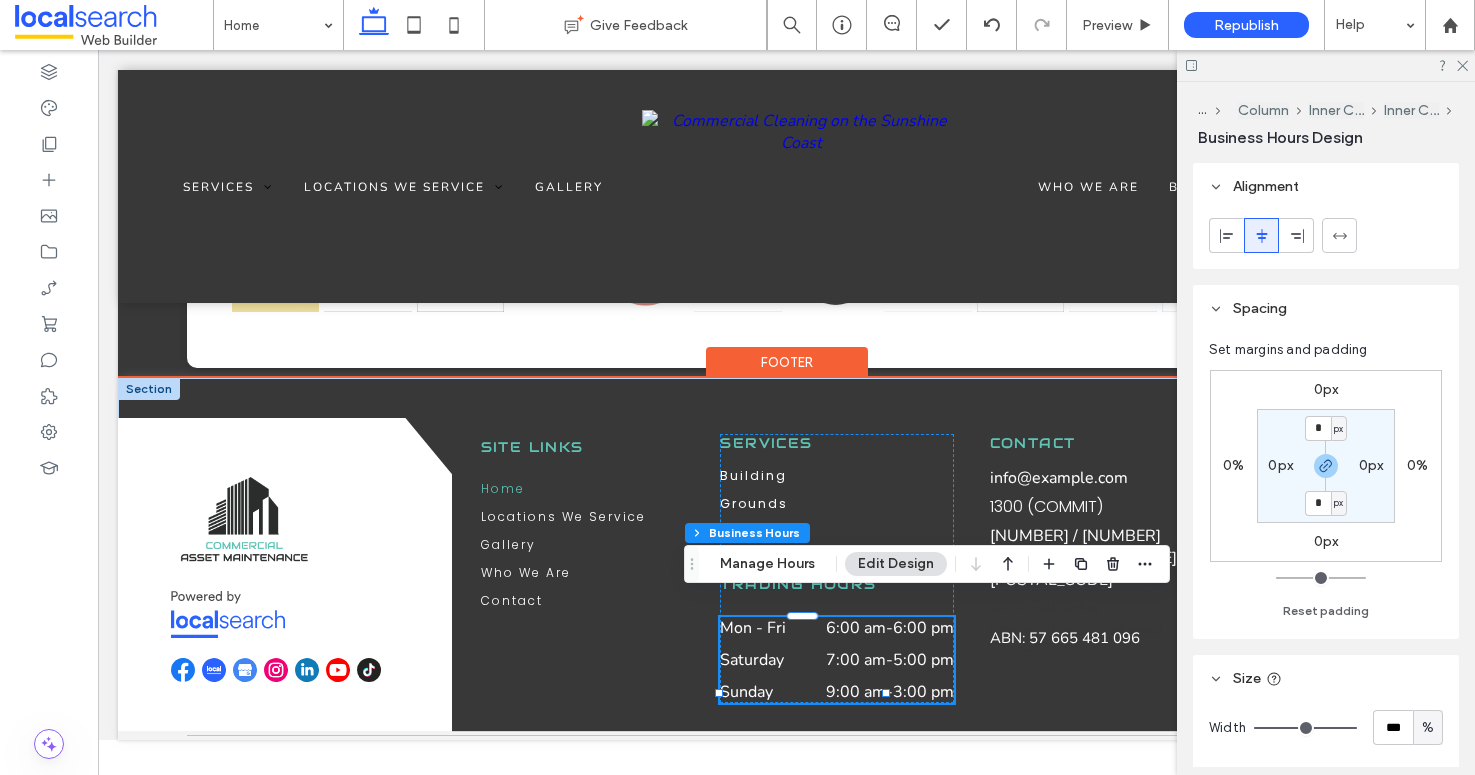 click on "Alignment" at bounding box center (1266, 186) 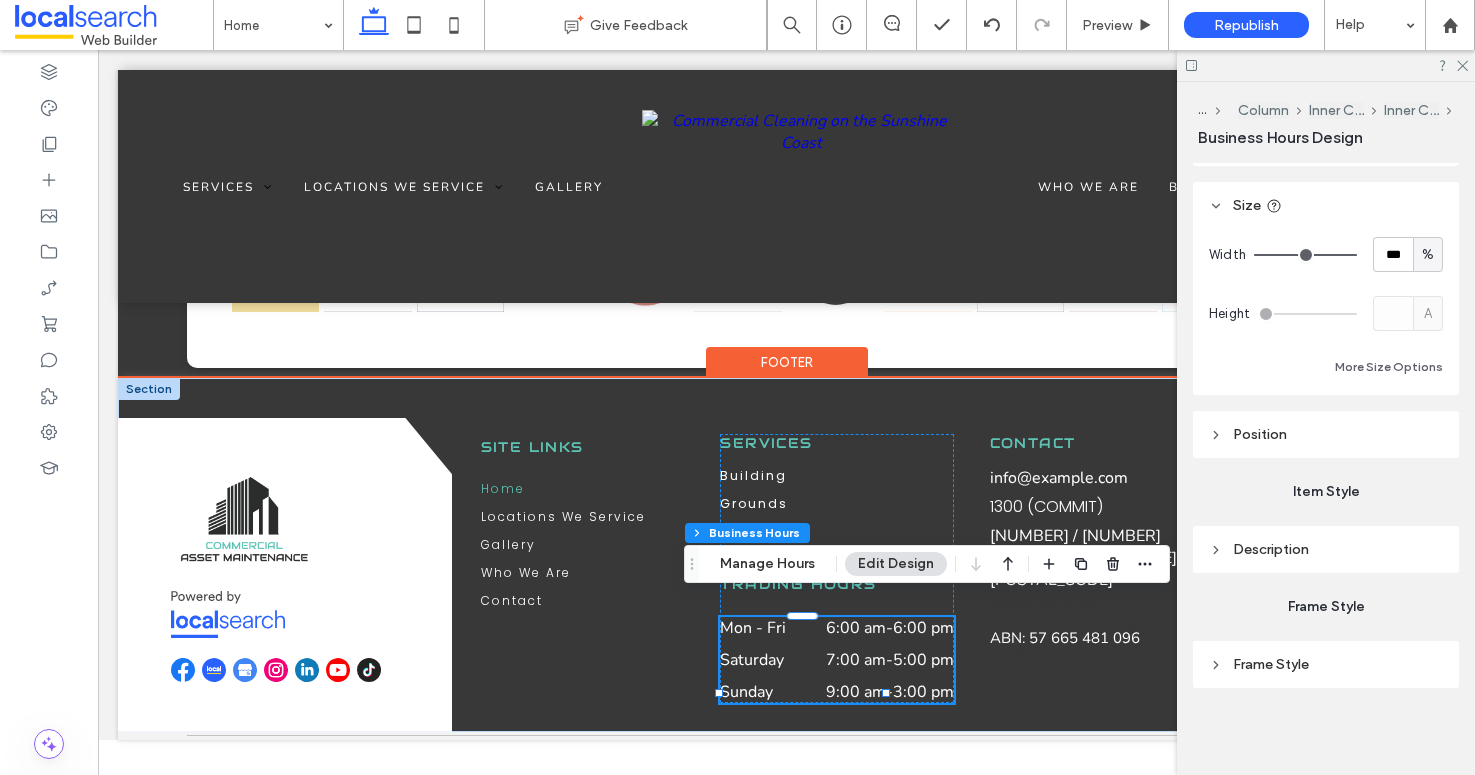 scroll, scrollTop: 415, scrollLeft: 0, axis: vertical 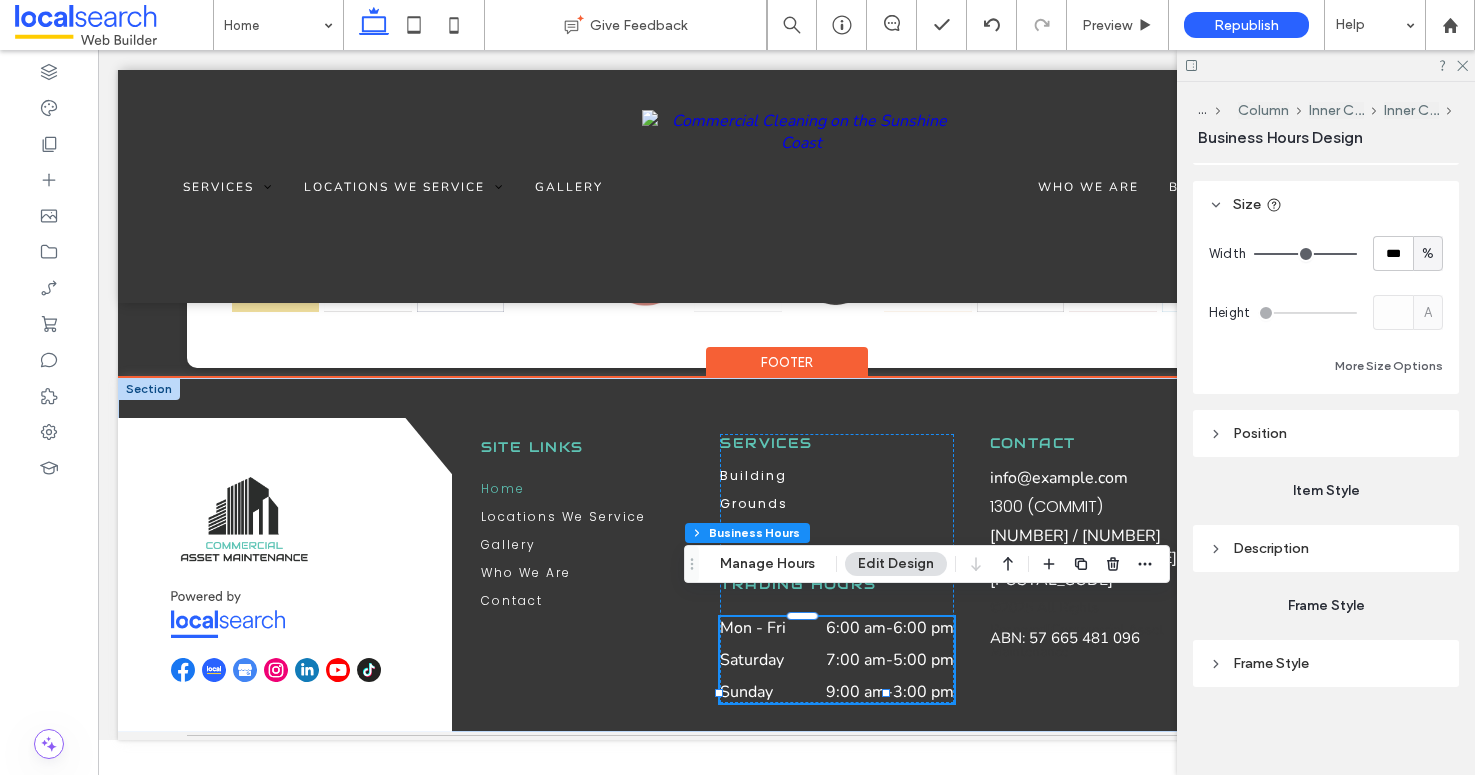 click on "Description" at bounding box center (1326, 548) 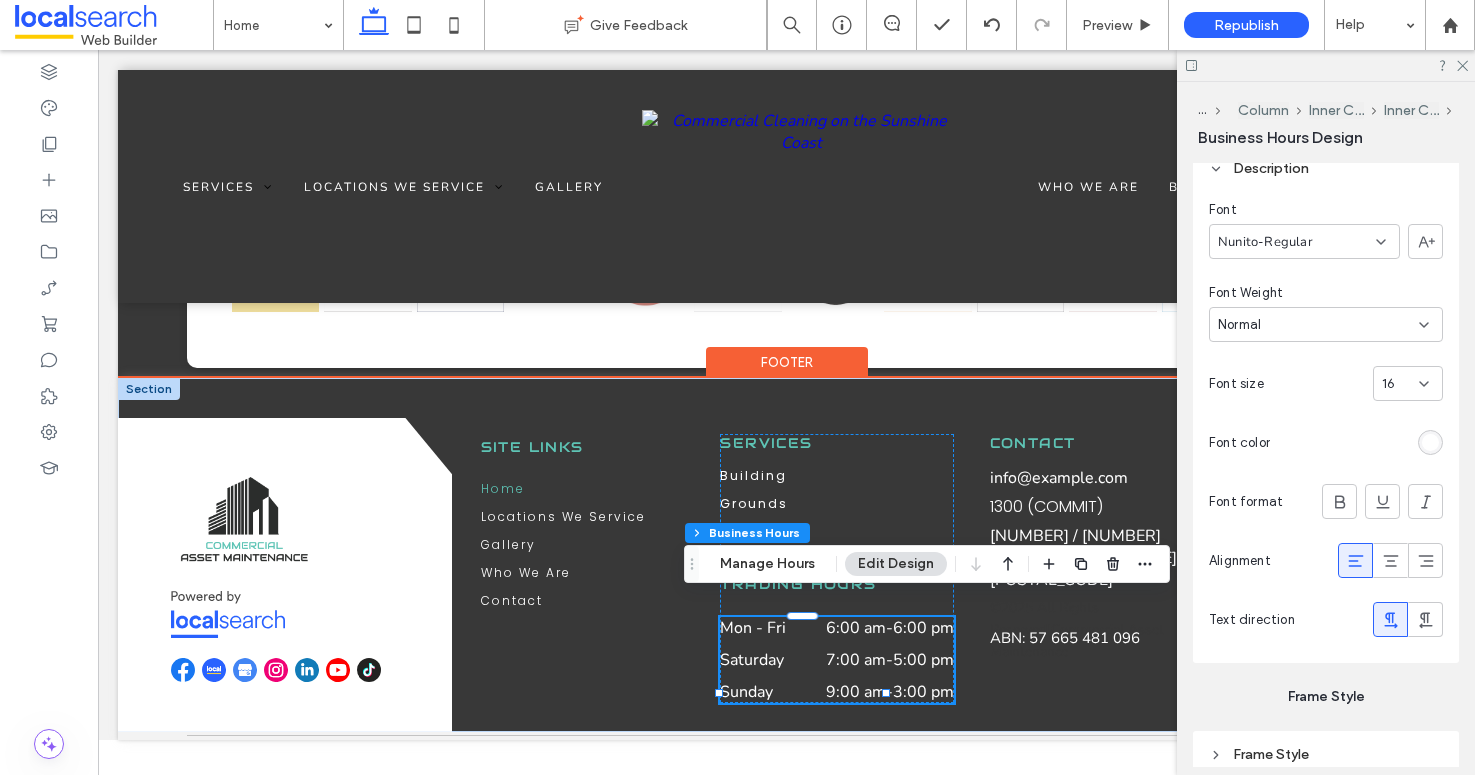scroll, scrollTop: 815, scrollLeft: 0, axis: vertical 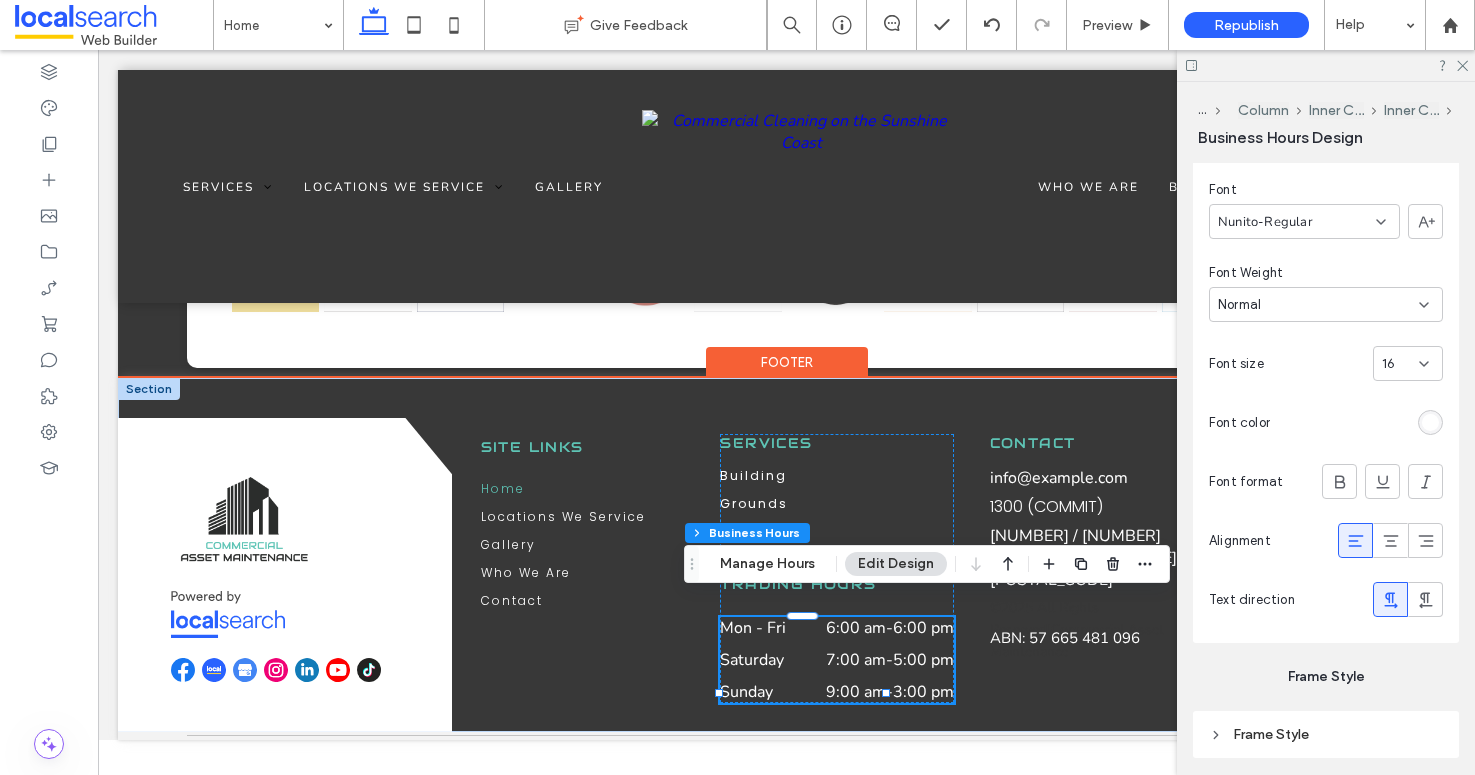 click at bounding box center (1400, 364) 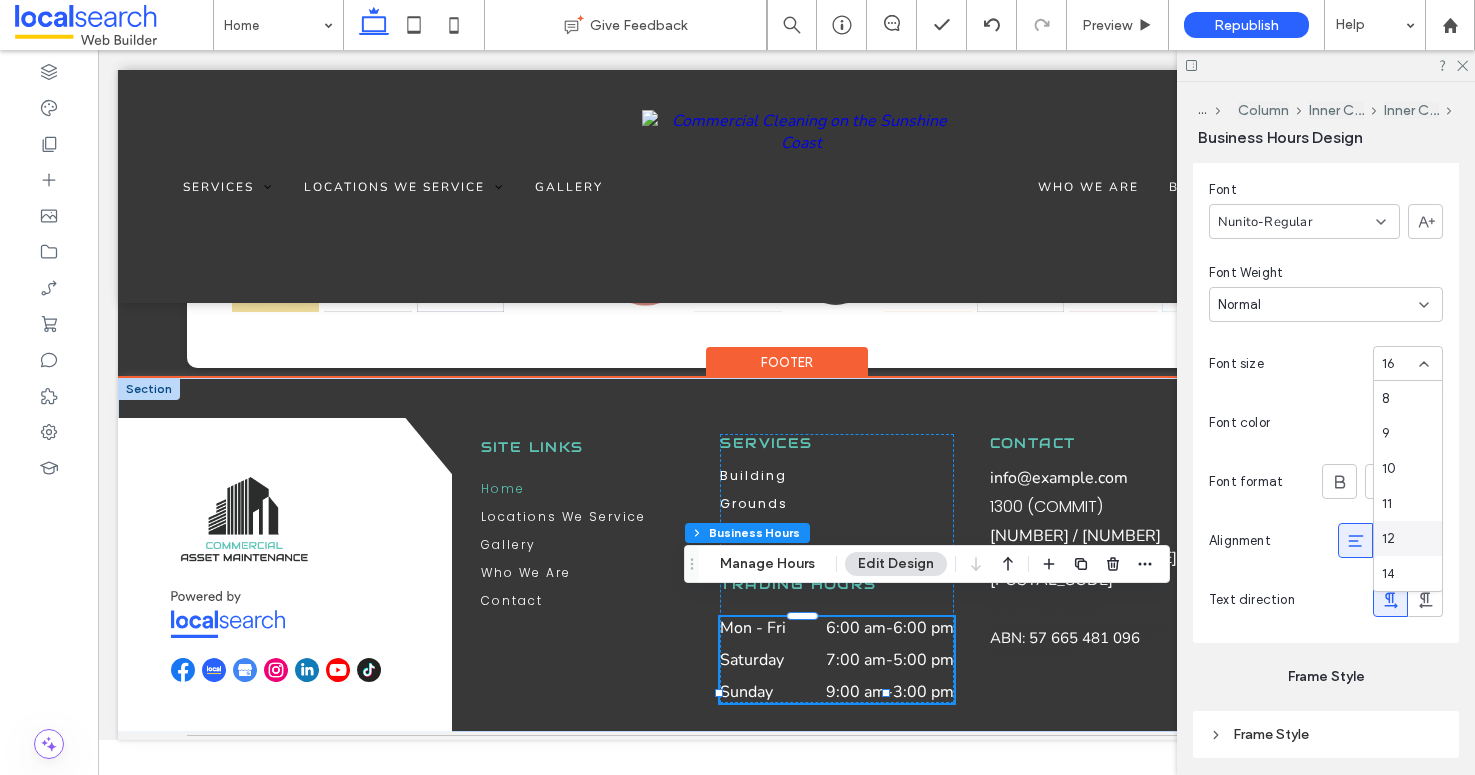 click on "12" at bounding box center [1408, 538] 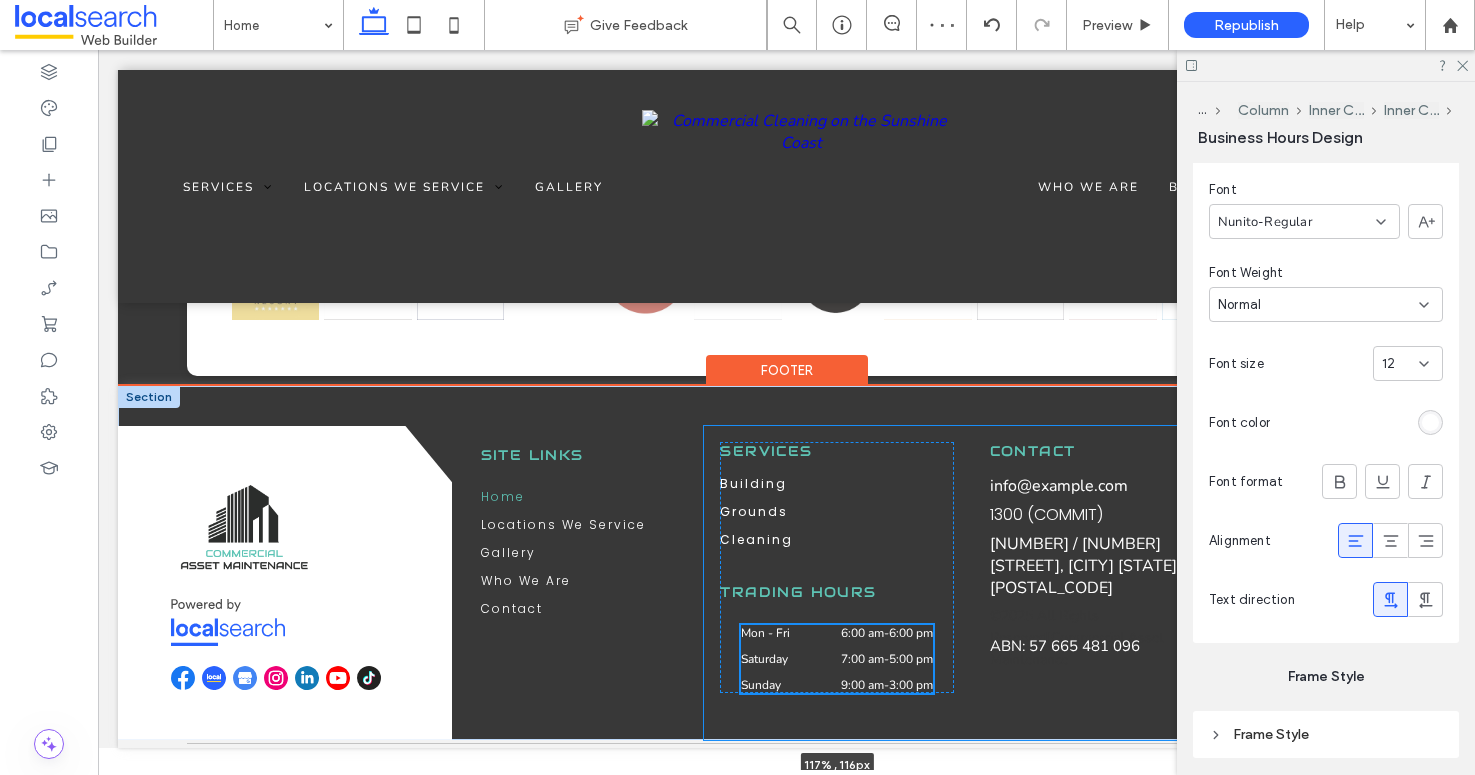 scroll, scrollTop: 5606, scrollLeft: 0, axis: vertical 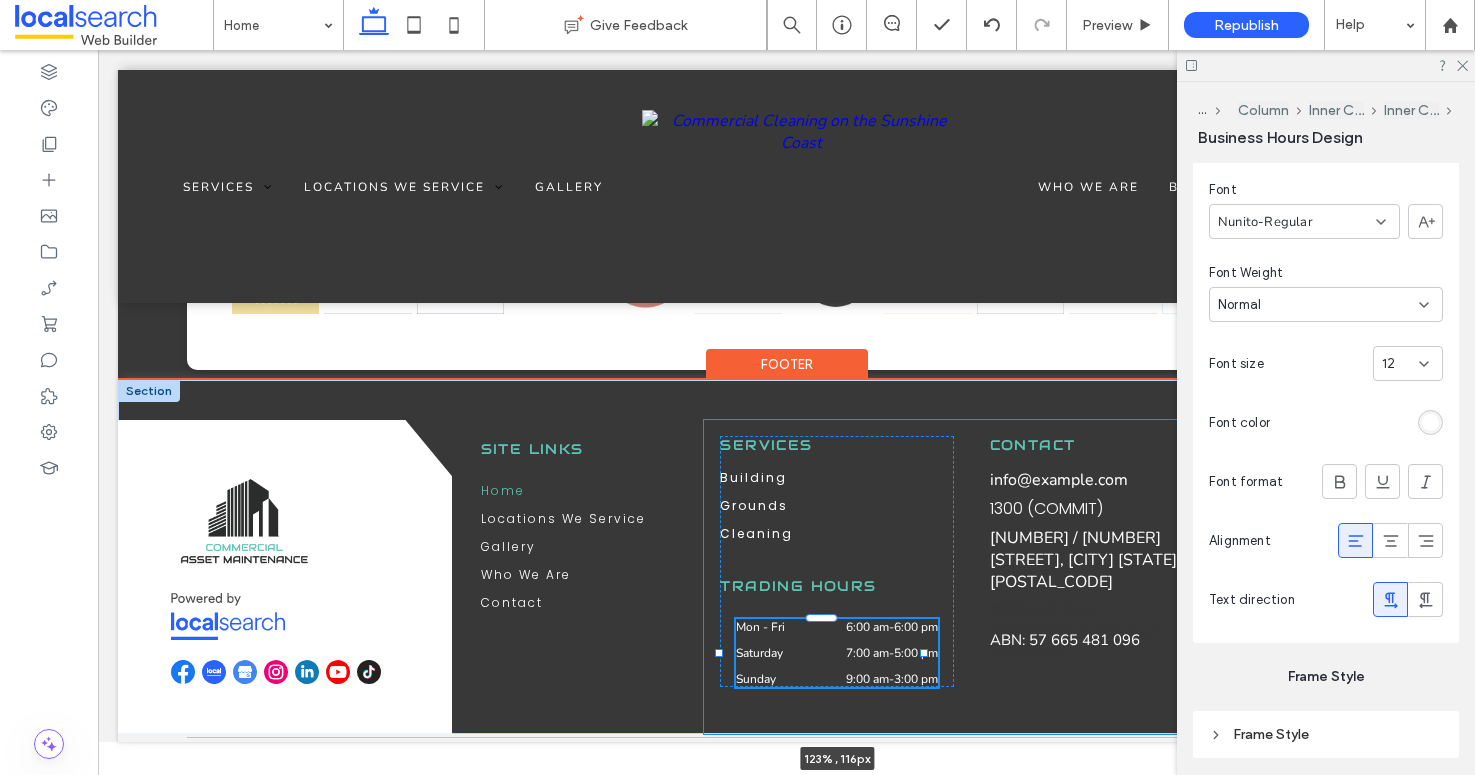 drag, startPoint x: 888, startPoint y: 684, endPoint x: 907, endPoint y: 687, distance: 19.235384 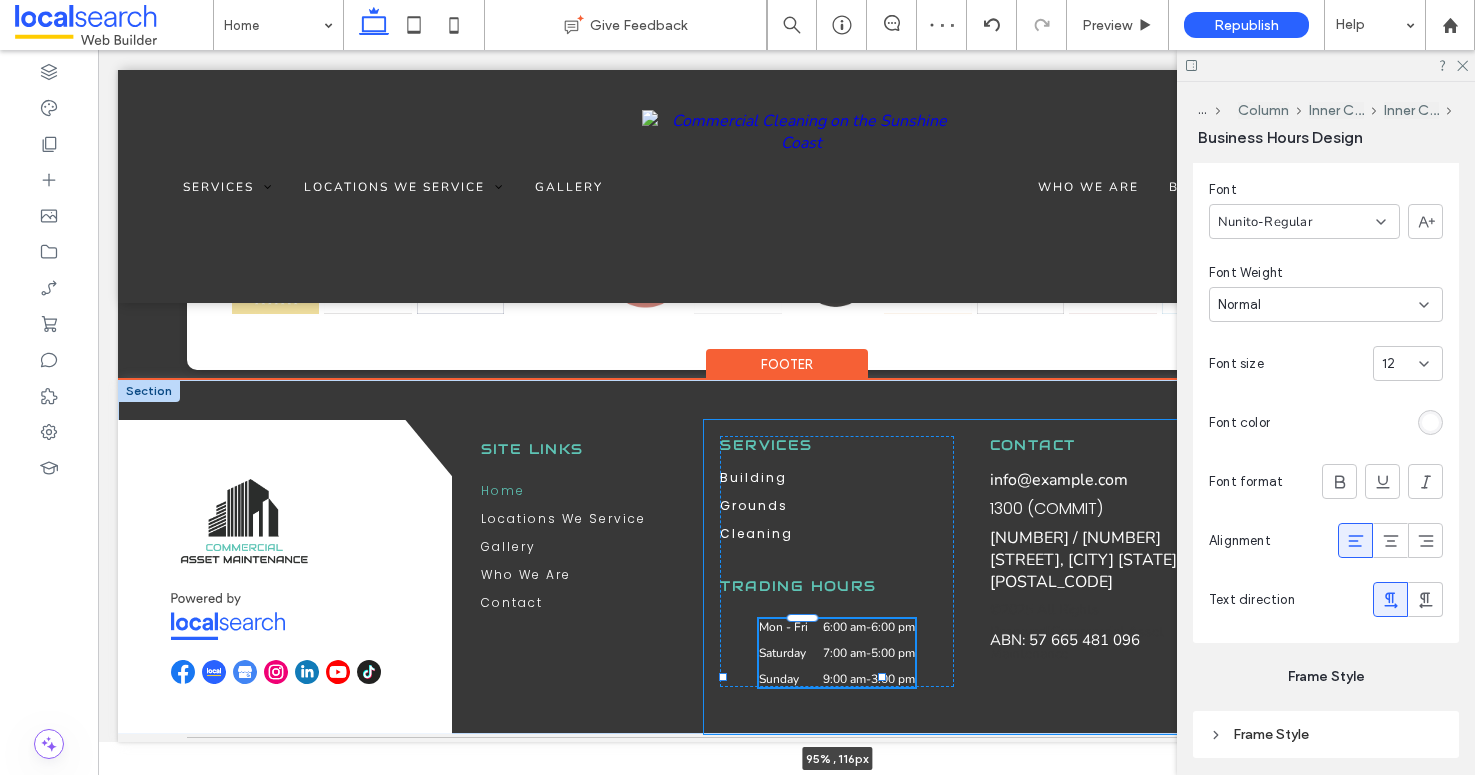 click at bounding box center (882, 677) 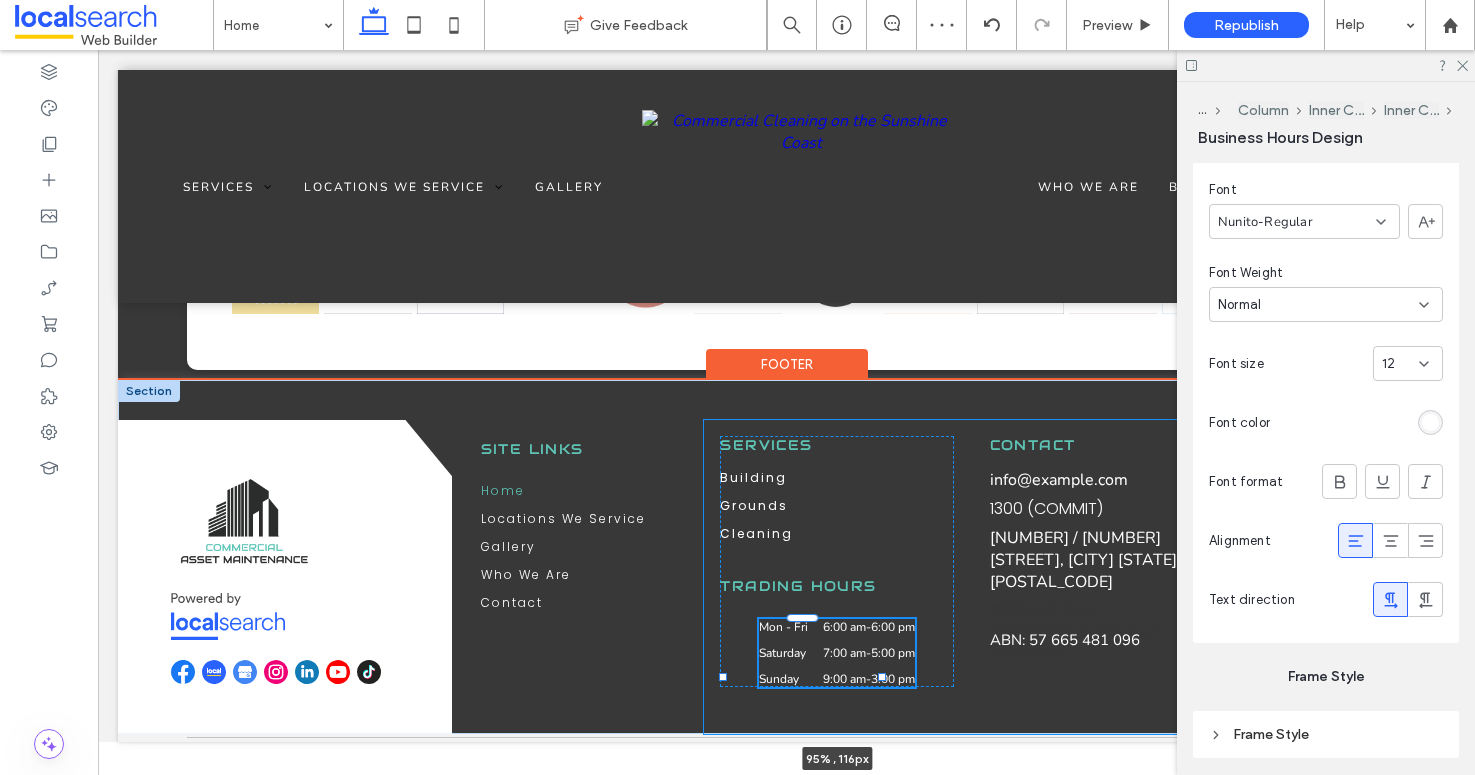 type on "**" 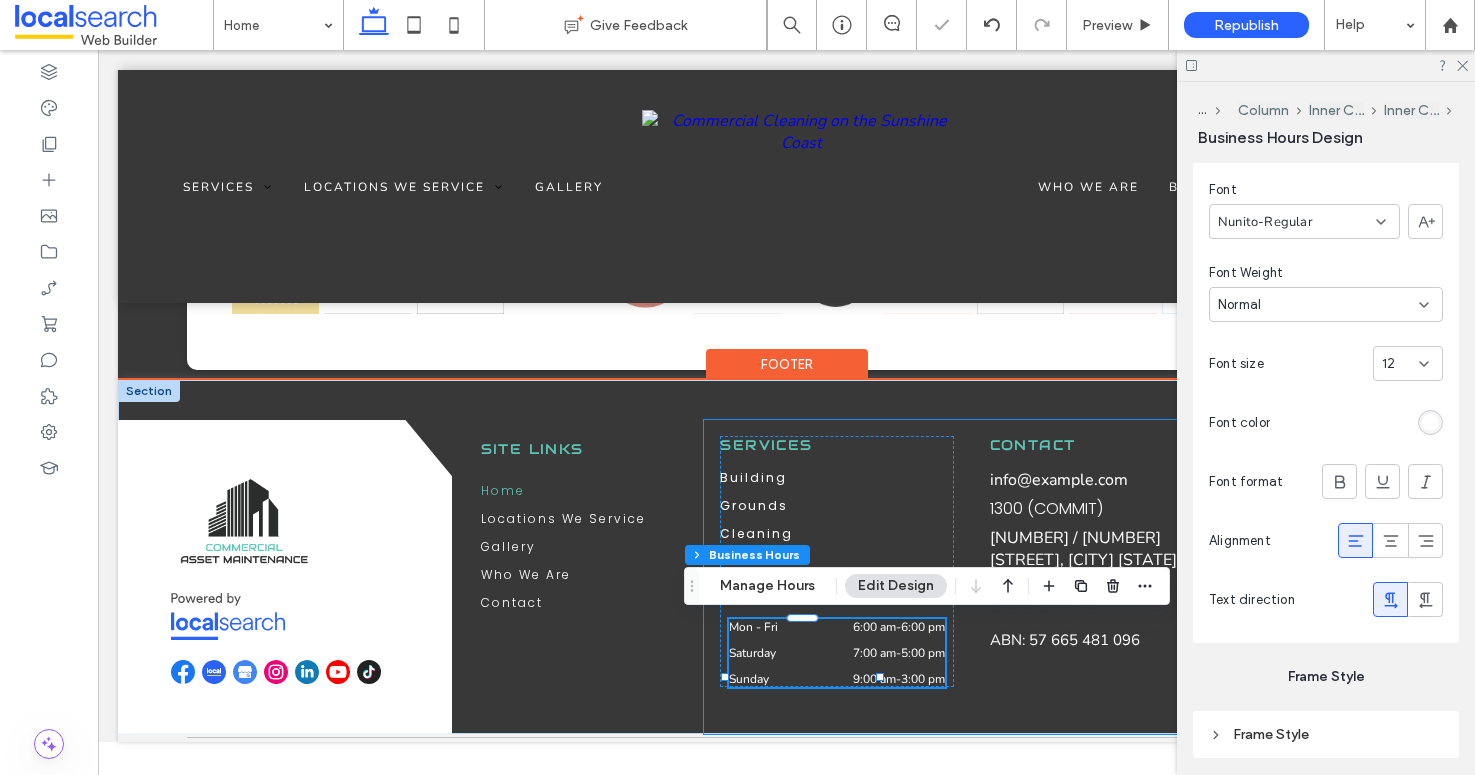 click on "Services
Building
Grounds
Cleaning
Trading Hours
Mon - Fri
6:00 am
-  6:00 pm
Saturday
7:00 am
-  5:00 pm
Sunday
9:00 am
-  3:00 pm
93% , 116px
CONTACT
info@commercialassetmaintenance.com
1300 (COMMIT)
4 / 13 Focal Ave, Coolum Beach QLD 4573
©  2025
All Rights Reserved
|  Commercial Asset Maintenance
ABN: 57 665 481 096" at bounding box center (971, 577) 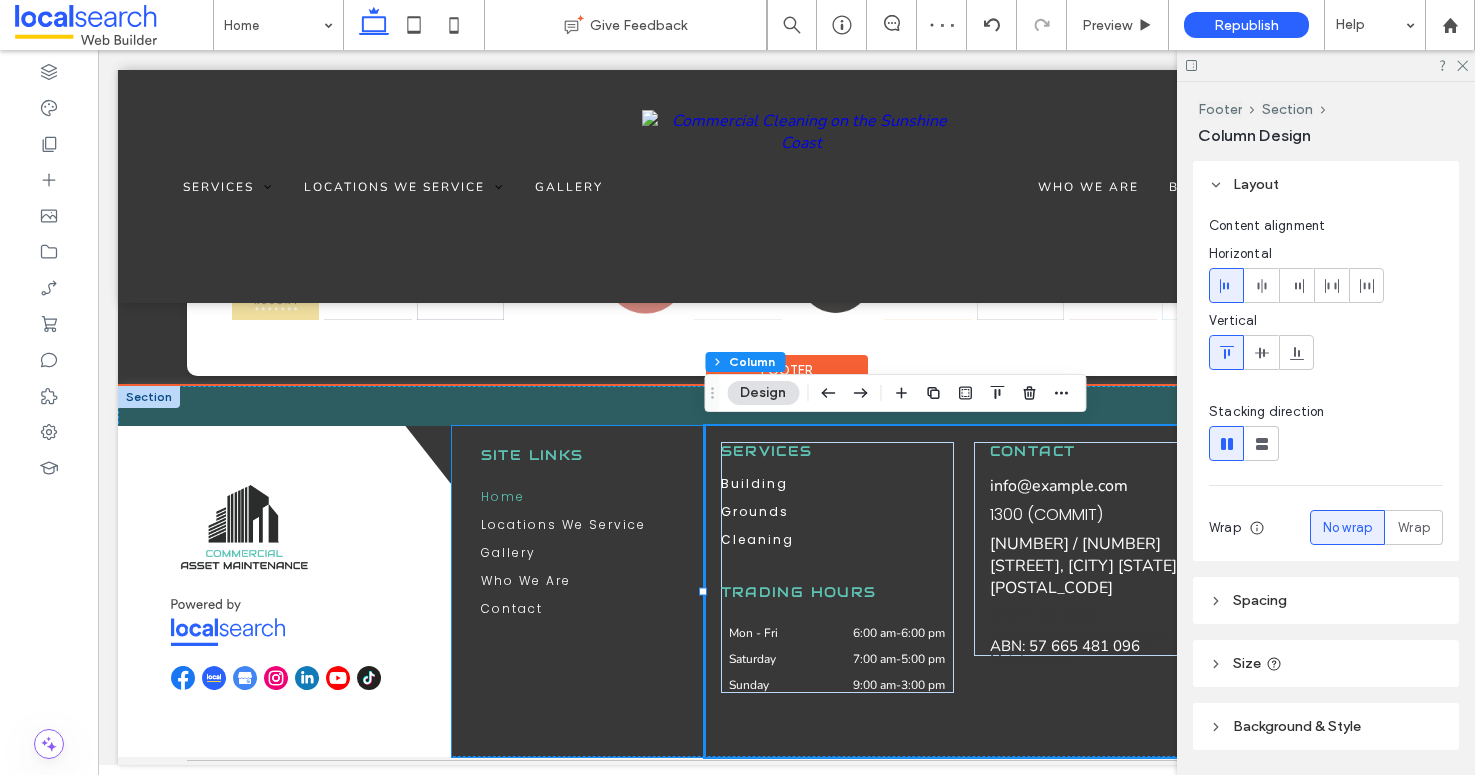 scroll, scrollTop: 5622, scrollLeft: 0, axis: vertical 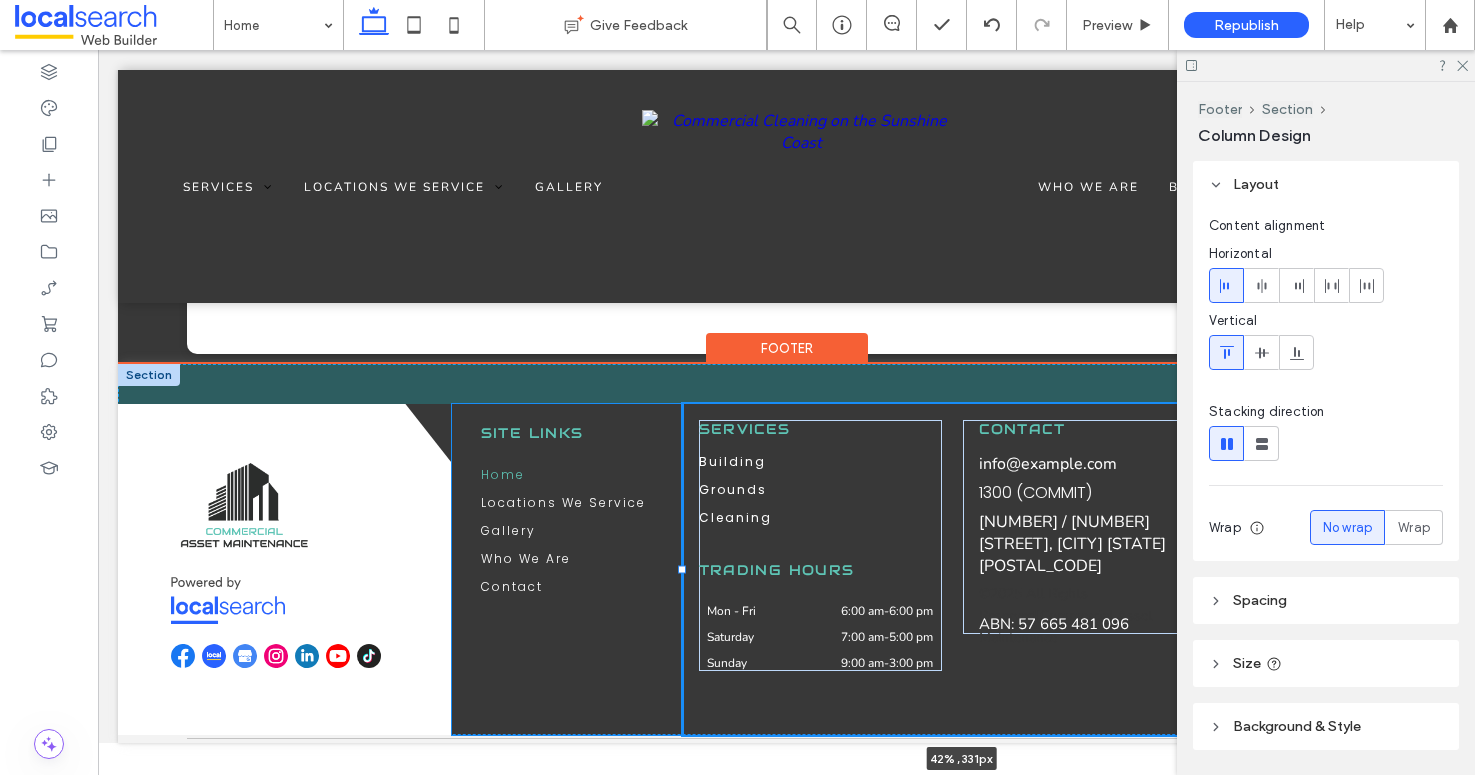 drag, startPoint x: 705, startPoint y: 592, endPoint x: 683, endPoint y: 592, distance: 22 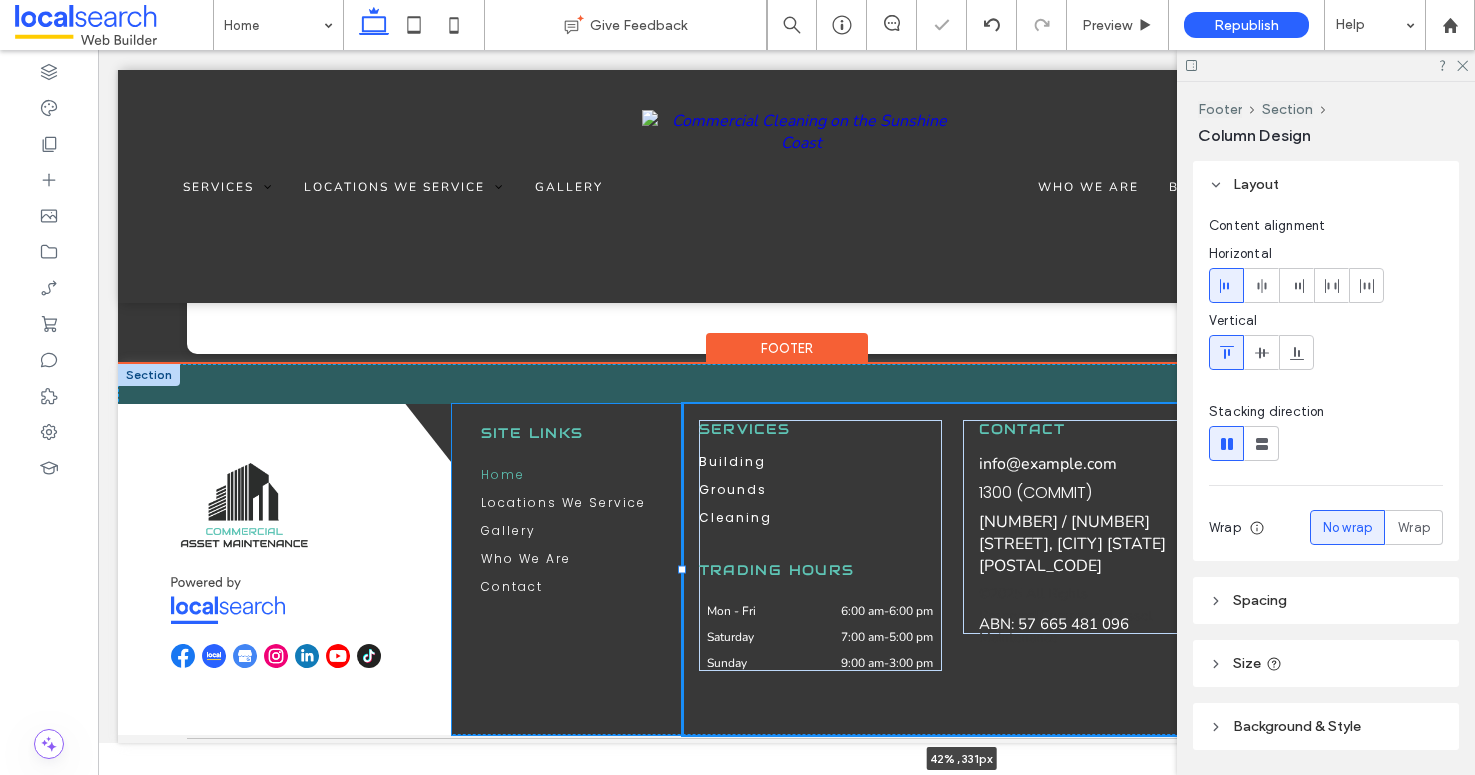 type on "**" 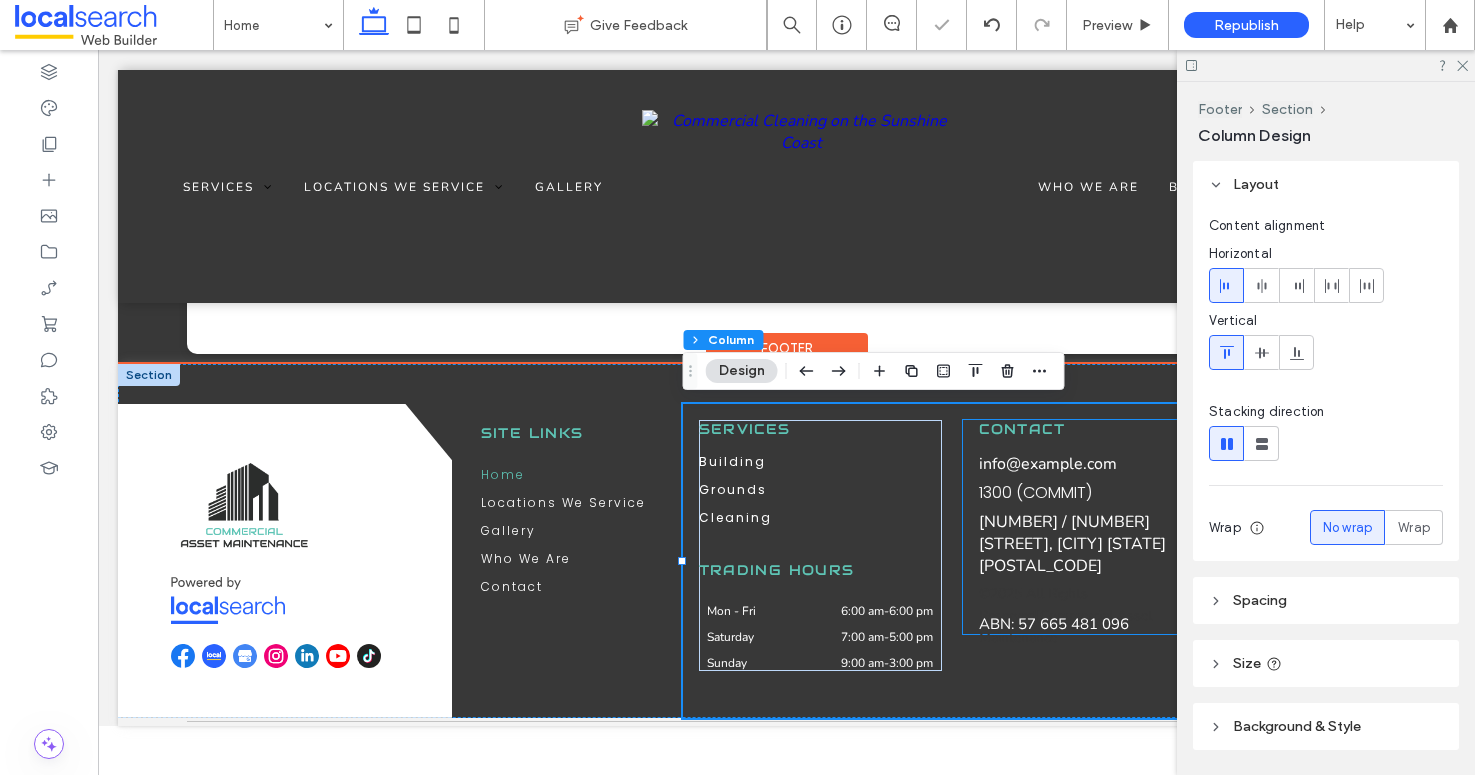 click on "1300 (COMMIT)" at bounding box center [1035, 492] 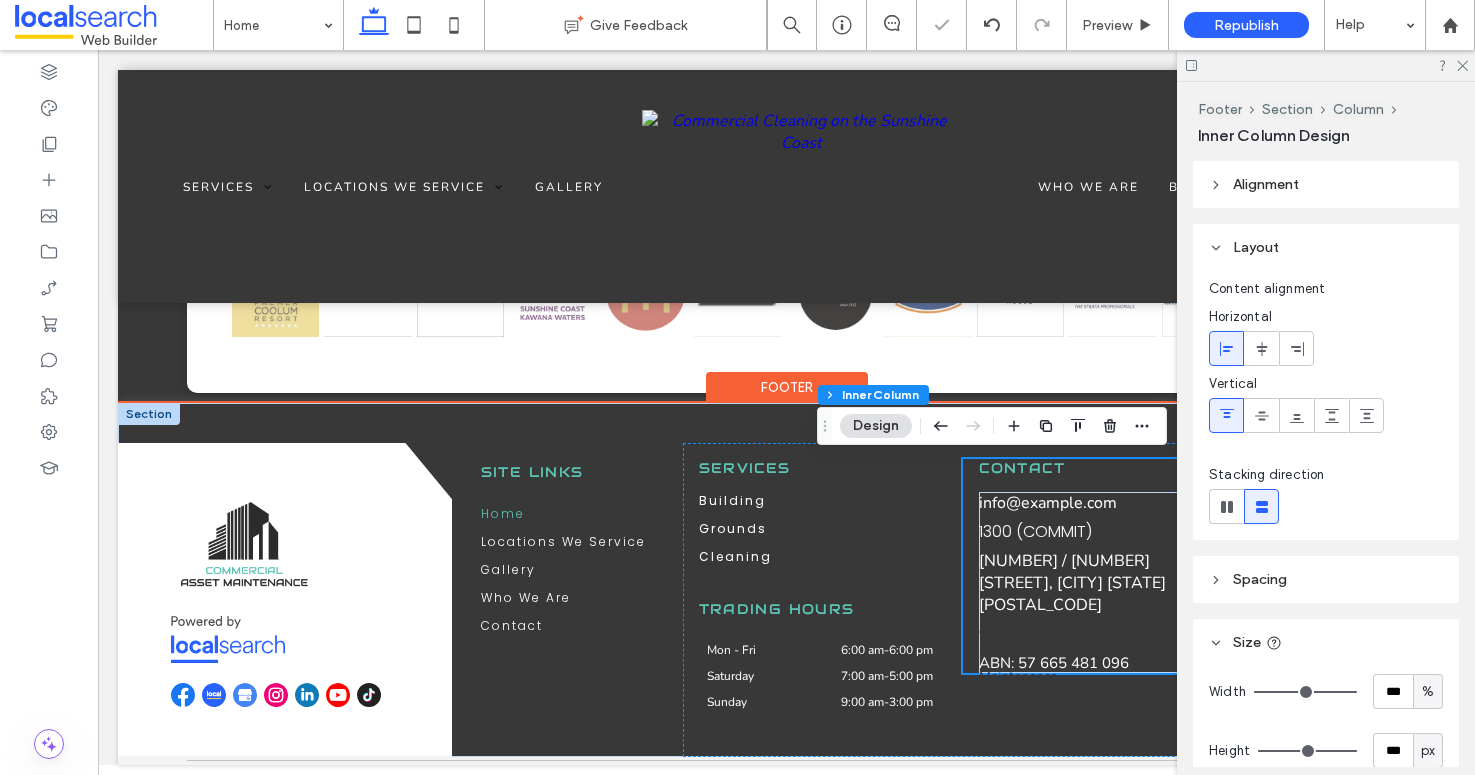 scroll, scrollTop: 5583, scrollLeft: 0, axis: vertical 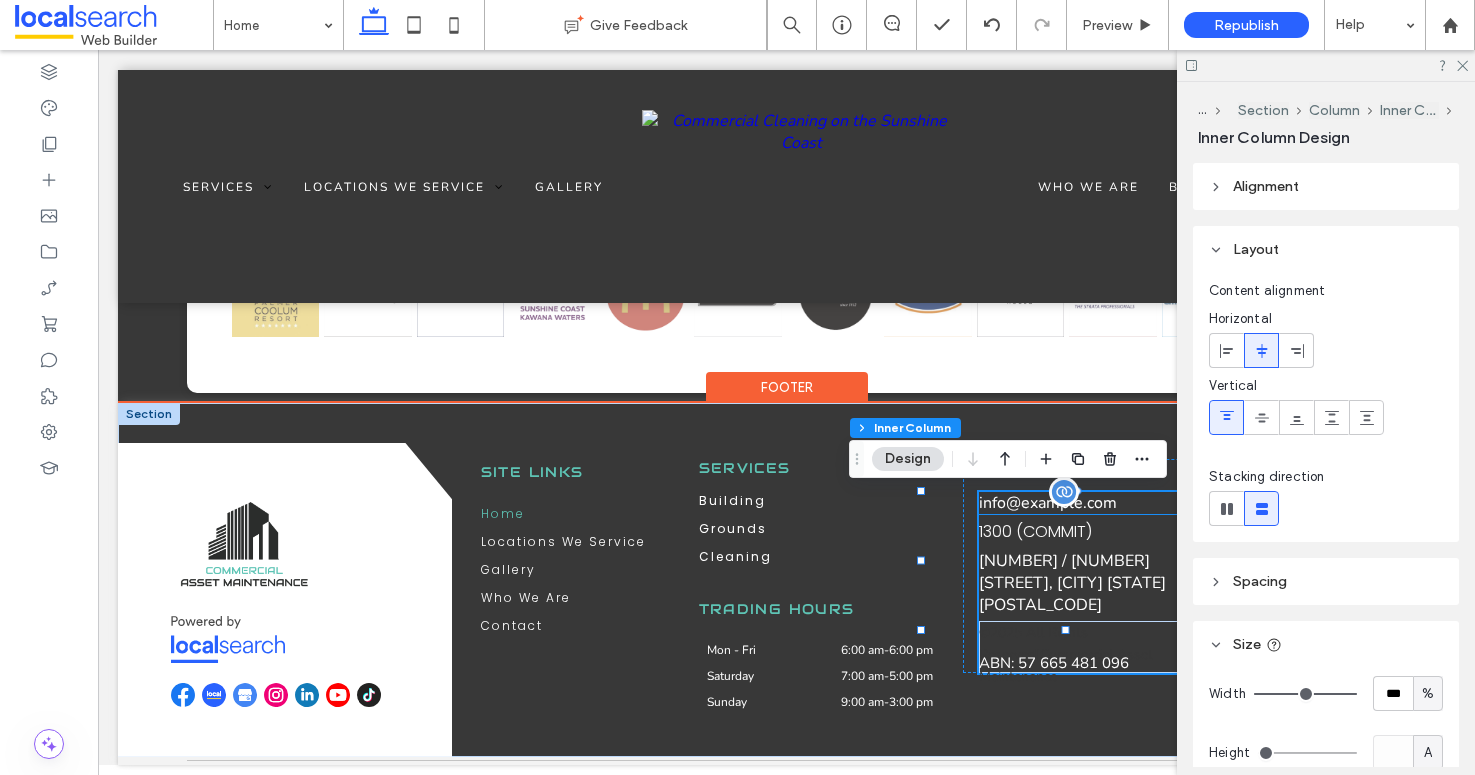 click on "info@commercialassetmaintenance.com" at bounding box center (1048, 503) 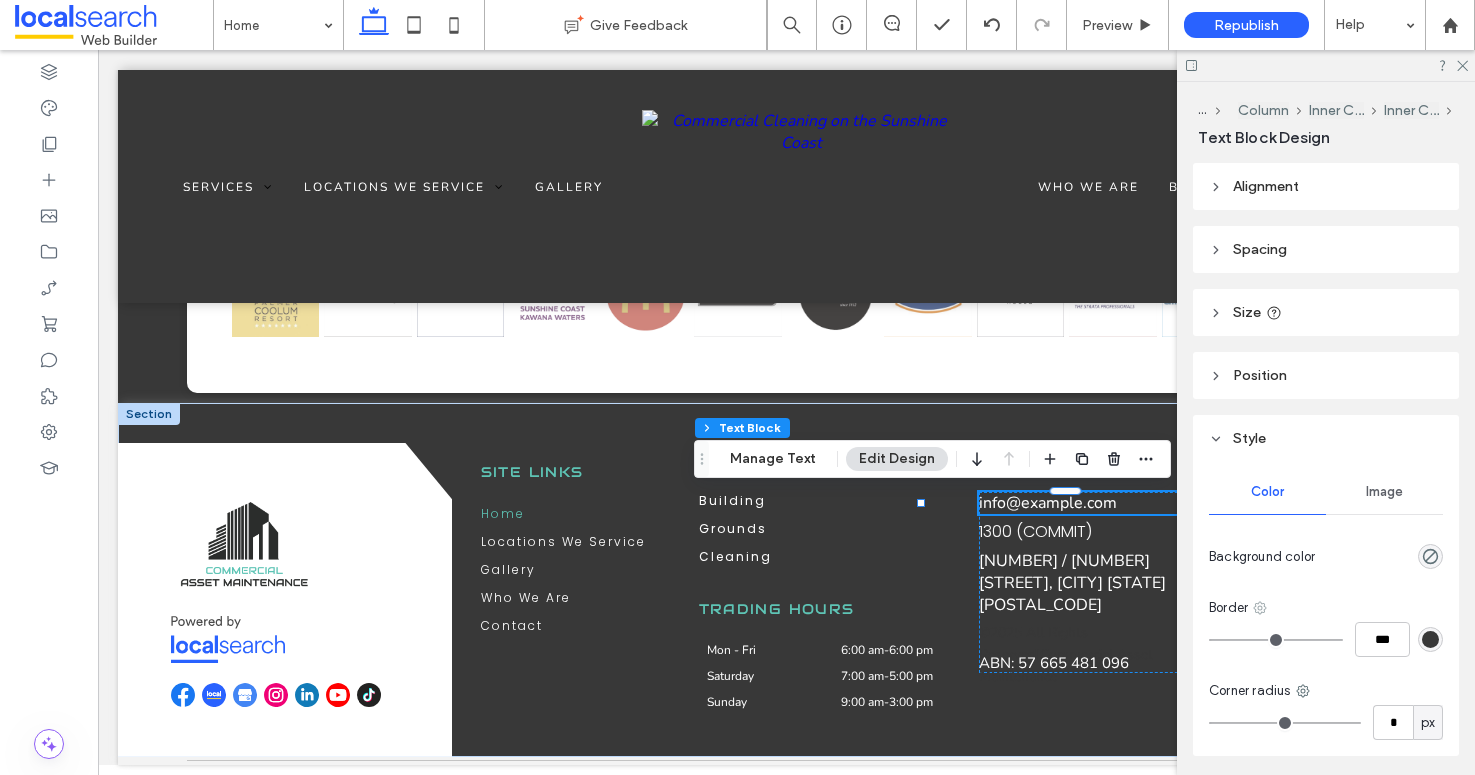 scroll, scrollTop: 69, scrollLeft: 0, axis: vertical 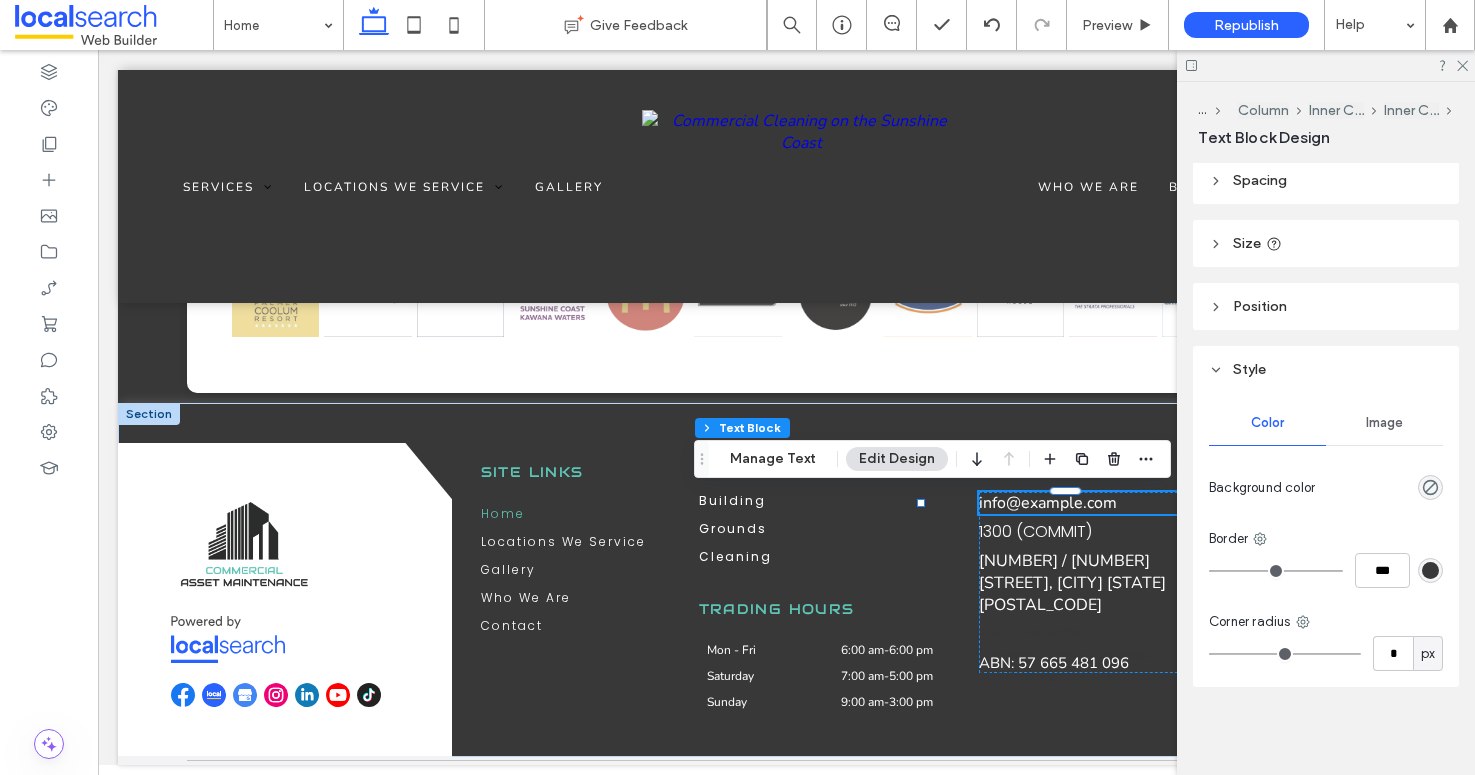 click on "Size" at bounding box center [1247, 243] 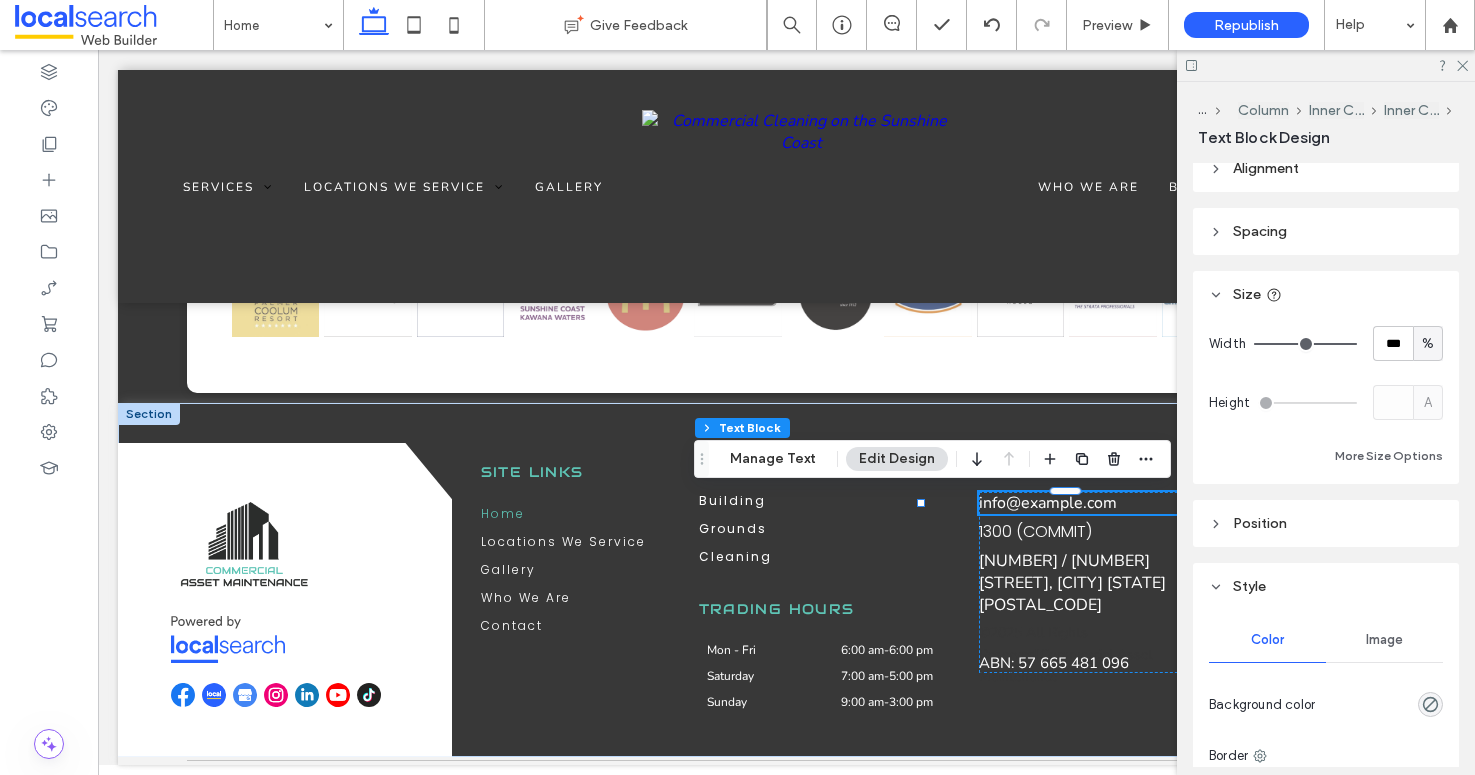 scroll, scrollTop: 0, scrollLeft: 0, axis: both 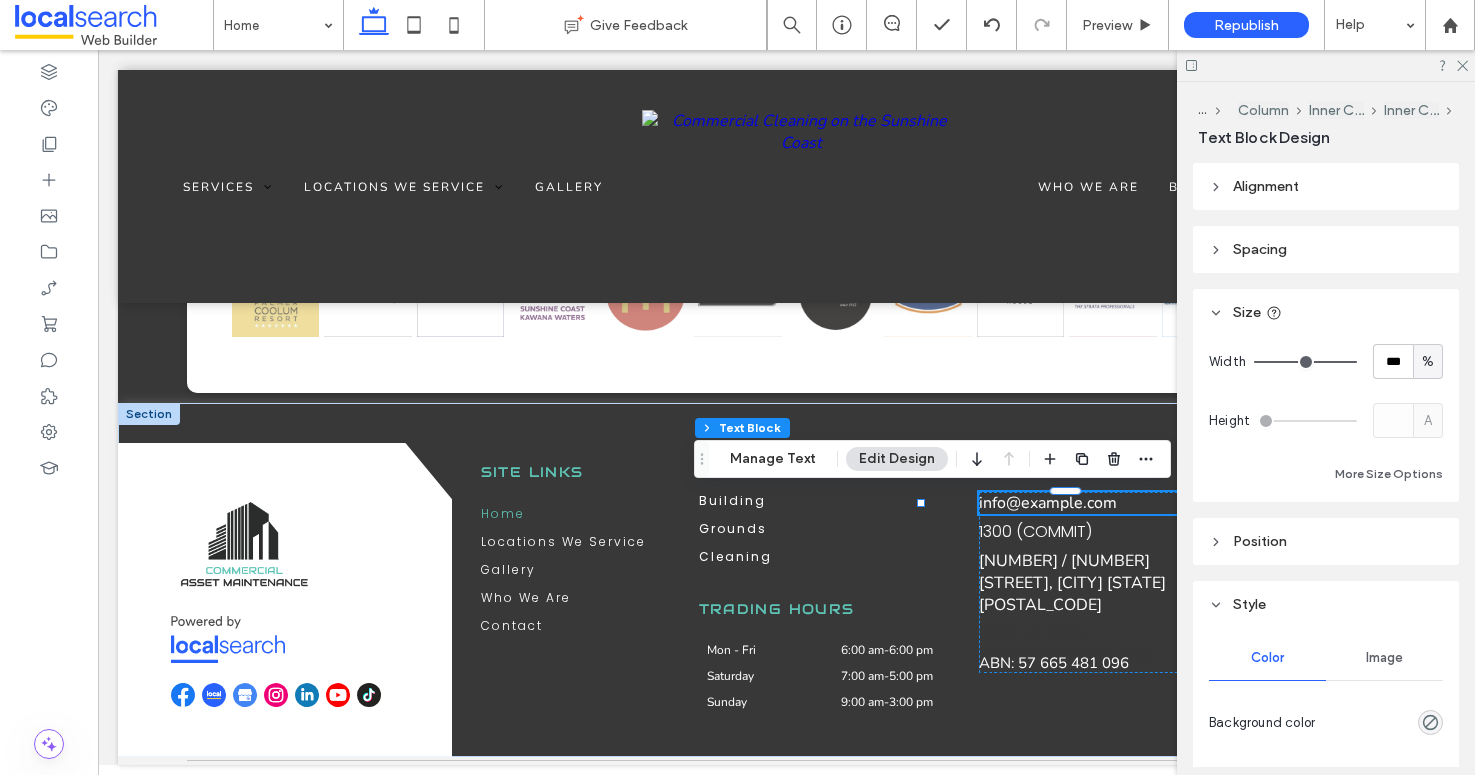 click on "Alignment" at bounding box center [1266, 186] 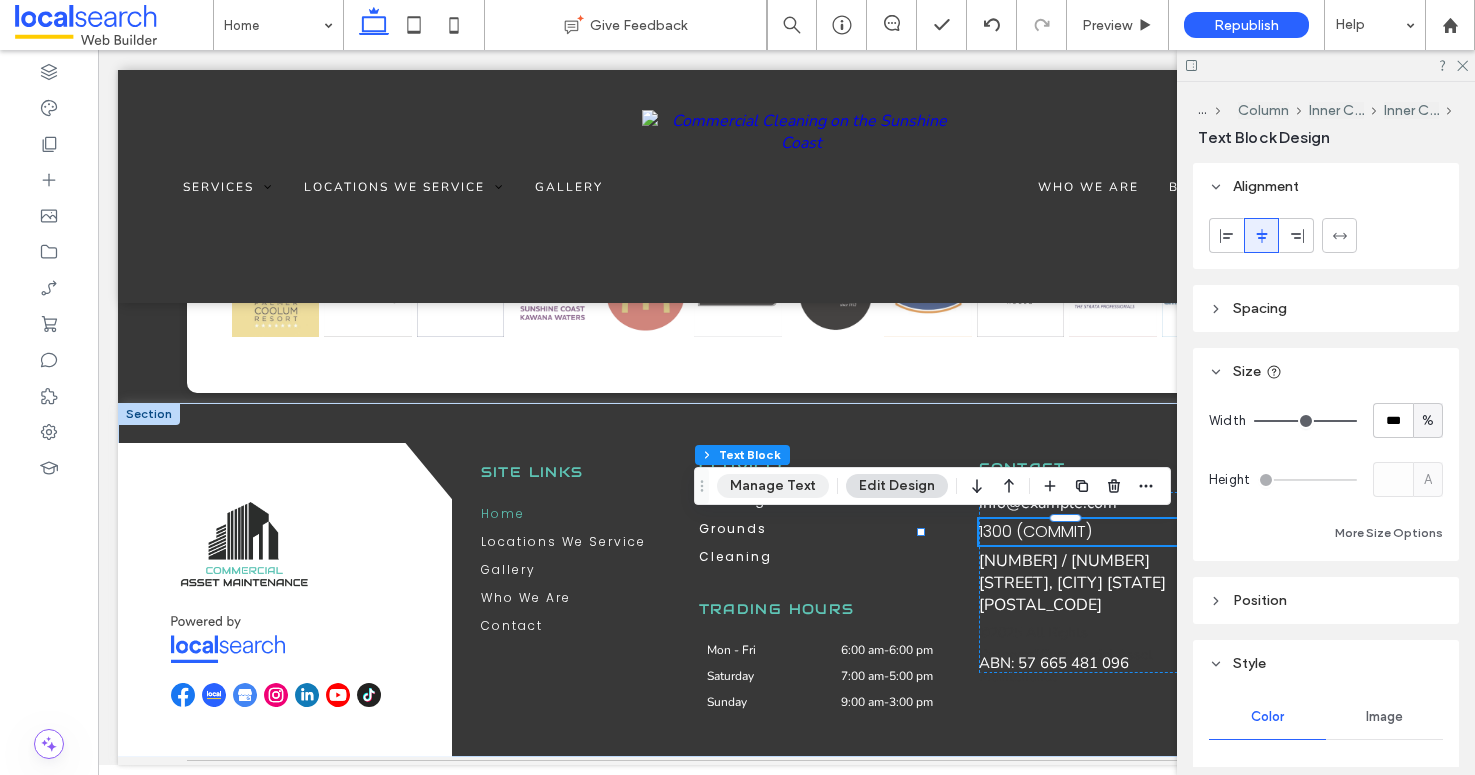 click on "Manage Text" at bounding box center [773, 486] 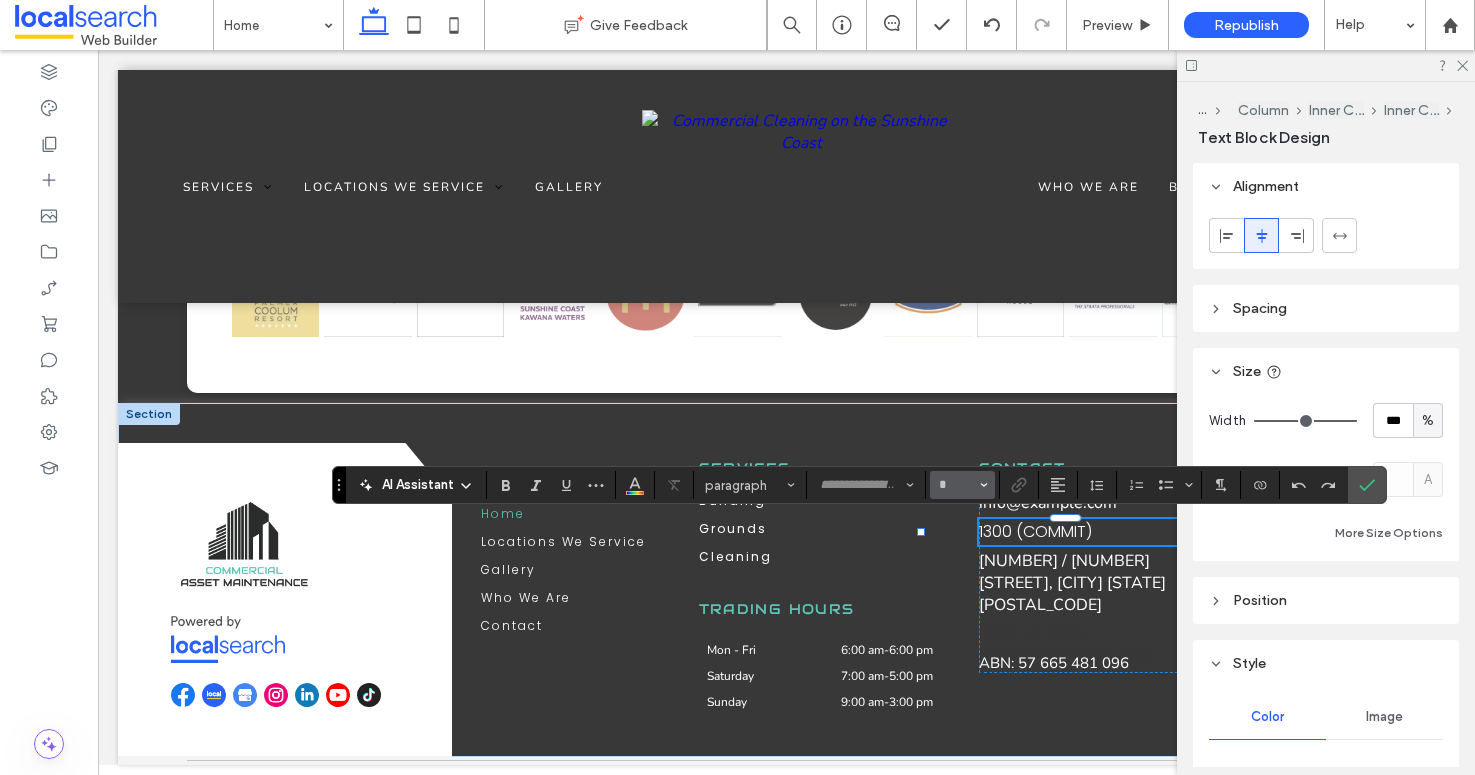 type on "*******" 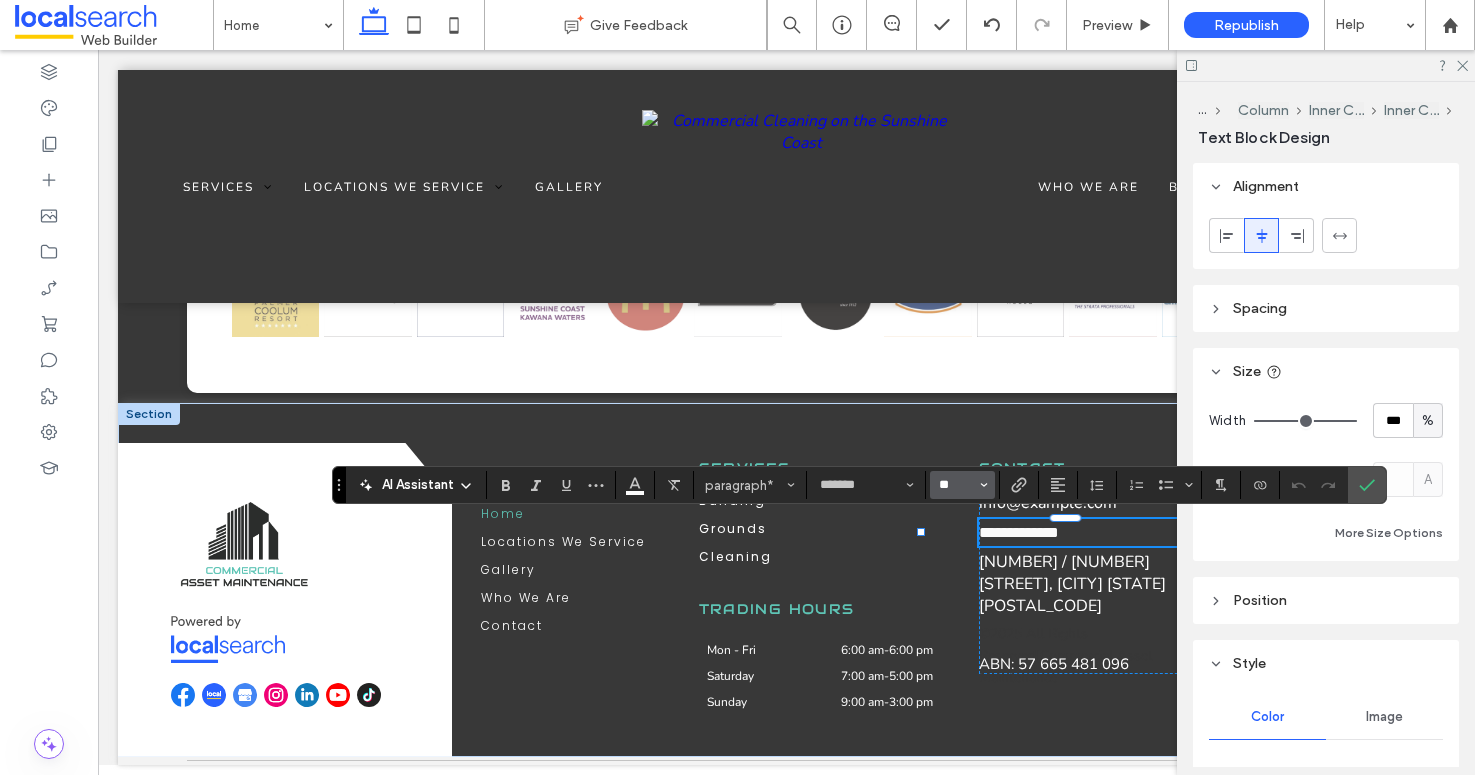 click on "**" at bounding box center (956, 485) 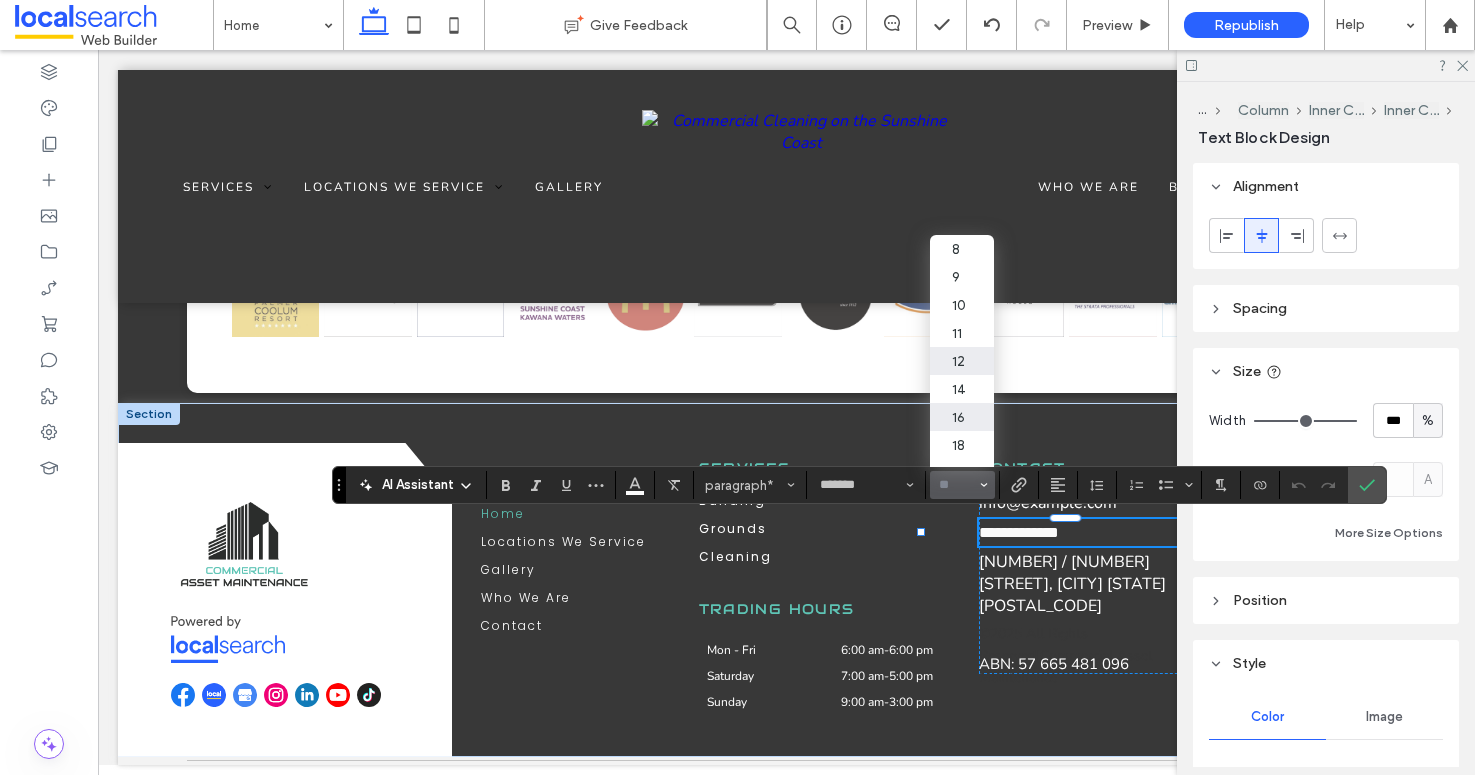 click on "12" at bounding box center (962, 361) 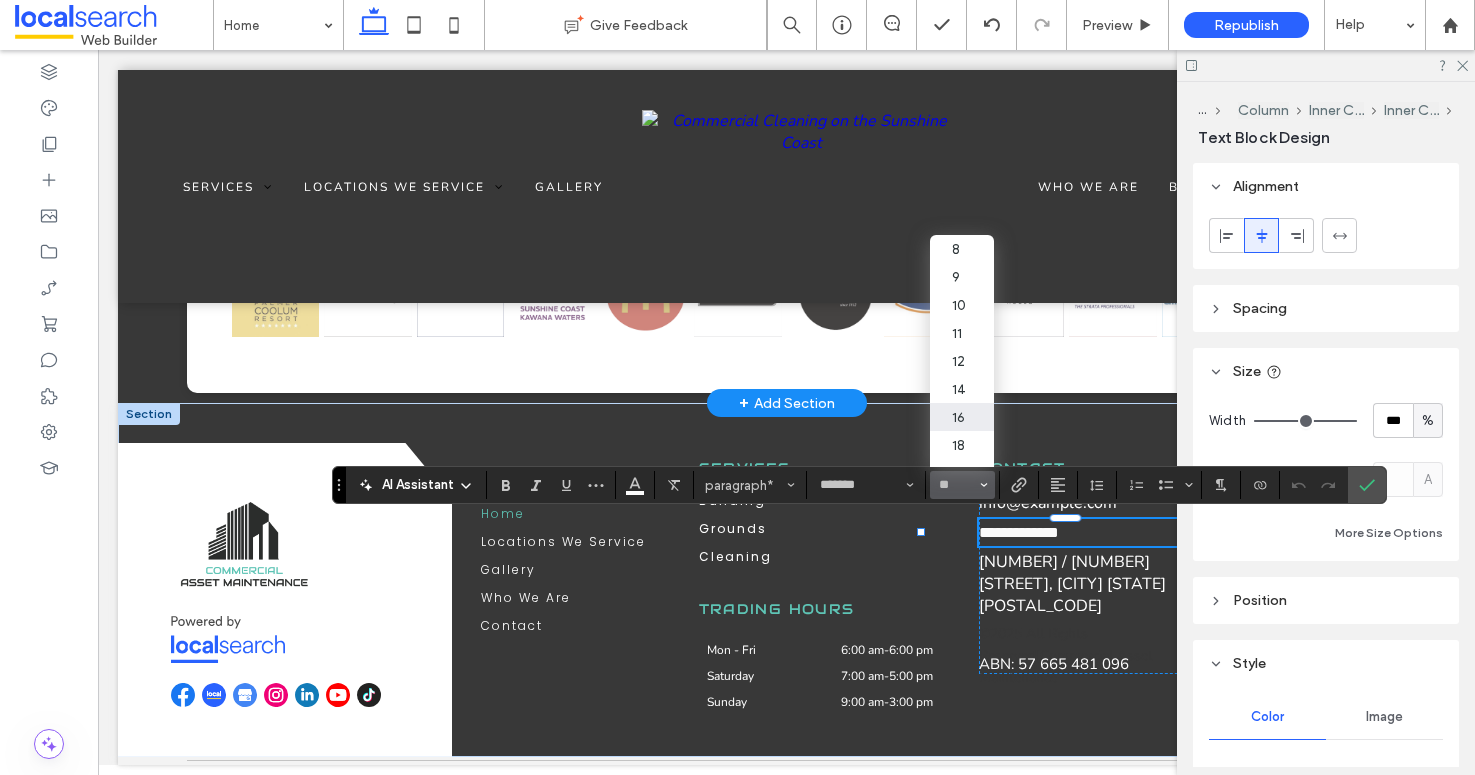 type on "**" 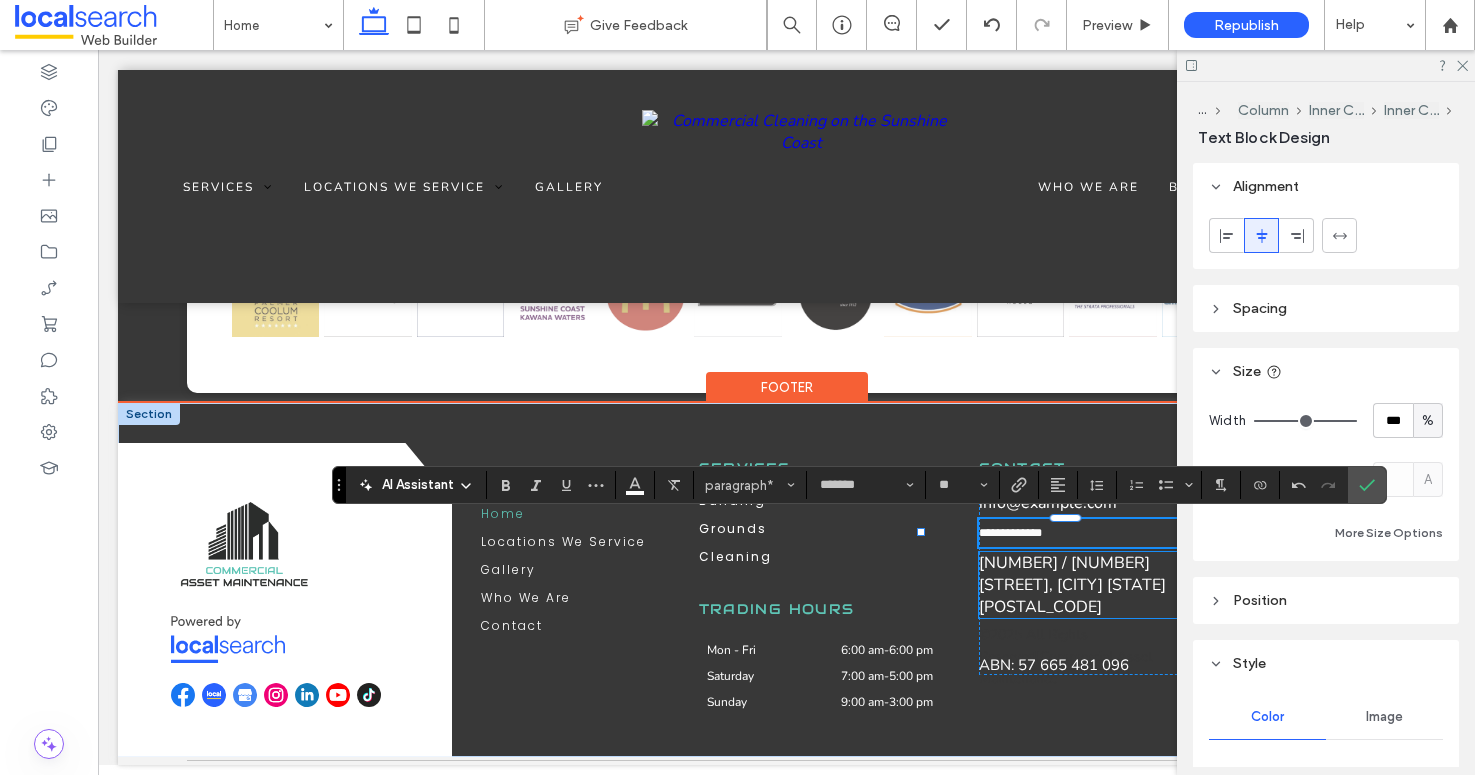 click on "4 / 13 Focal Ave, Coolum Beach QLD 4573" at bounding box center [1093, 585] 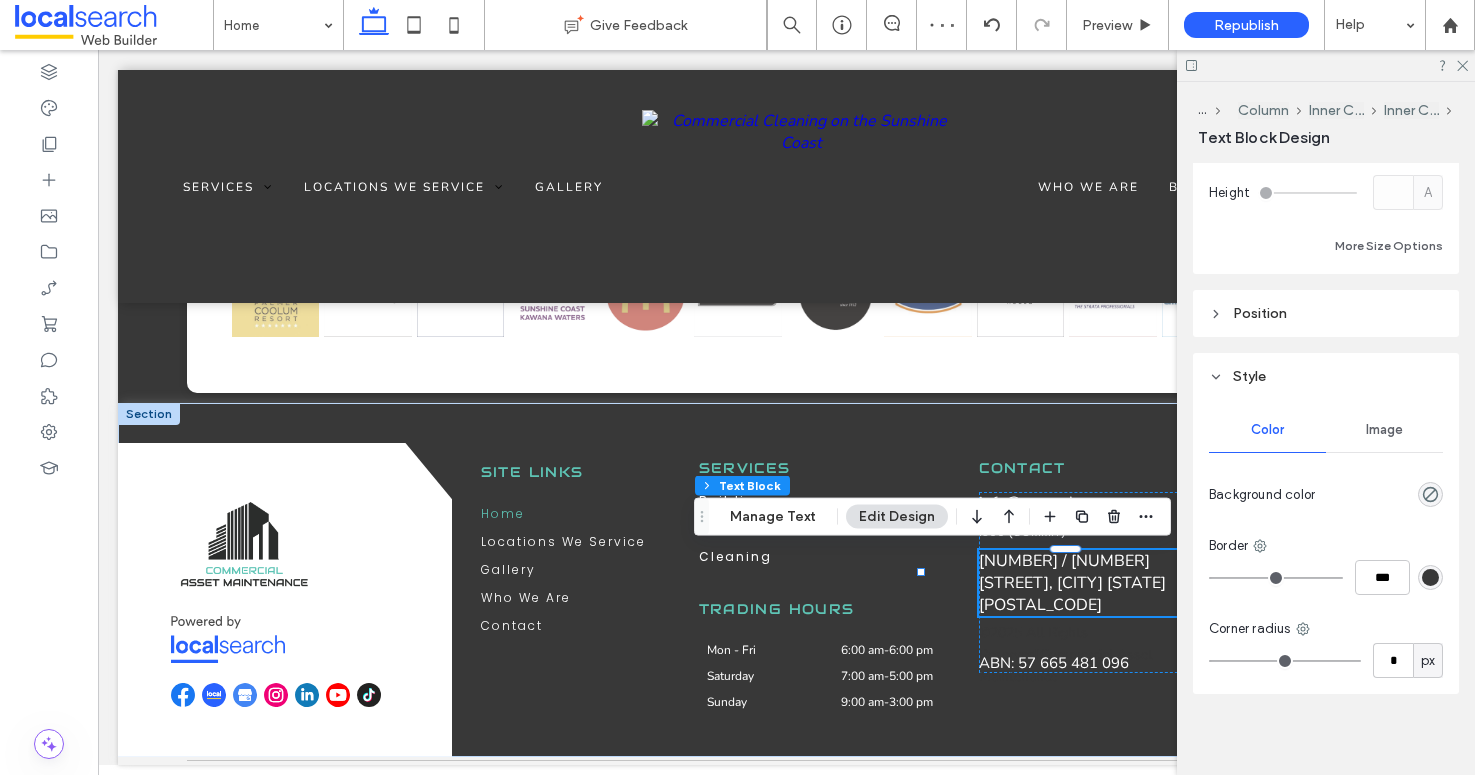 scroll, scrollTop: 294, scrollLeft: 0, axis: vertical 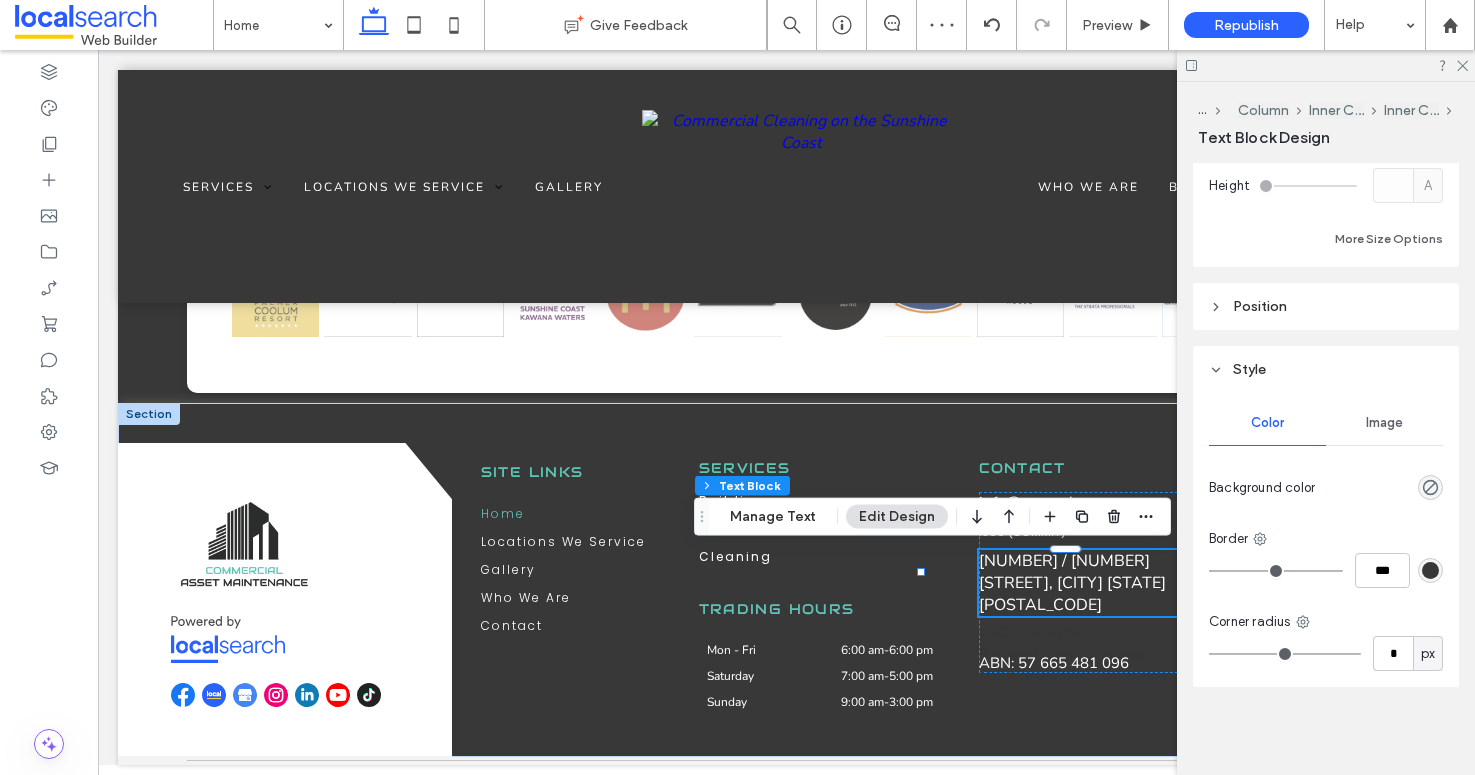 click on "Edit Design" at bounding box center [897, 517] 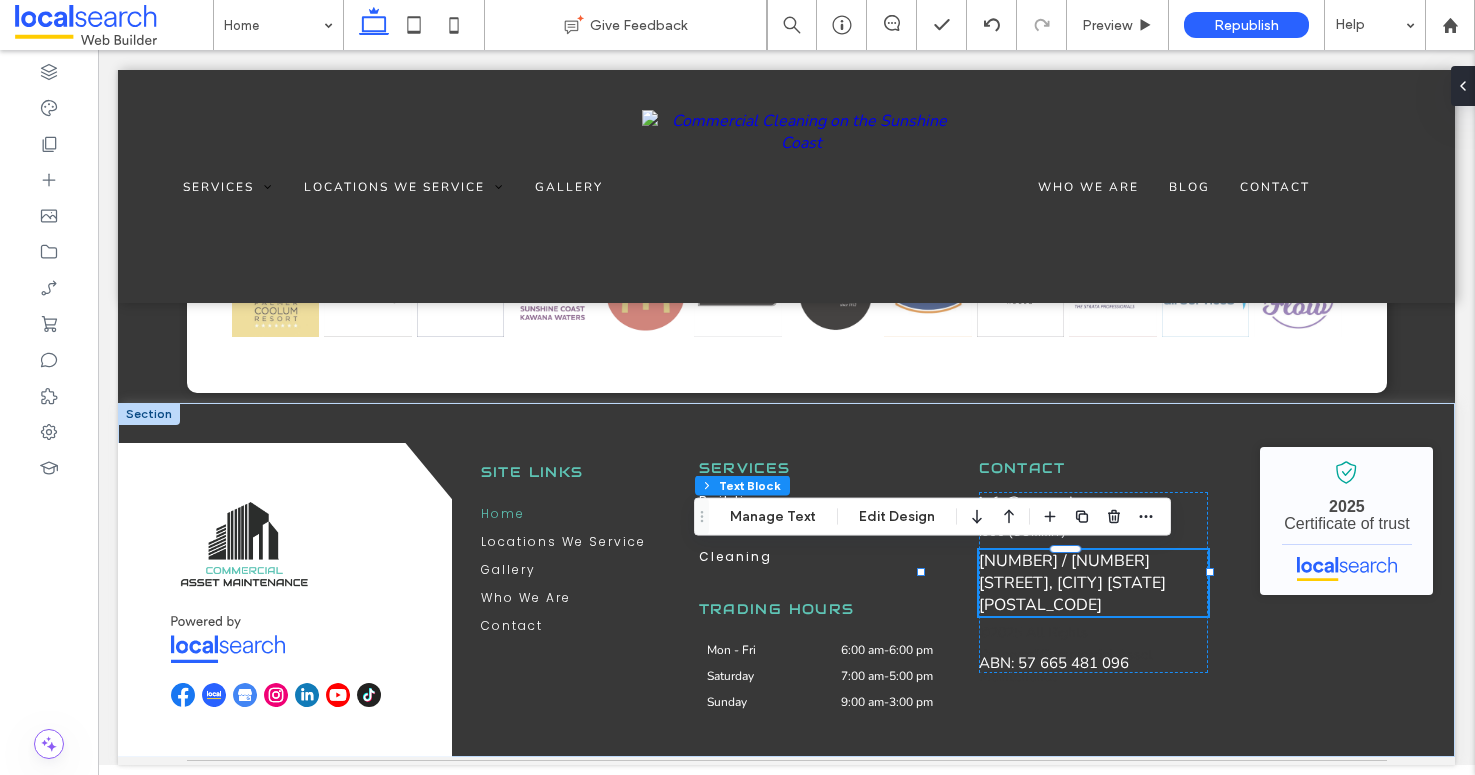click on "Footer Section Column Inner Column Inner Column Text Block Manage Text Edit Design" at bounding box center [932, 517] 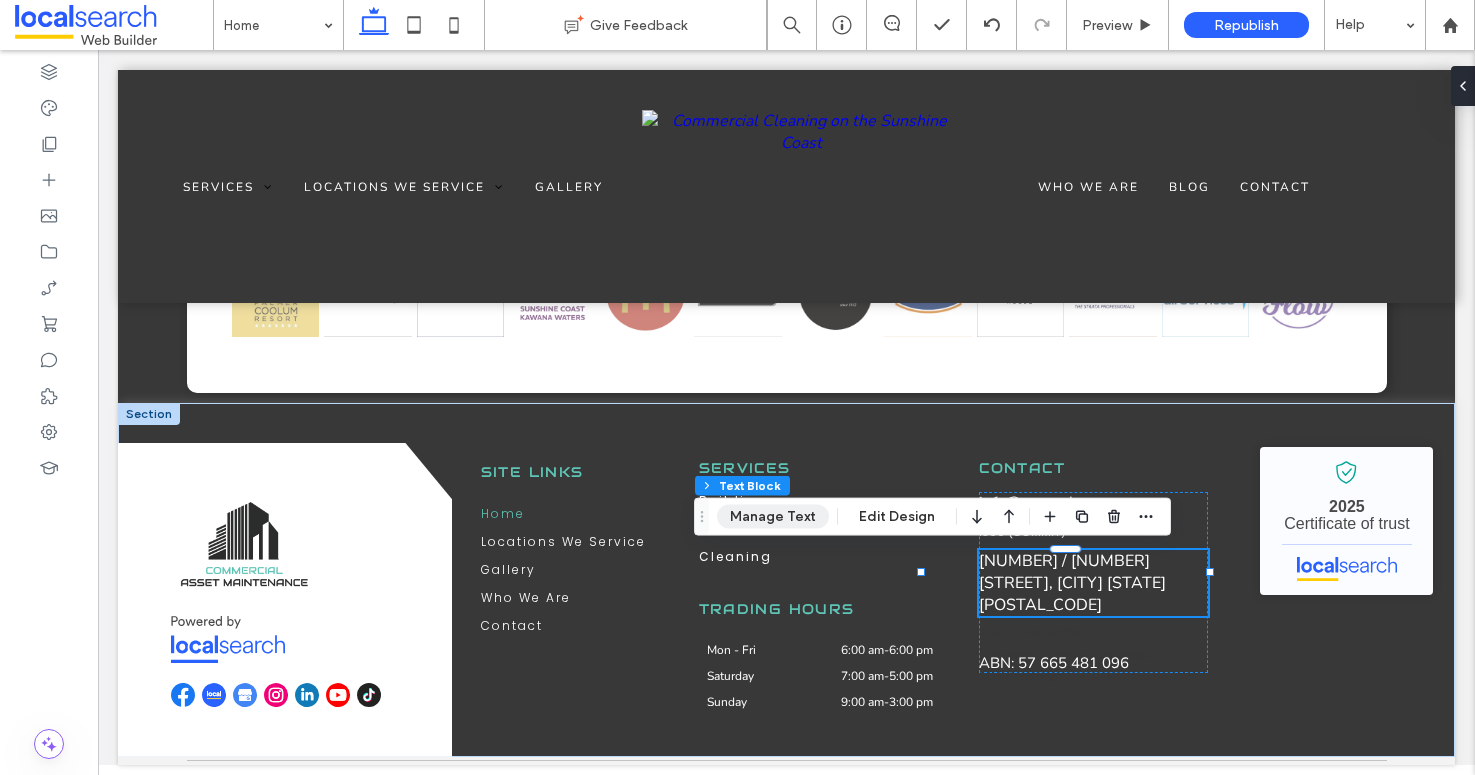 click on "Manage Text" at bounding box center (773, 517) 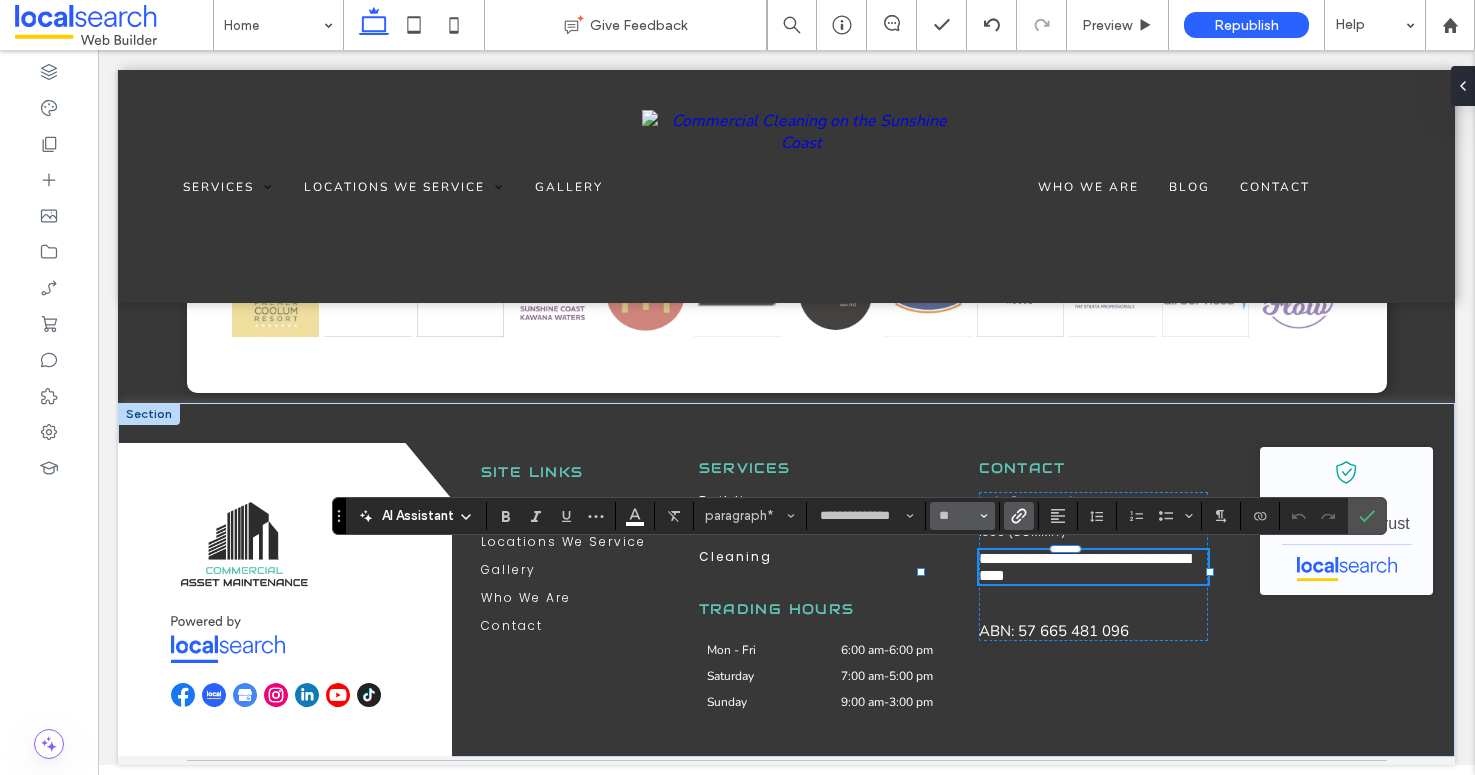 click at bounding box center [984, 516] 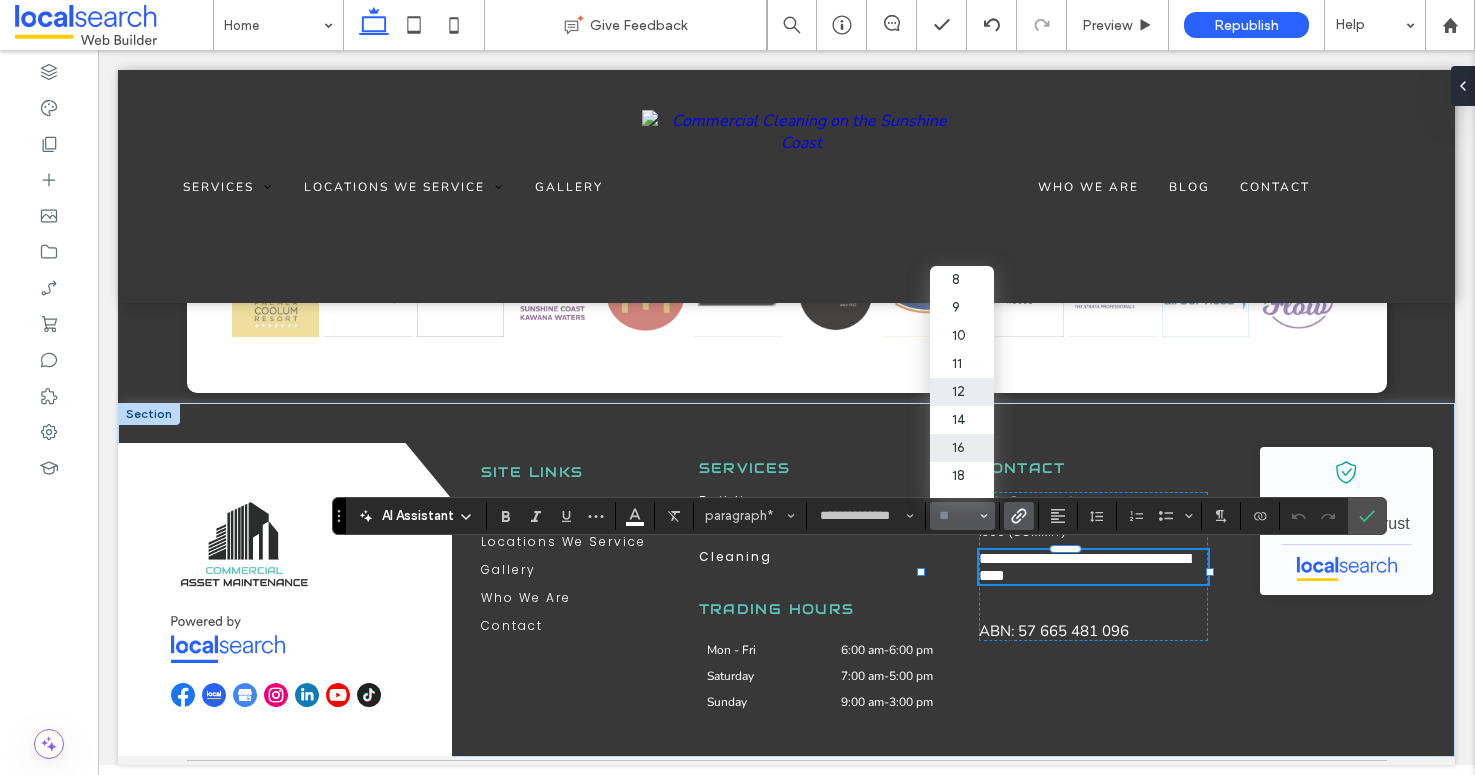 click on "12" at bounding box center [962, 392] 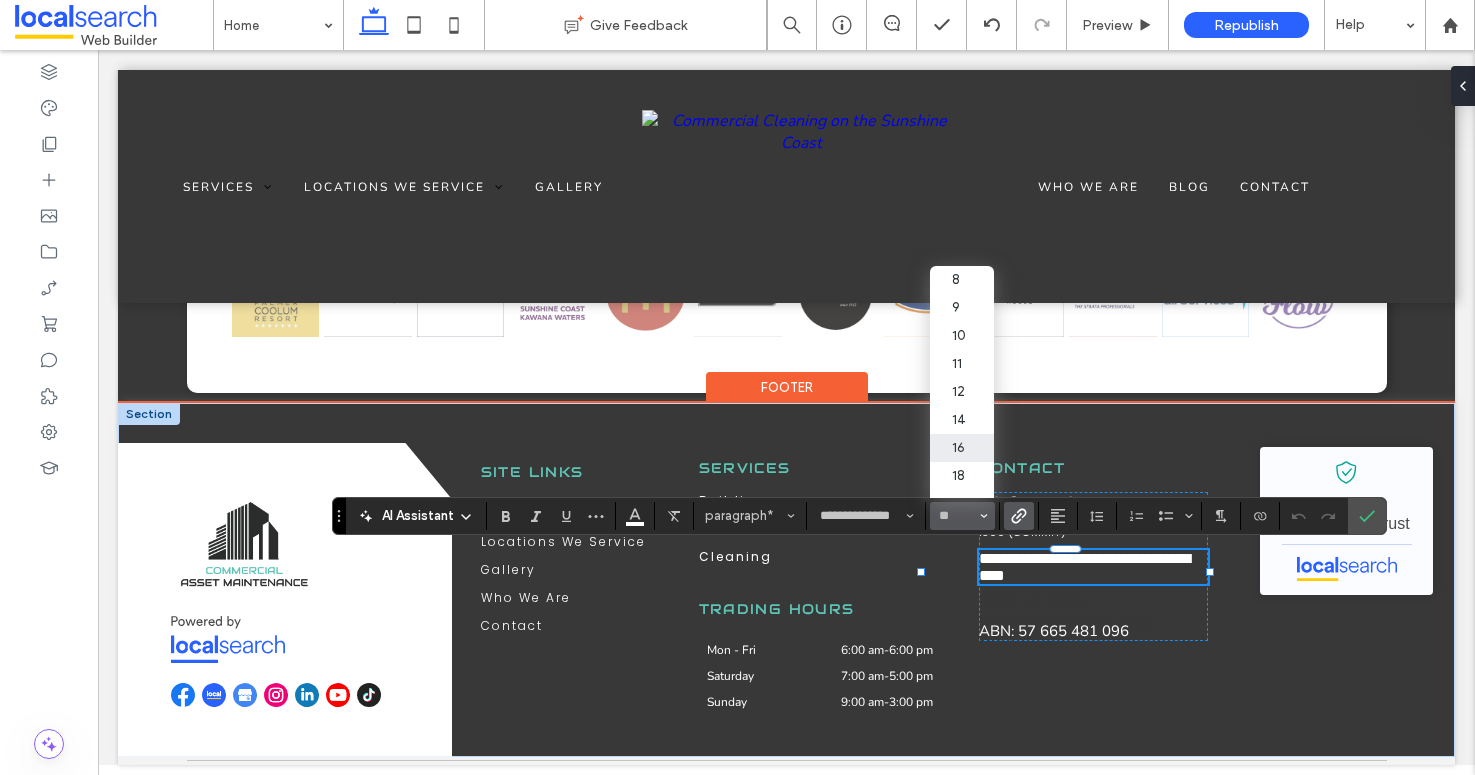 type on "**" 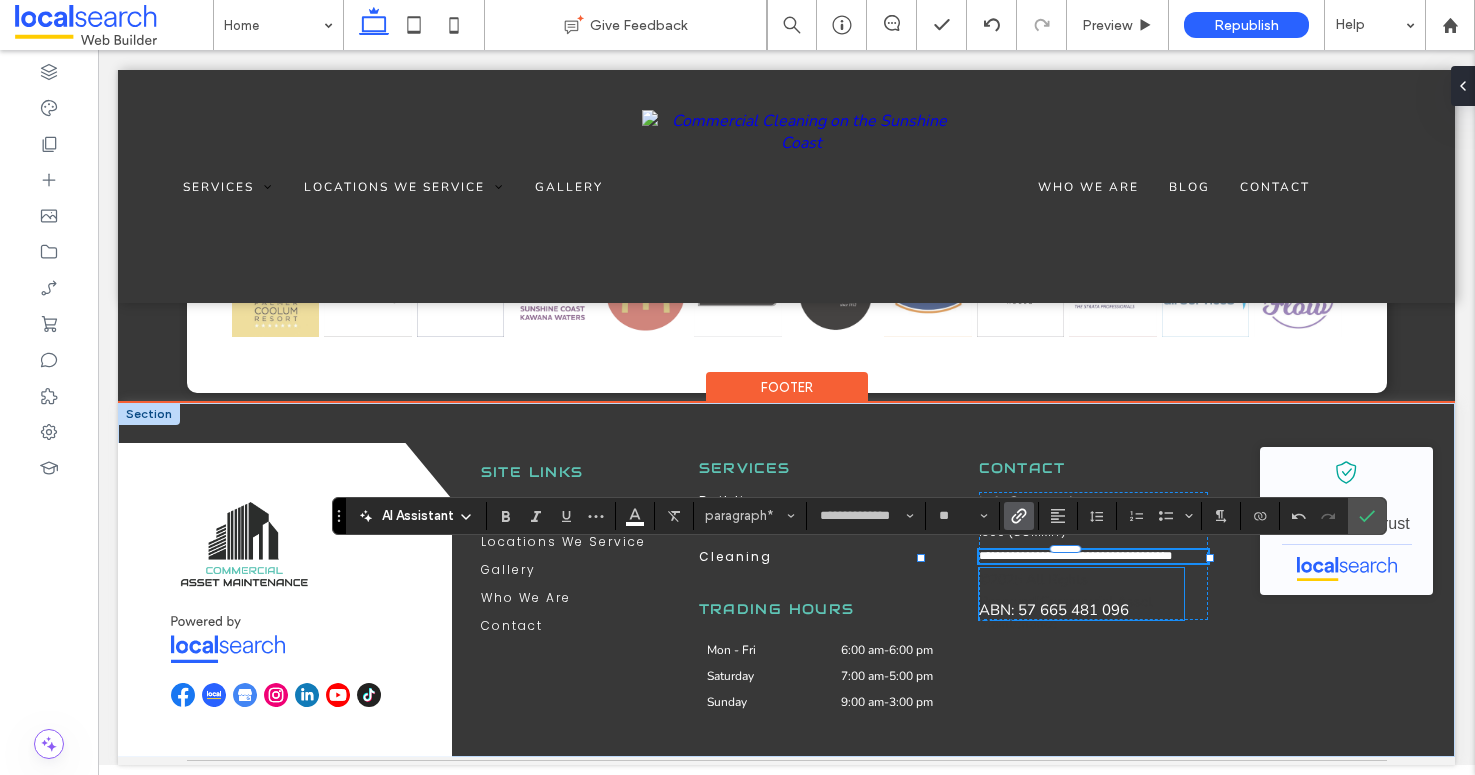 click on "ABN: 57 665 481 096" at bounding box center (1054, 610) 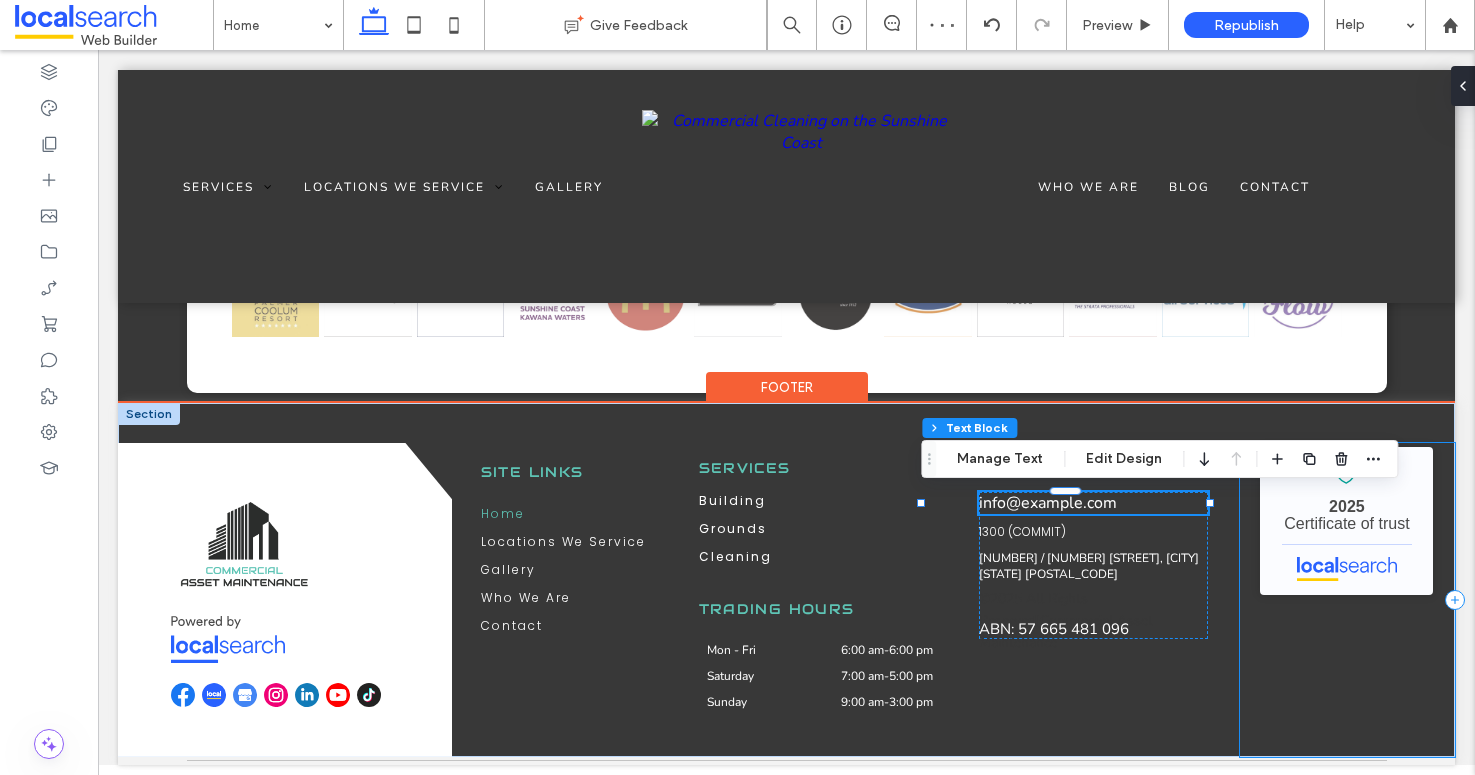 click on "Commercial Asset Maintenance - Localsearch verified business 2025  Certificate of trust" at bounding box center [1347, 600] 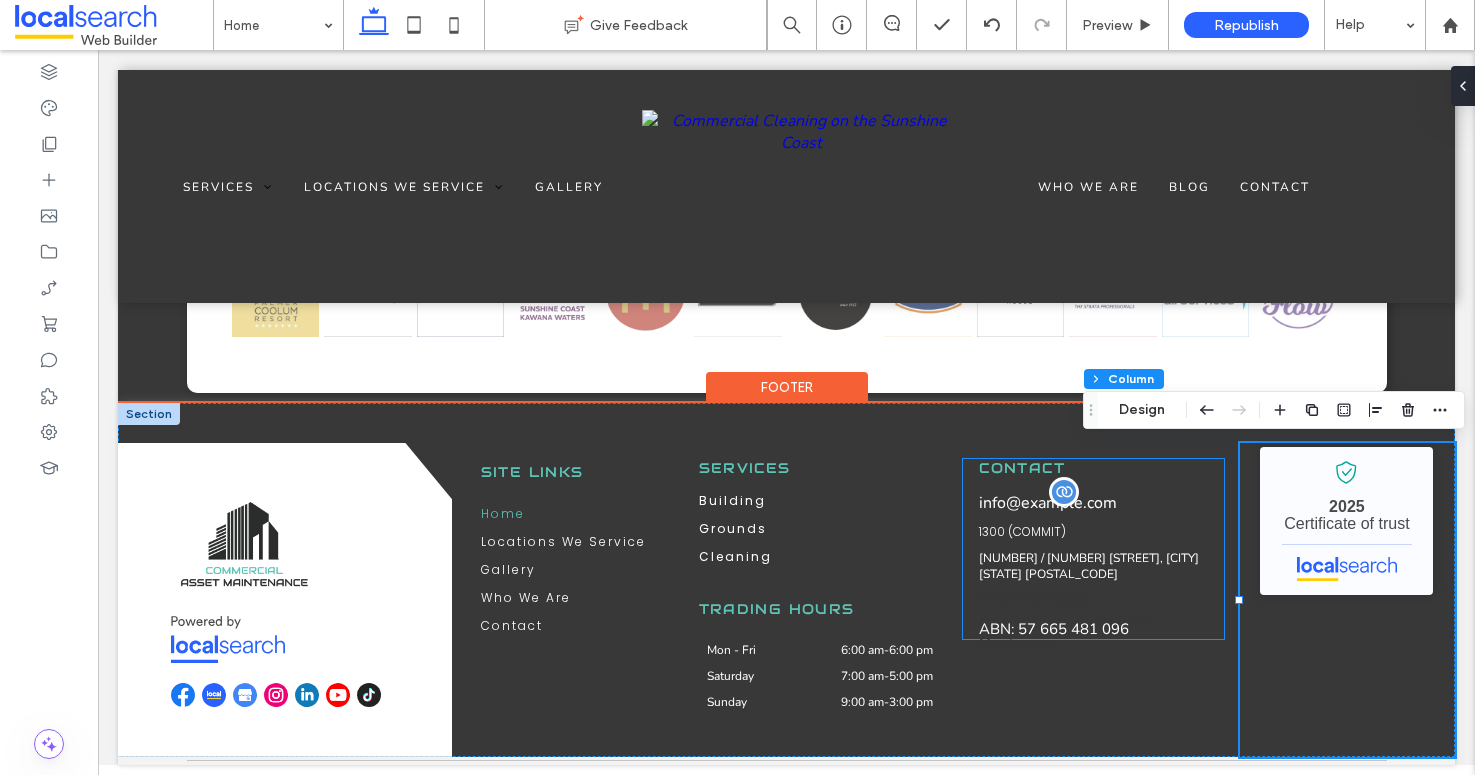click on "info@[EXAMPLE_DOMAIN]" at bounding box center [1048, 503] 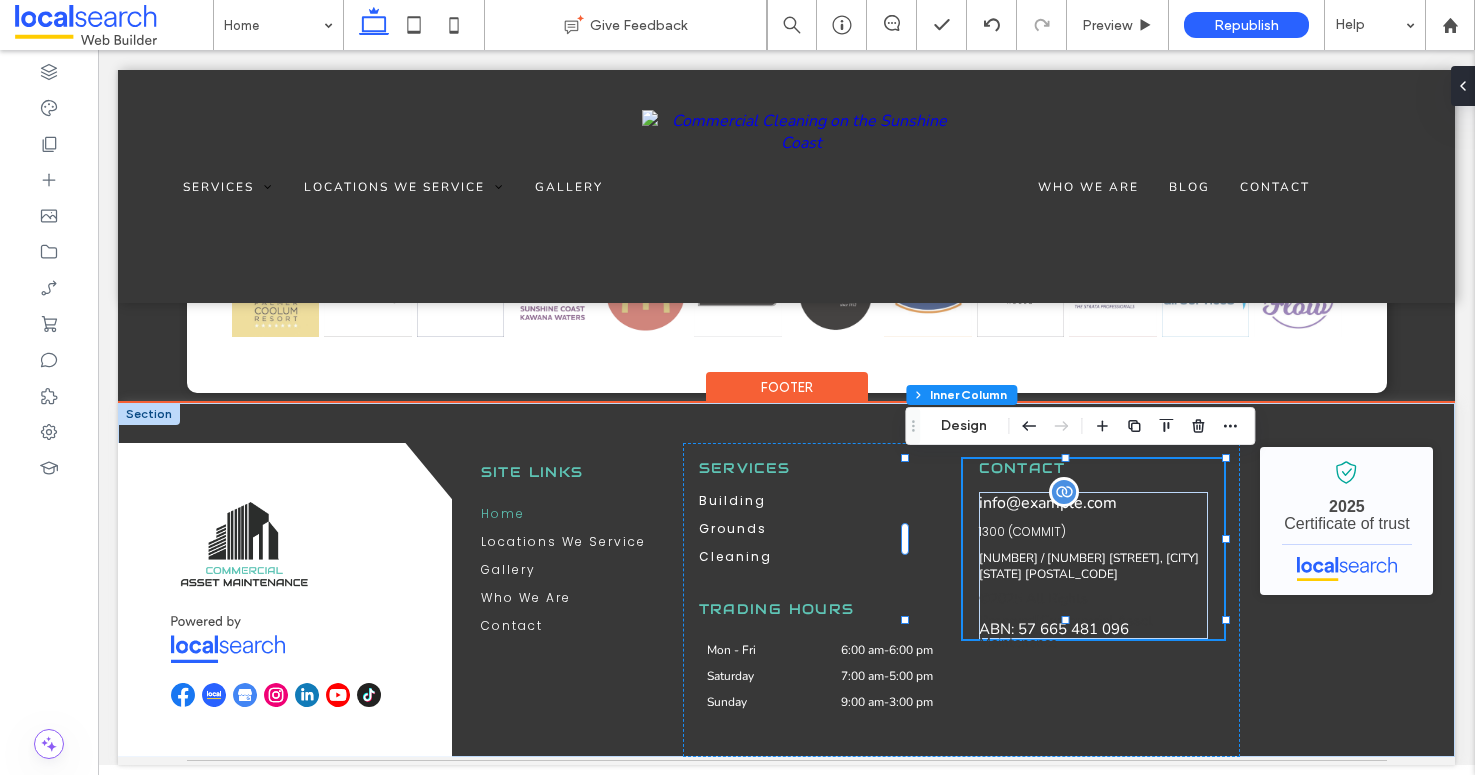 click on "info@[EXAMPLE_DOMAIN]" at bounding box center (1048, 503) 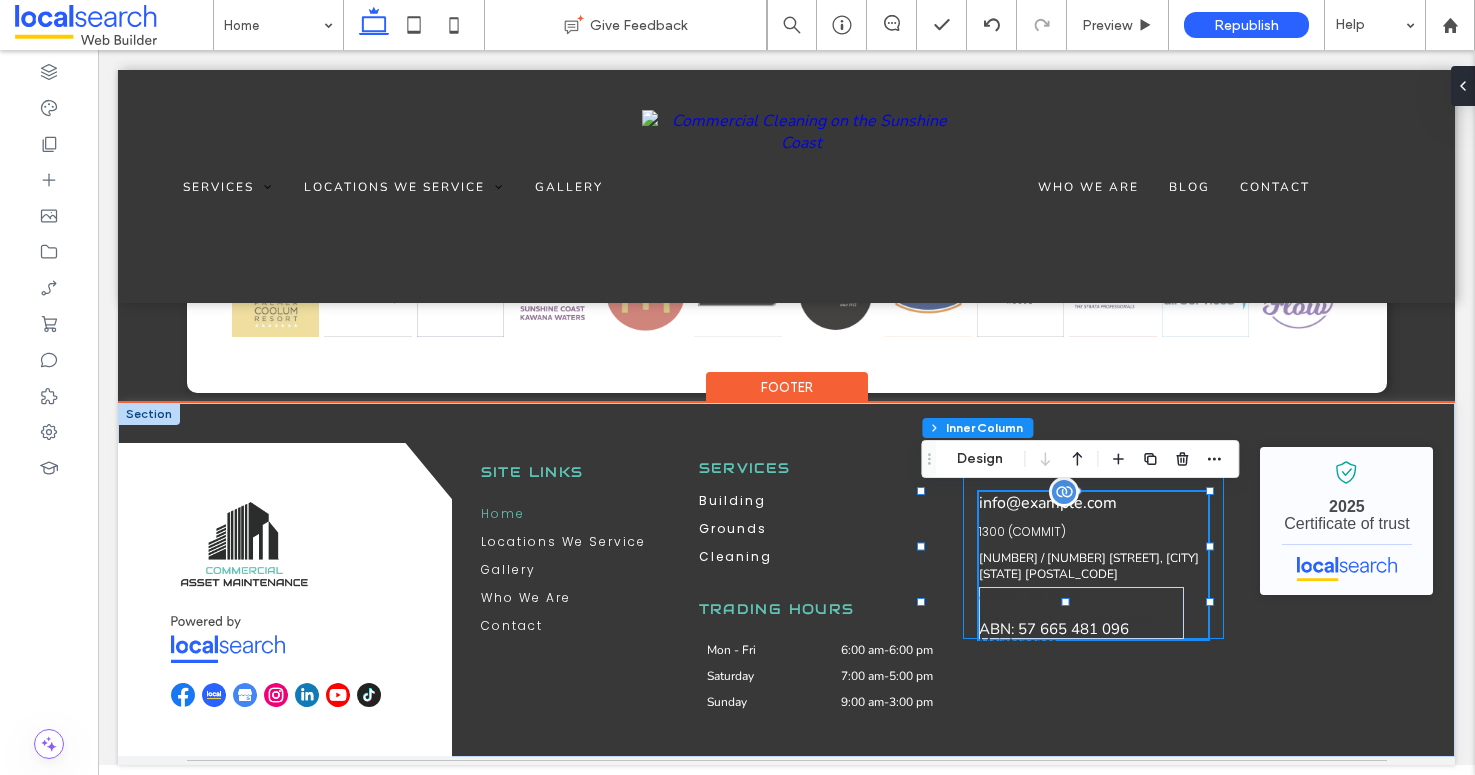 click on "info@[EXAMPLE_DOMAIN]" at bounding box center [1048, 503] 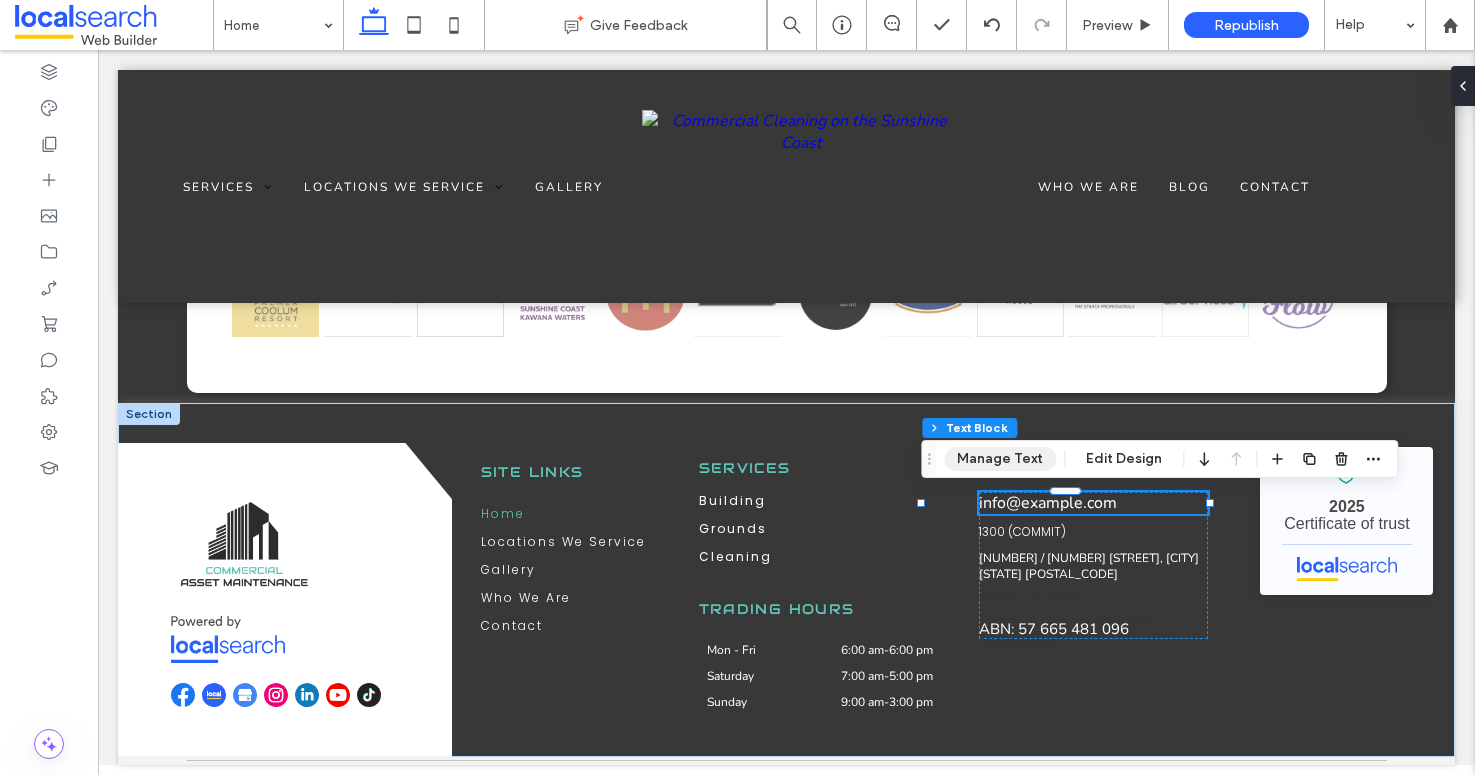 click on "Manage Text" at bounding box center [1000, 459] 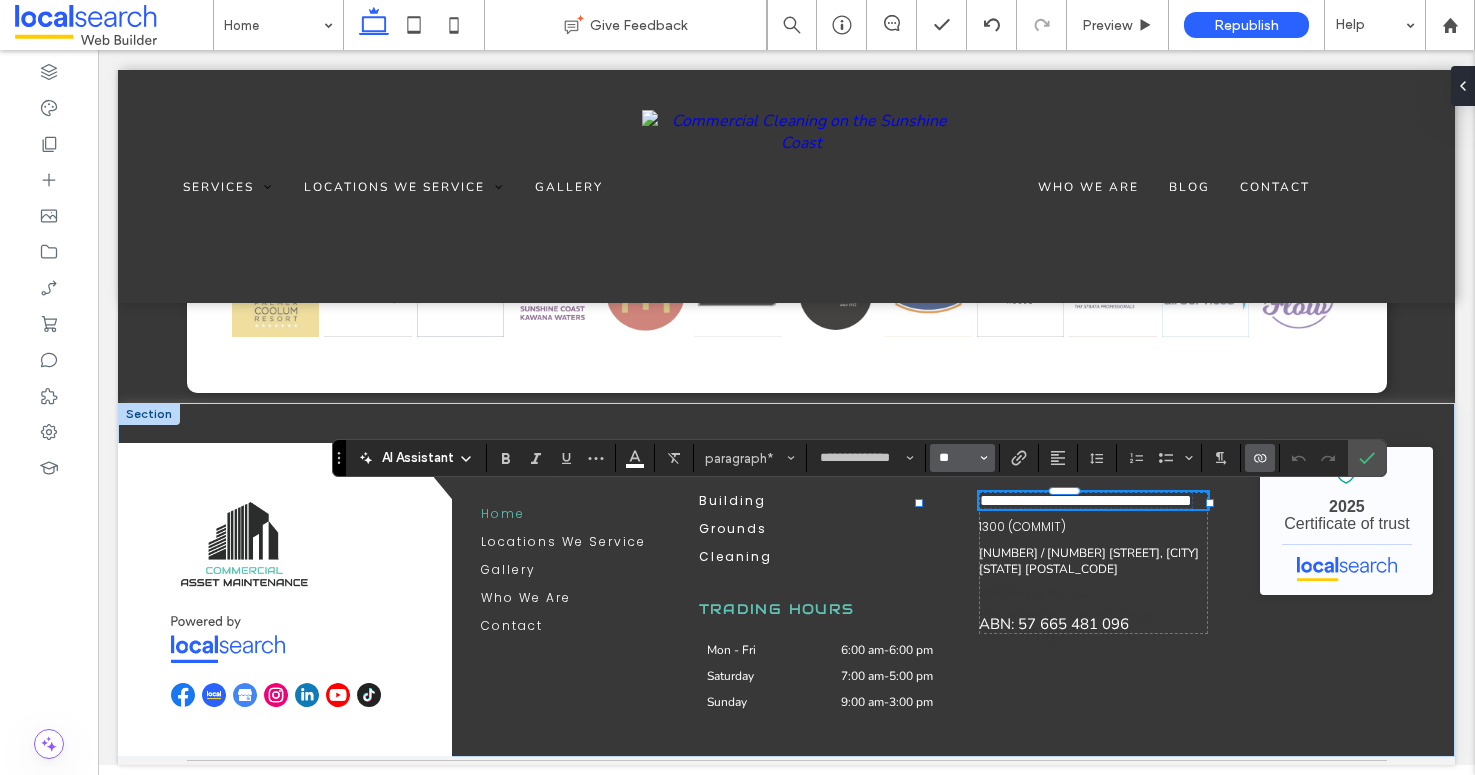 click on "**" at bounding box center (956, 458) 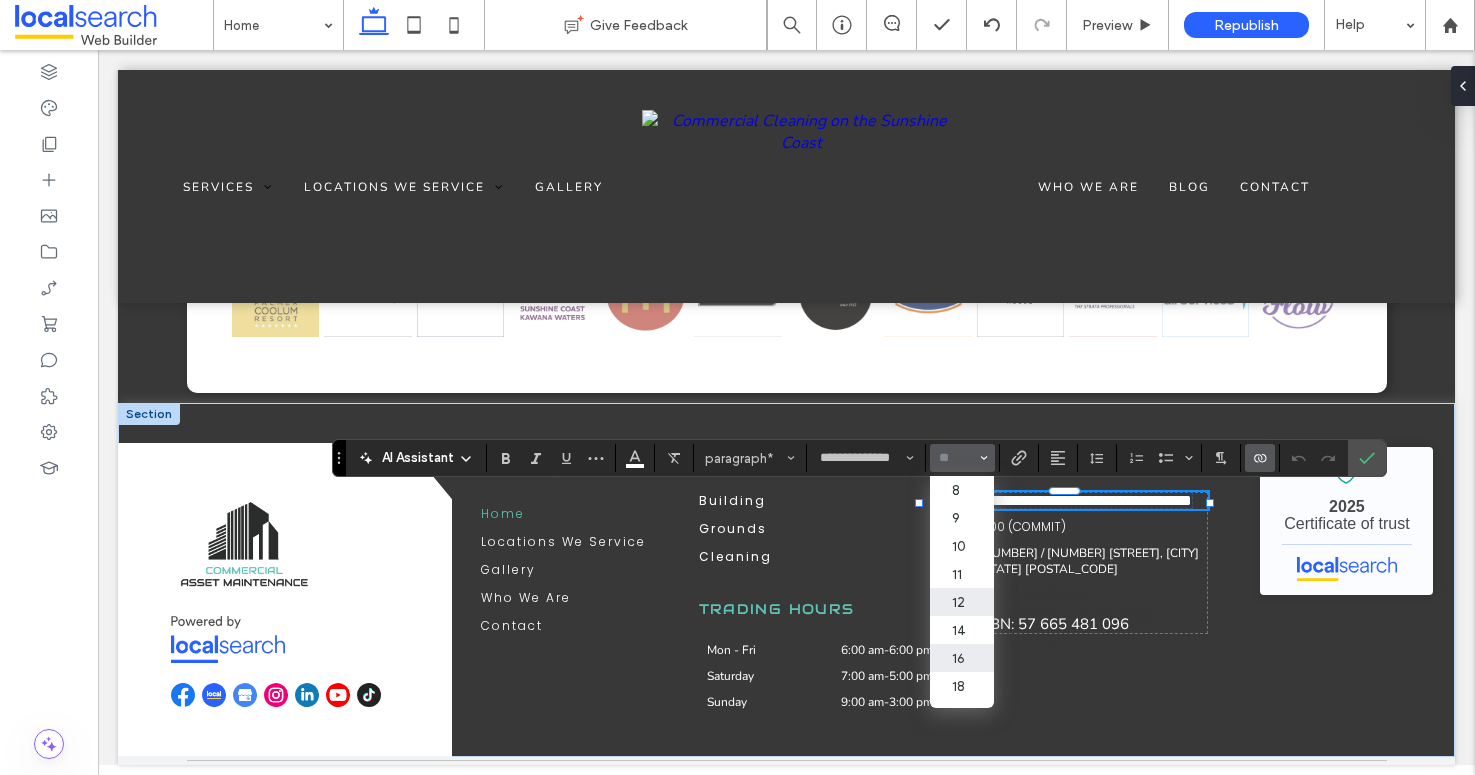 click on "12" at bounding box center [962, 602] 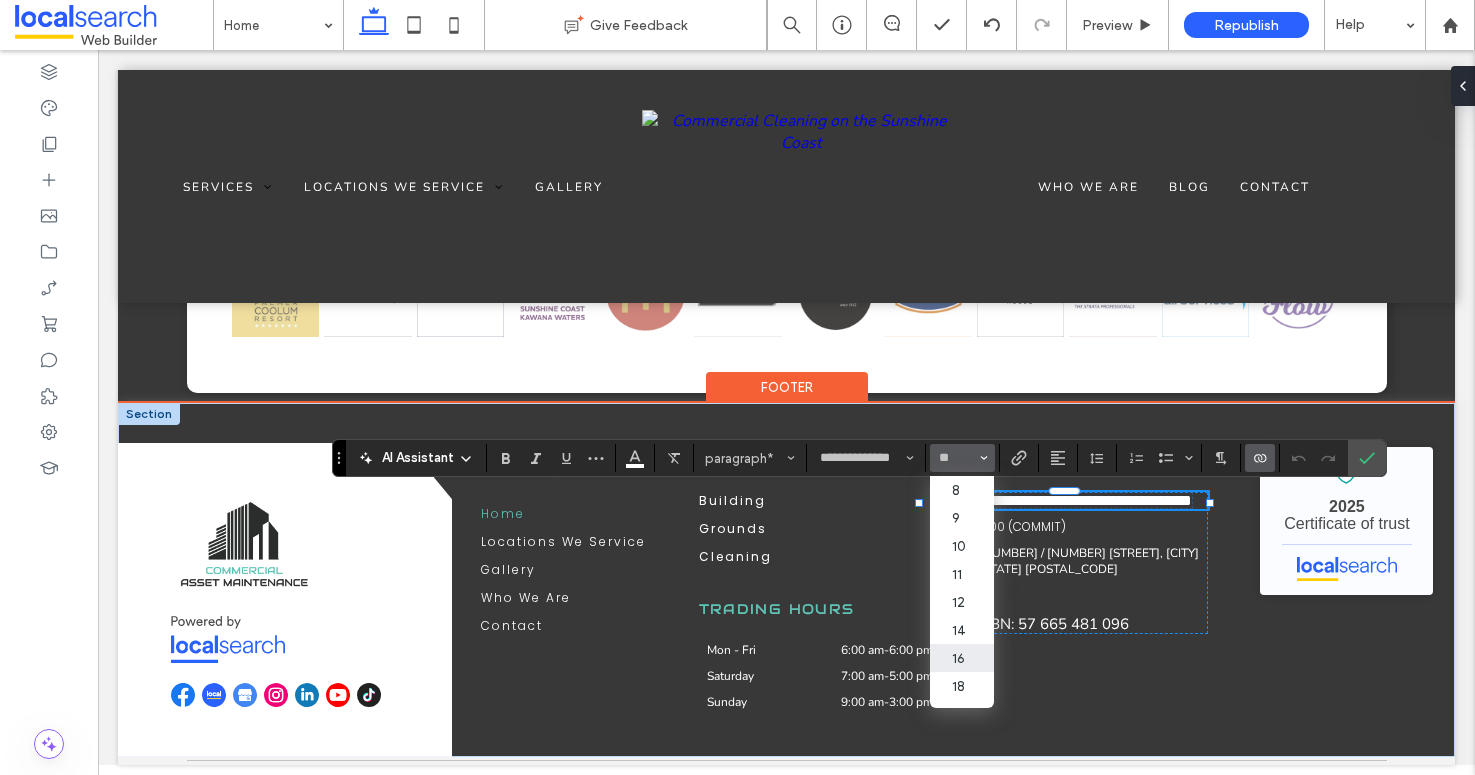 type on "**" 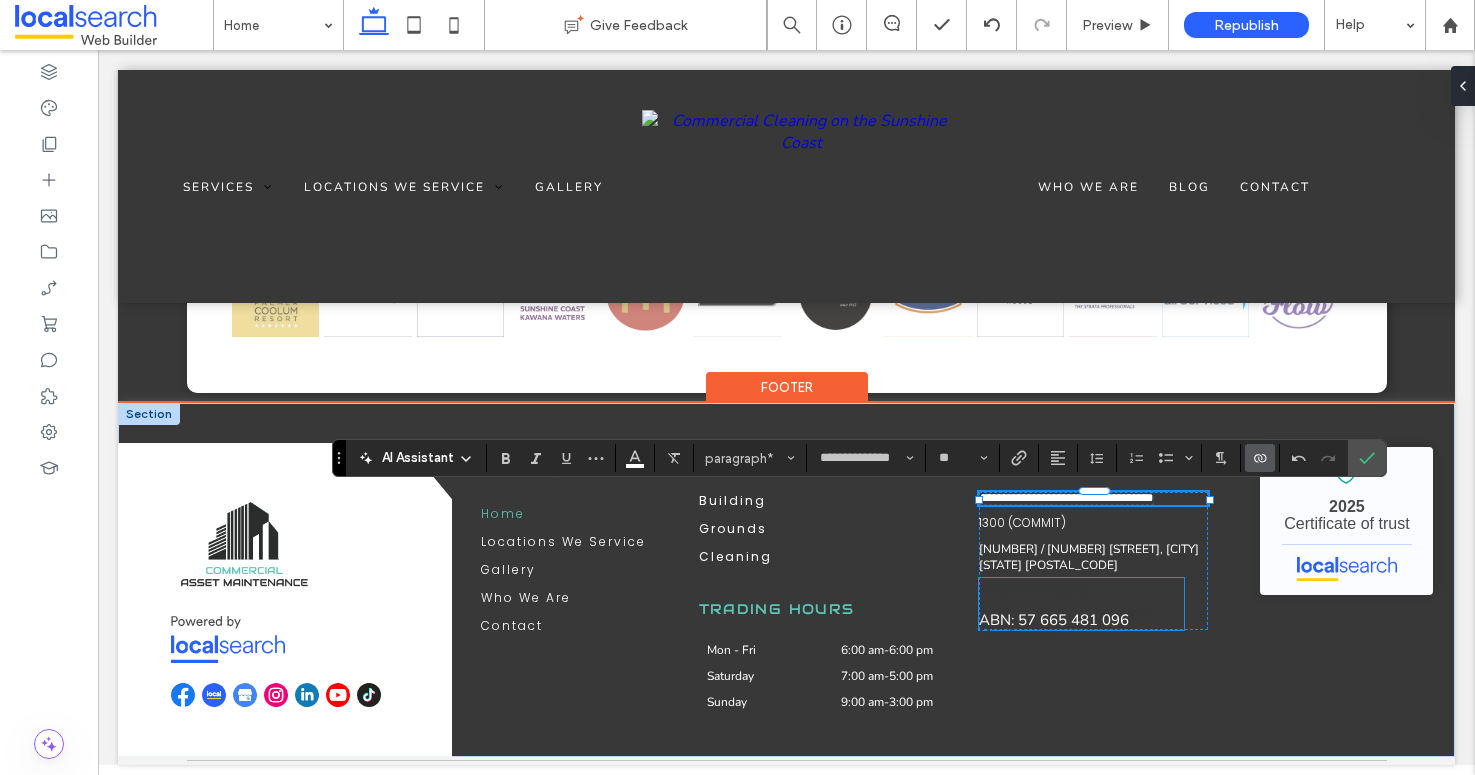 click on "ABN: 57 665 481 096" at bounding box center [1054, 620] 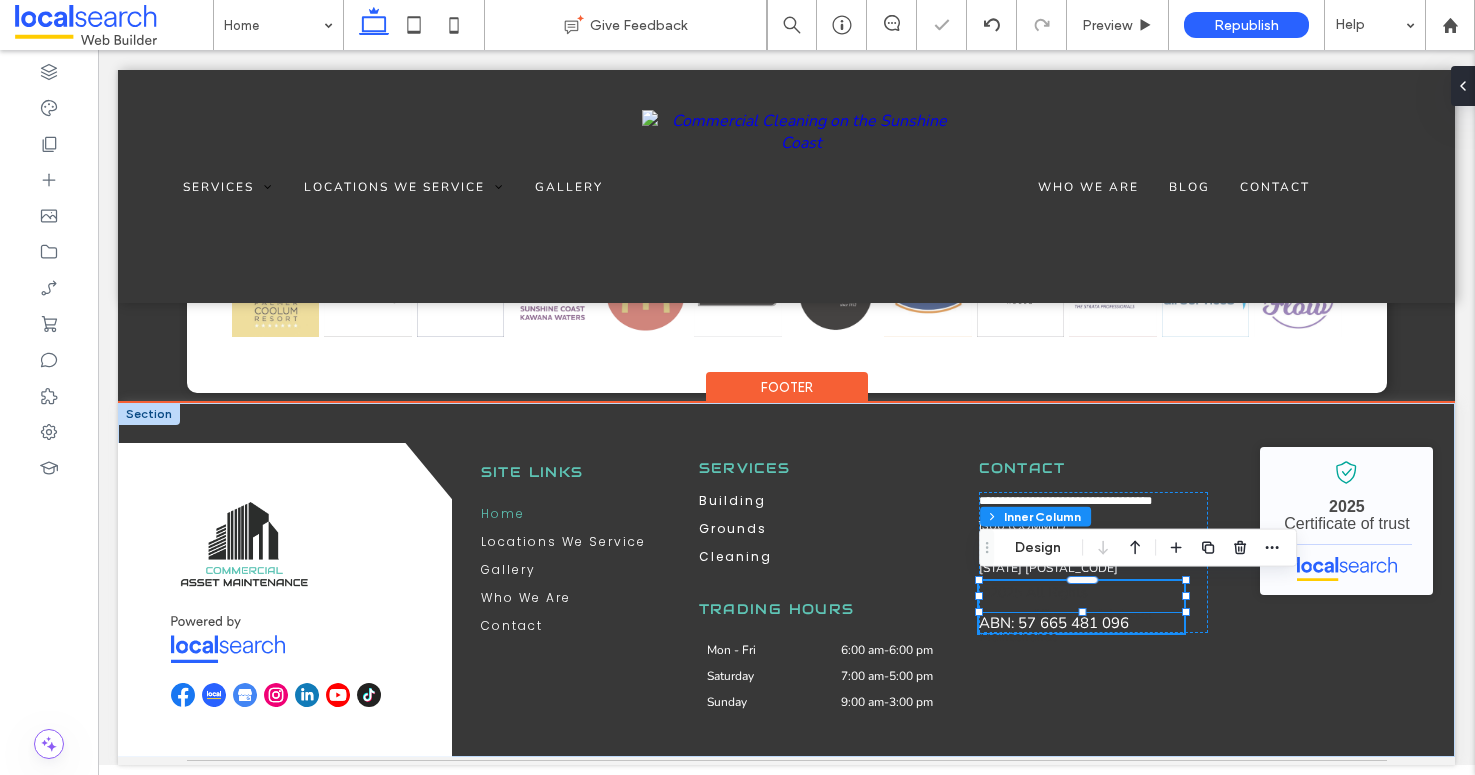 click on "ABN: 57 665 481 096" at bounding box center [1054, 623] 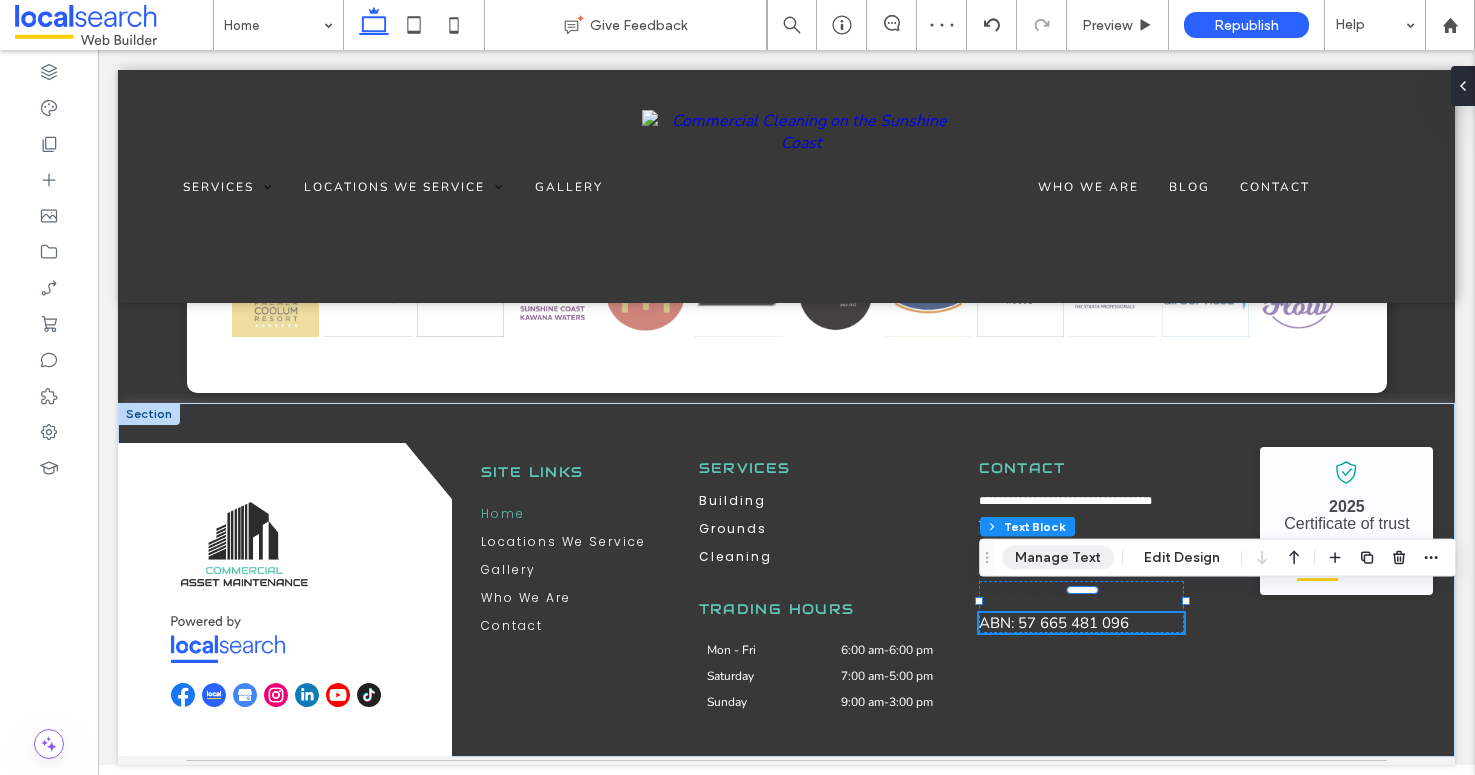 click on "Manage Text" at bounding box center [1058, 558] 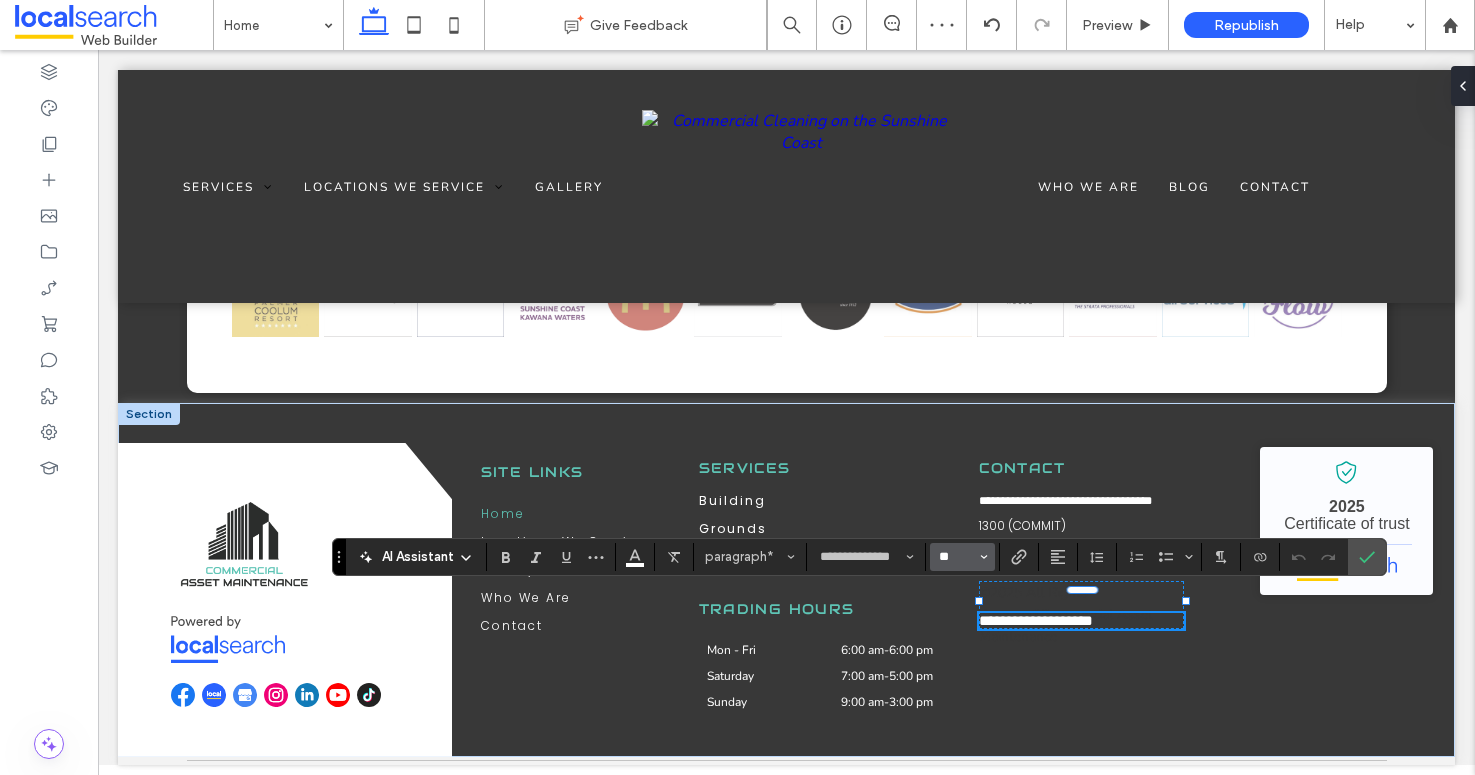 drag, startPoint x: 964, startPoint y: 555, endPoint x: 967, endPoint y: 565, distance: 10.440307 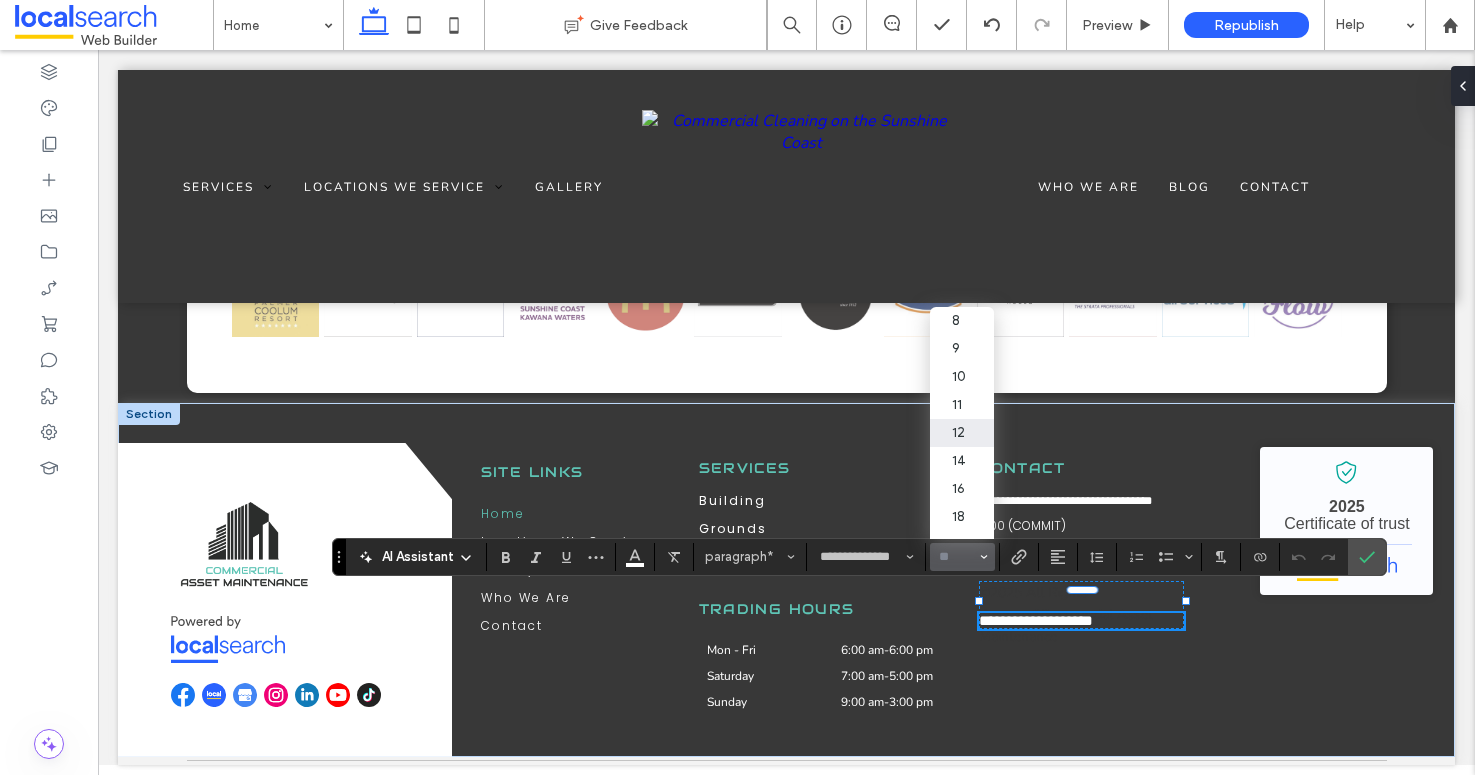 click on "12" at bounding box center (962, 433) 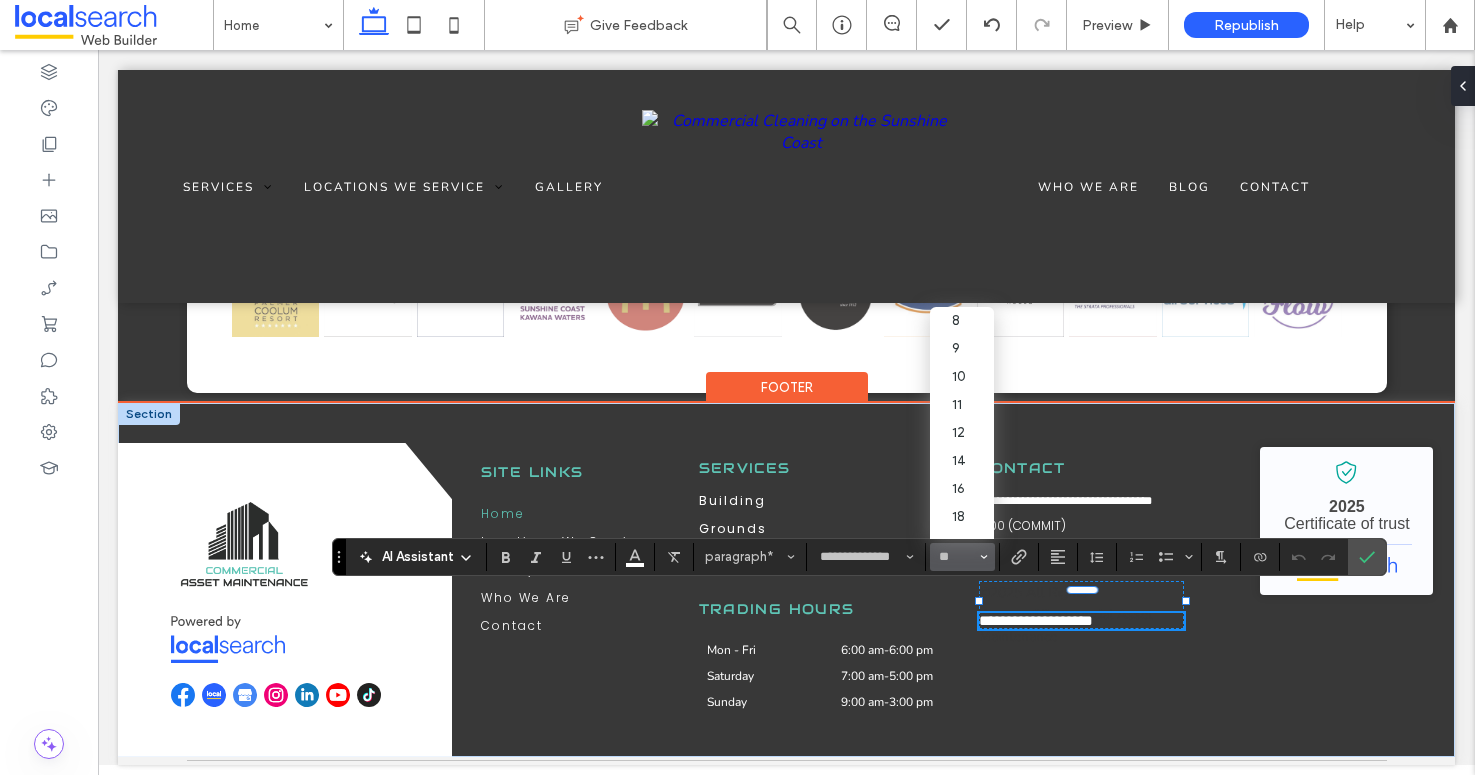 type on "**" 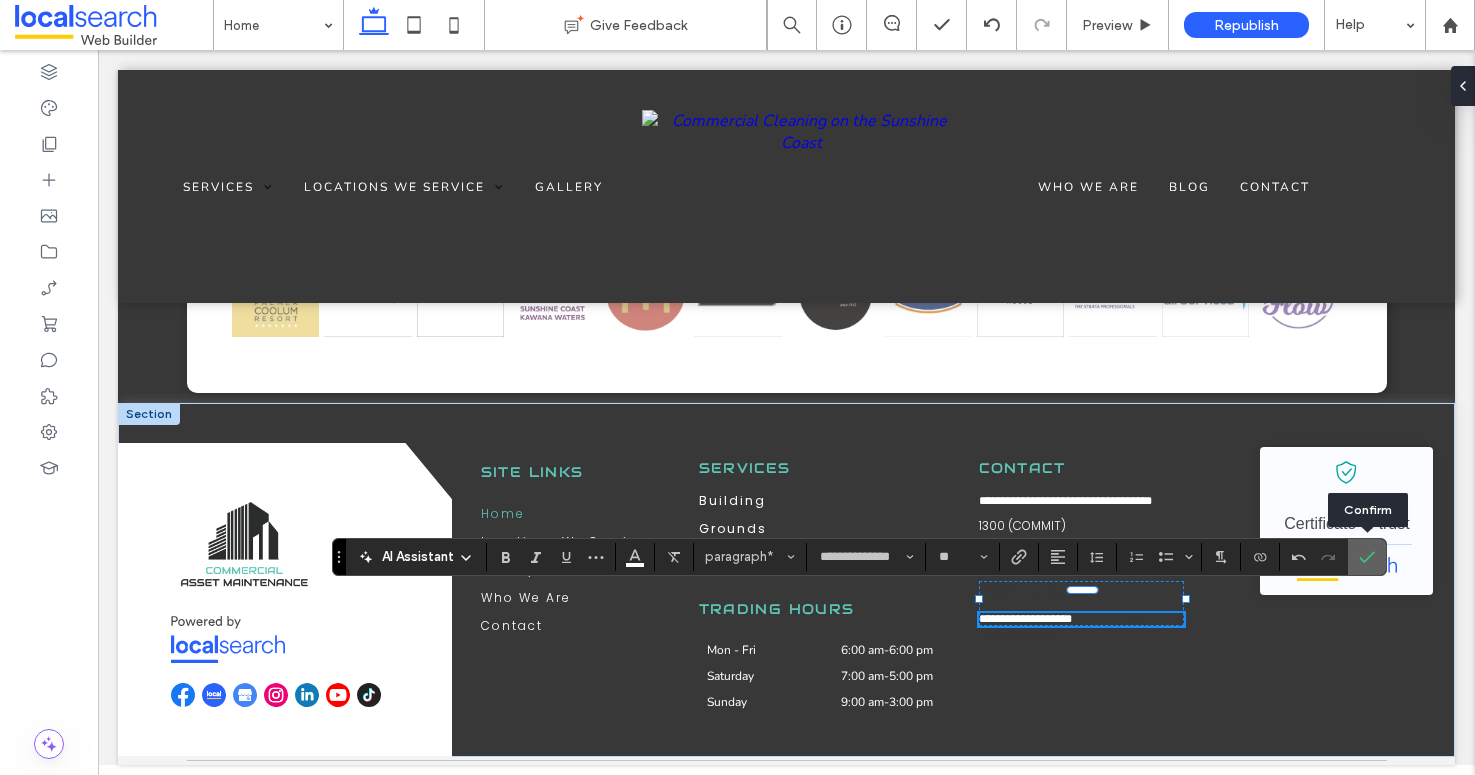 click 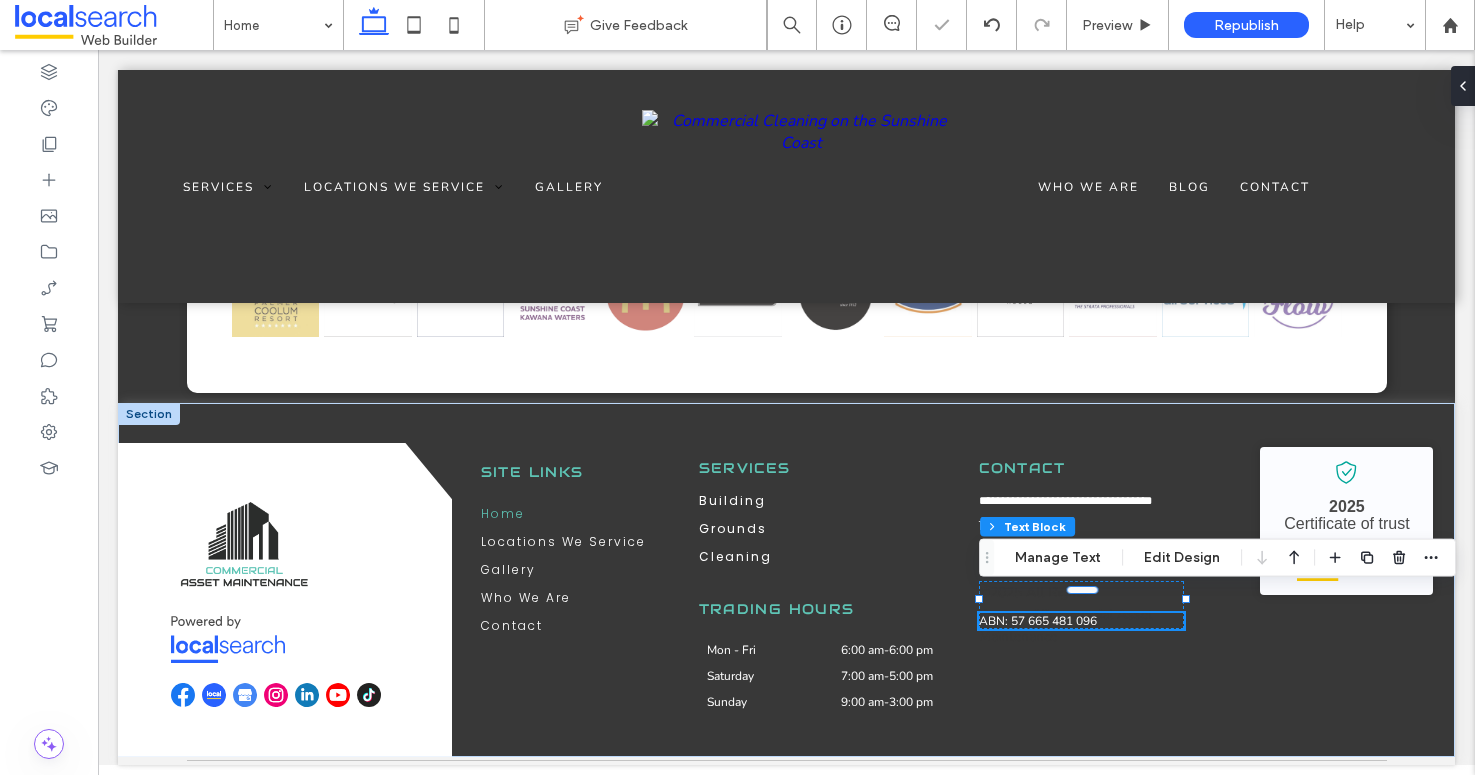 click on "Services
Building
Grounds
Cleaning
Locations We Service
Gympie
Noosa
Coolum
Maroochydore
Nambour
Yandina
Caloundra
Mooloolaba
Morayfield
Burpengary
North Lakes
Brendale
Strathpine
Redcliffe
Beerwah
Deception Bay
Bribie Island
Brisbane
Ipswich
Logan
Gold Coast
Gallery
Who We Are
Blog
Contact
Section
Hamburger Icon" at bounding box center (786, -2384) 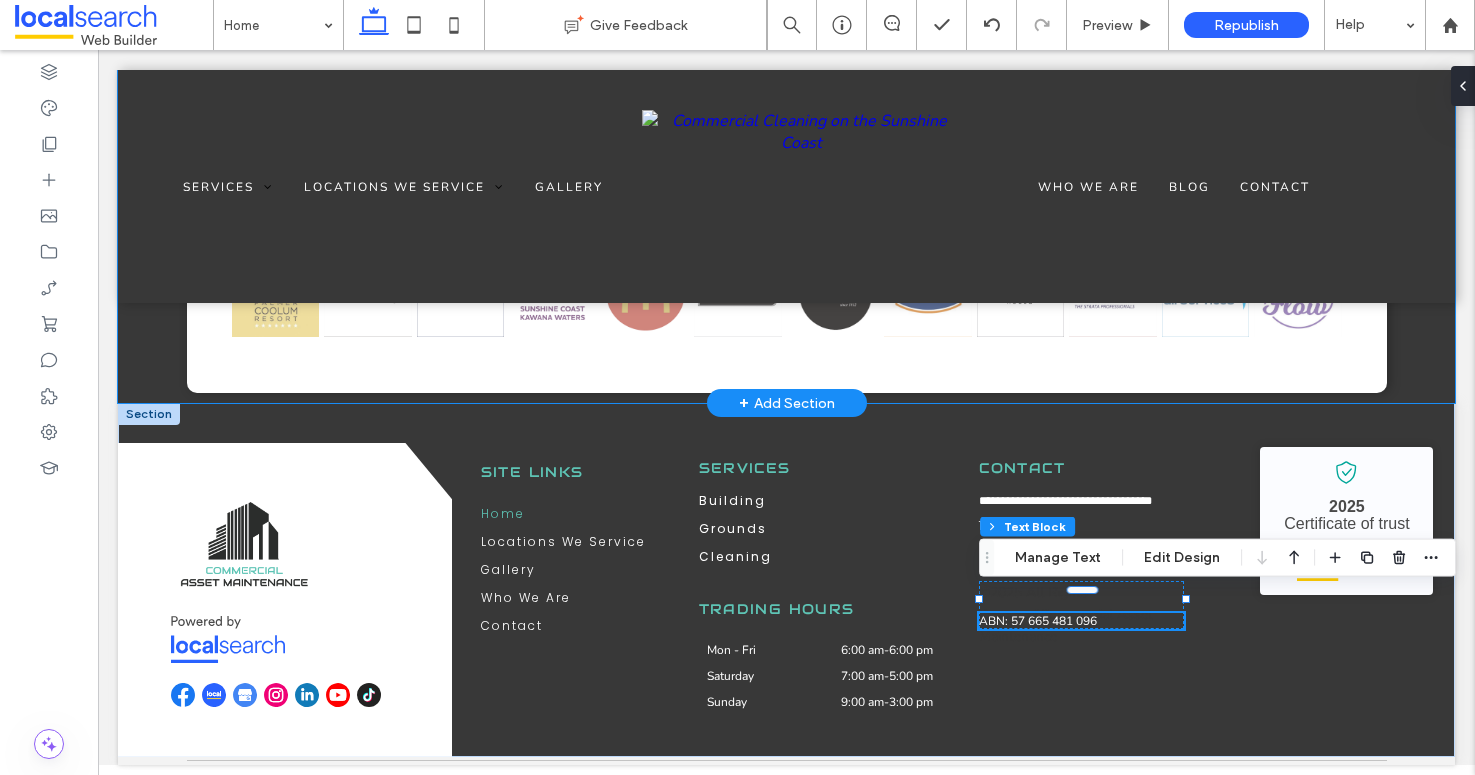 click at bounding box center (786, 233) 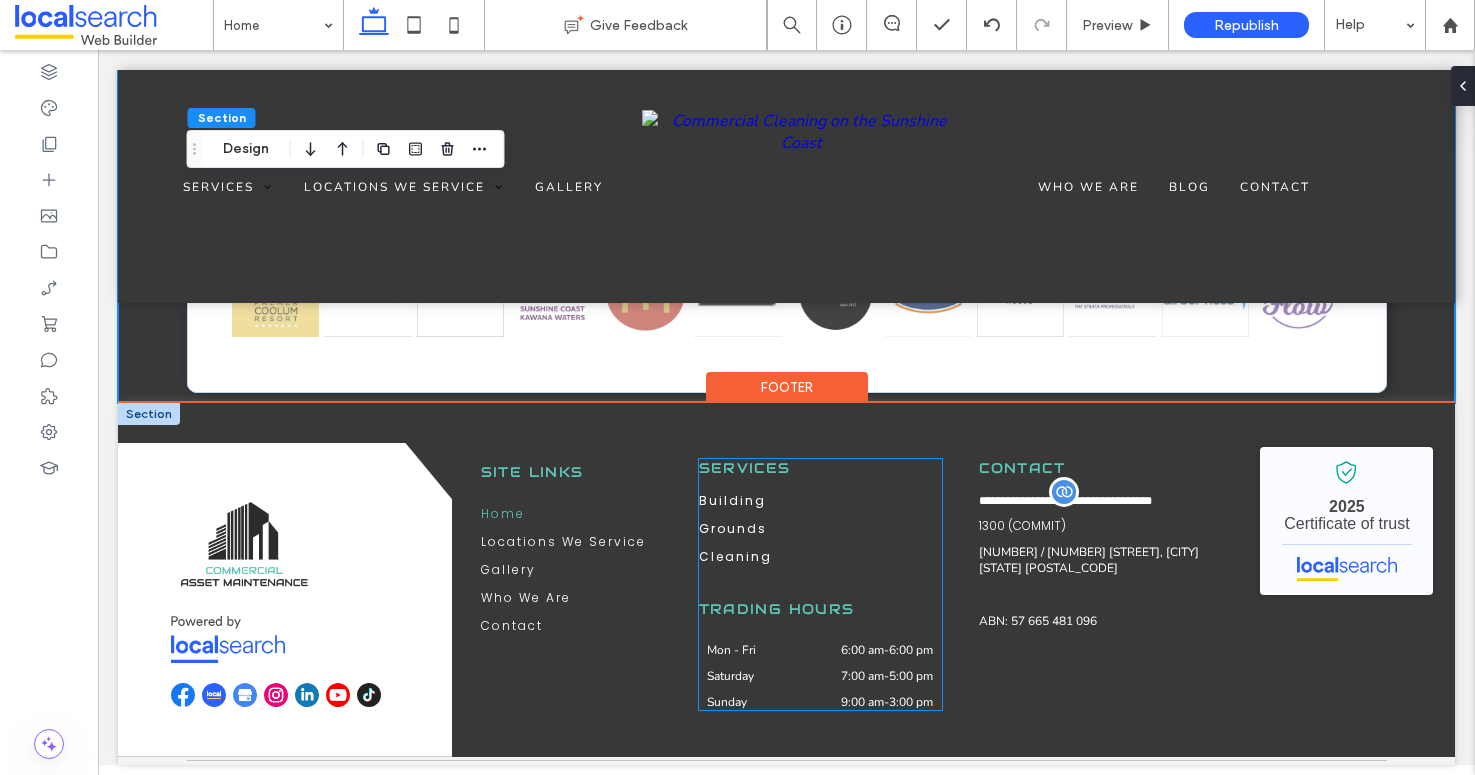 click on "**********" at bounding box center (961, 600) 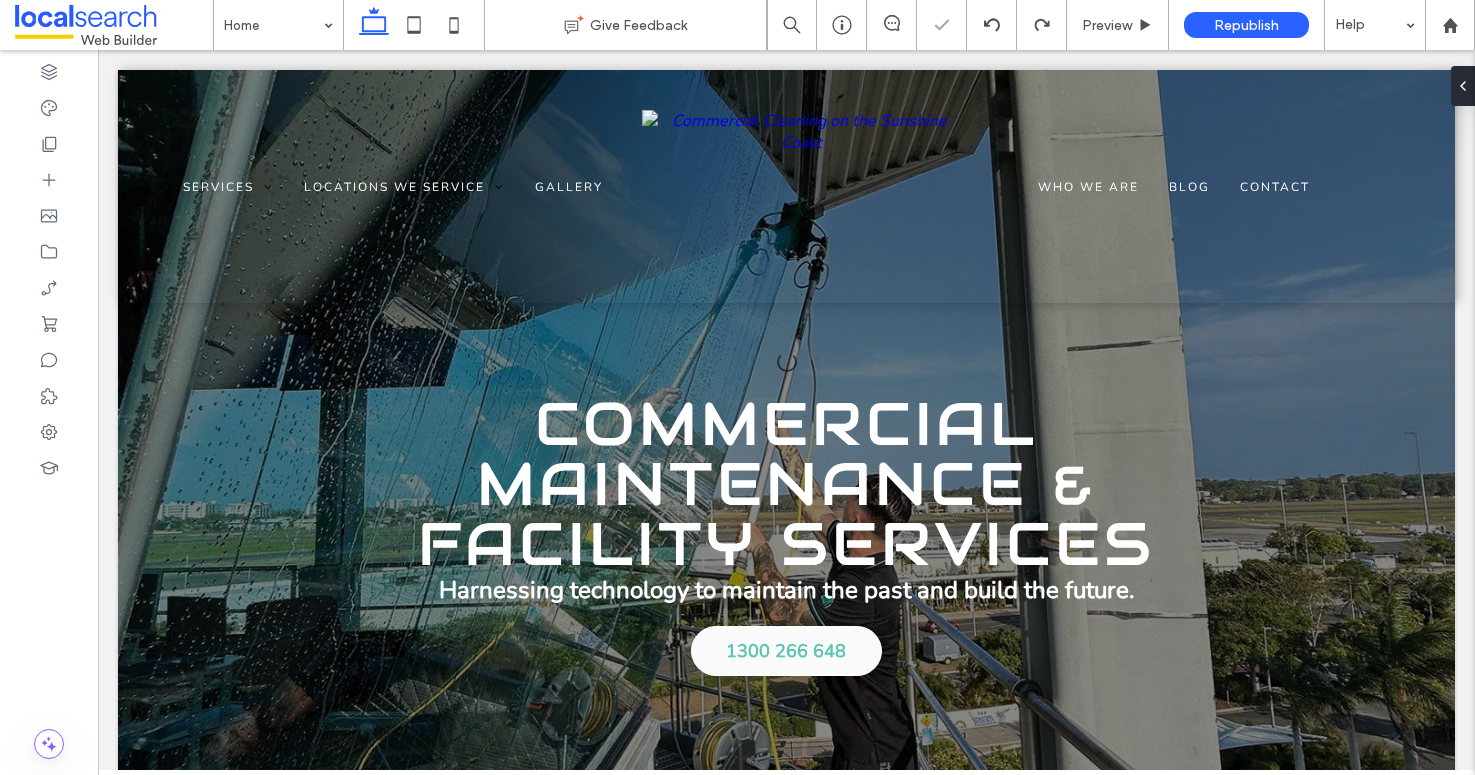 scroll, scrollTop: 0, scrollLeft: 0, axis: both 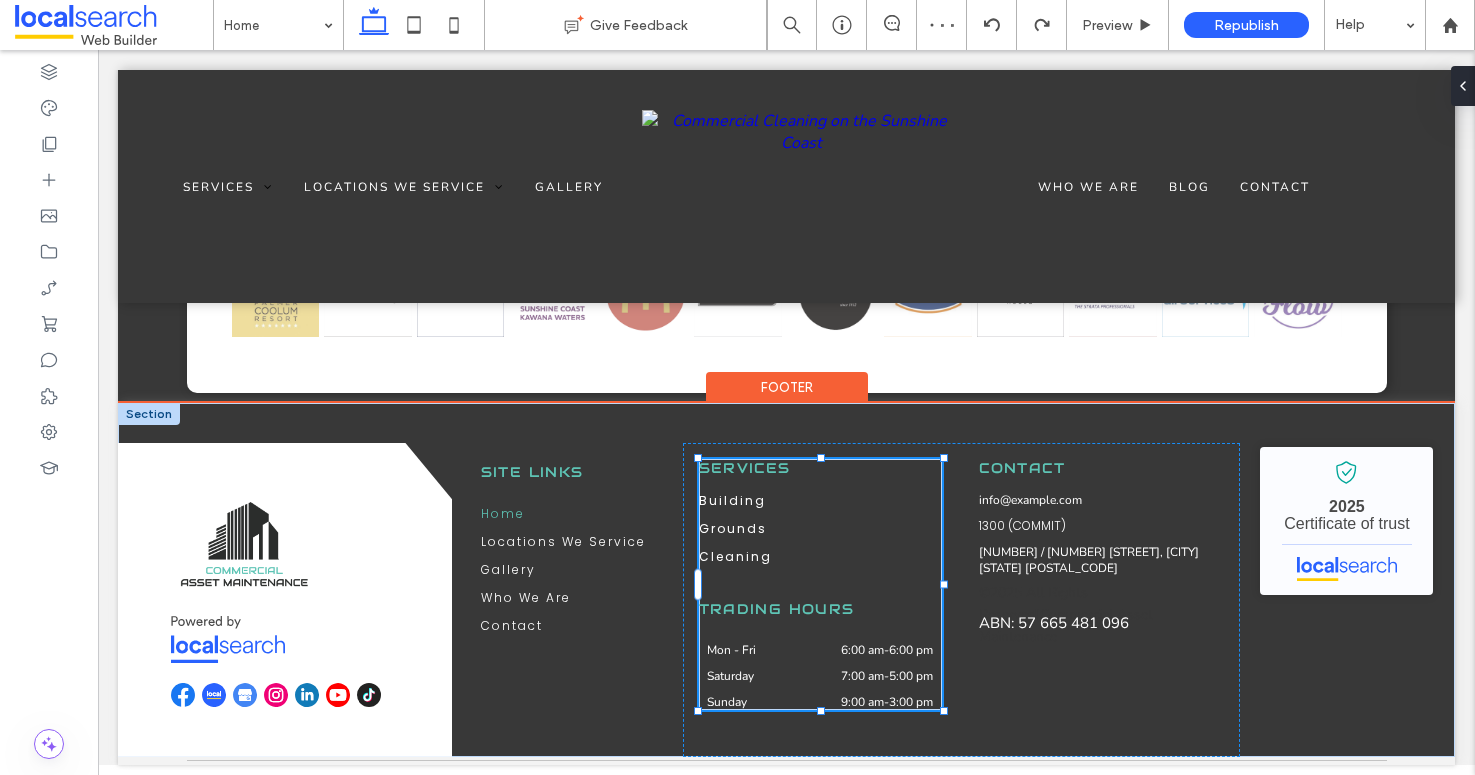 click on "Commercial Asset Maintenance - Localsearch verified business 2025  Certificate of trust" at bounding box center [1347, 600] 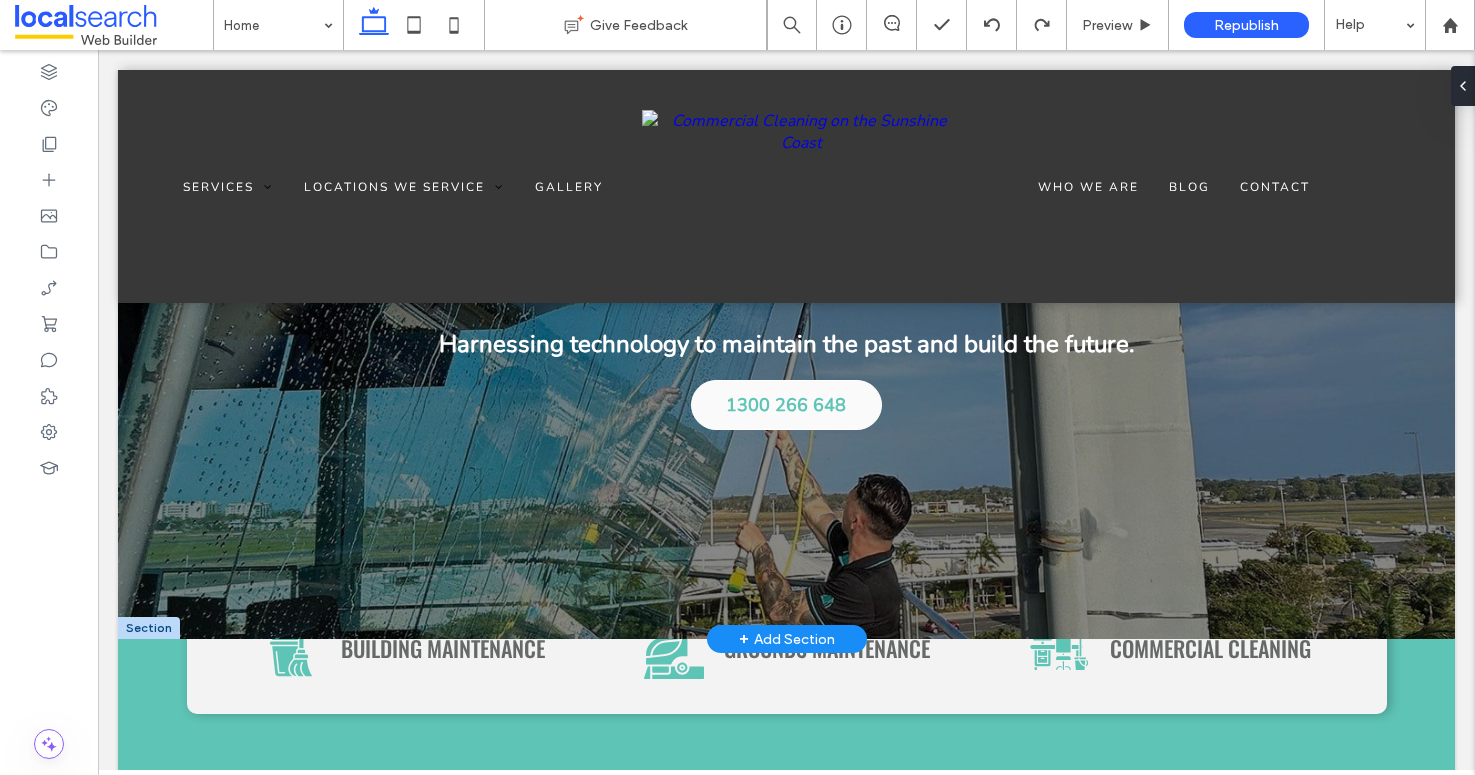 scroll, scrollTop: 0, scrollLeft: 0, axis: both 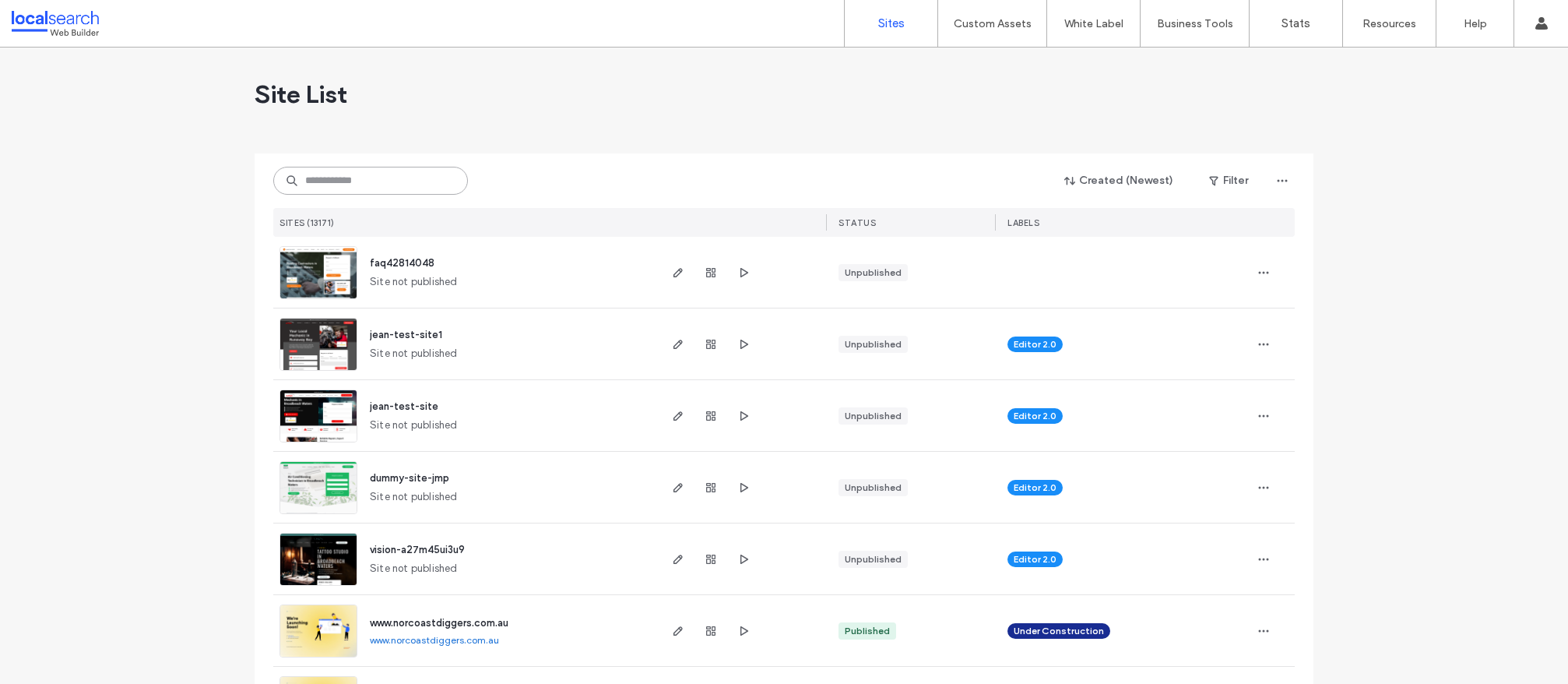 click at bounding box center (371, 181) 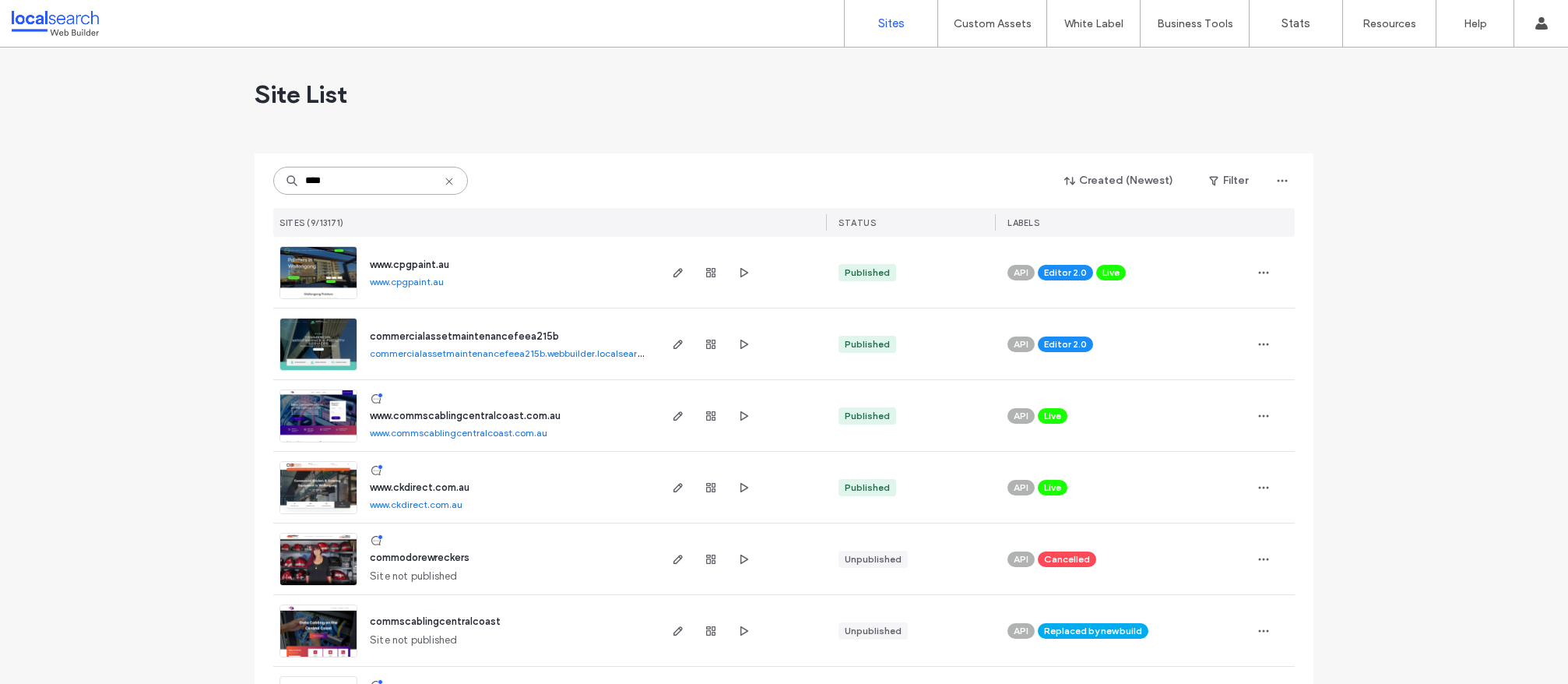 type on "****" 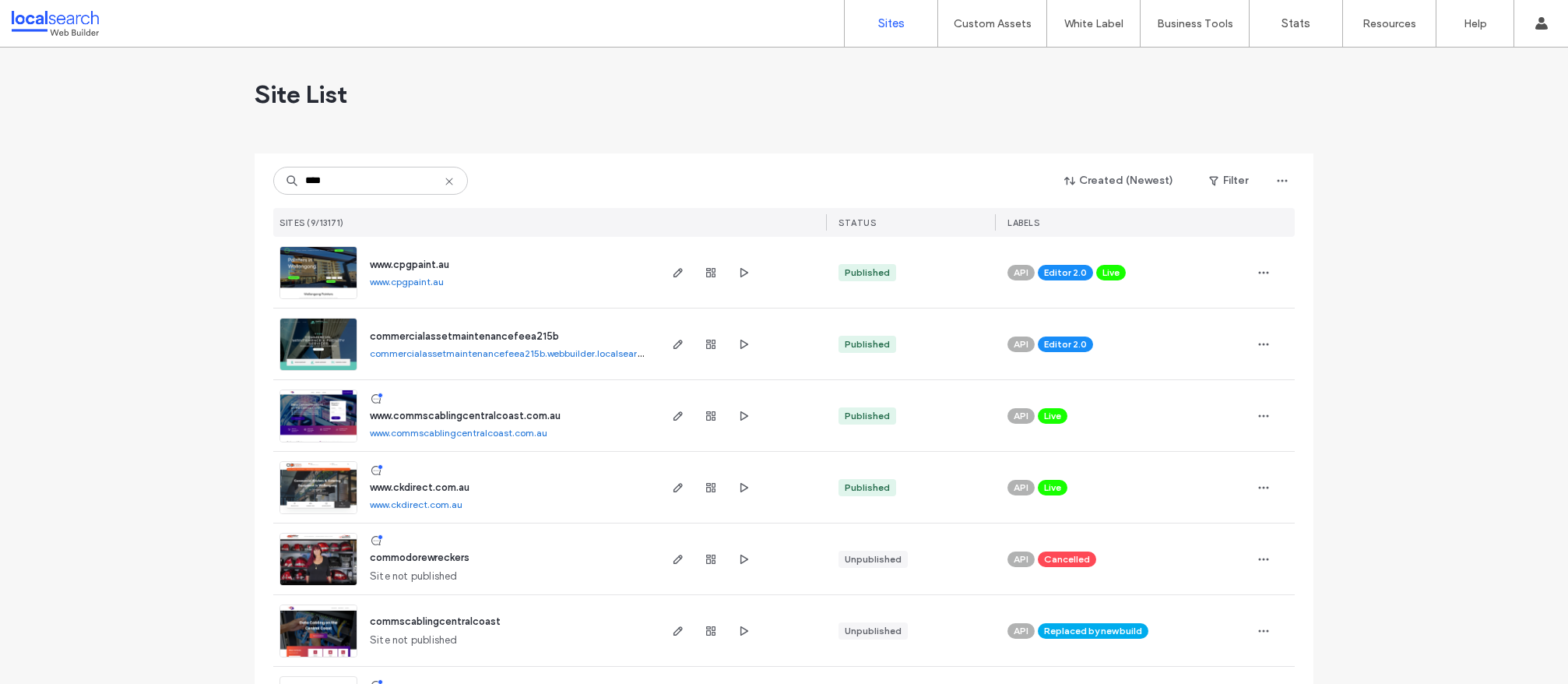 click on "commercialassetmaintenancefeea215b" at bounding box center (464, 336) 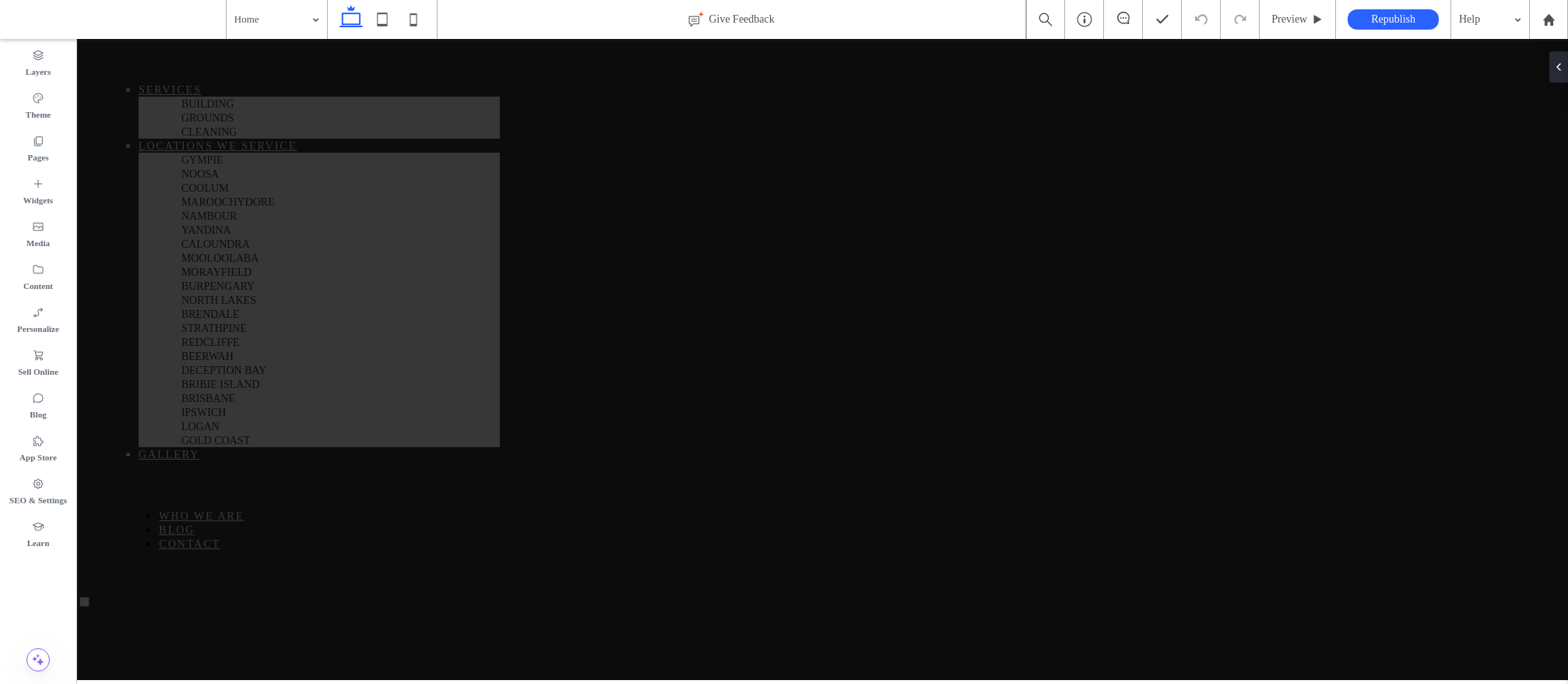 scroll, scrollTop: 566, scrollLeft: 0, axis: vertical 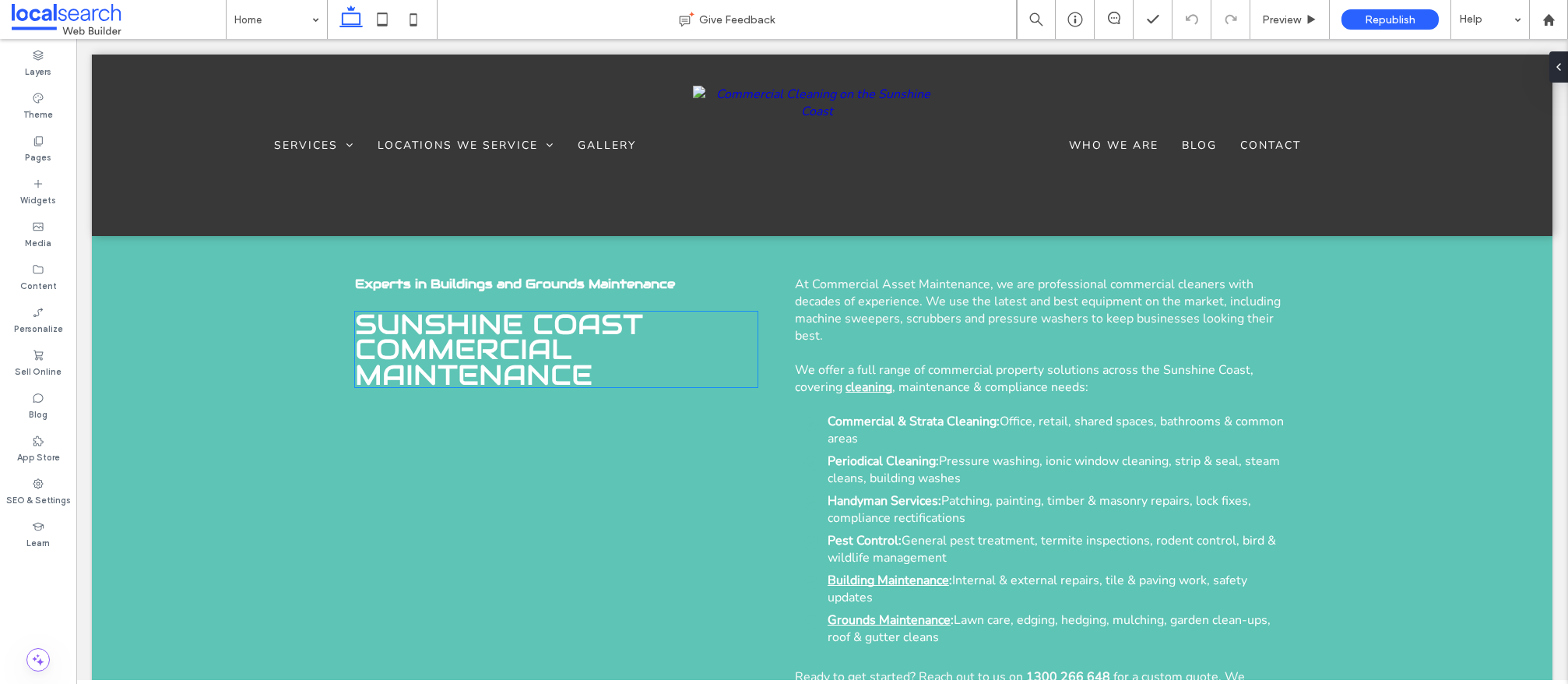 click on "Sunshine Coast Commercial MaintENANce" at bounding box center [499, 349] 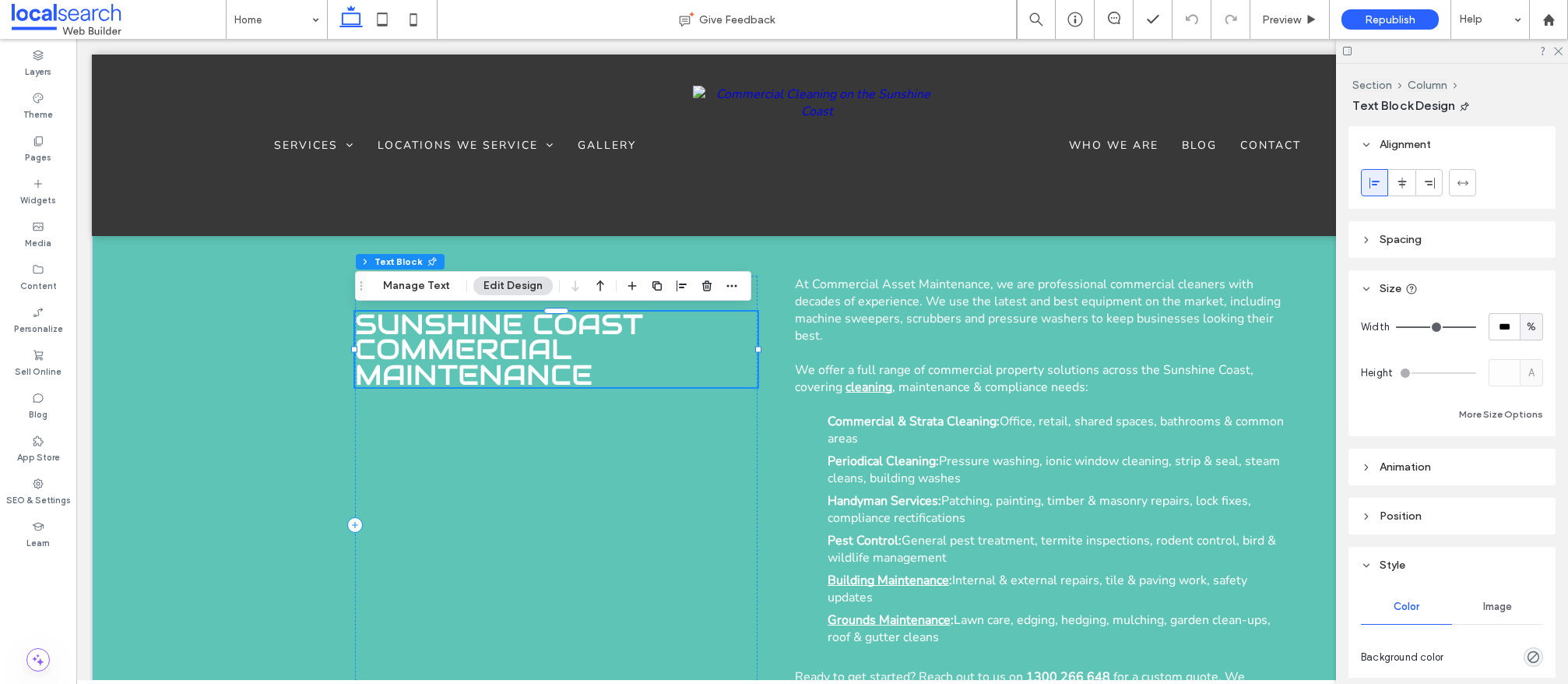 click on "Sunshine Coast Commercial MaintENANce" at bounding box center (499, 349) 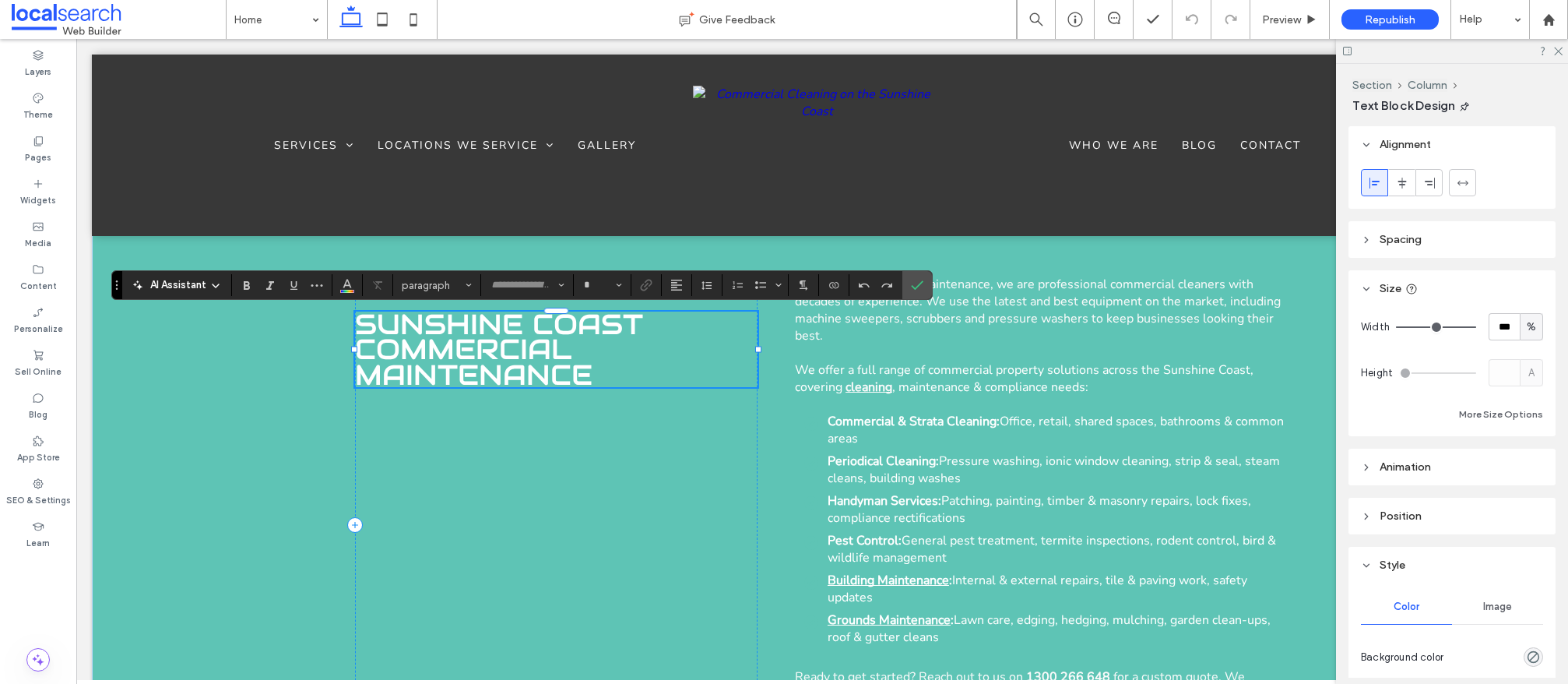 type on "**********" 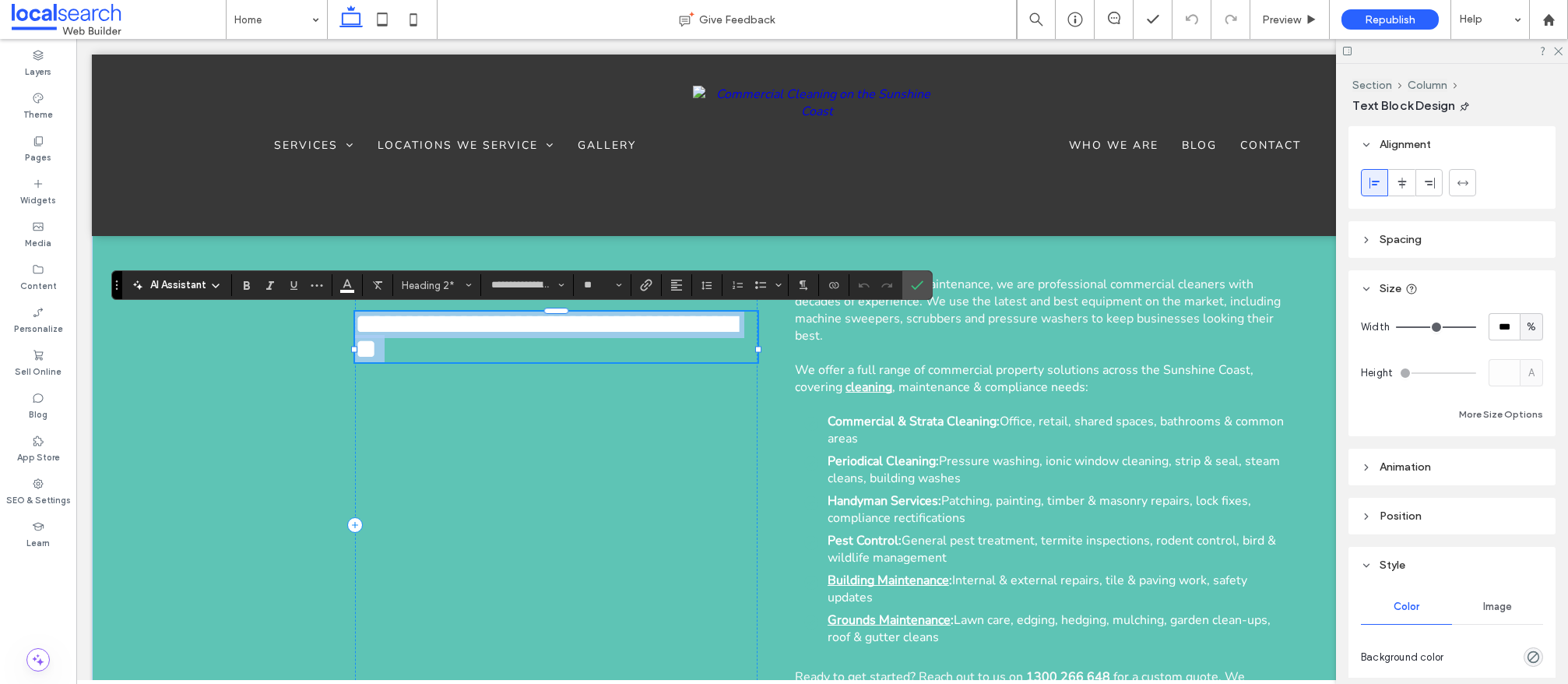 type 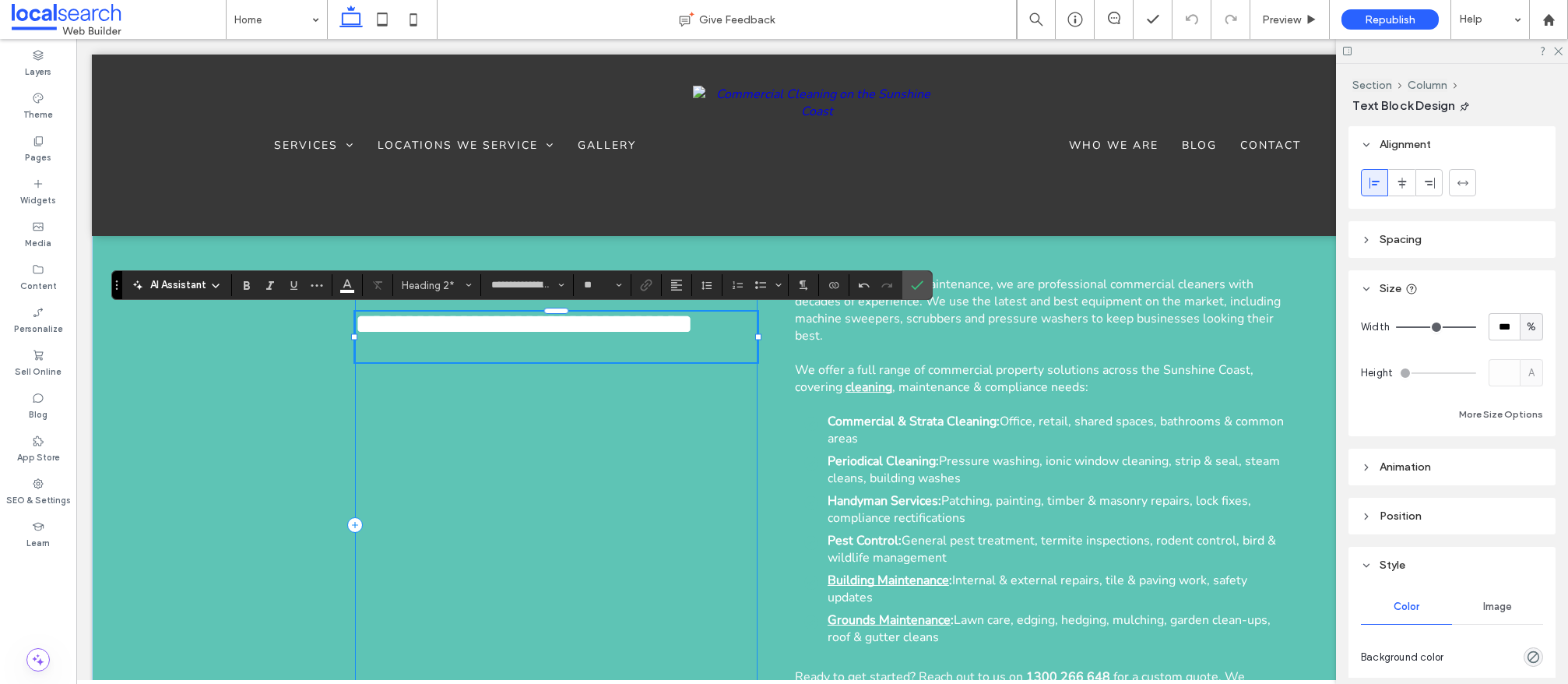 scroll, scrollTop: 5, scrollLeft: 0, axis: vertical 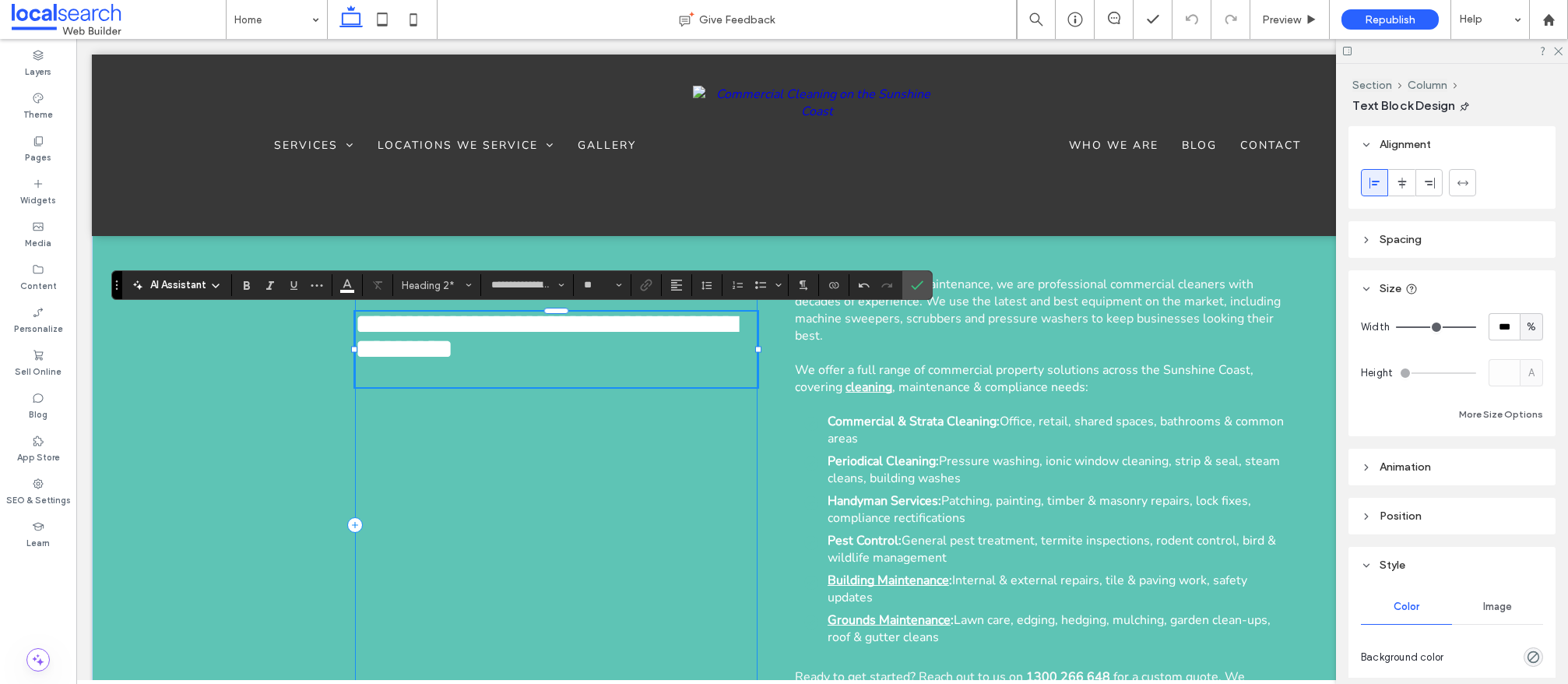 click on "**********" at bounding box center (556, 525) 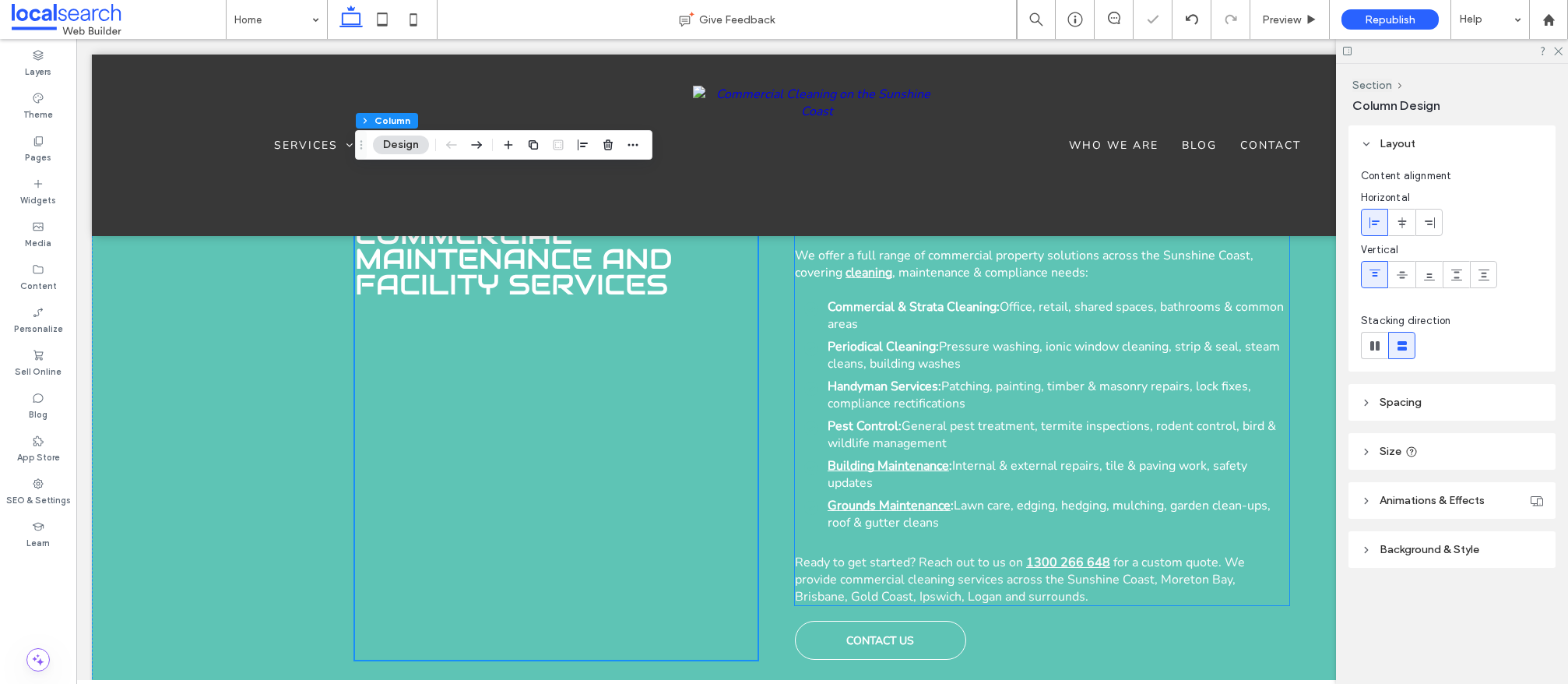 scroll, scrollTop: 687, scrollLeft: 0, axis: vertical 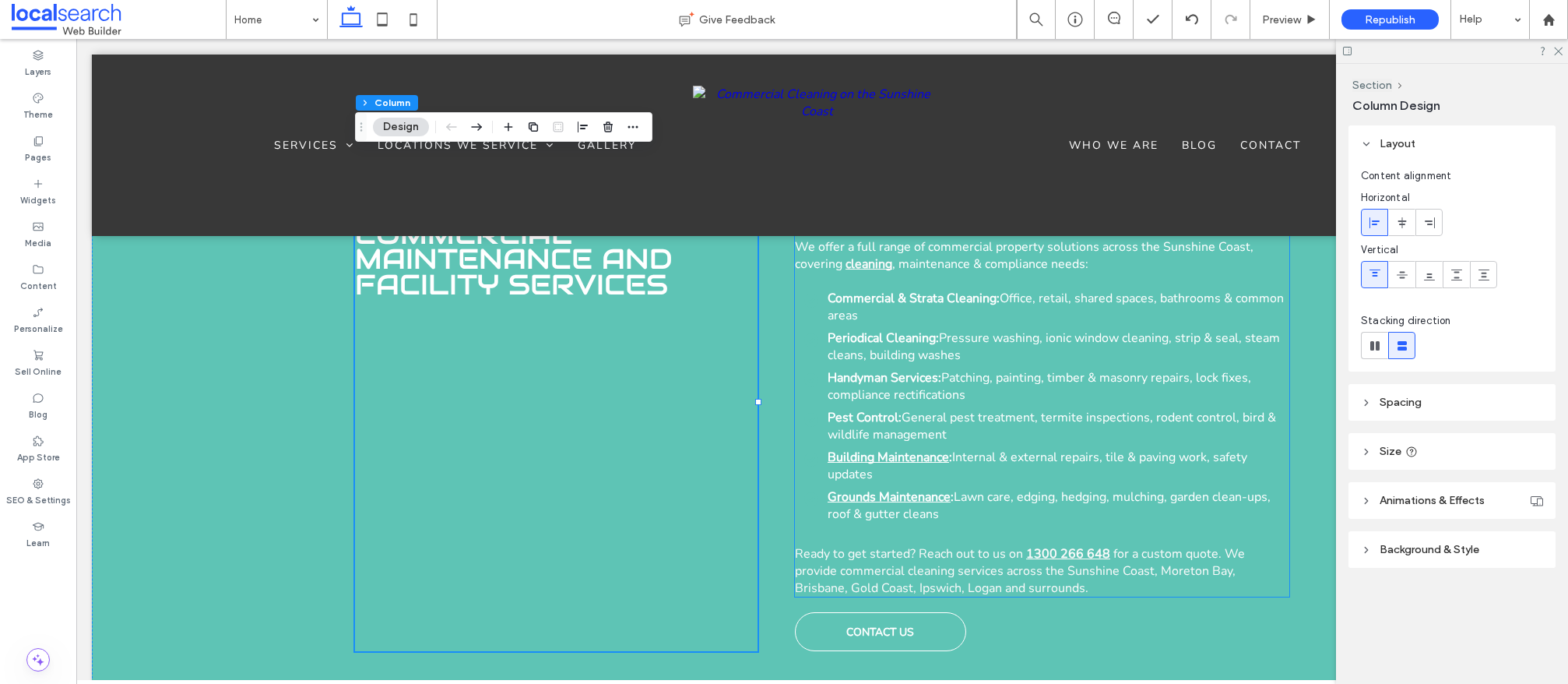 click on "for a custom quote. We provide commercial cleaning services across the Sunshine Coast, Moreton Bay, Brisbane, Gold Coast, Ipswich, Logan and surrounds." at bounding box center (1020, 571) 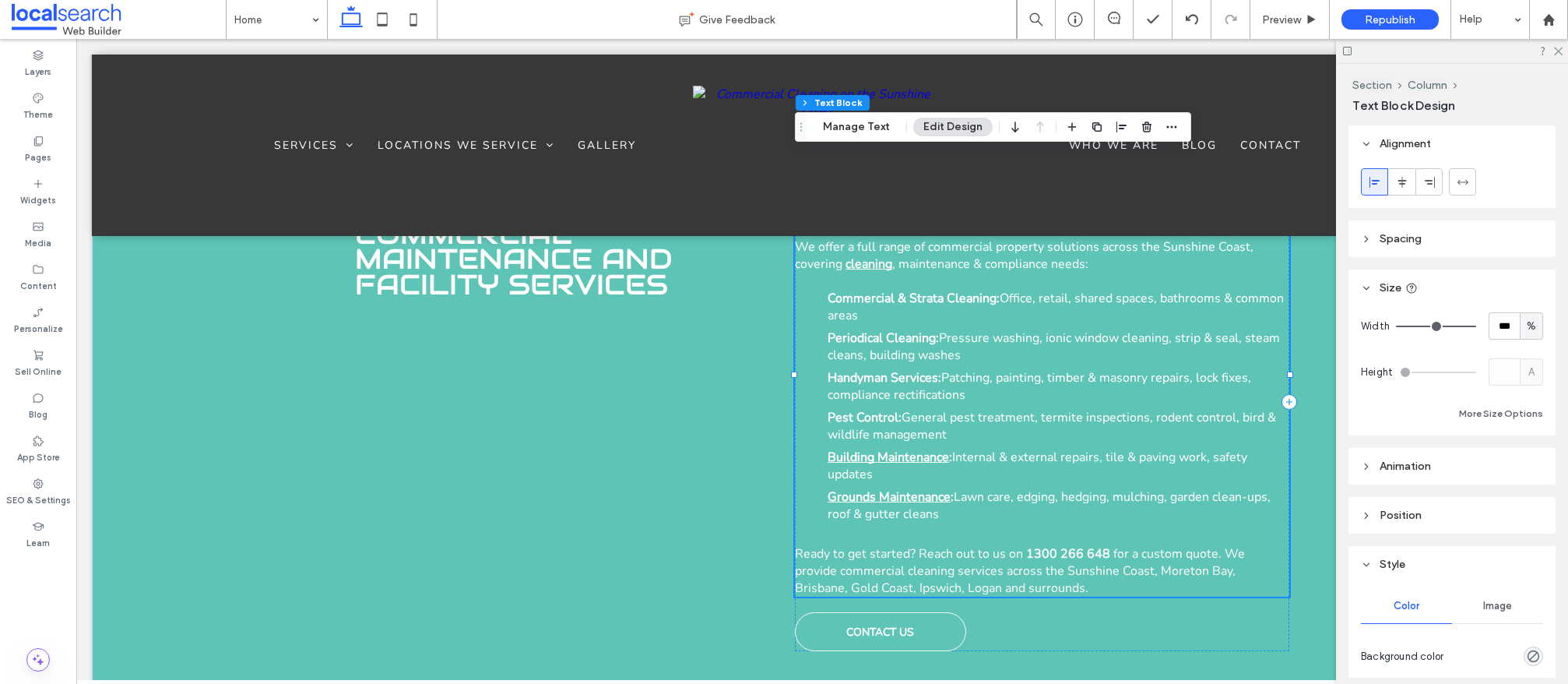 click on "1300 266 648" at bounding box center (1068, 554) 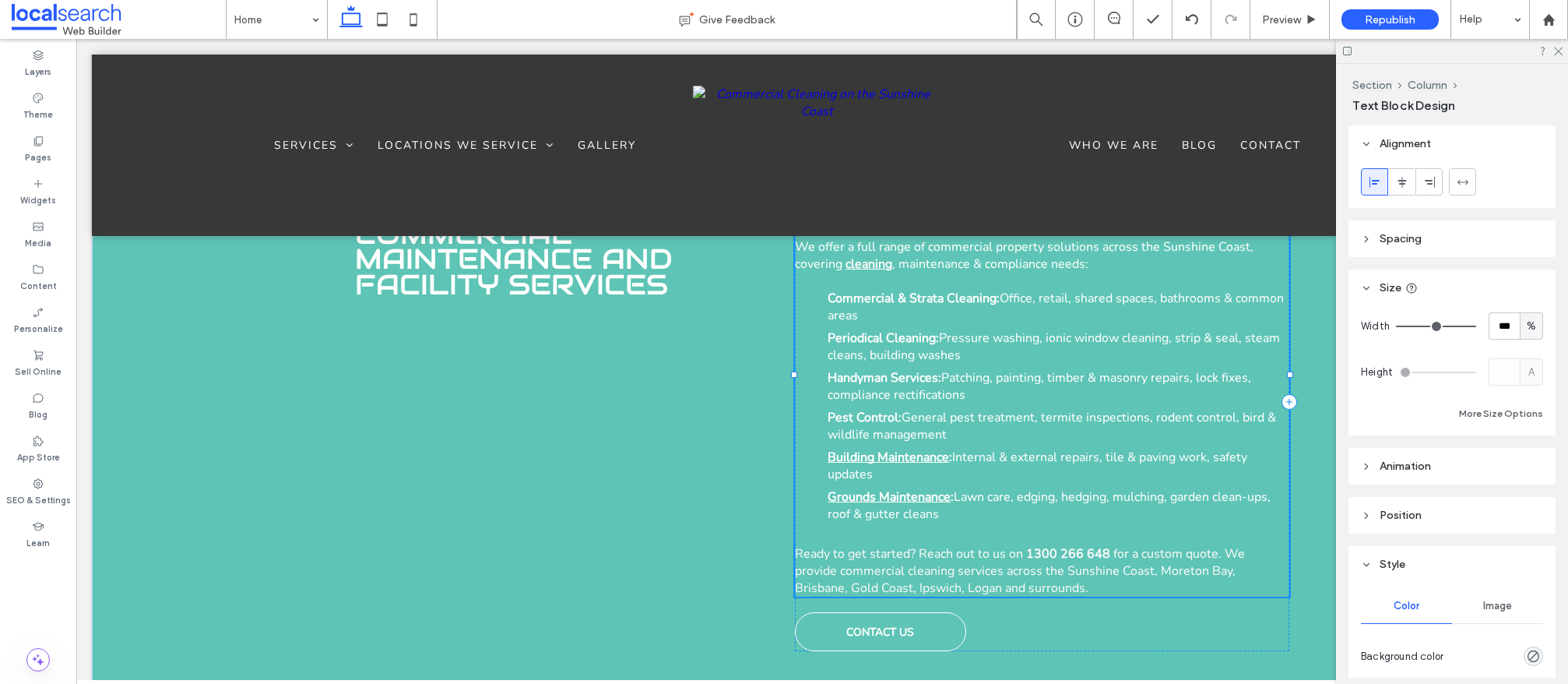 type on "**********" 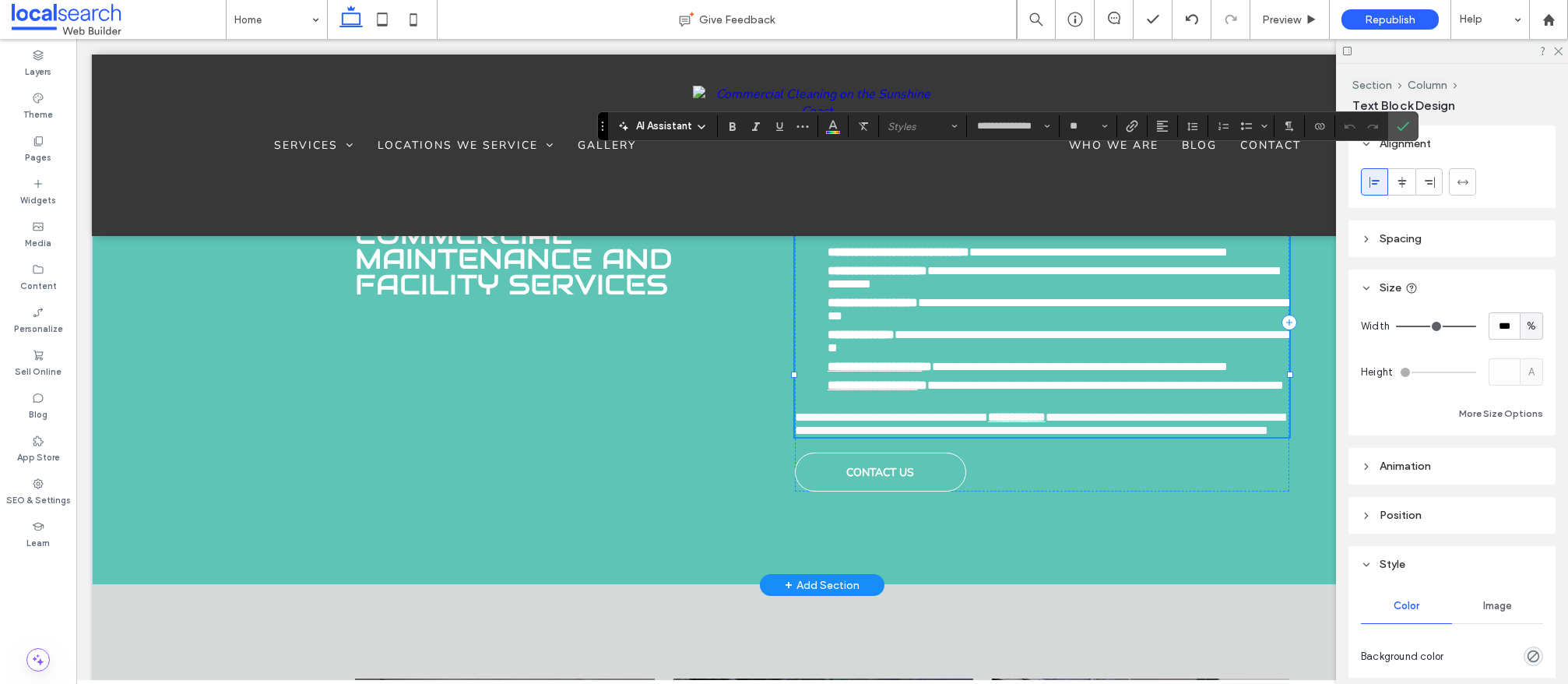 click on "**********" at bounding box center (1039, 424) 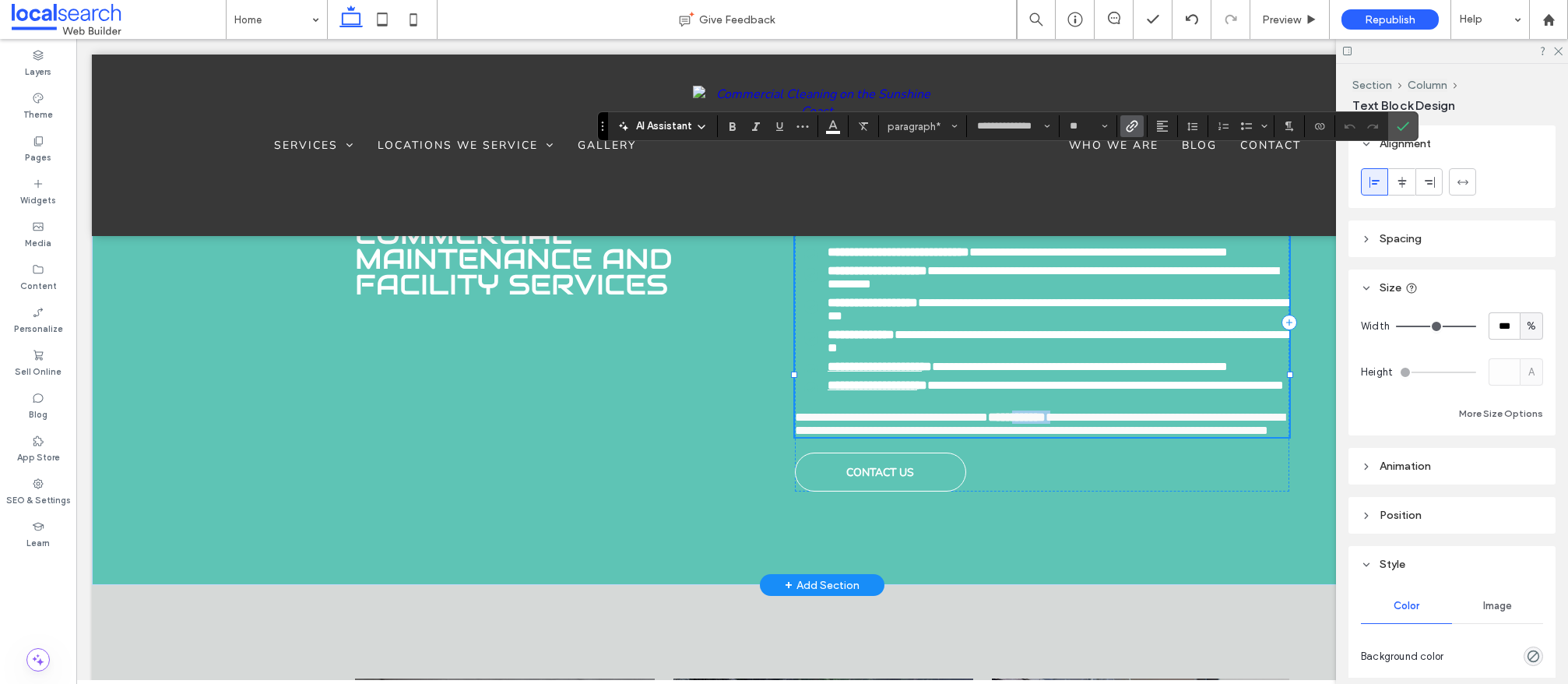 drag, startPoint x: 1106, startPoint y: 553, endPoint x: 1061, endPoint y: 552, distance: 45.01111 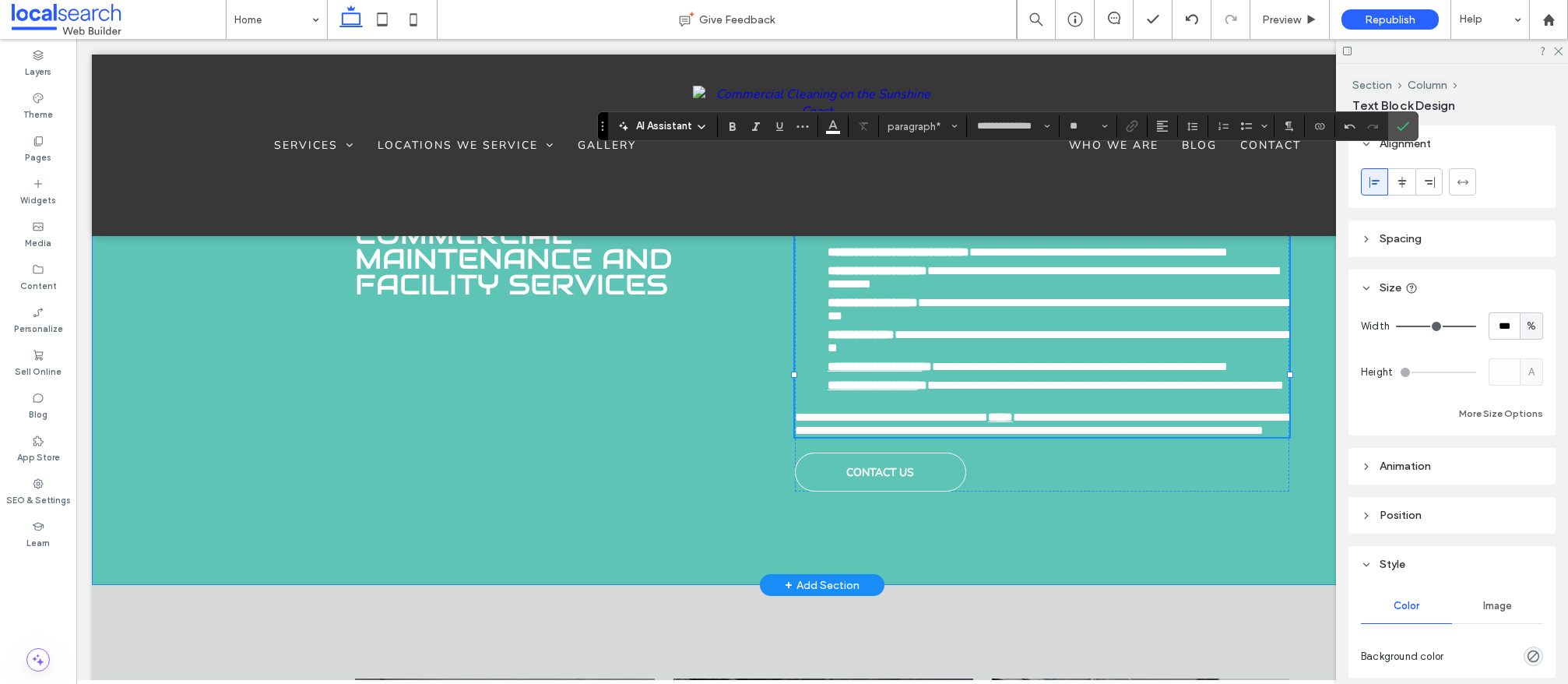 click on "**********" at bounding box center (822, 322) 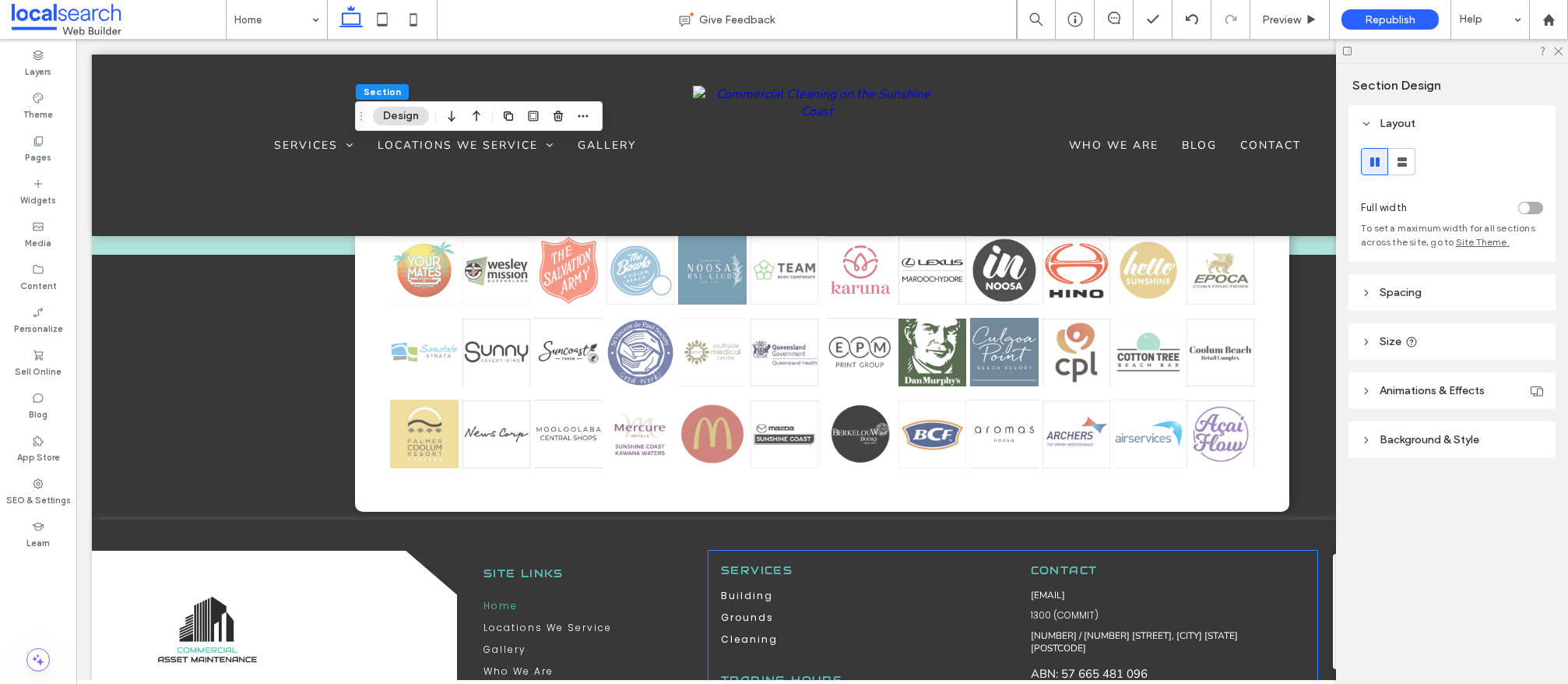 scroll, scrollTop: 4201, scrollLeft: 0, axis: vertical 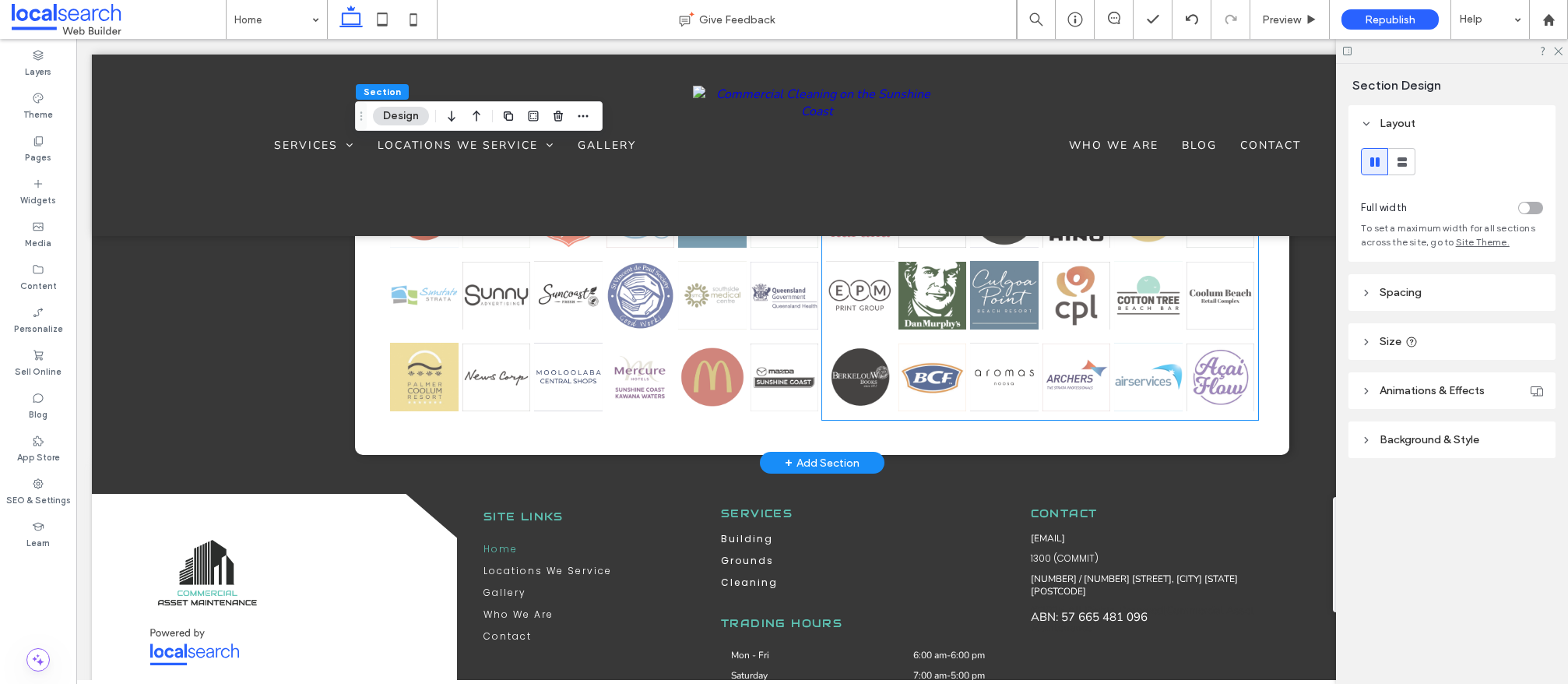 click at bounding box center [1077, 295] 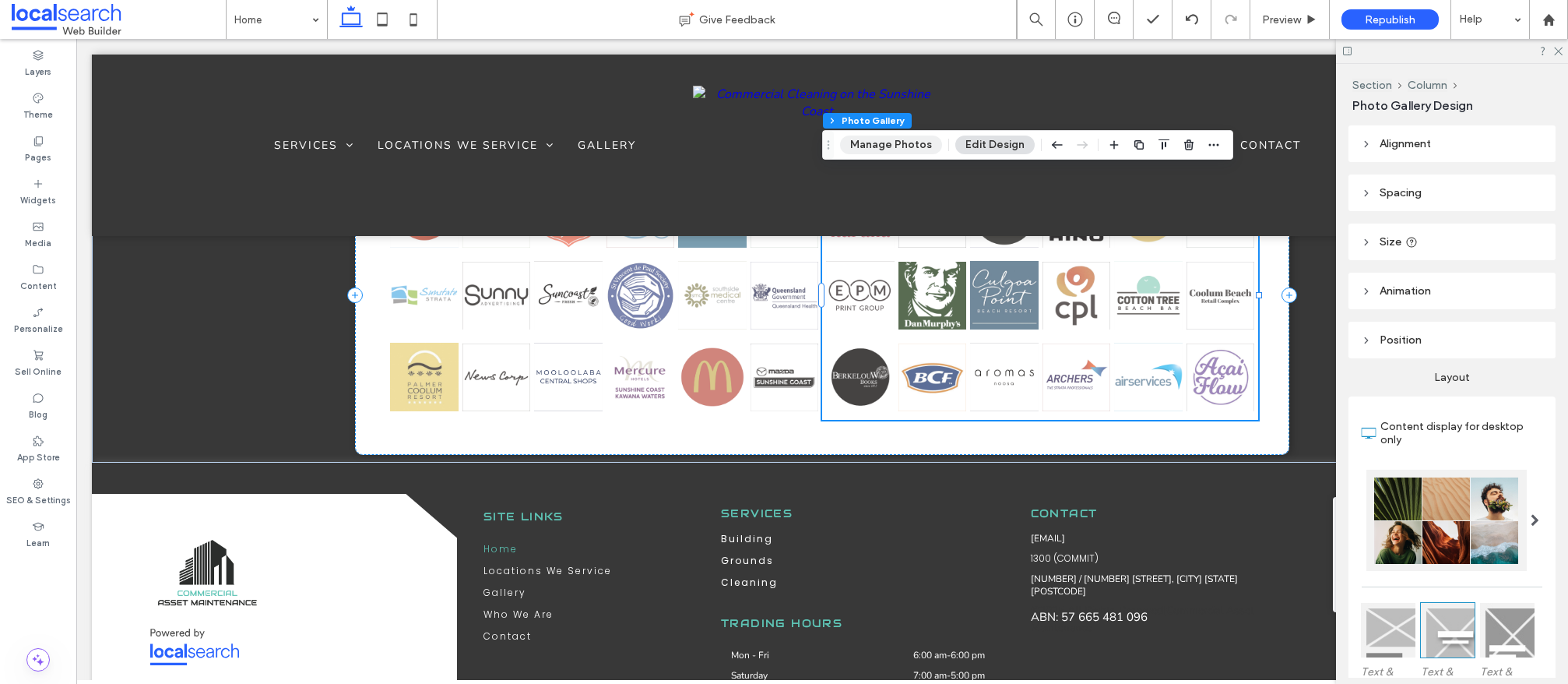 click on "Manage Photos" at bounding box center [891, 145] 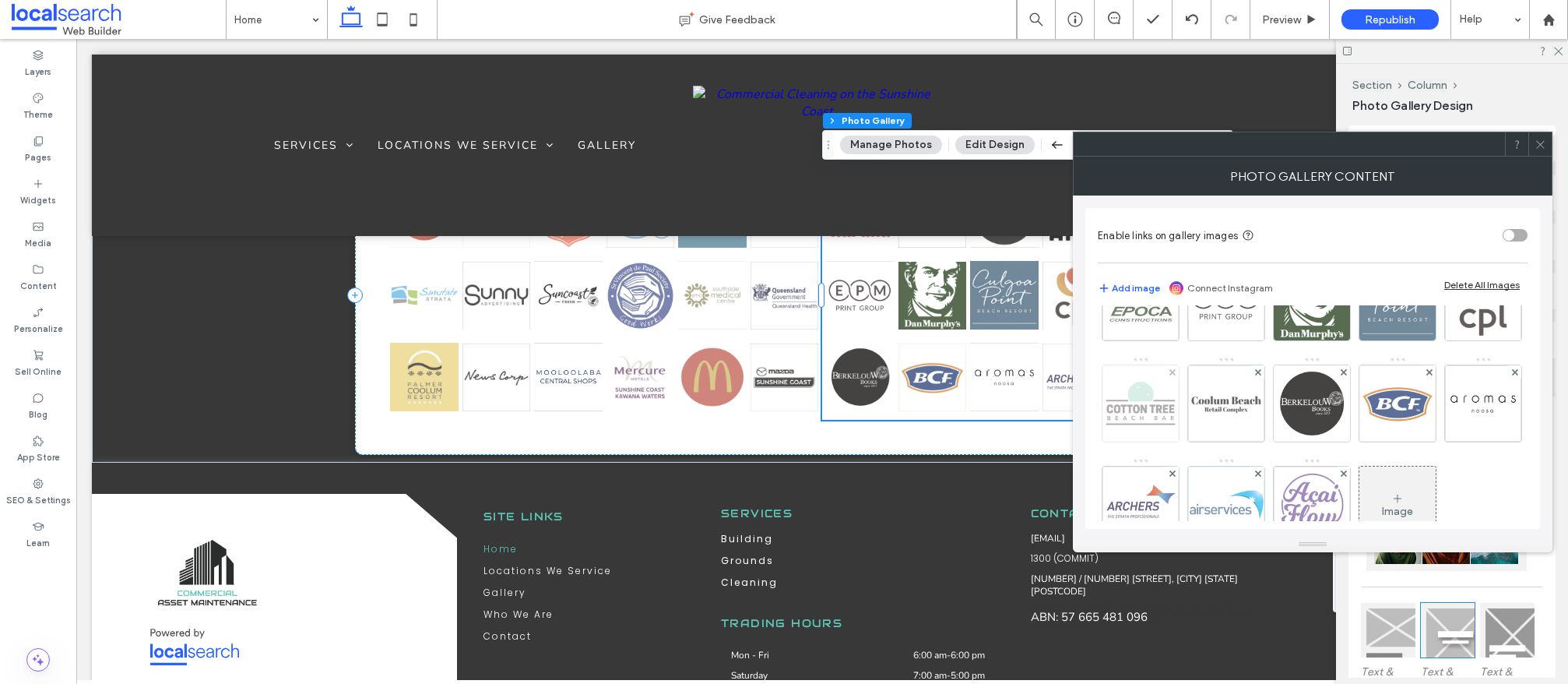 scroll, scrollTop: 153, scrollLeft: 0, axis: vertical 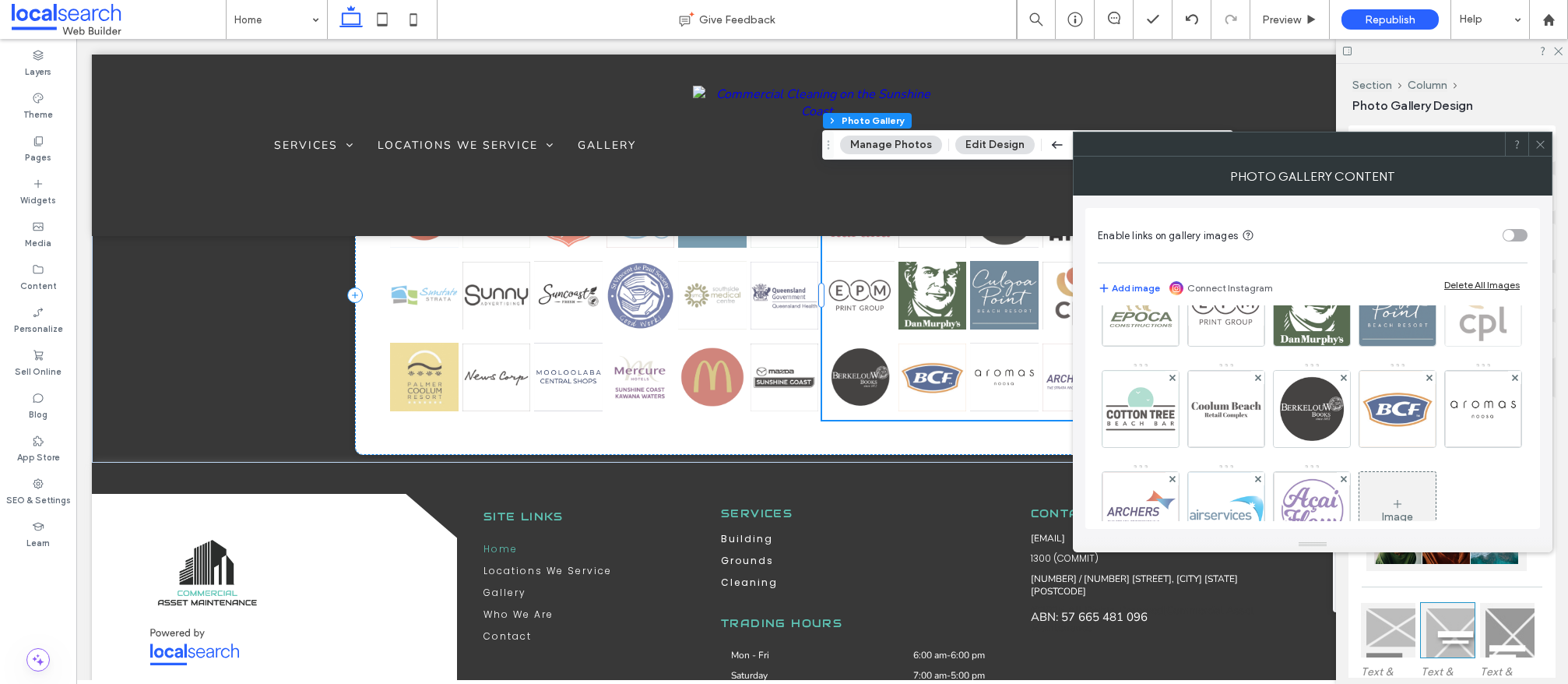 click at bounding box center (1514, 276) 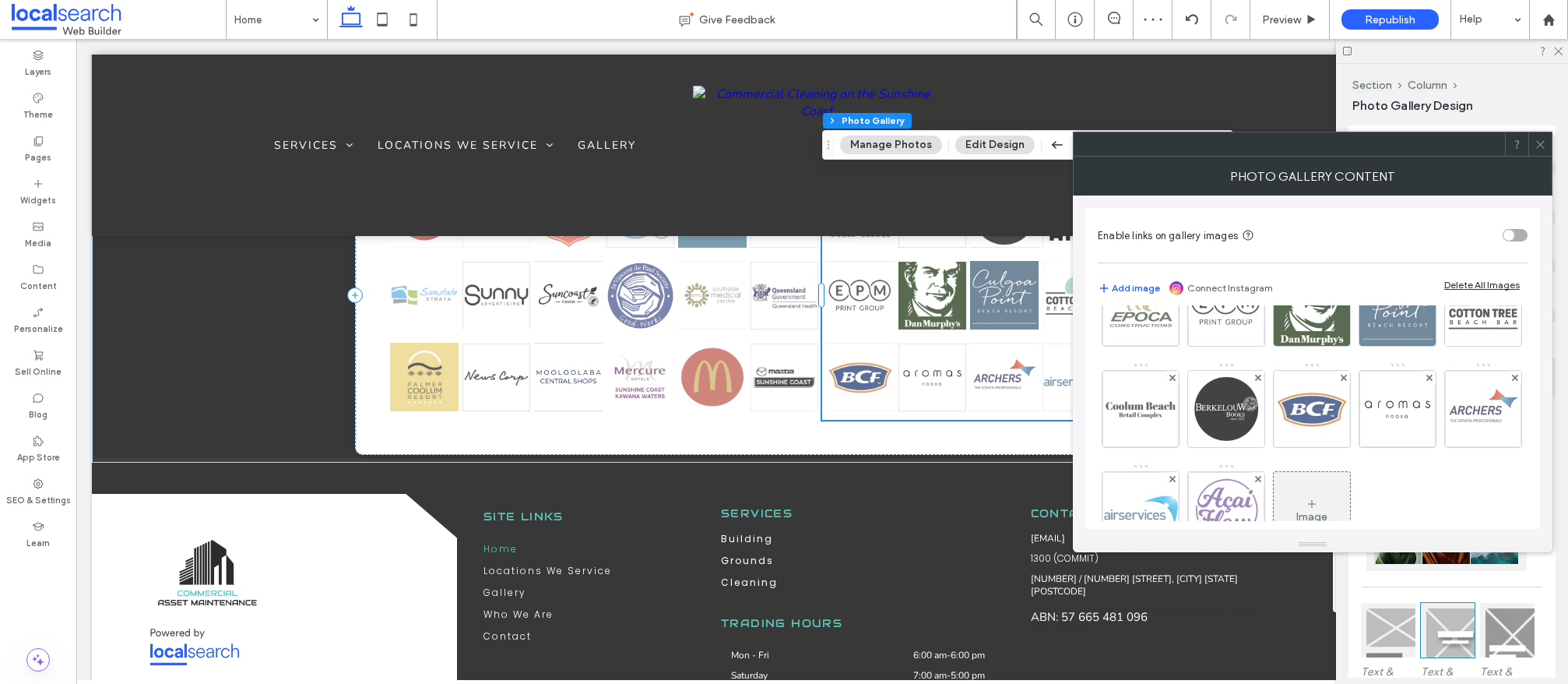 click 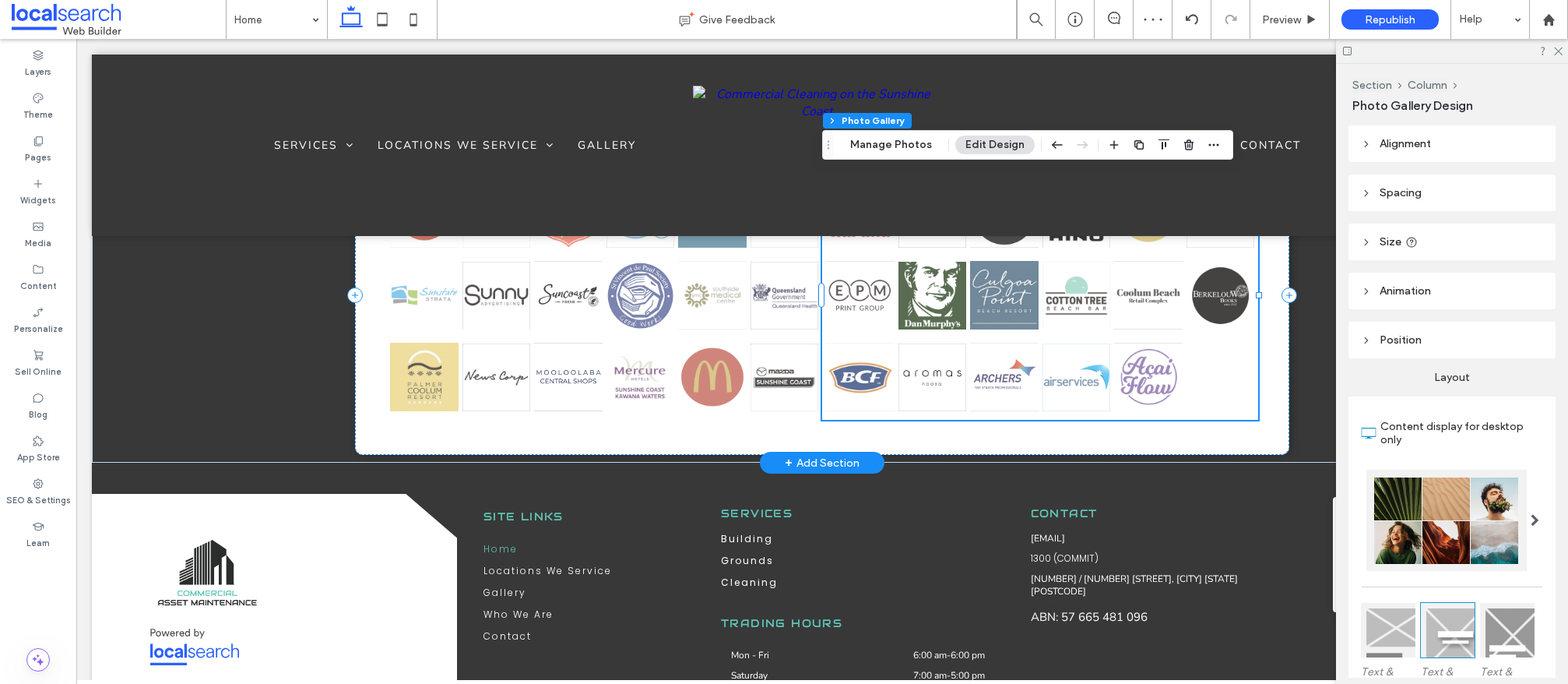 click at bounding box center (1077, 377) 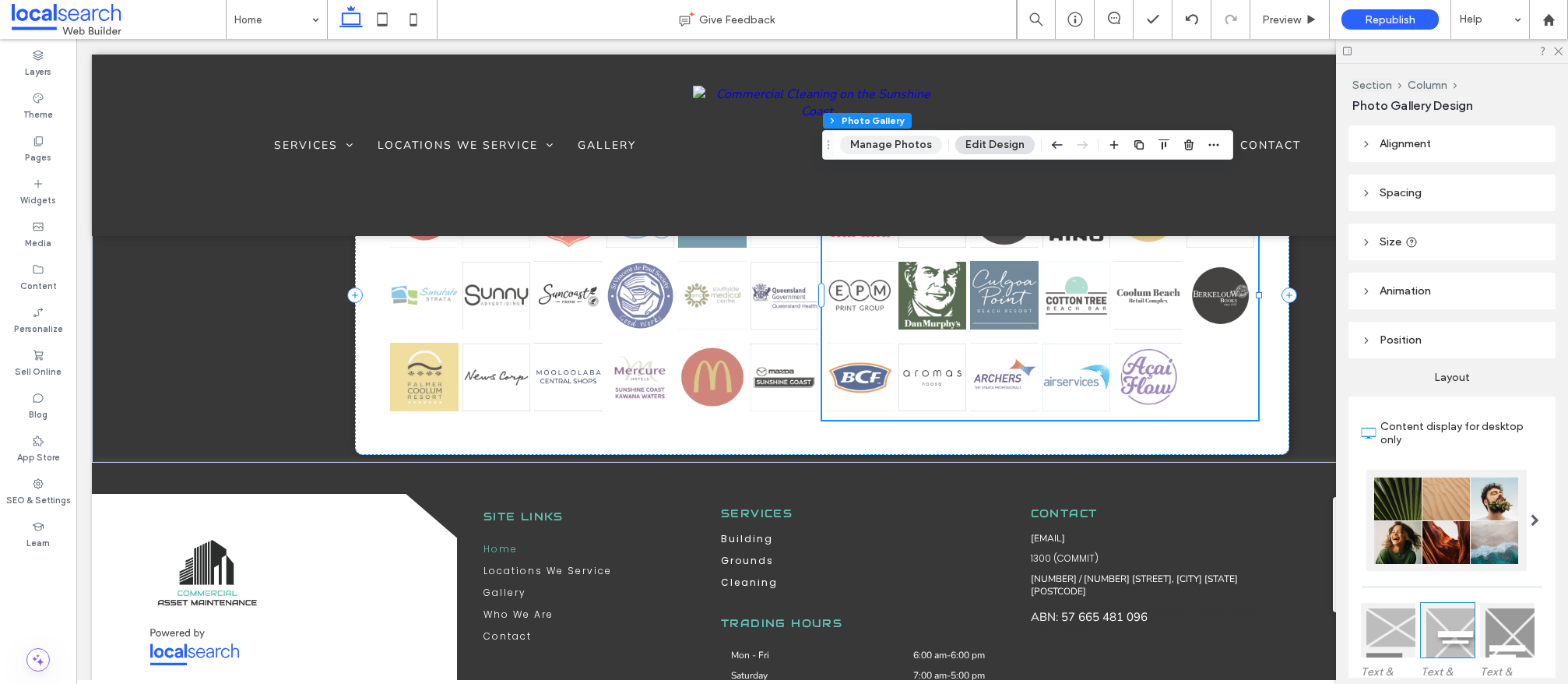 click on "Manage Photos" at bounding box center [891, 145] 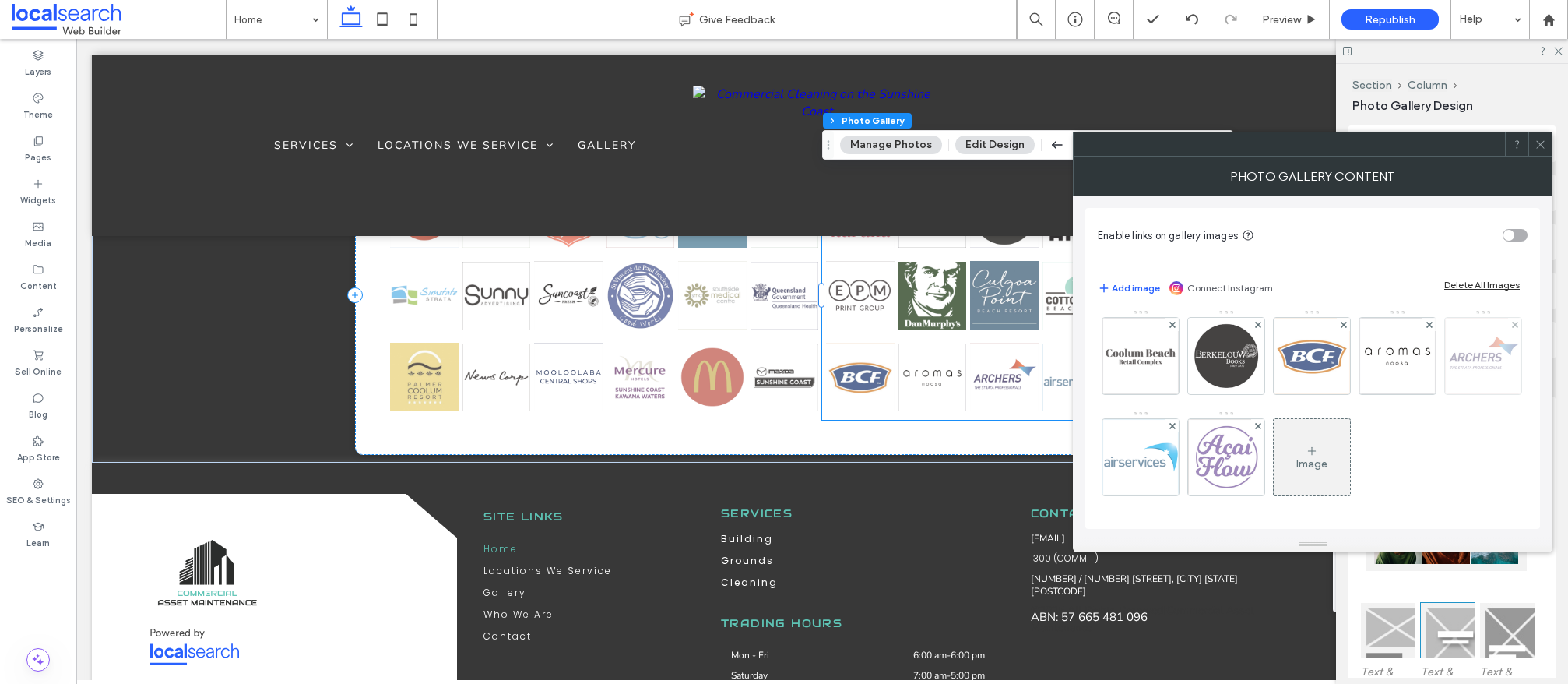 scroll, scrollTop: 308, scrollLeft: 0, axis: vertical 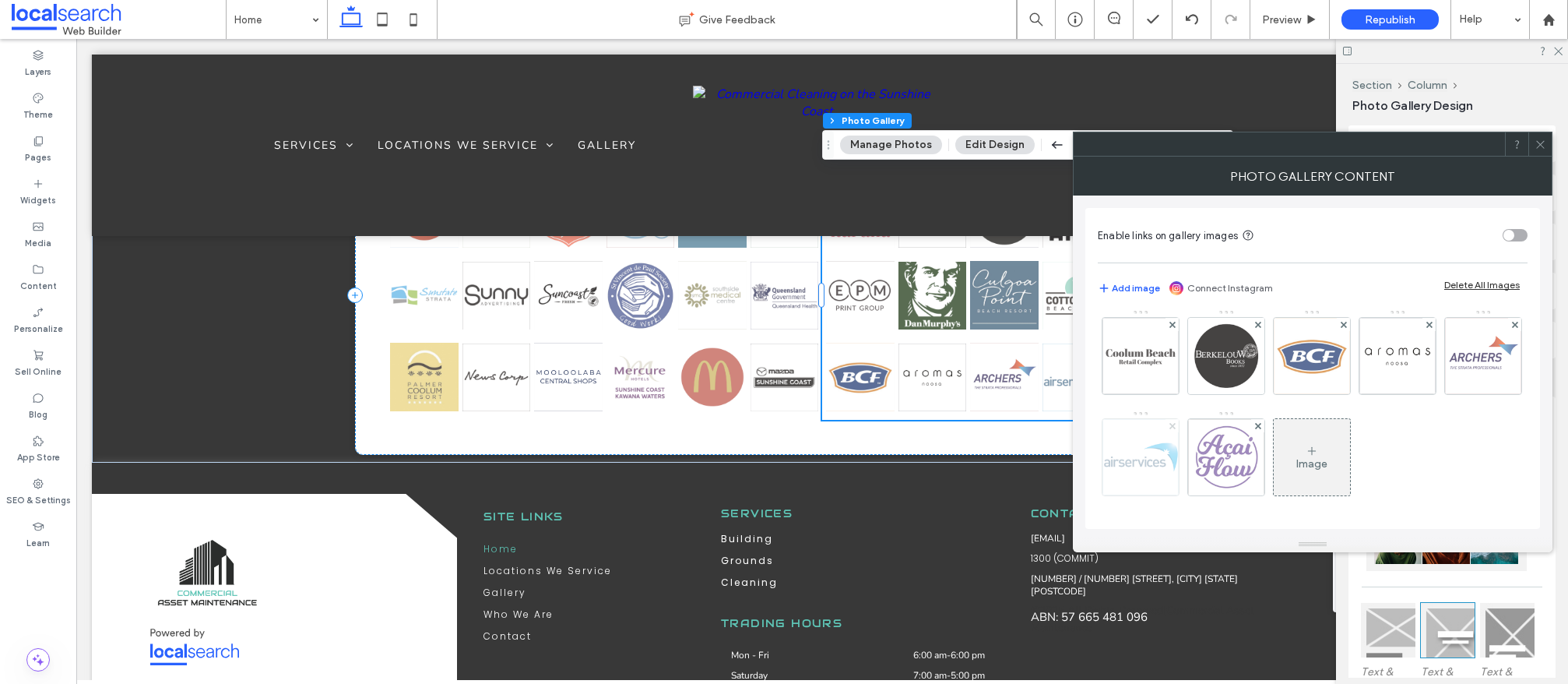 click 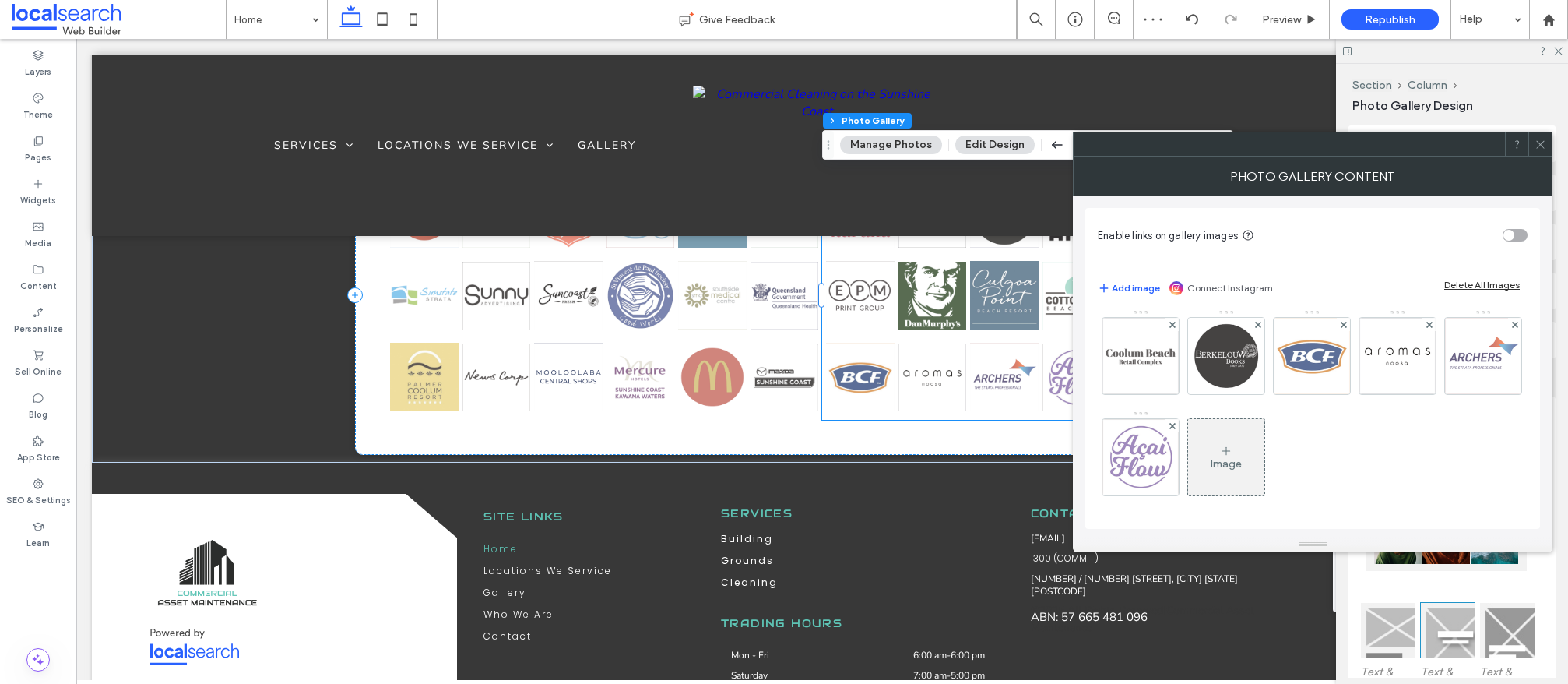 drag, startPoint x: 1543, startPoint y: 141, endPoint x: 1530, endPoint y: 155, distance: 19.104973 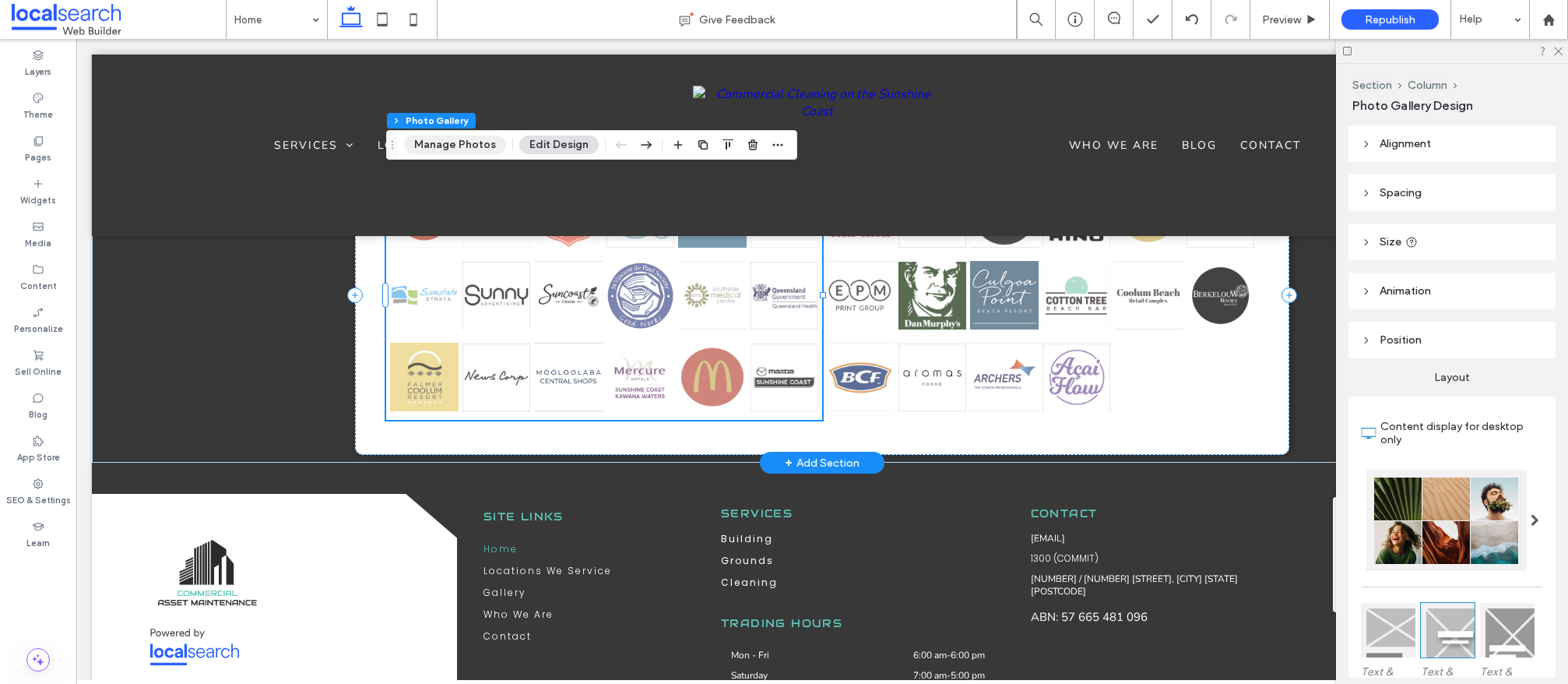 click on "Manage Photos" at bounding box center (455, 145) 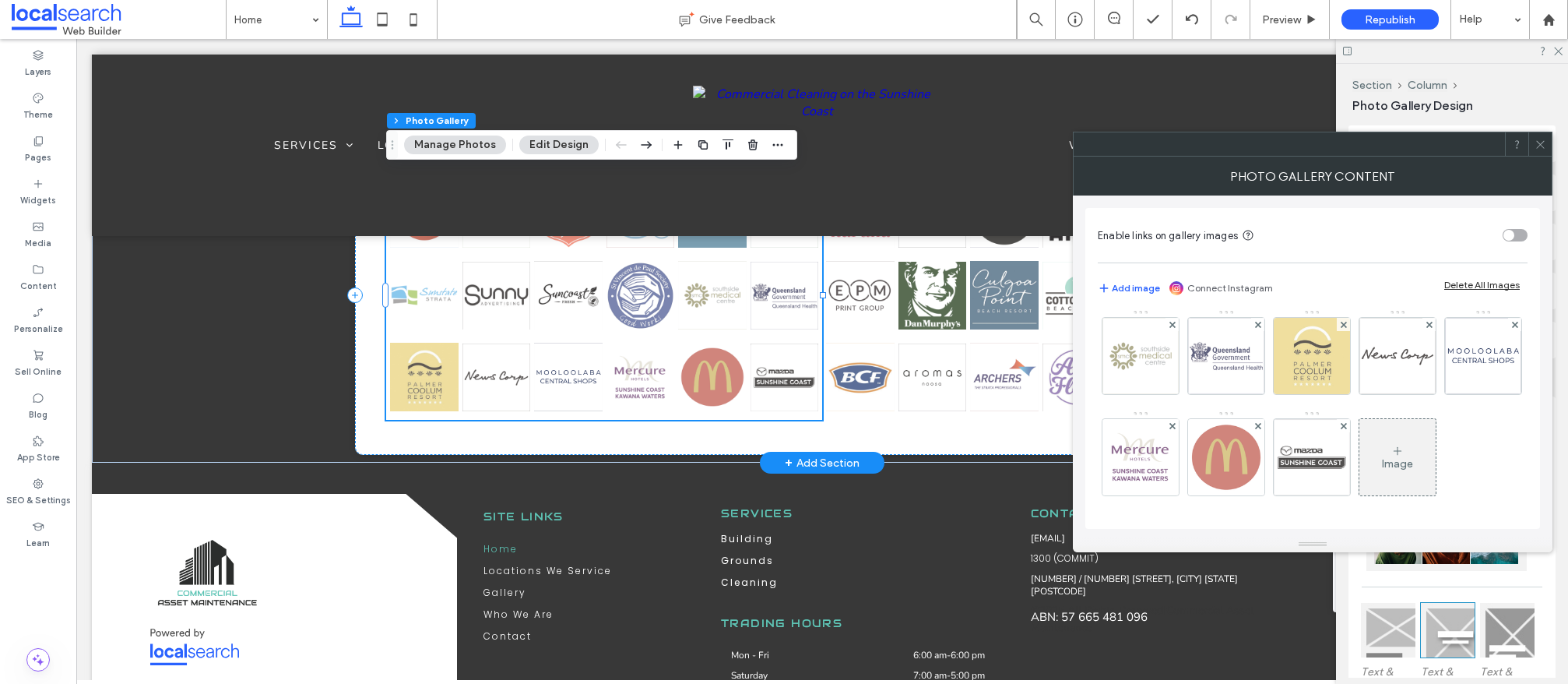 scroll, scrollTop: 249, scrollLeft: 0, axis: vertical 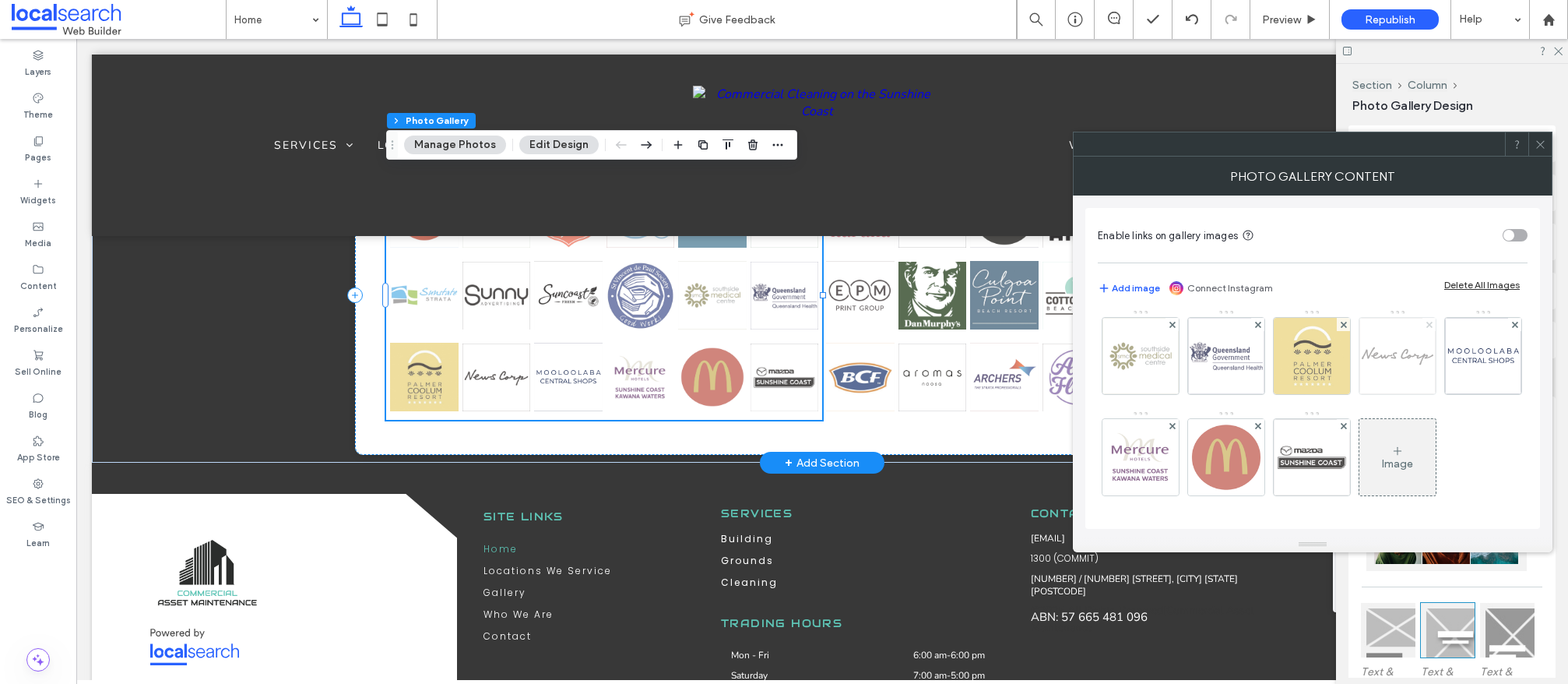 click 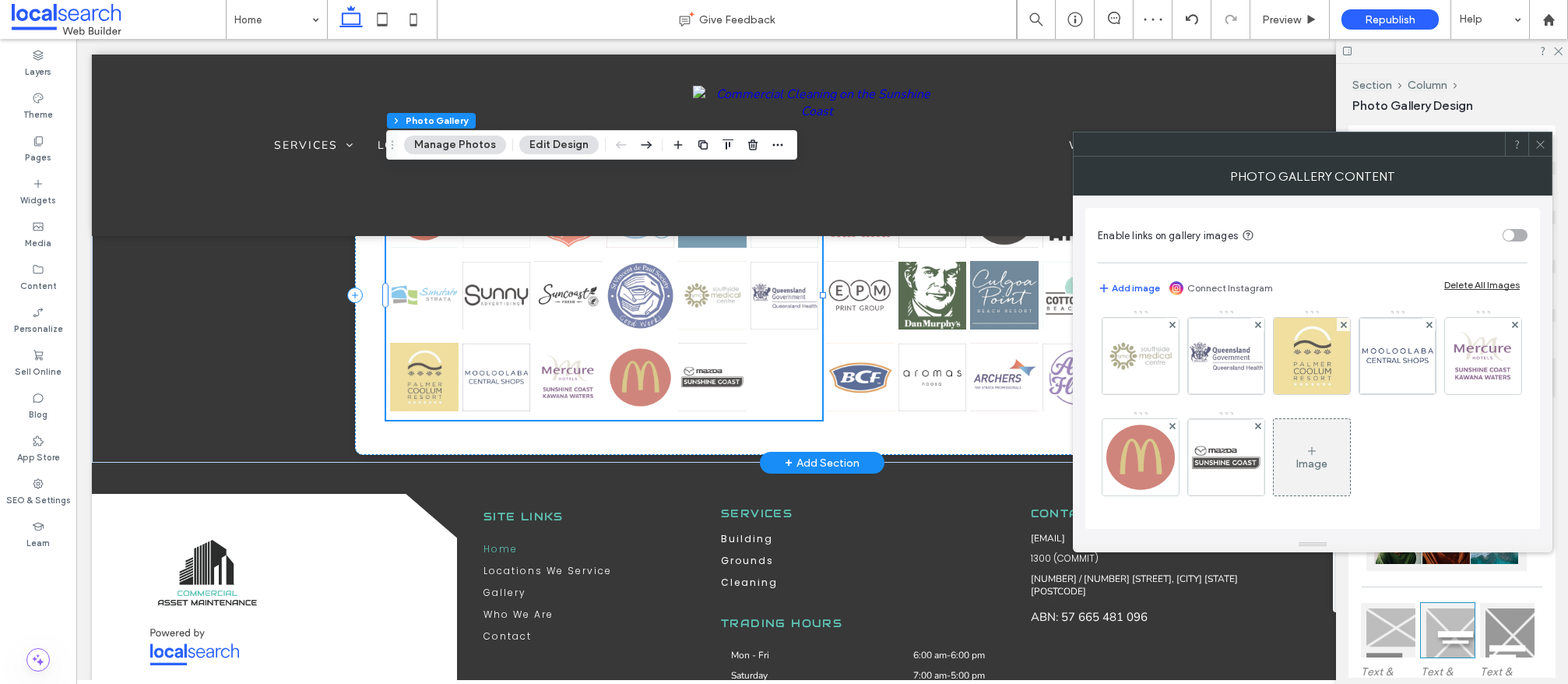 click 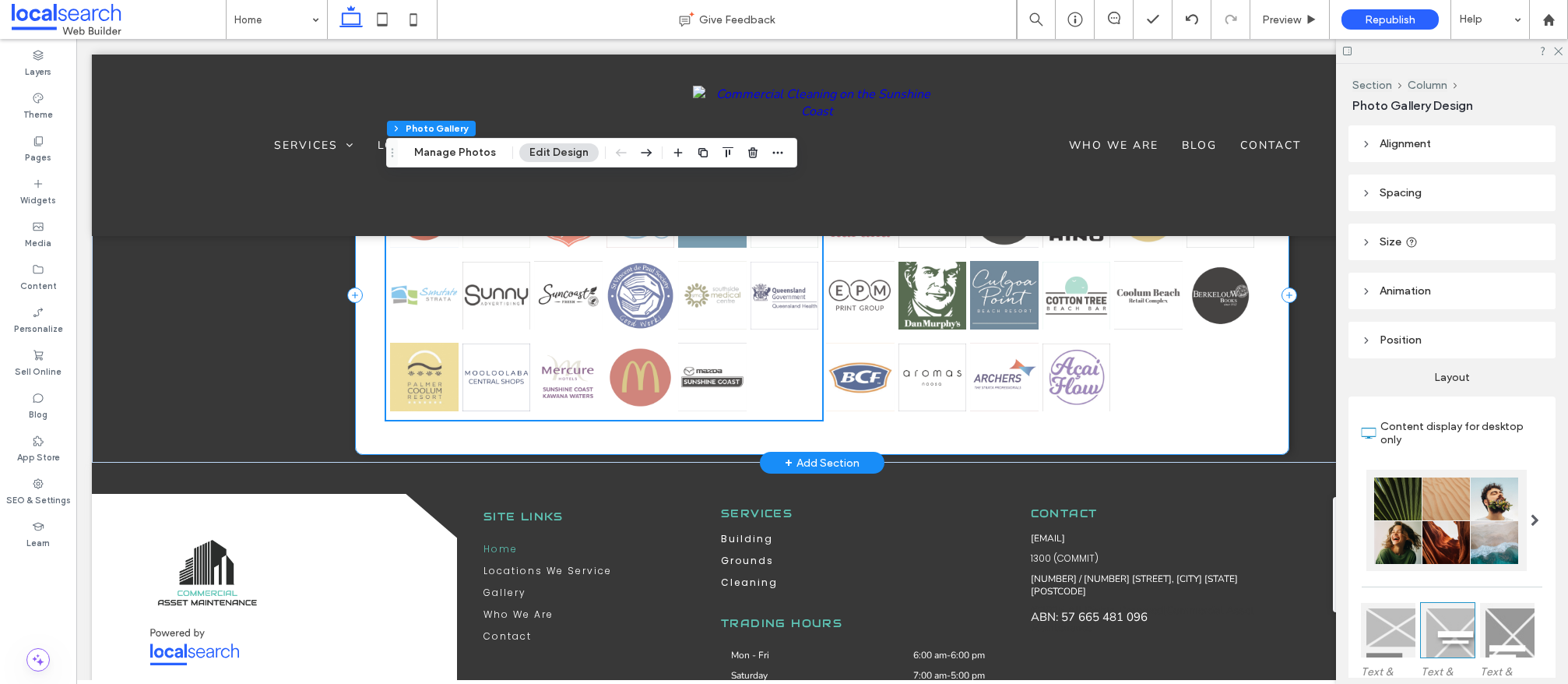 scroll, scrollTop: 4154, scrollLeft: 0, axis: vertical 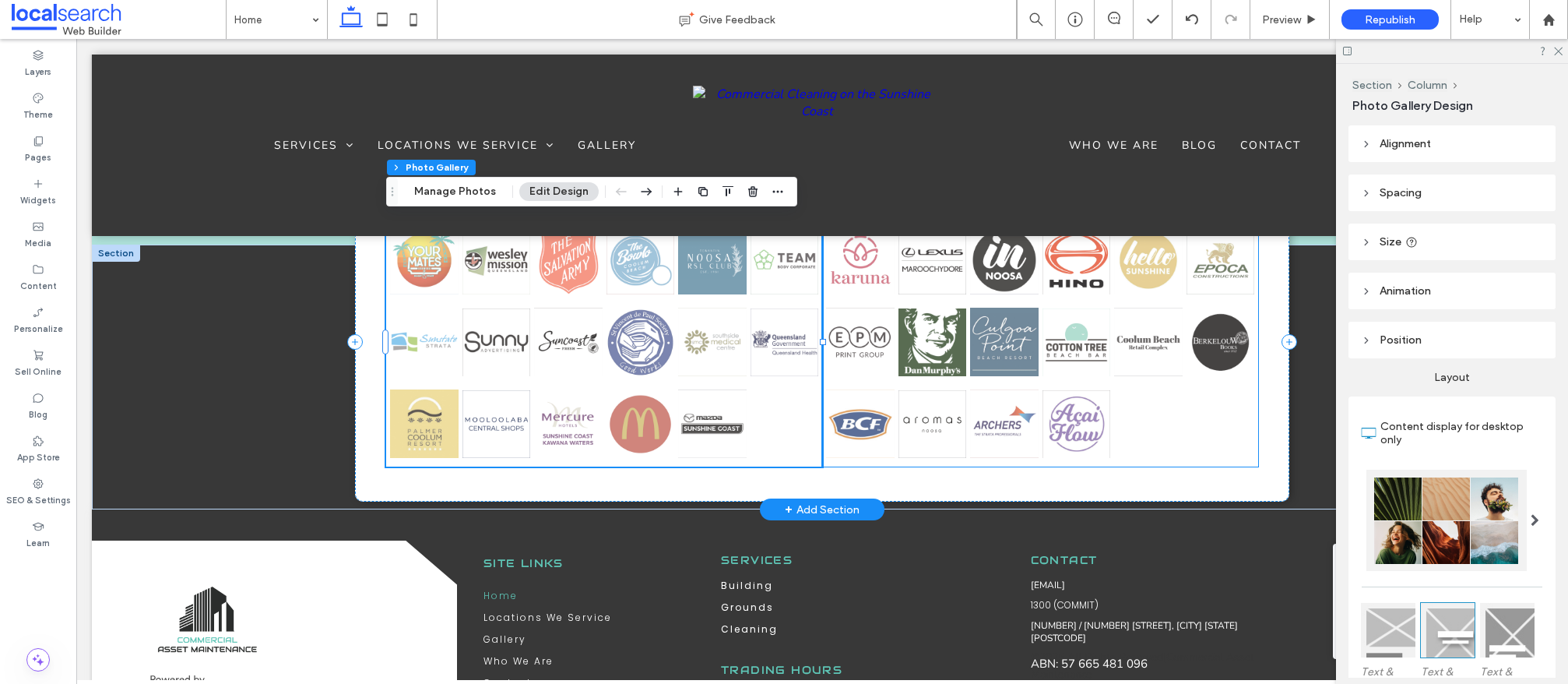 click at bounding box center [1148, 342] 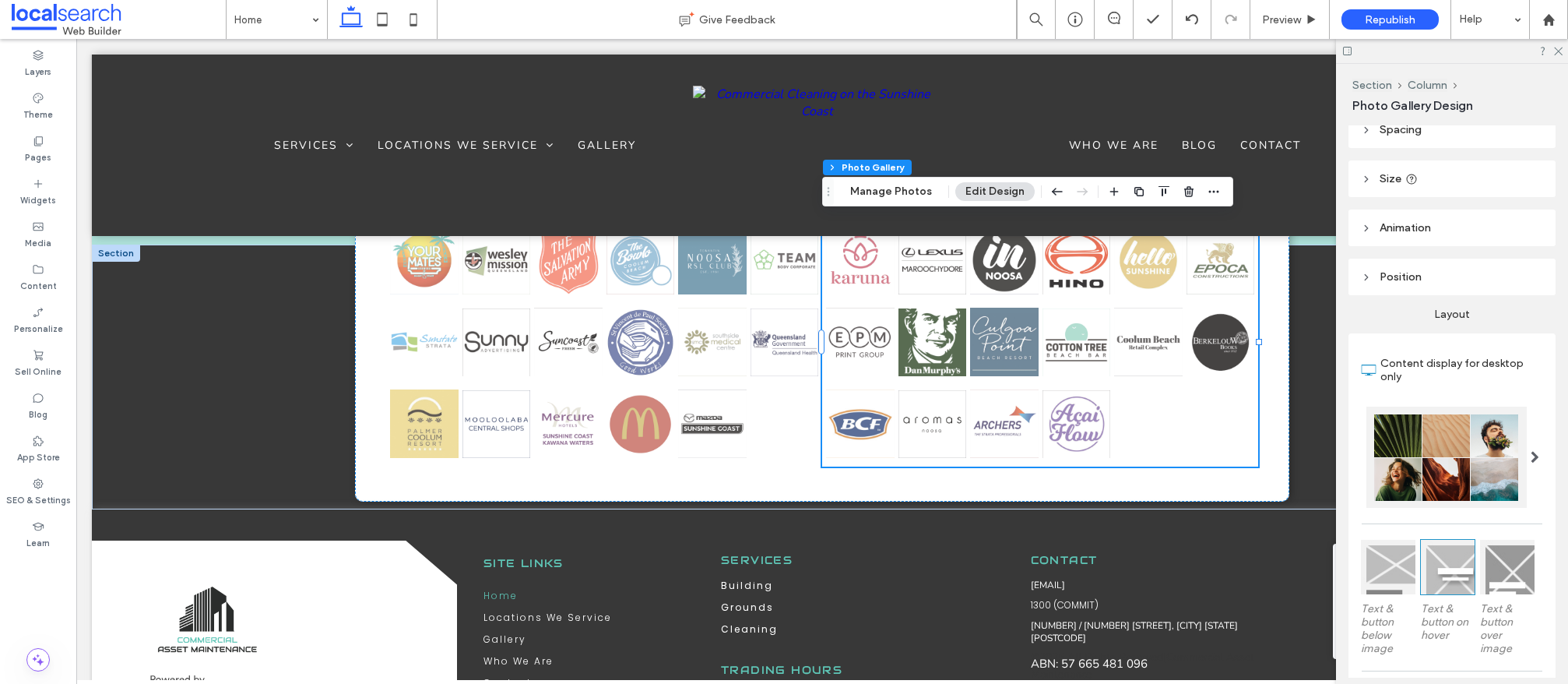 scroll, scrollTop: 67, scrollLeft: 0, axis: vertical 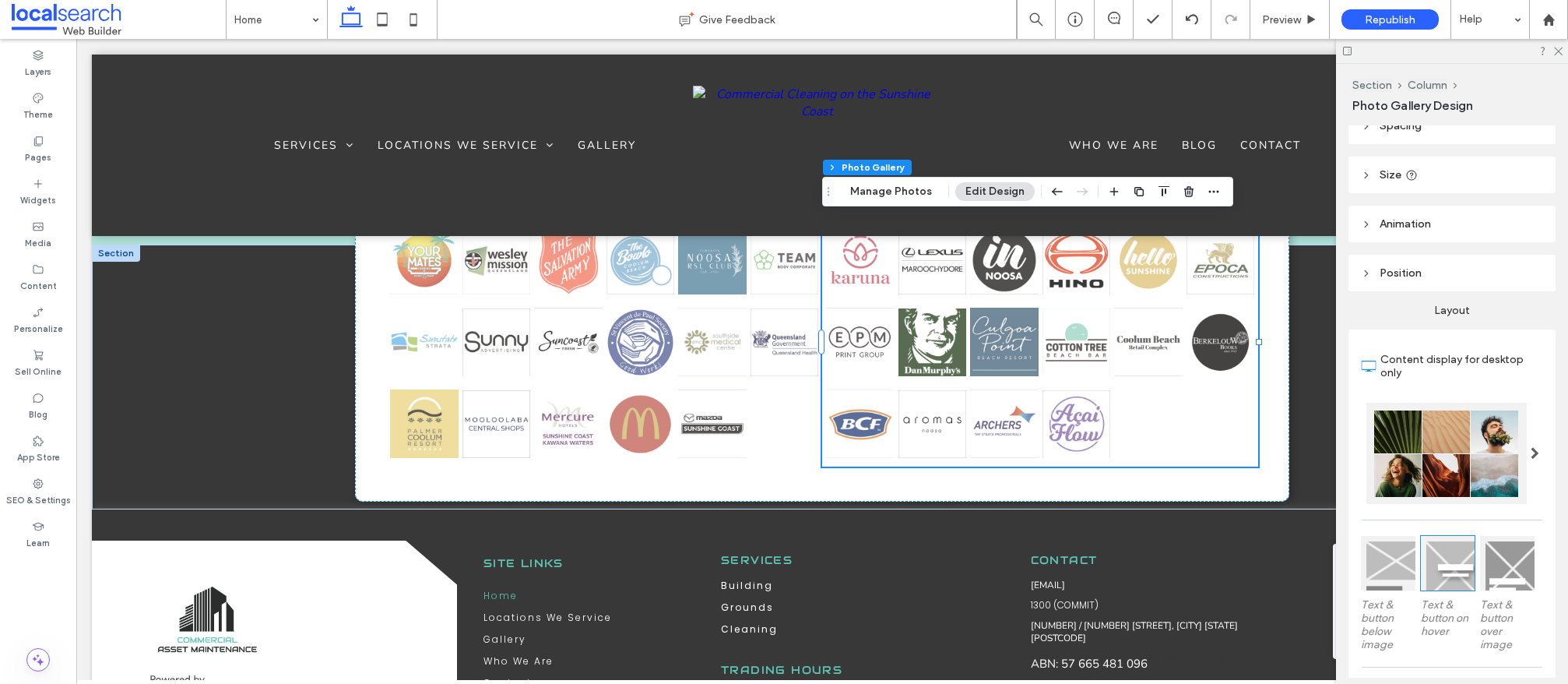 click on "Position" at bounding box center (1452, 273) 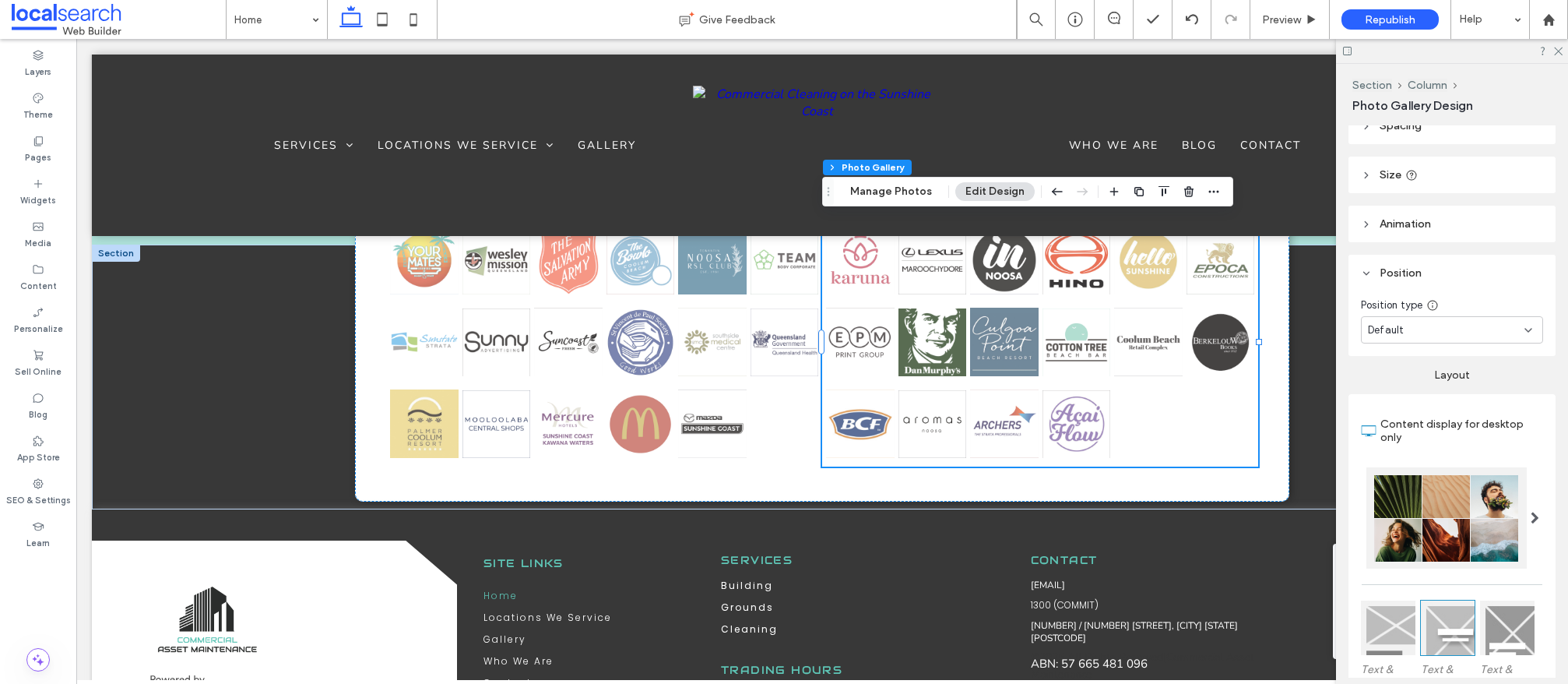 scroll, scrollTop: 0, scrollLeft: 0, axis: both 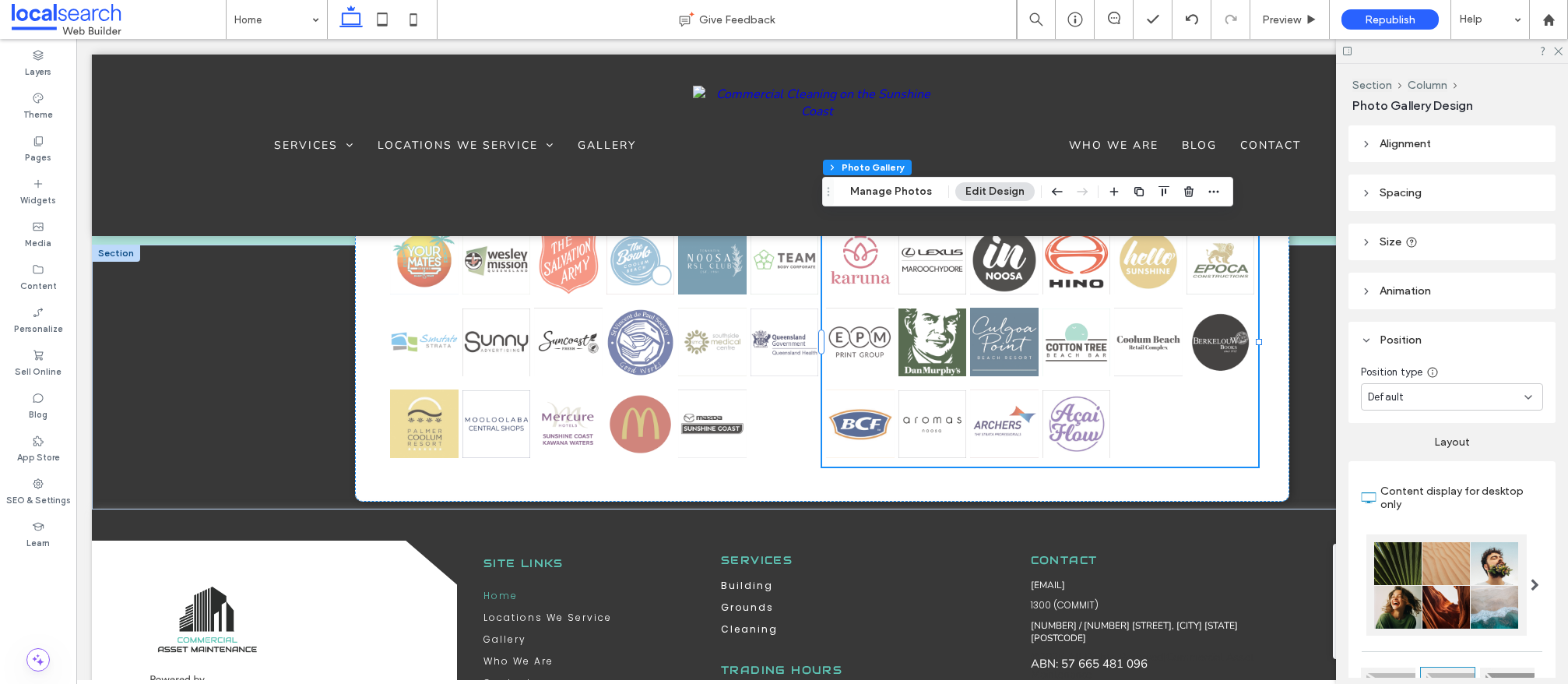 click on "Alignment" at bounding box center [1452, 143] 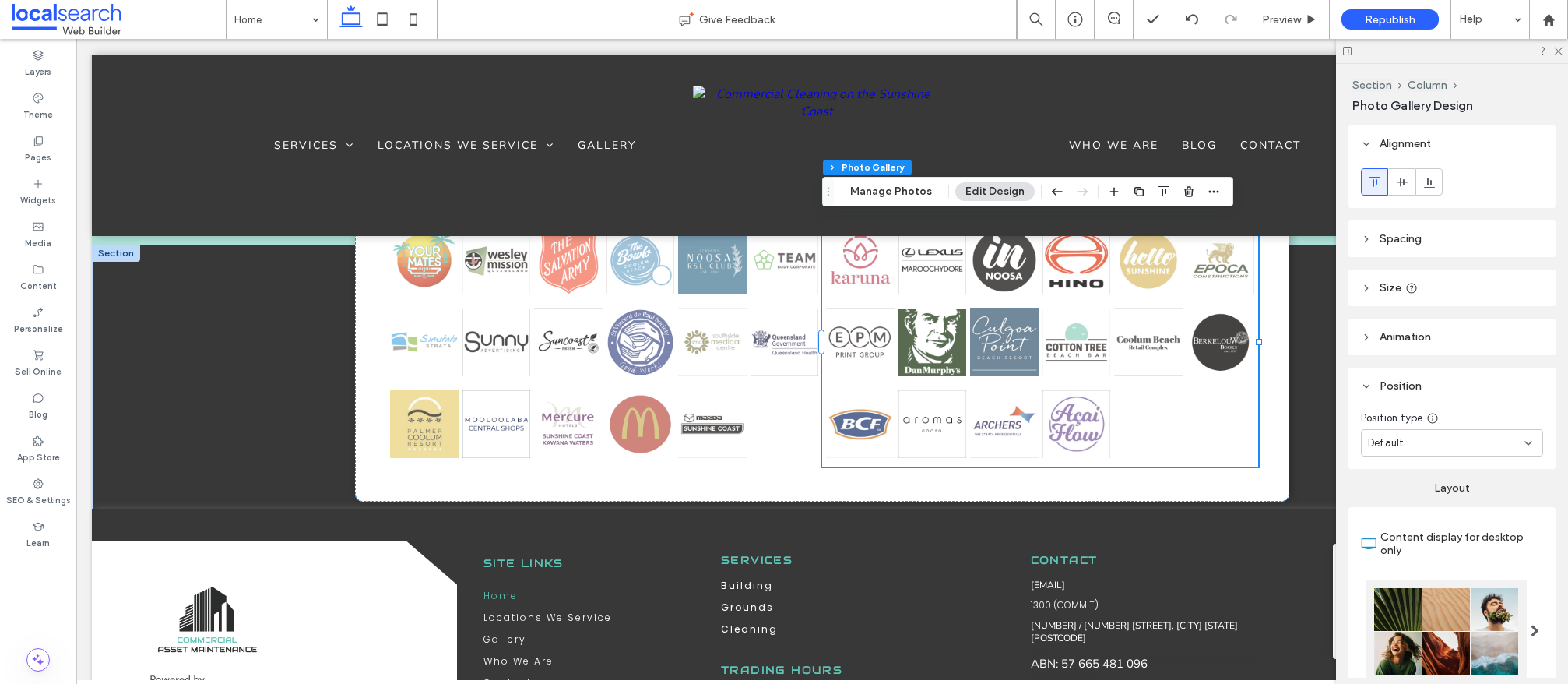 click on "Spacing" at bounding box center [1401, 238] 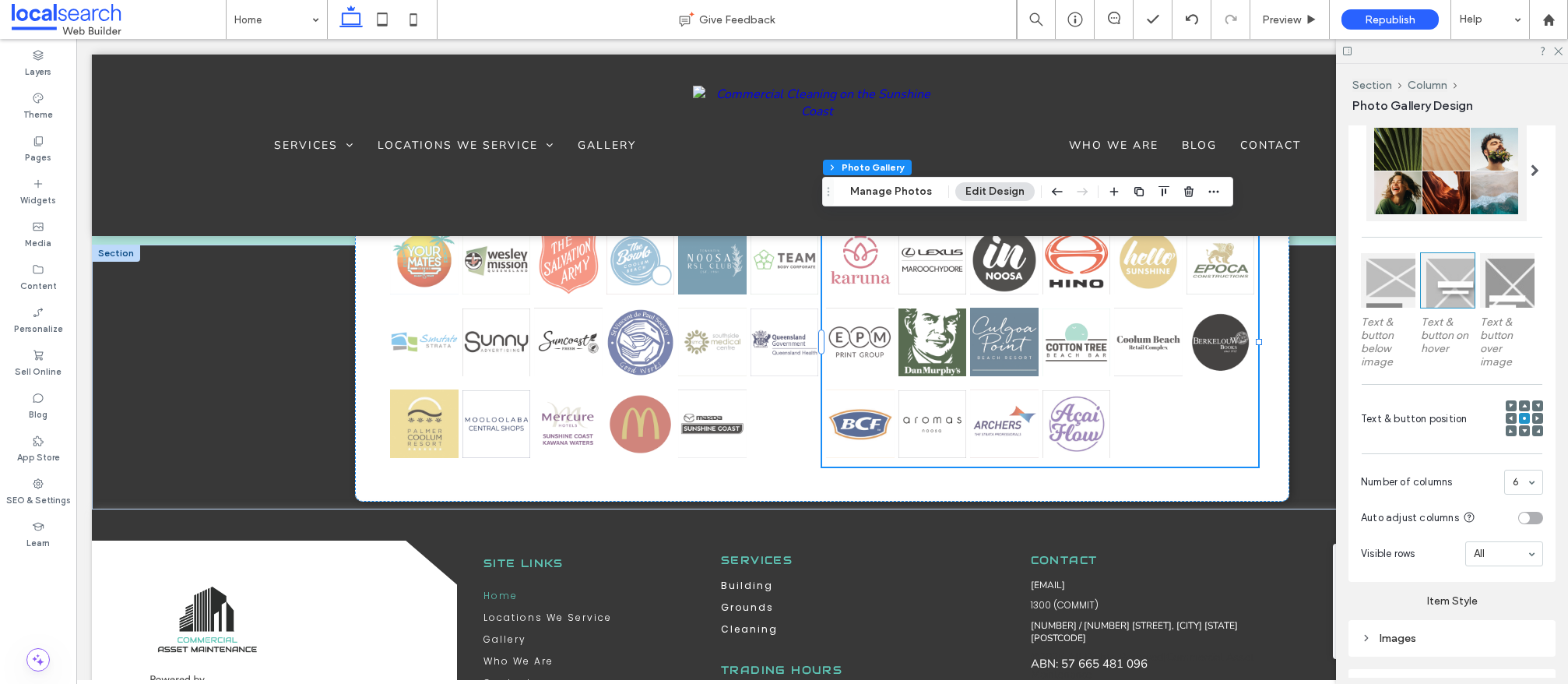 scroll, scrollTop: 747, scrollLeft: 0, axis: vertical 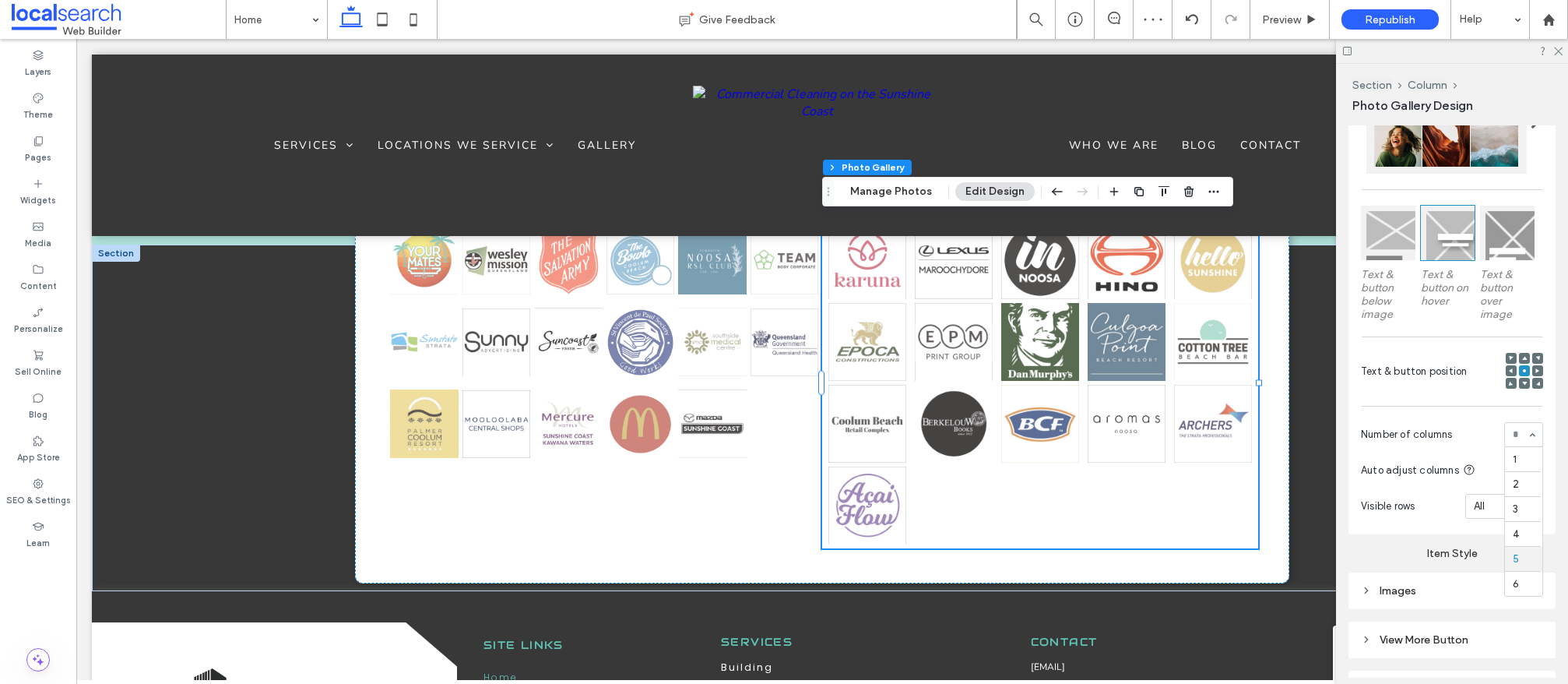 click at bounding box center [1520, 435] 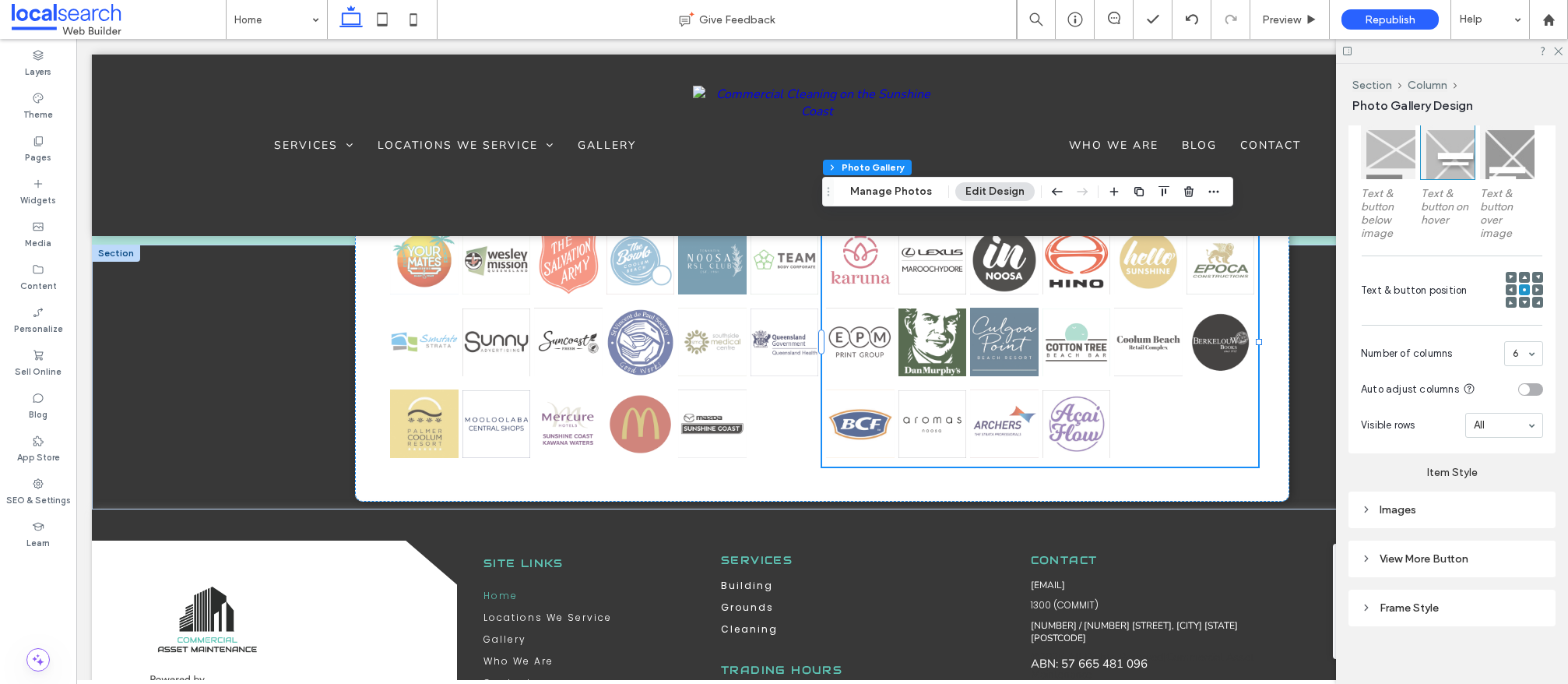 scroll, scrollTop: 839, scrollLeft: 0, axis: vertical 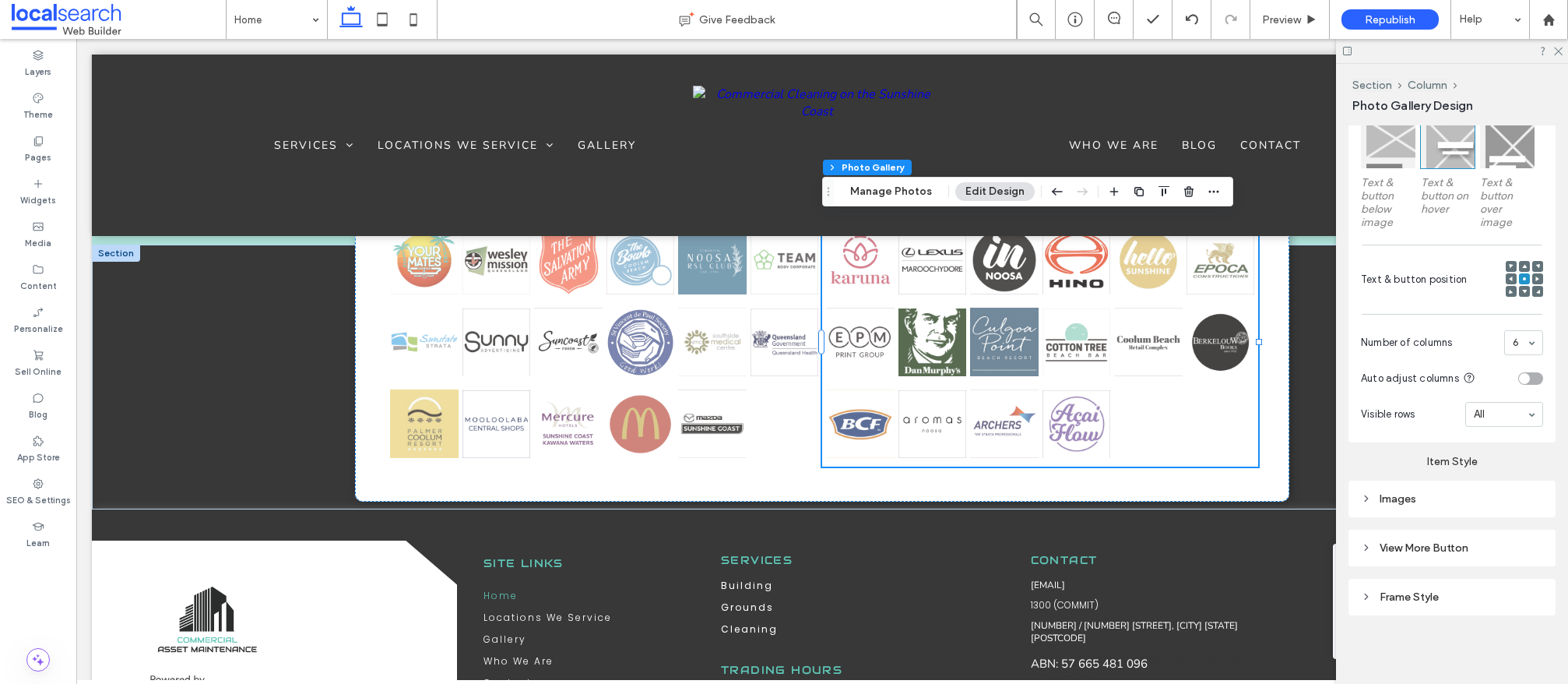 click on "Content display for desktop only Text & button below image Text & button on hover Text & button over image Text & button position Number of columns 6 Auto adjust columns Visible rows All" at bounding box center (1452, 175) 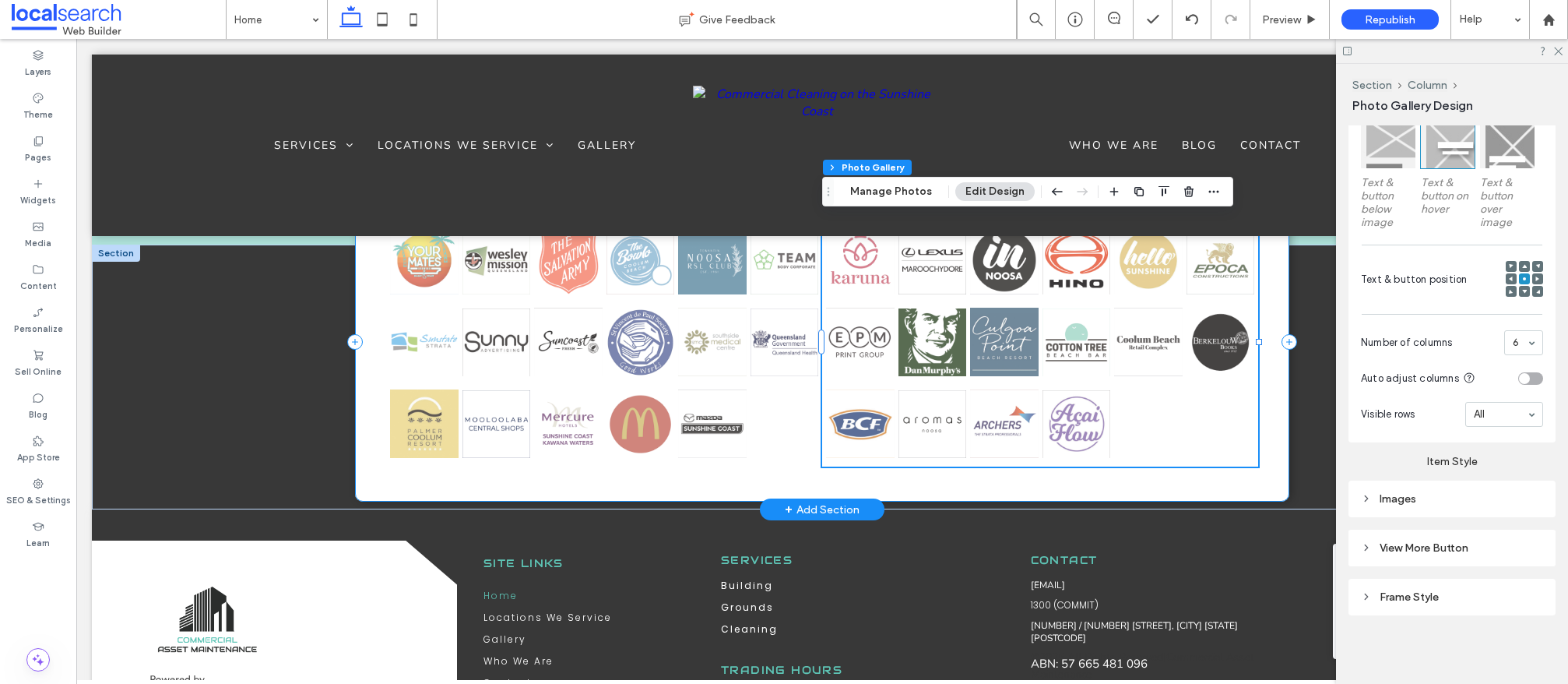 click at bounding box center [822, 342] 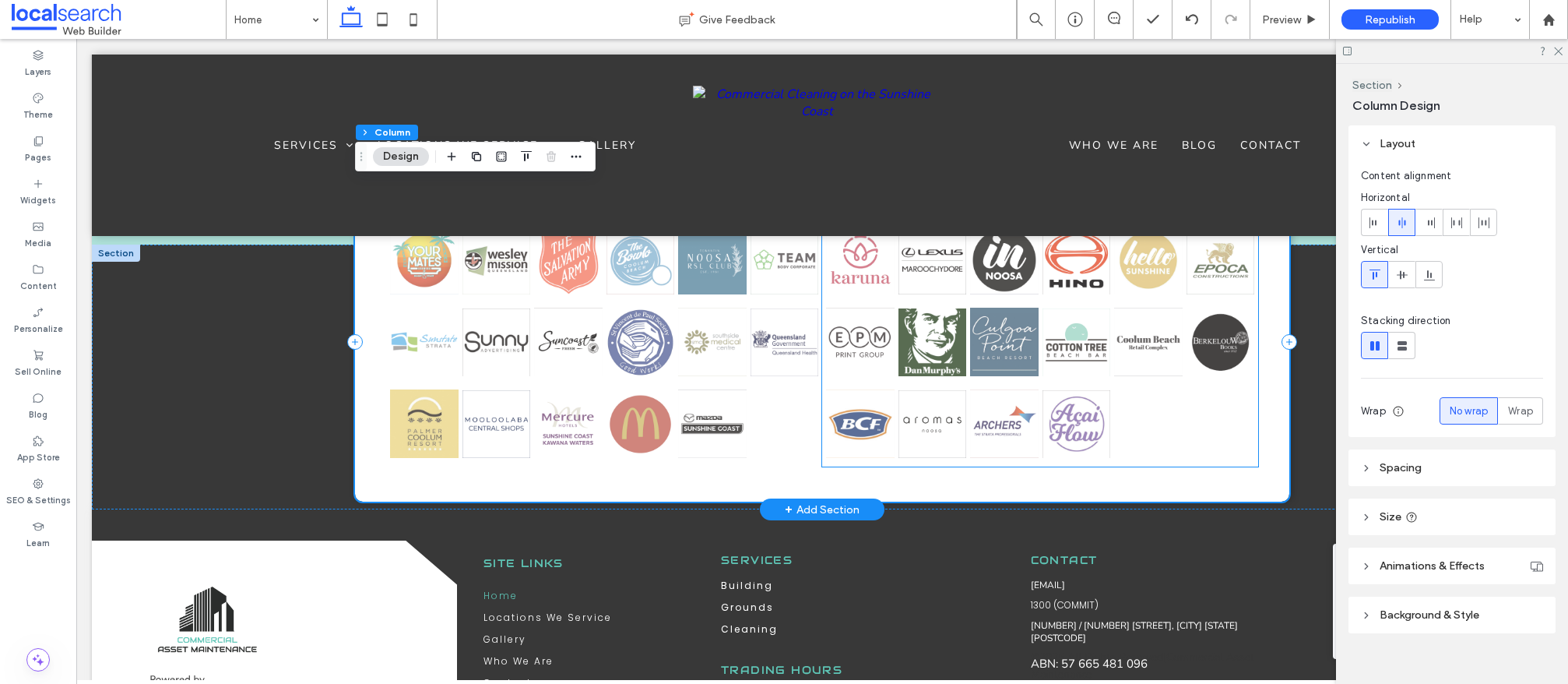 click at bounding box center (1077, 424) 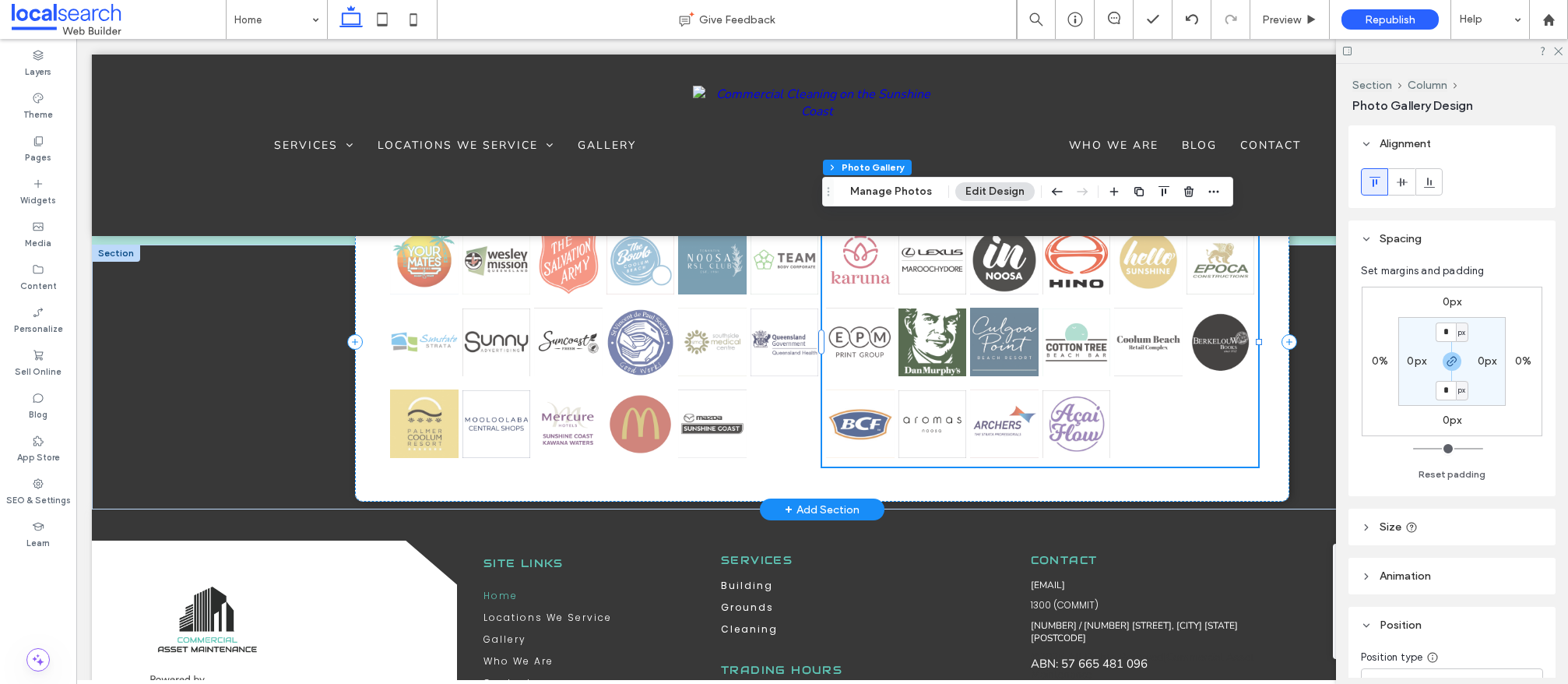 click at bounding box center [1077, 424] 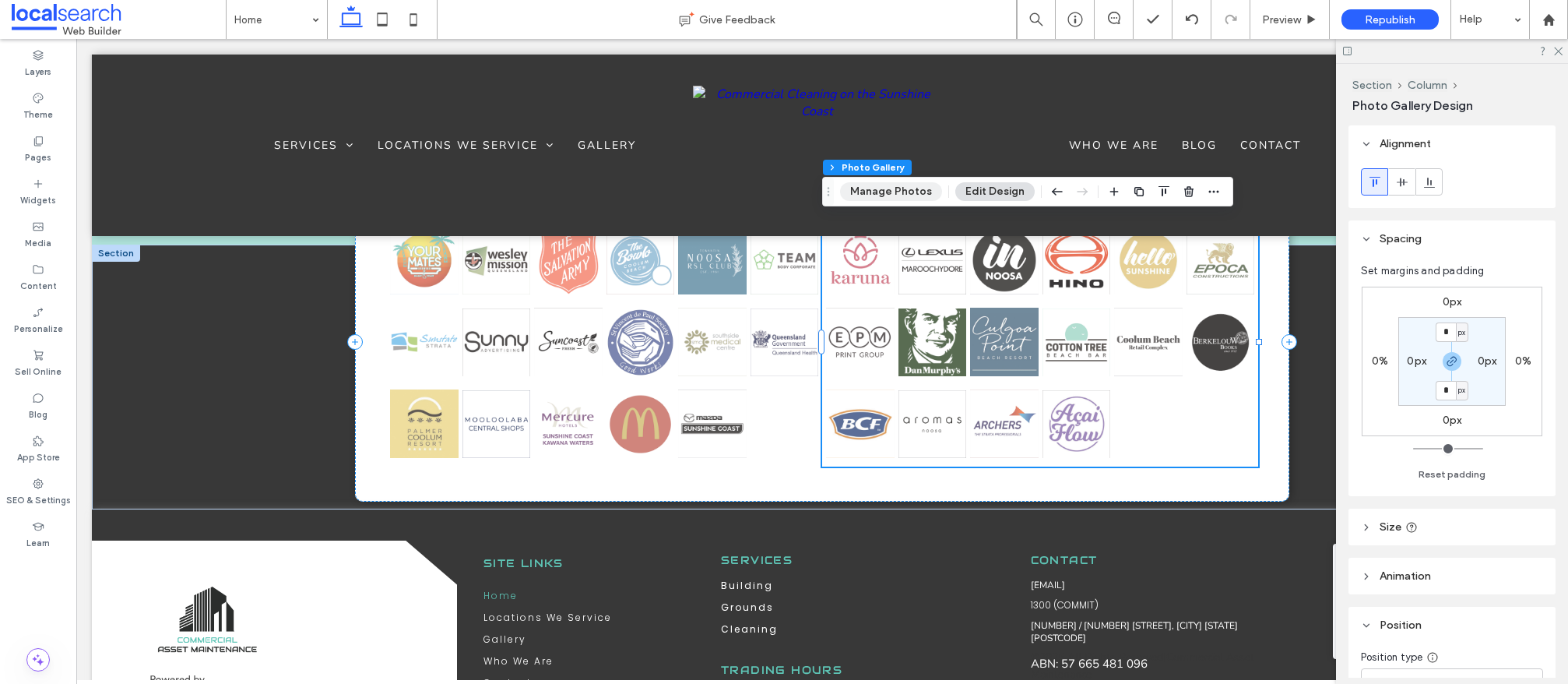 click on "Section Column Photo Gallery Manage Photos Edit Design" at bounding box center (1028, 192) 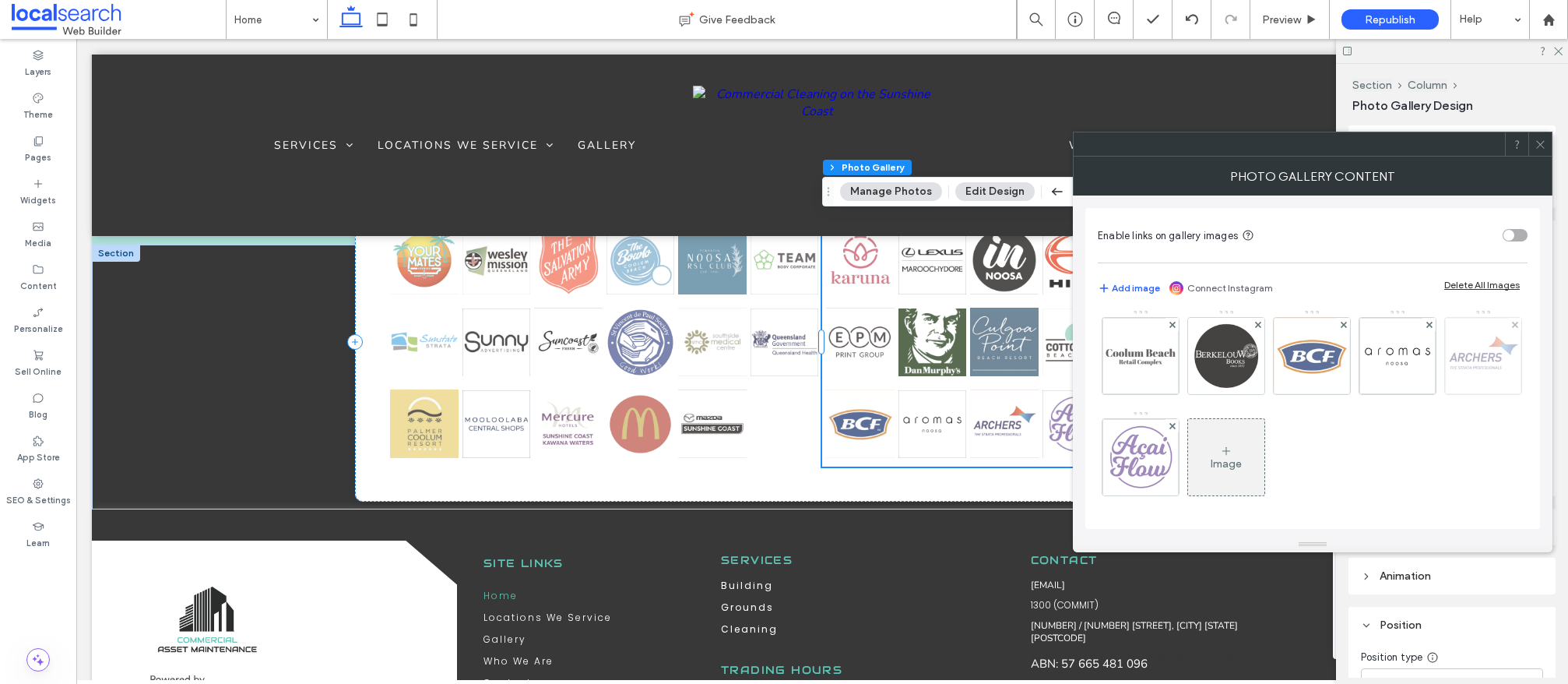 scroll, scrollTop: 308, scrollLeft: 0, axis: vertical 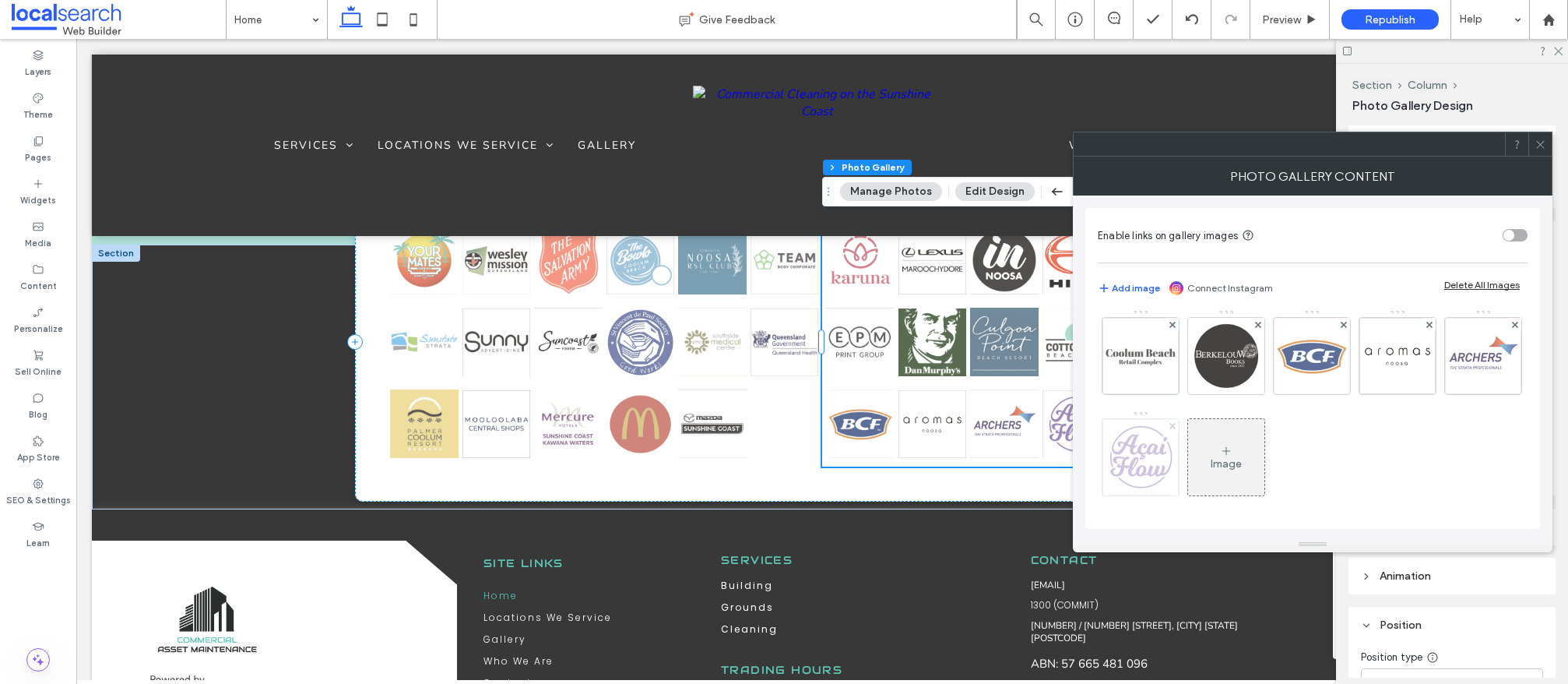 click 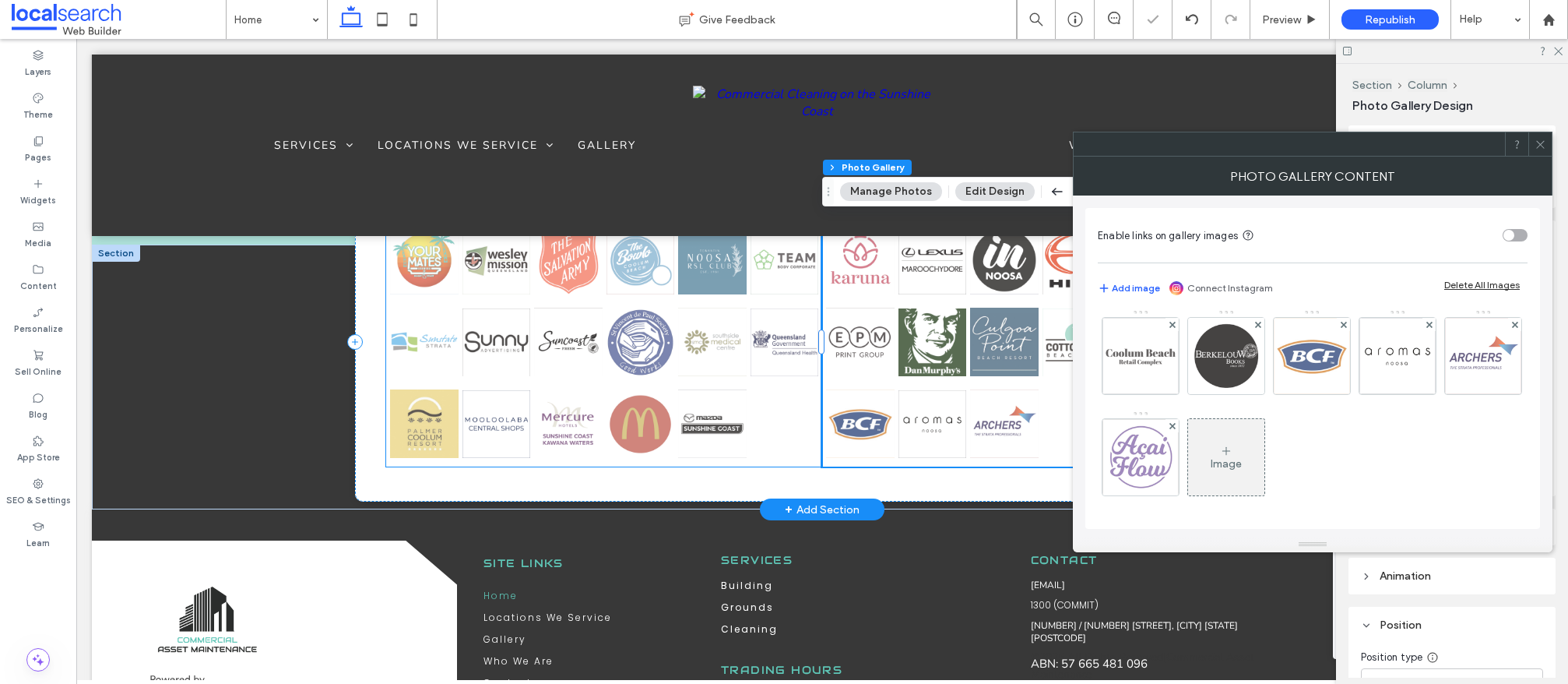 scroll, scrollTop: 206, scrollLeft: 0, axis: vertical 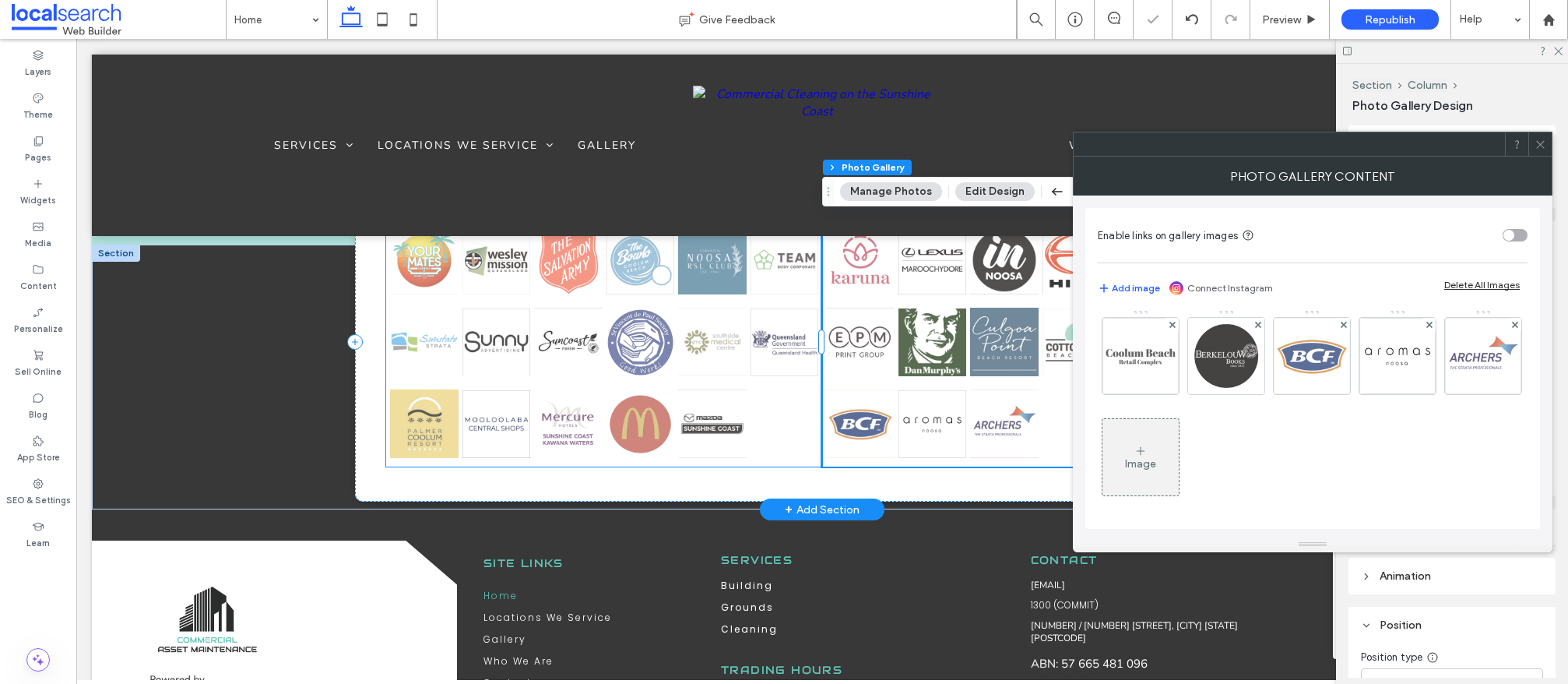 click at bounding box center (784, 424) 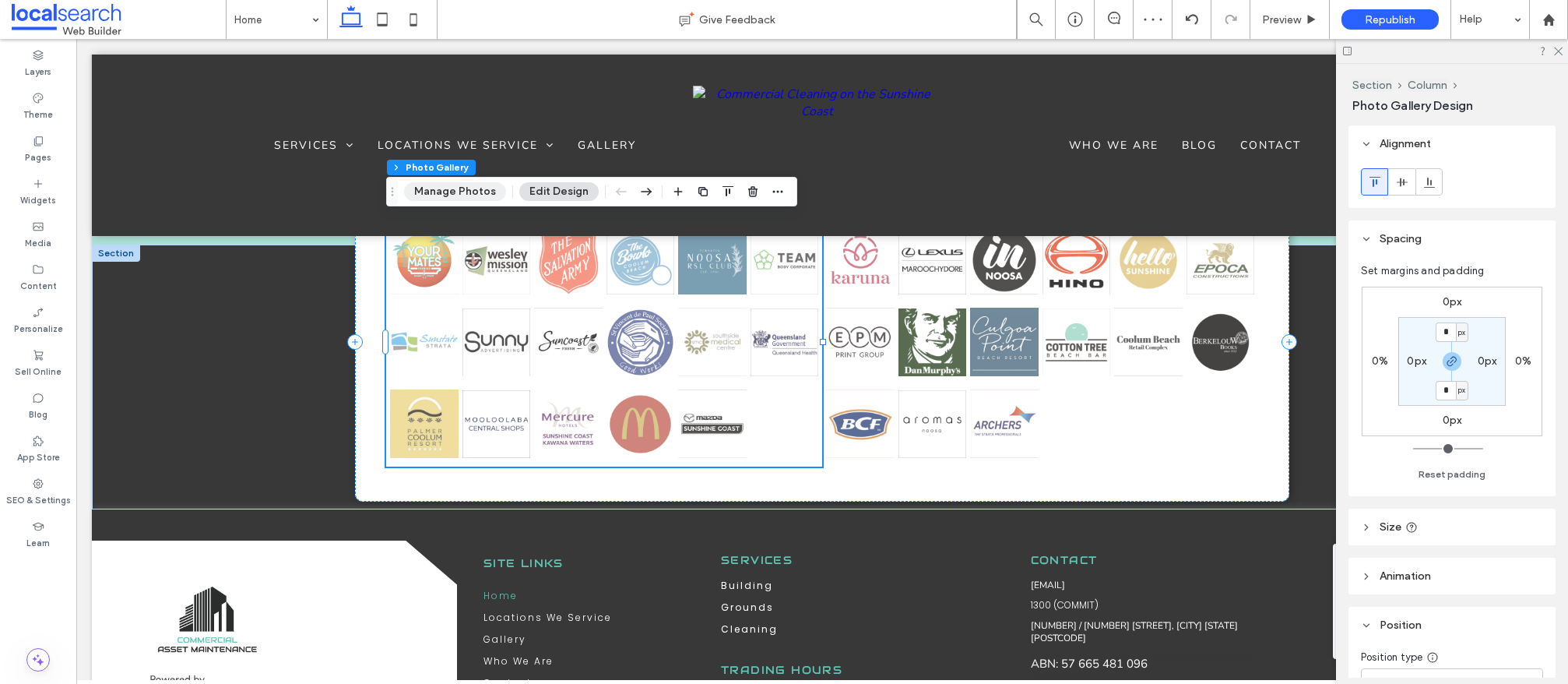 click on "Manage Photos" at bounding box center (455, 192) 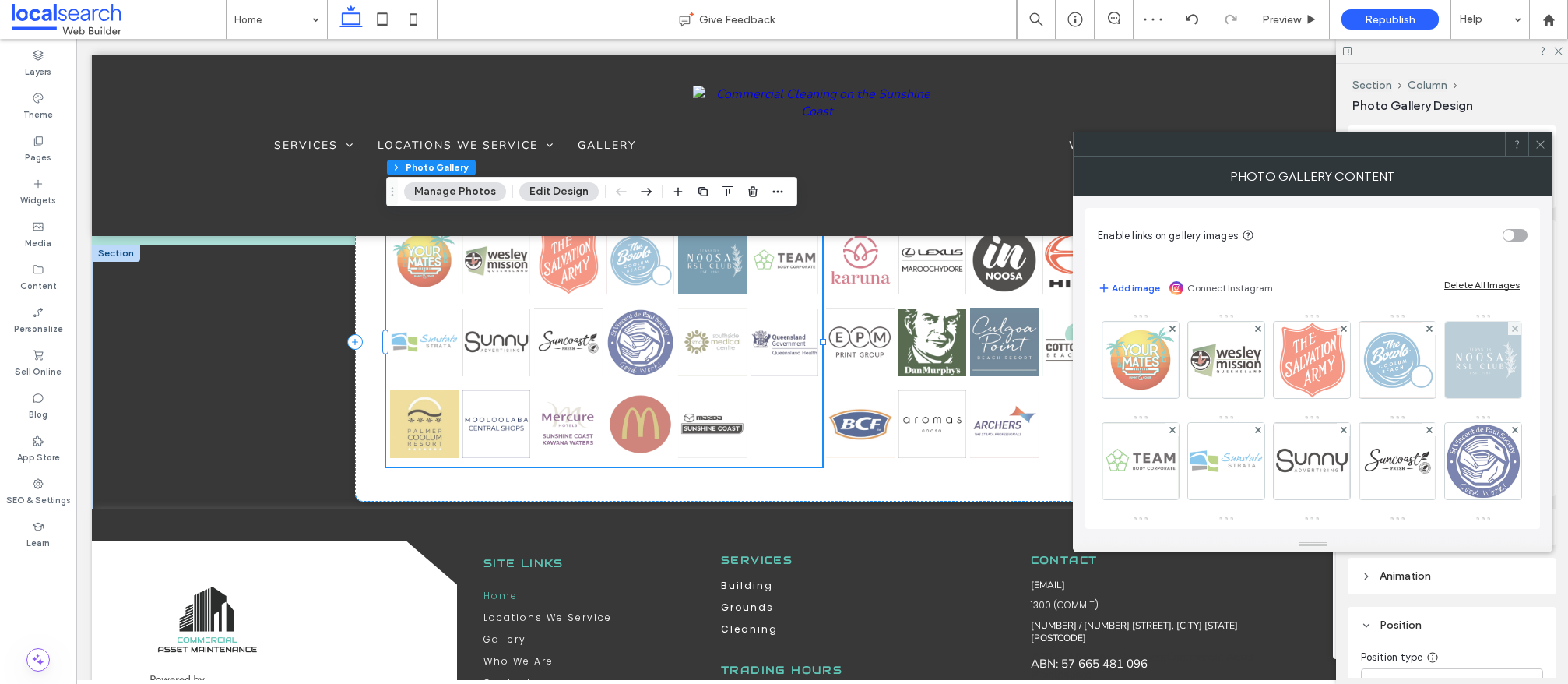 scroll, scrollTop: 44, scrollLeft: 0, axis: vertical 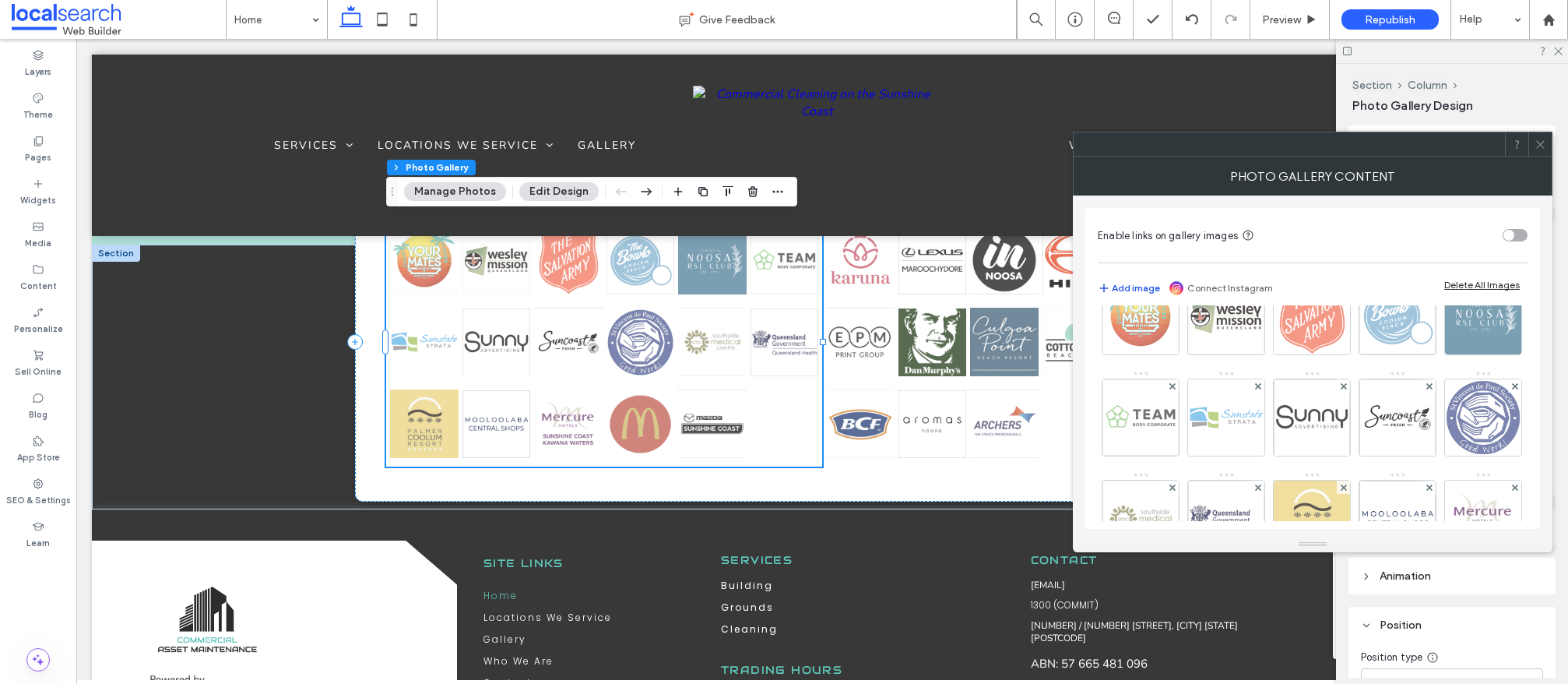 click on "Add image" at bounding box center (1129, 288) 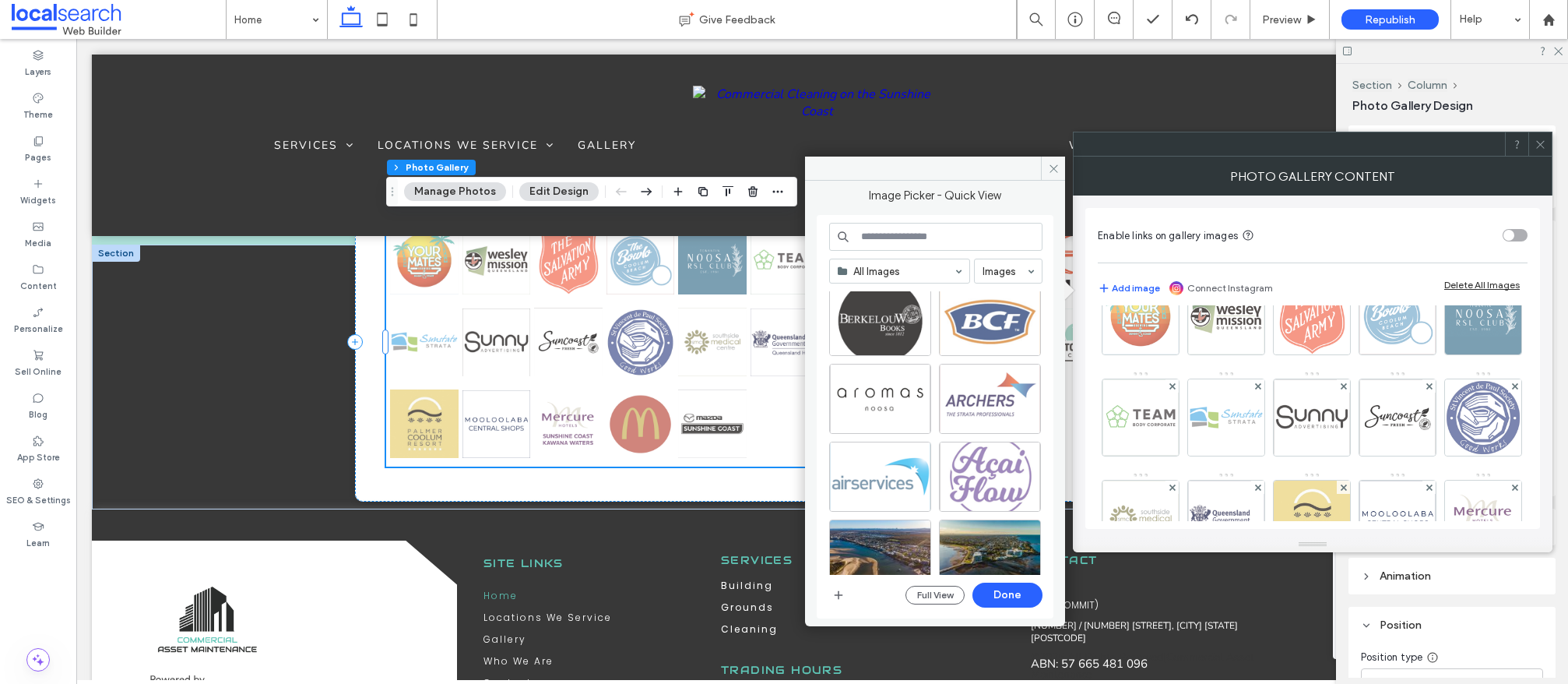 scroll, scrollTop: 6989, scrollLeft: 0, axis: vertical 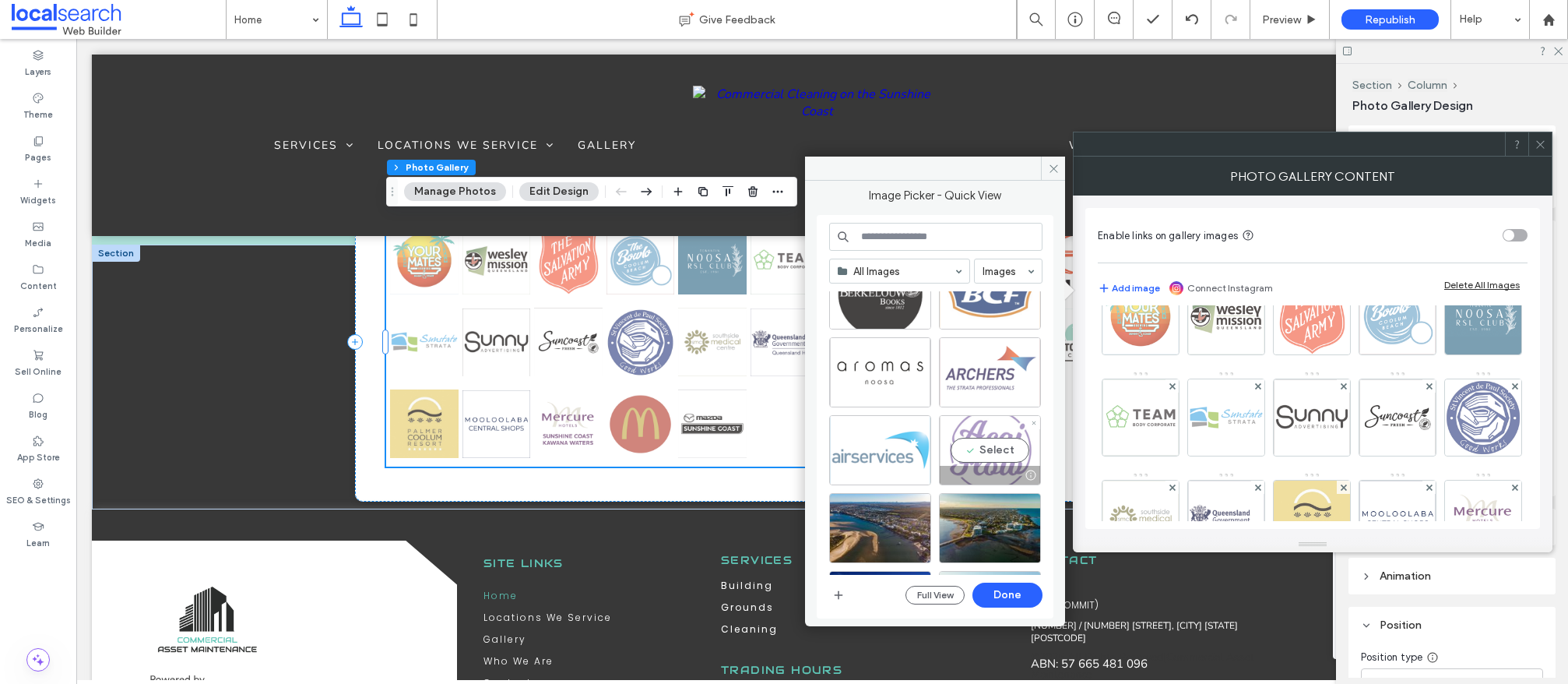 click on "Select" at bounding box center [990, 450] 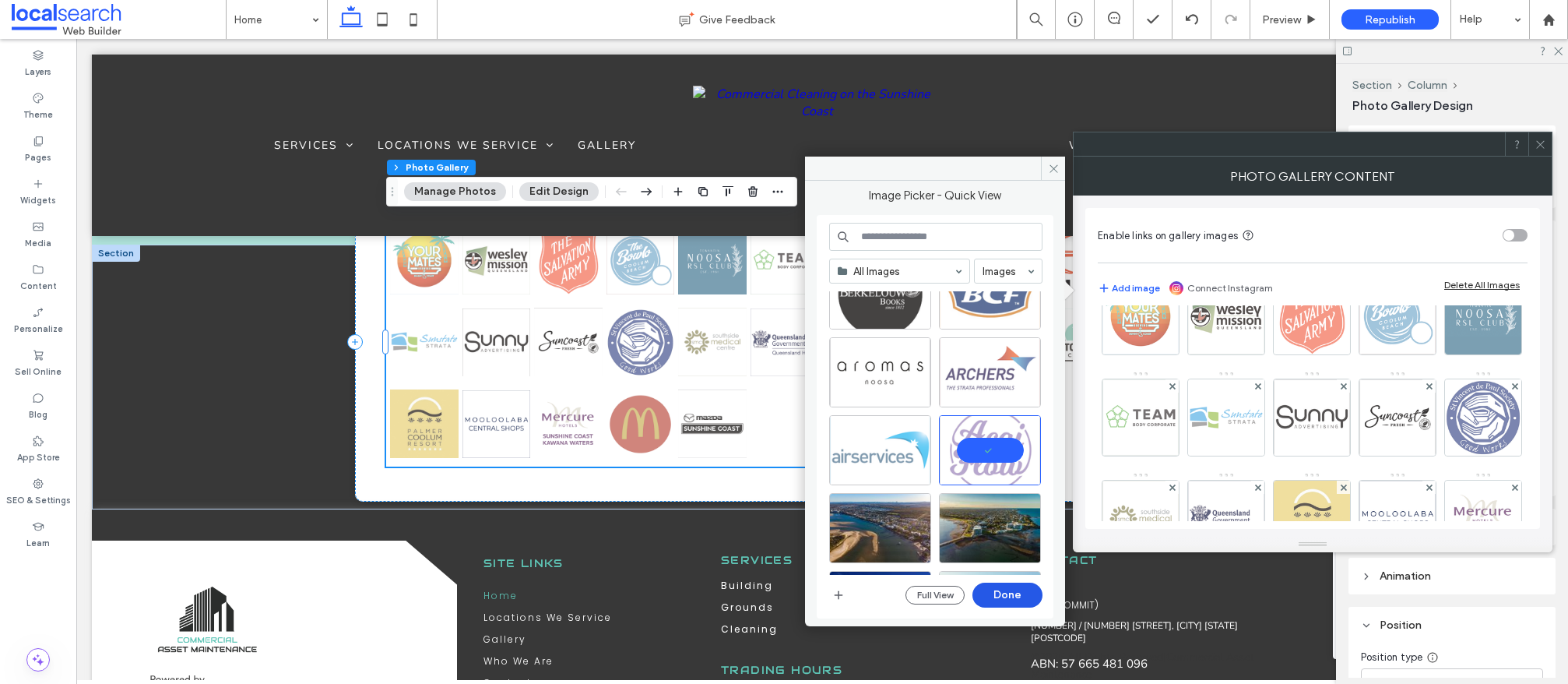 click on "Done" at bounding box center [1007, 595] 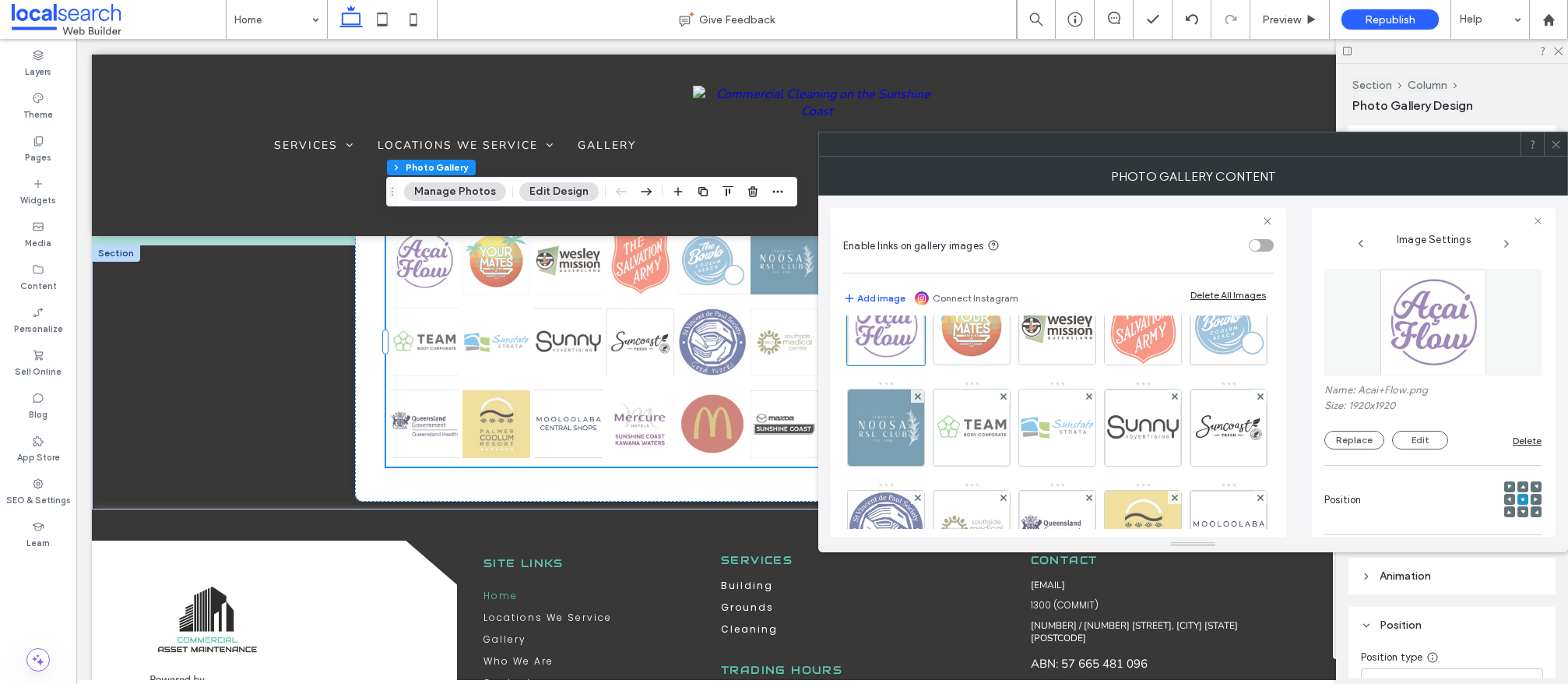 click 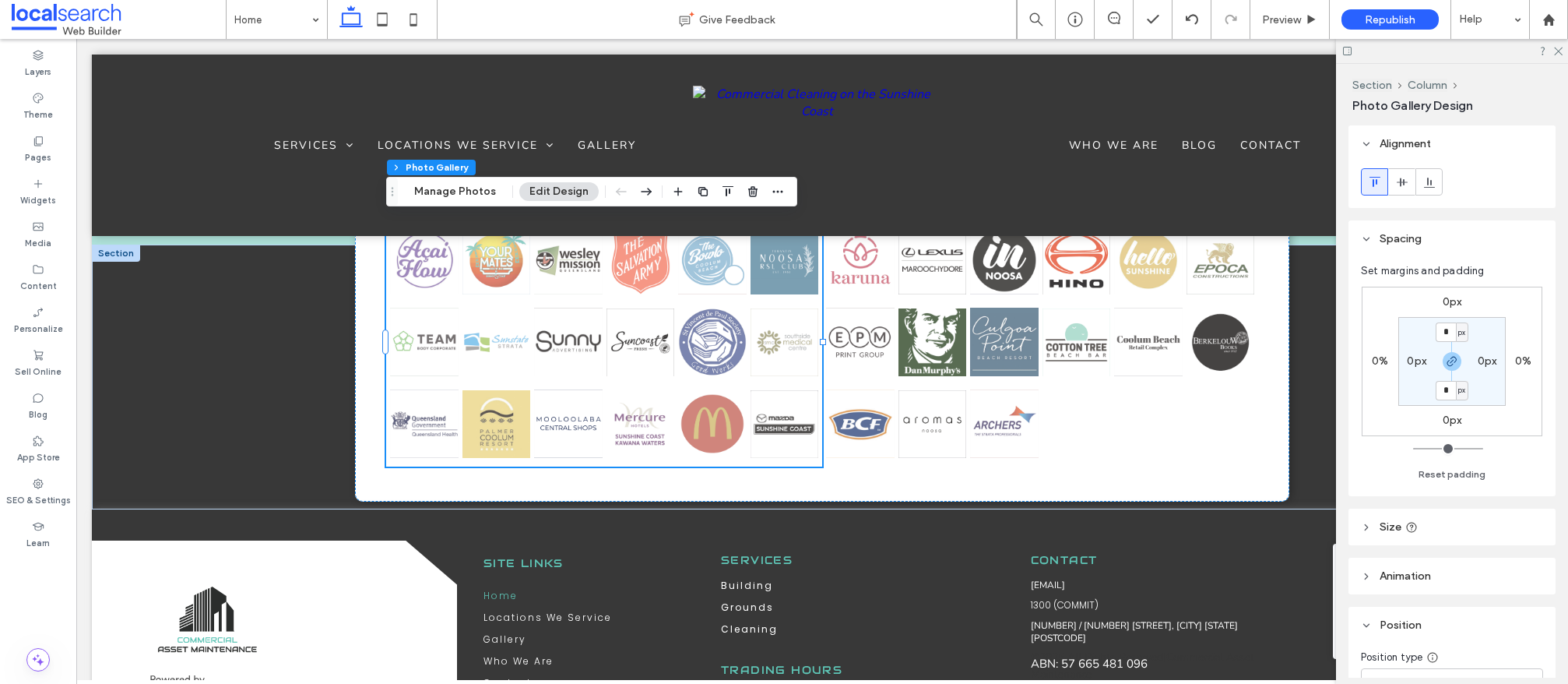 click on "Section Column" at bounding box center [1454, 85] 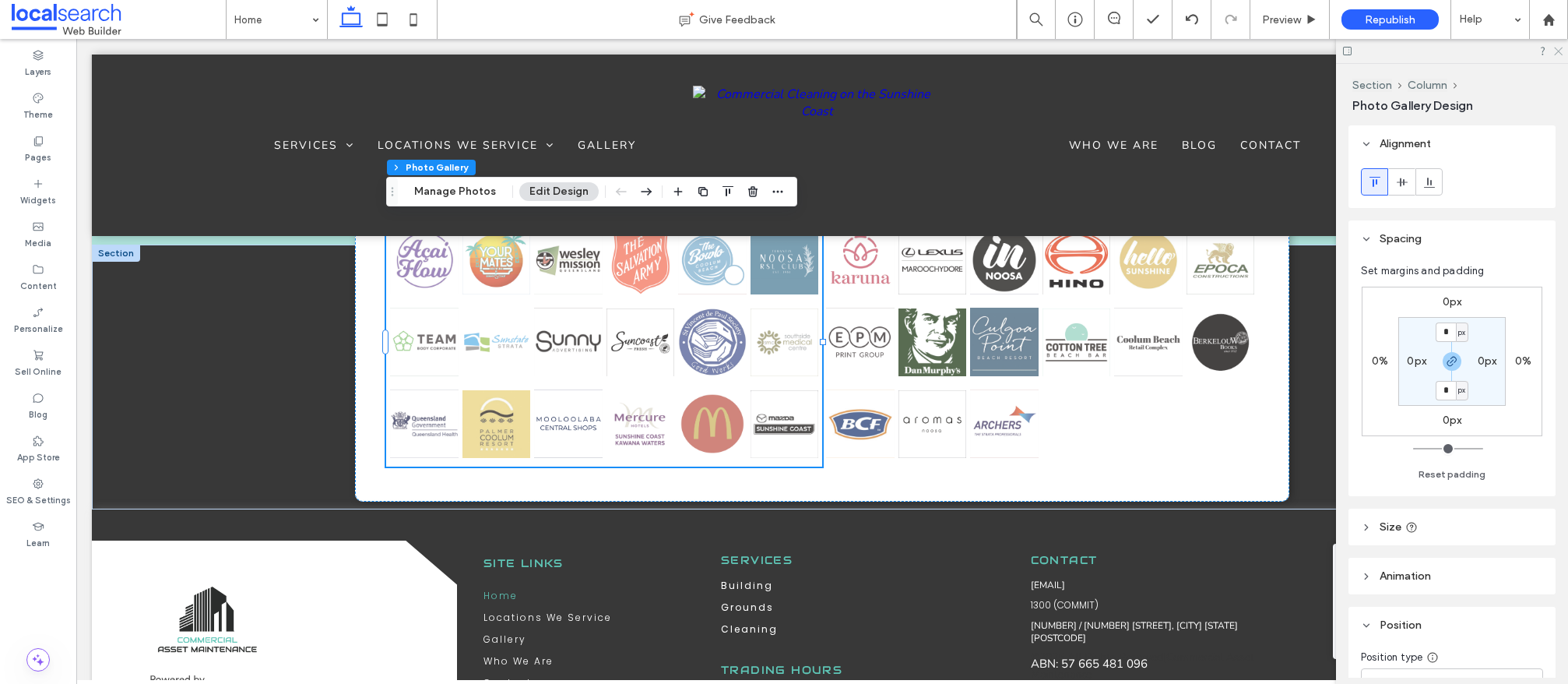 click 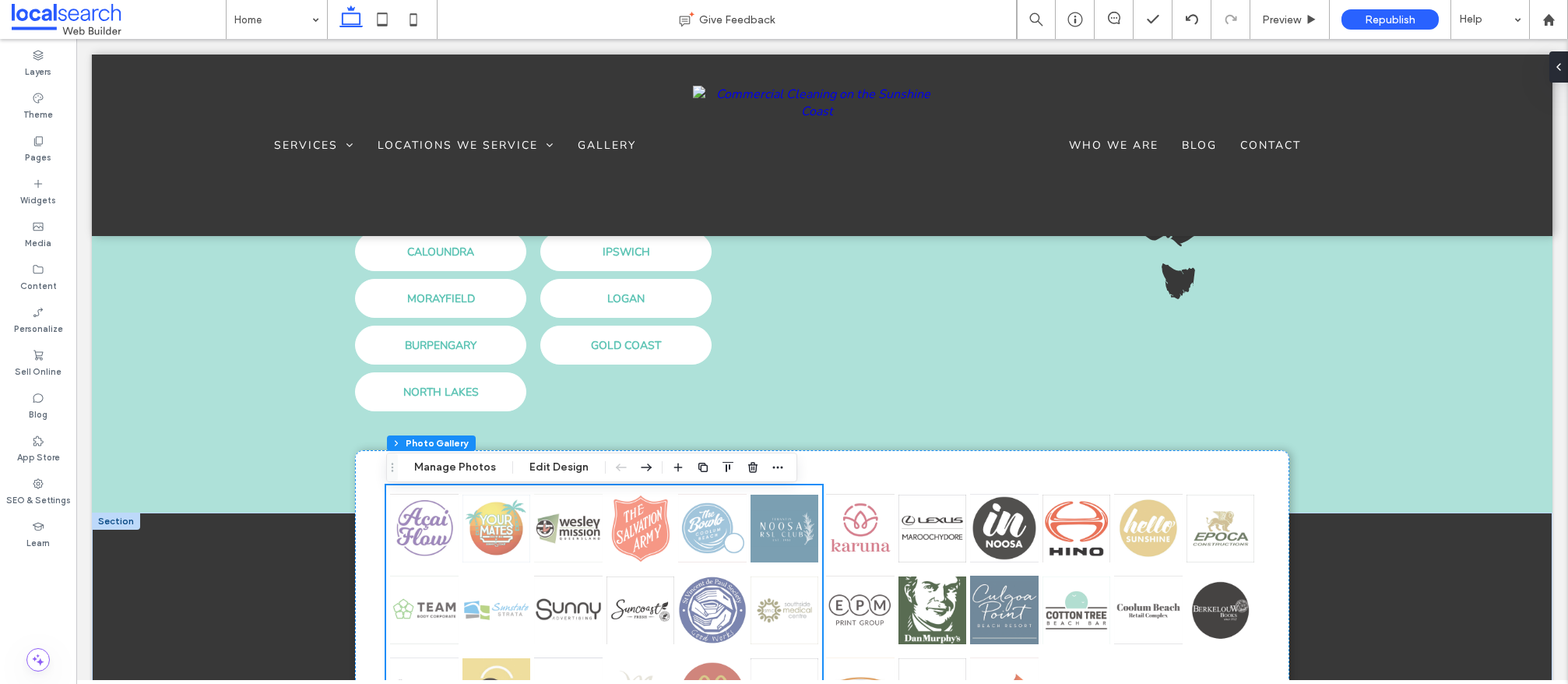scroll, scrollTop: 3892, scrollLeft: 0, axis: vertical 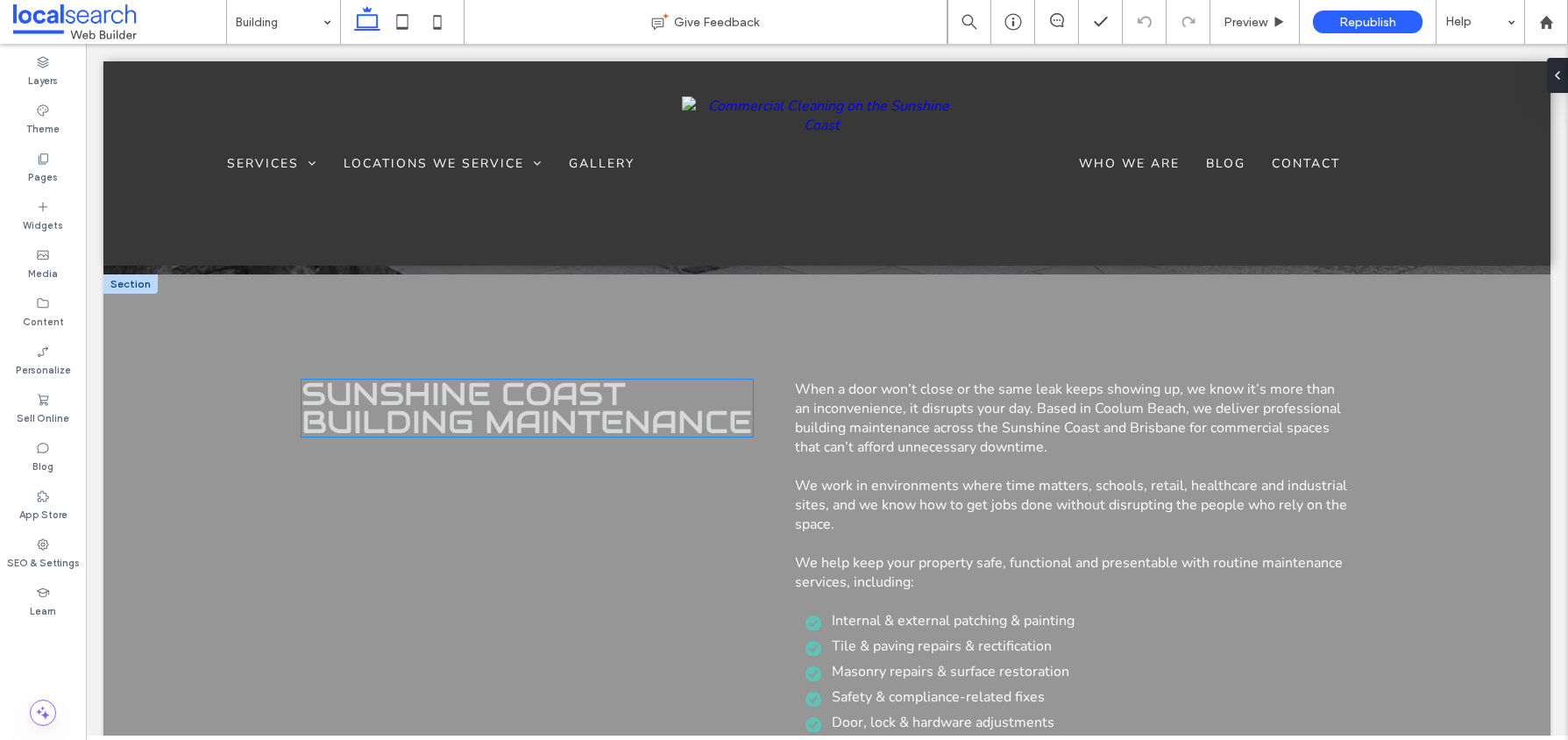 click on "Sunshine Coast Building Maintenance" at bounding box center (527, 408) 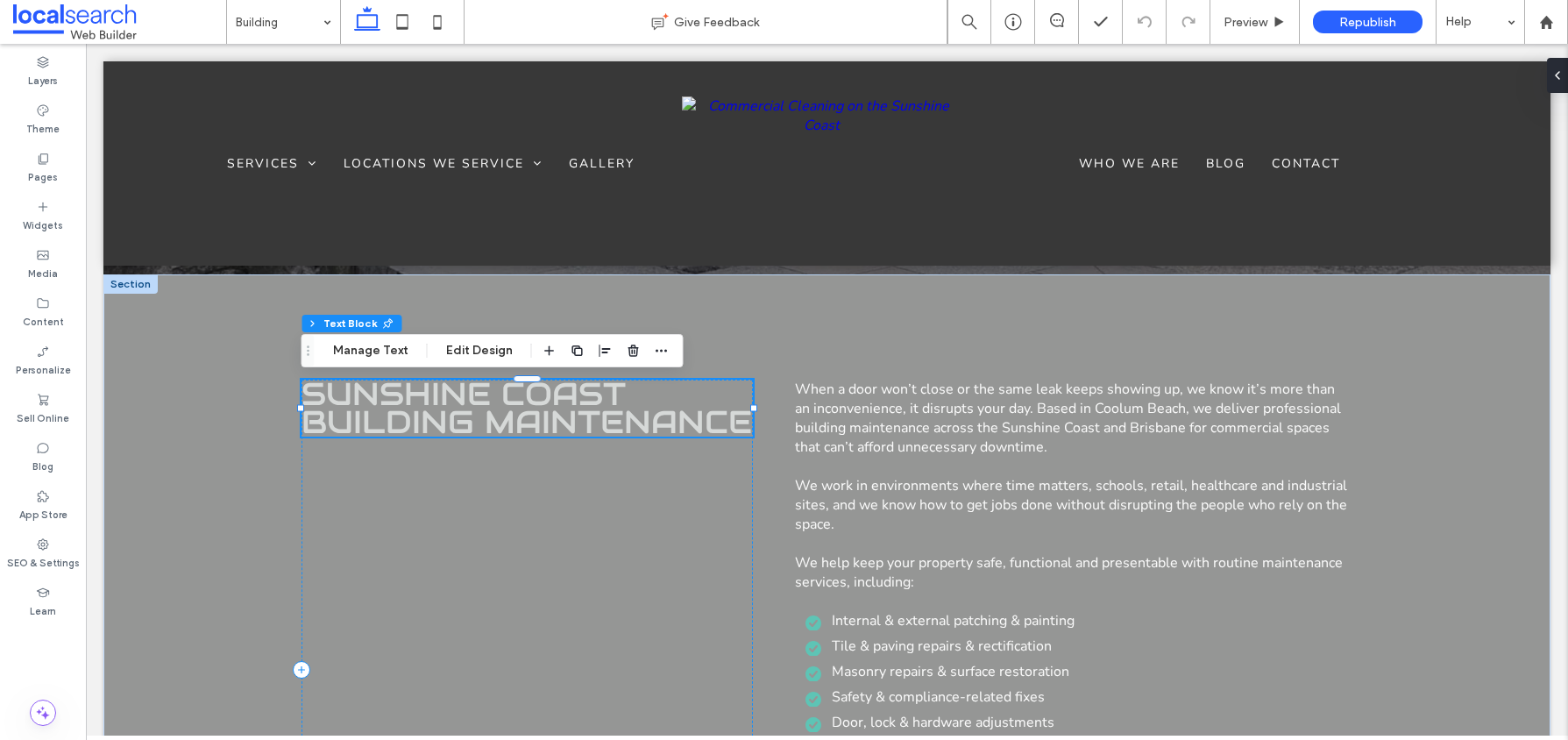 click on "Sunshine Coast Building Maintenance" at bounding box center (527, 408) 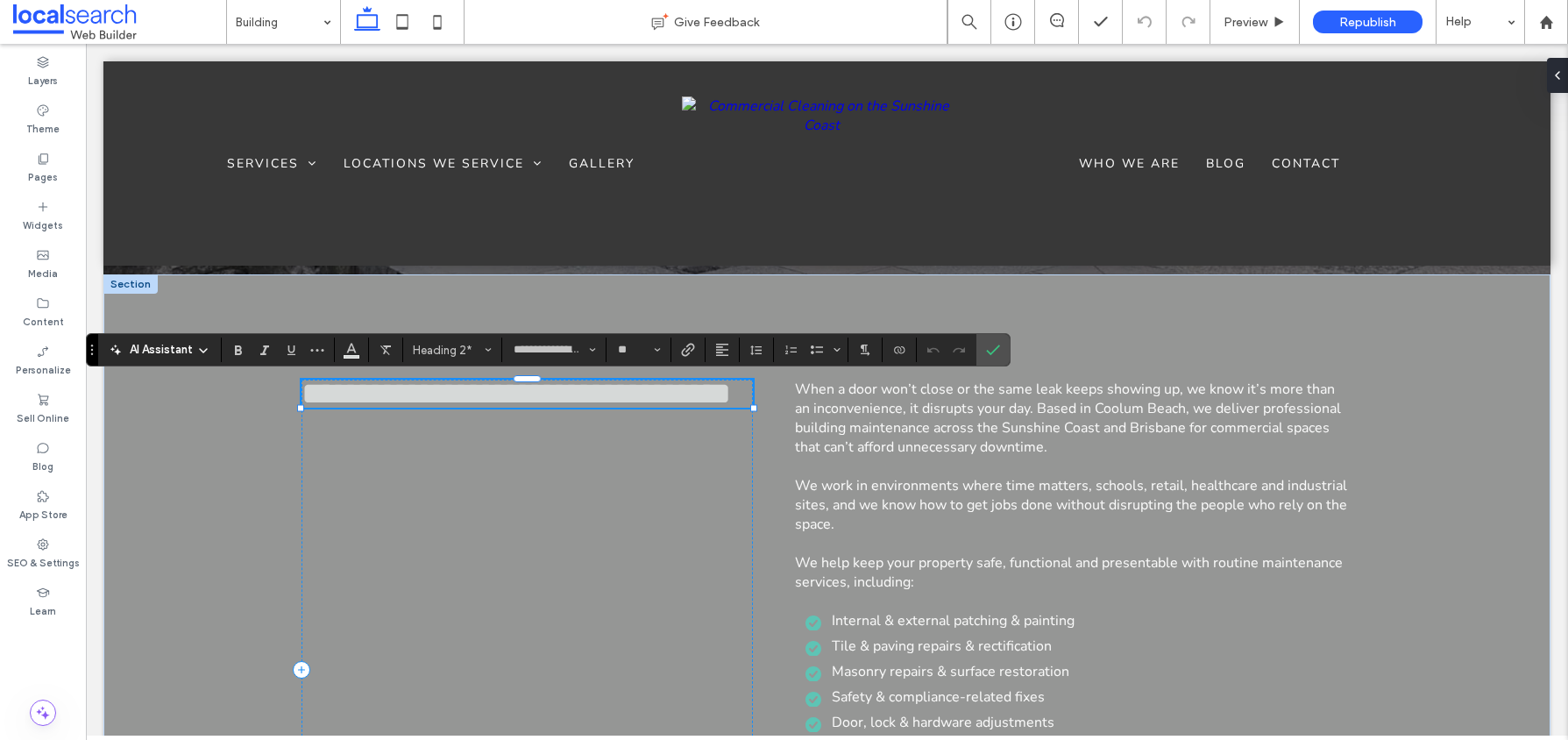 click on "**********" at bounding box center (516, 394) 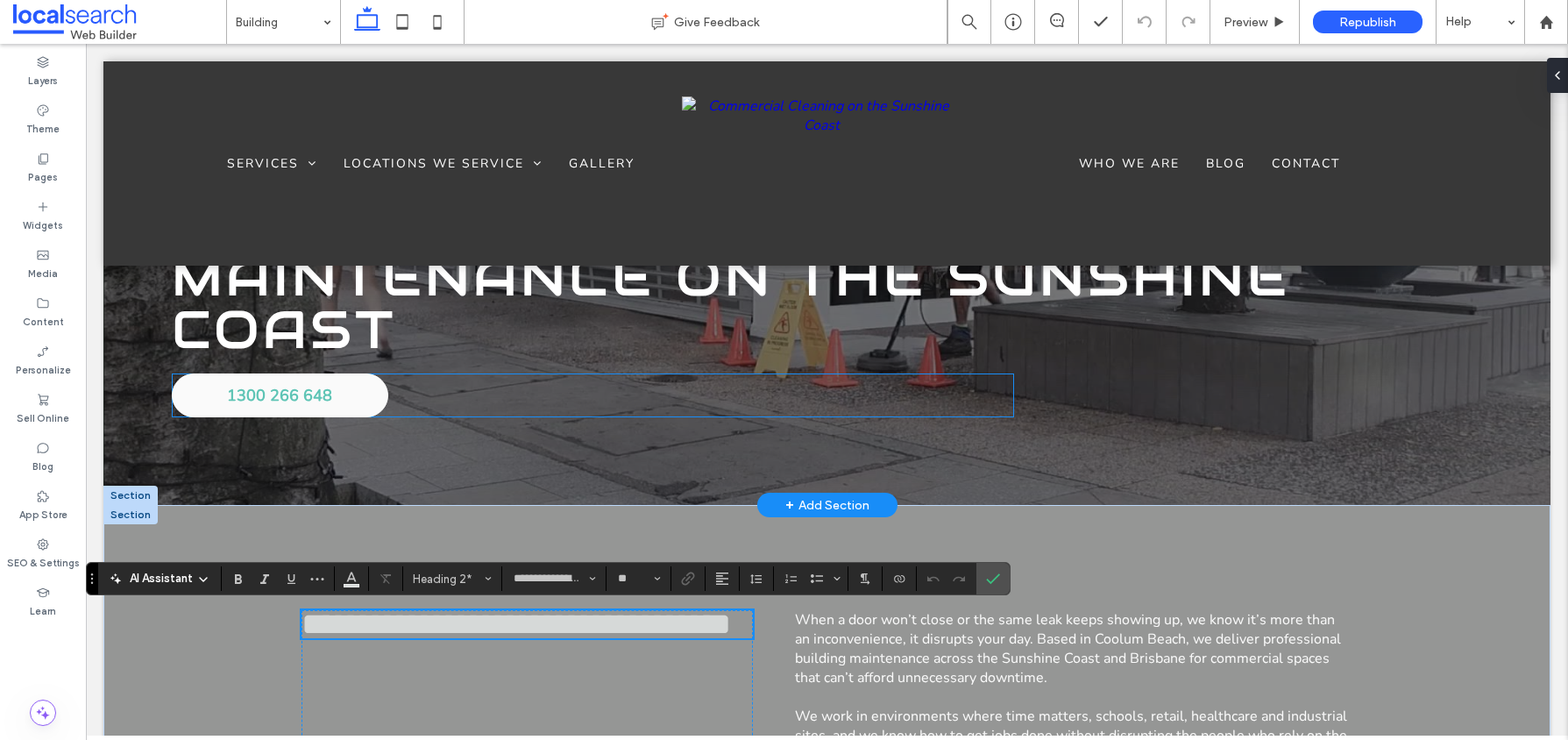 scroll, scrollTop: 139, scrollLeft: 0, axis: vertical 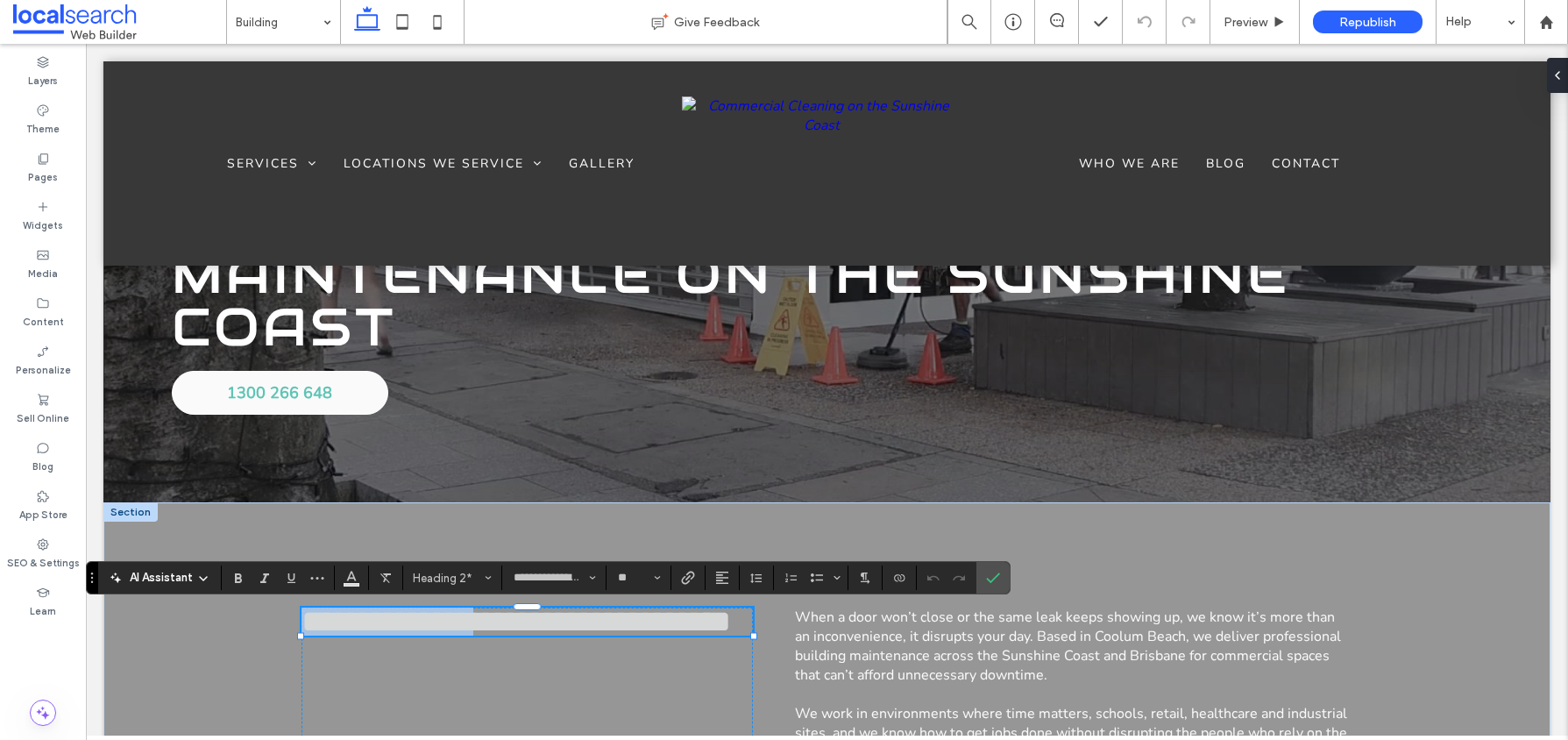 drag, startPoint x: 617, startPoint y: 628, endPoint x: 309, endPoint y: 626, distance: 308.00649 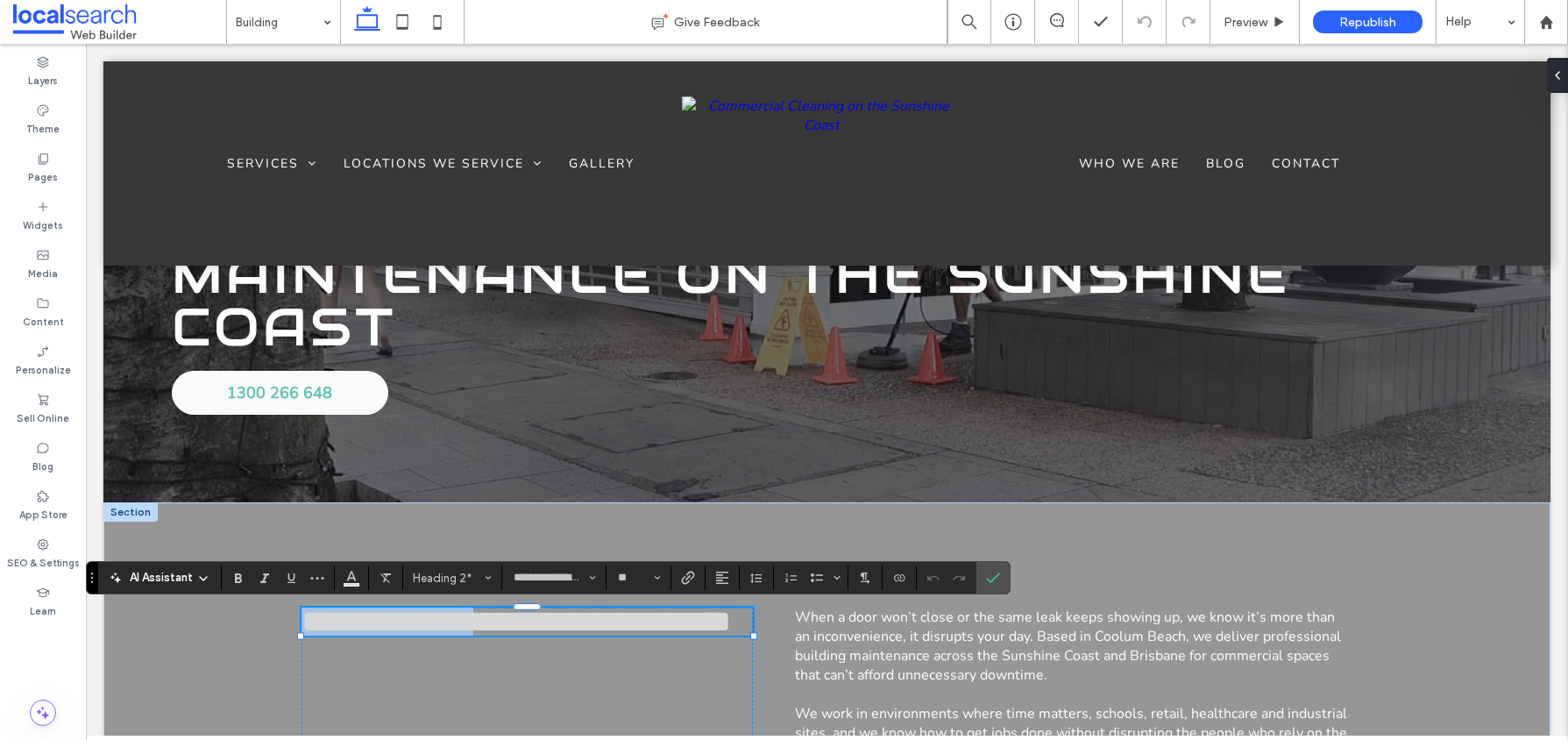 click on "**********" at bounding box center [516, 622] 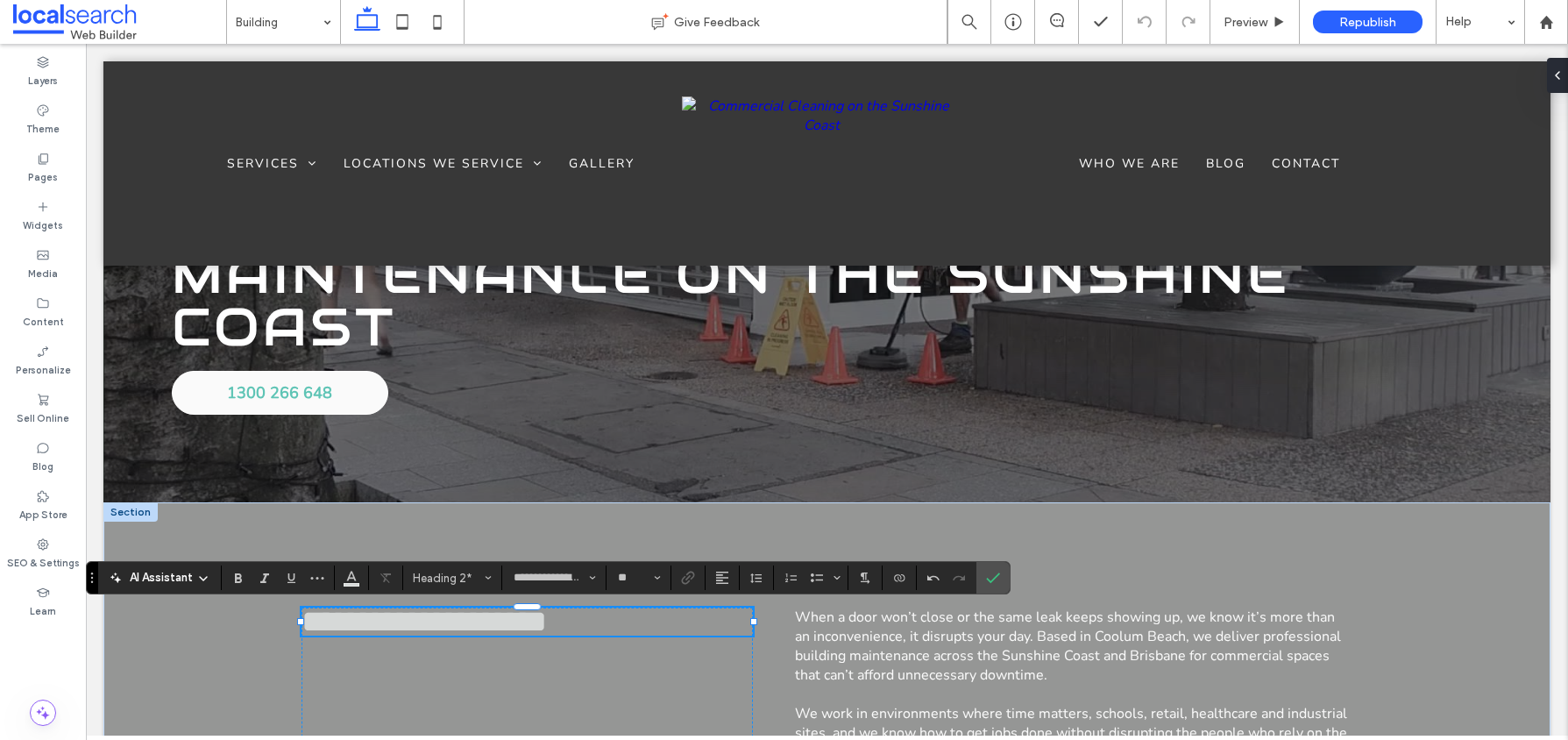 click on "**********" at bounding box center (424, 622) 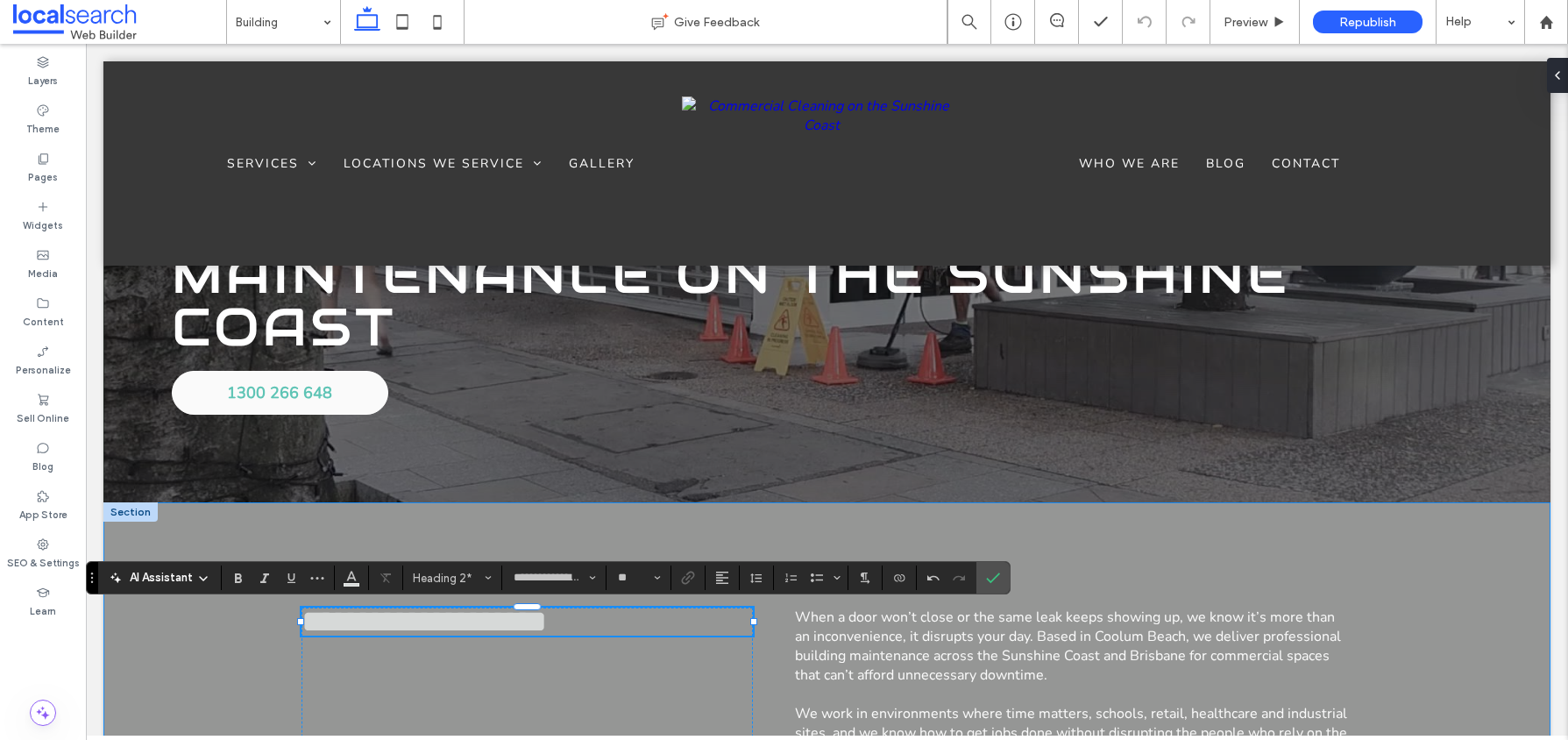 type 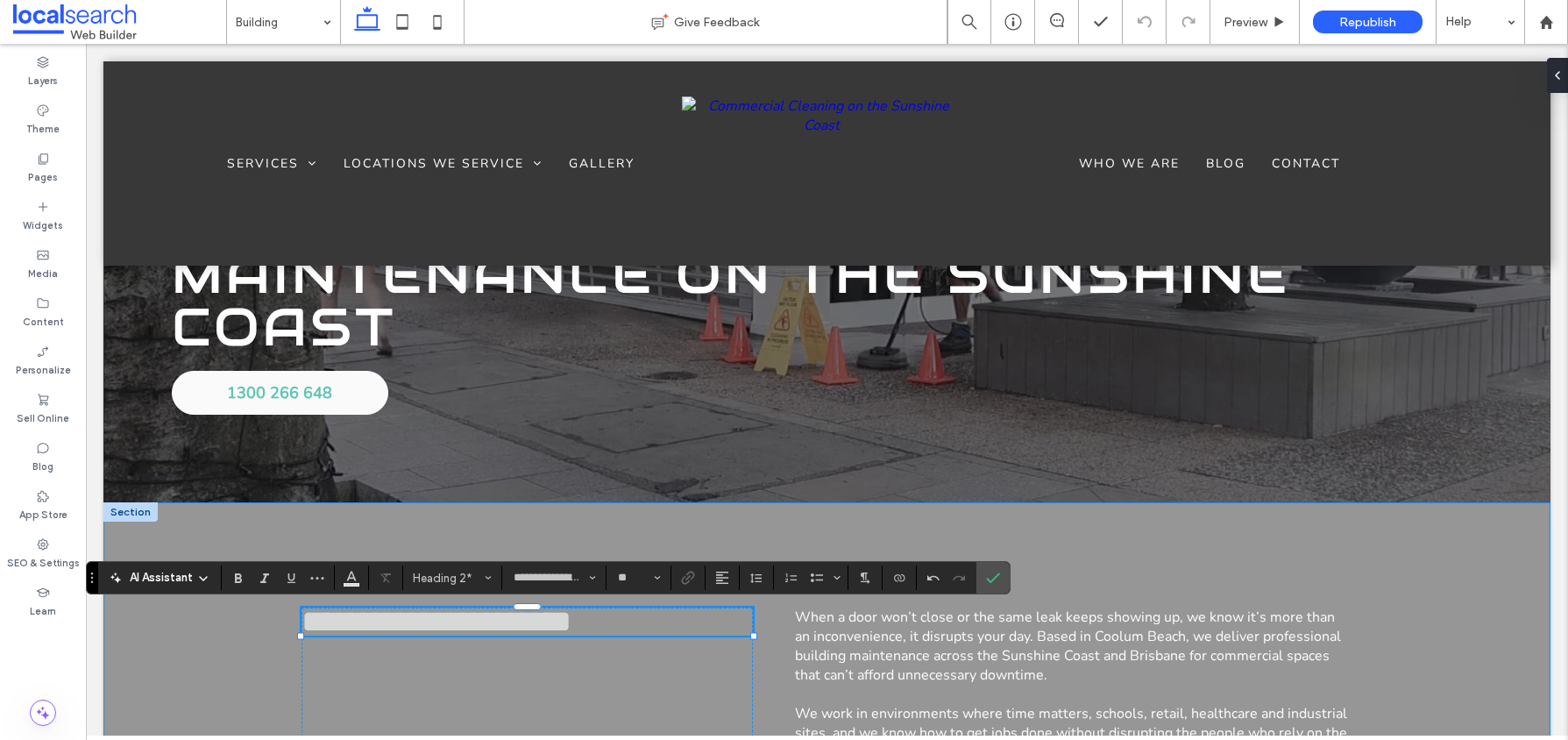 scroll, scrollTop: 5, scrollLeft: 0, axis: vertical 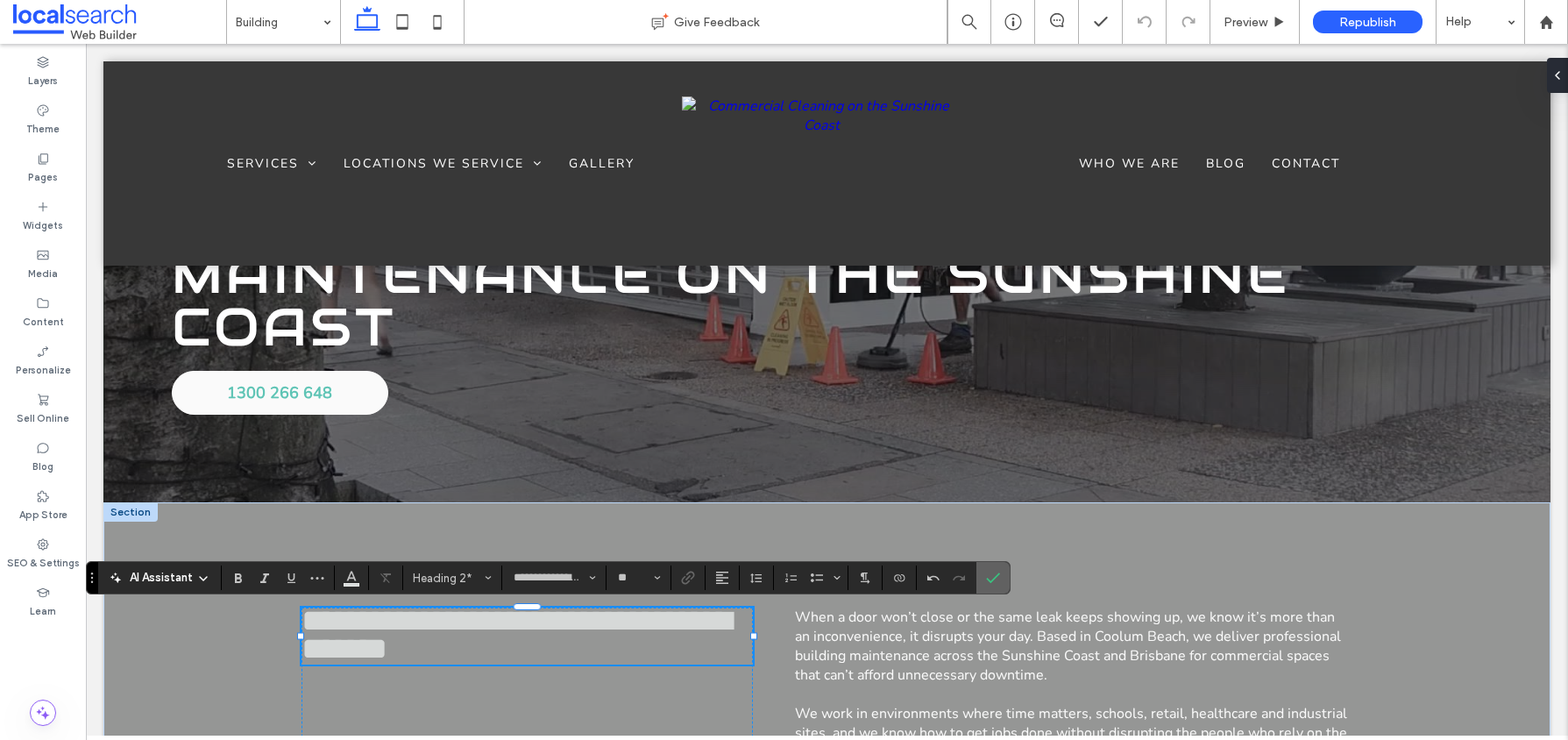 click 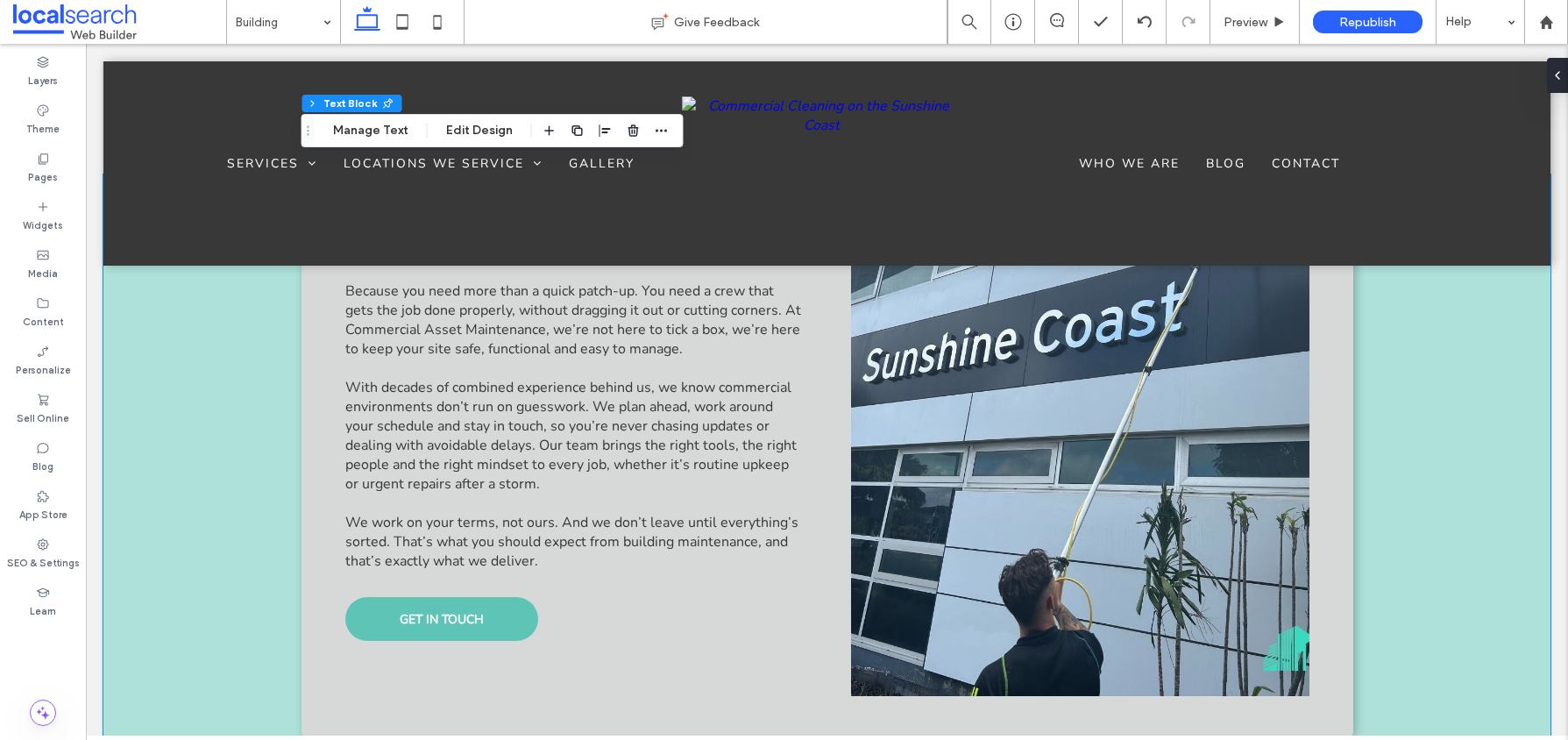scroll, scrollTop: 1264, scrollLeft: 0, axis: vertical 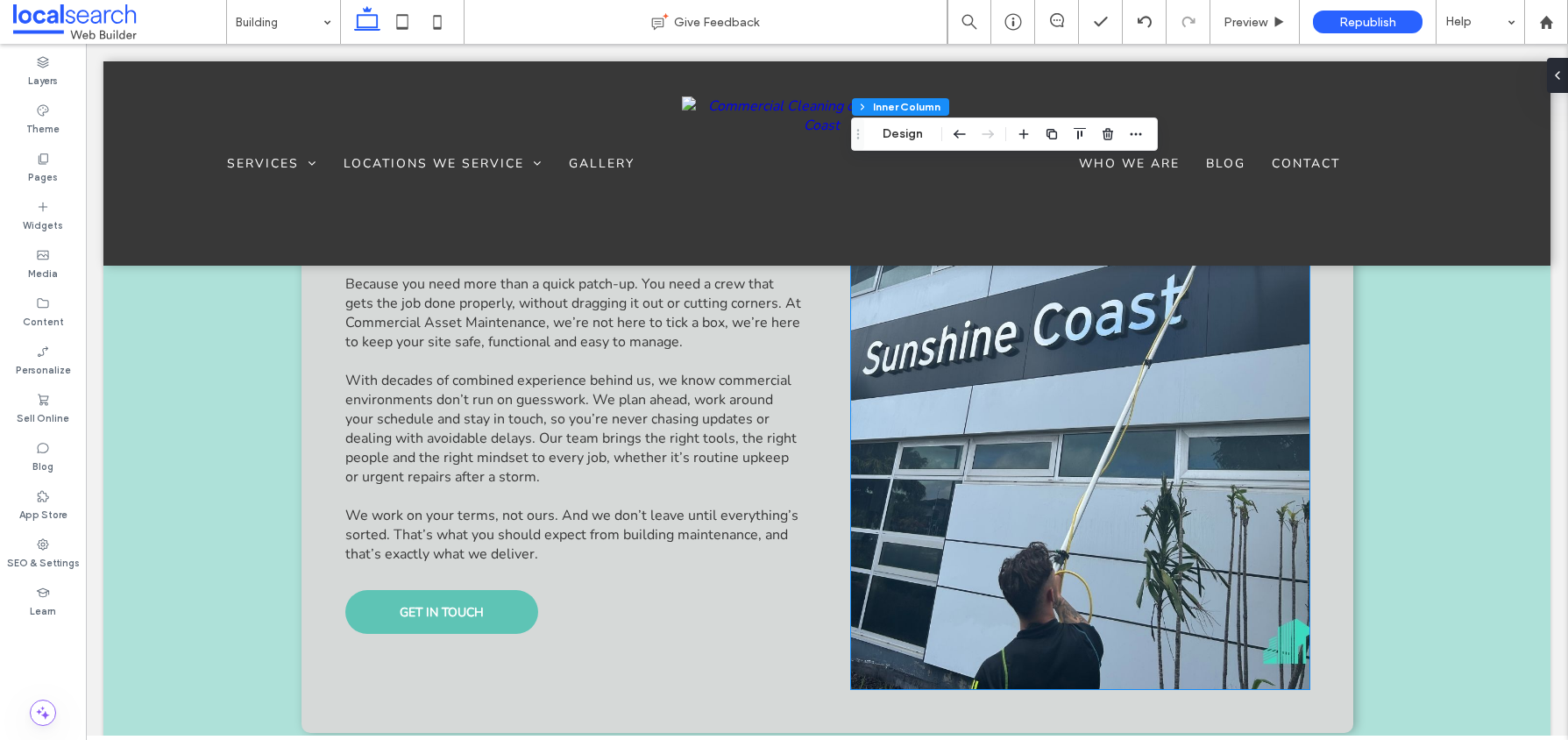 type on "**" 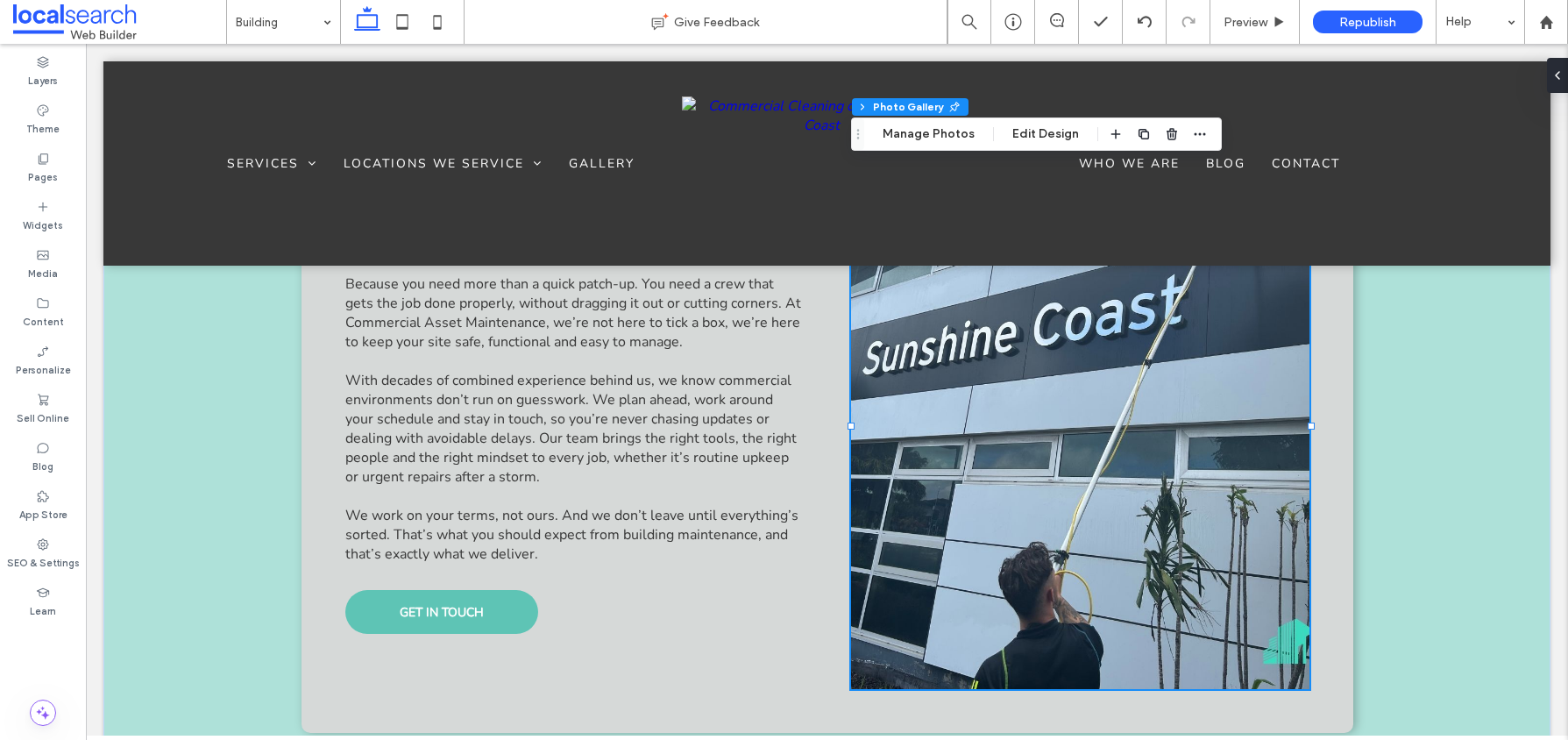 click at bounding box center [1080, 426] 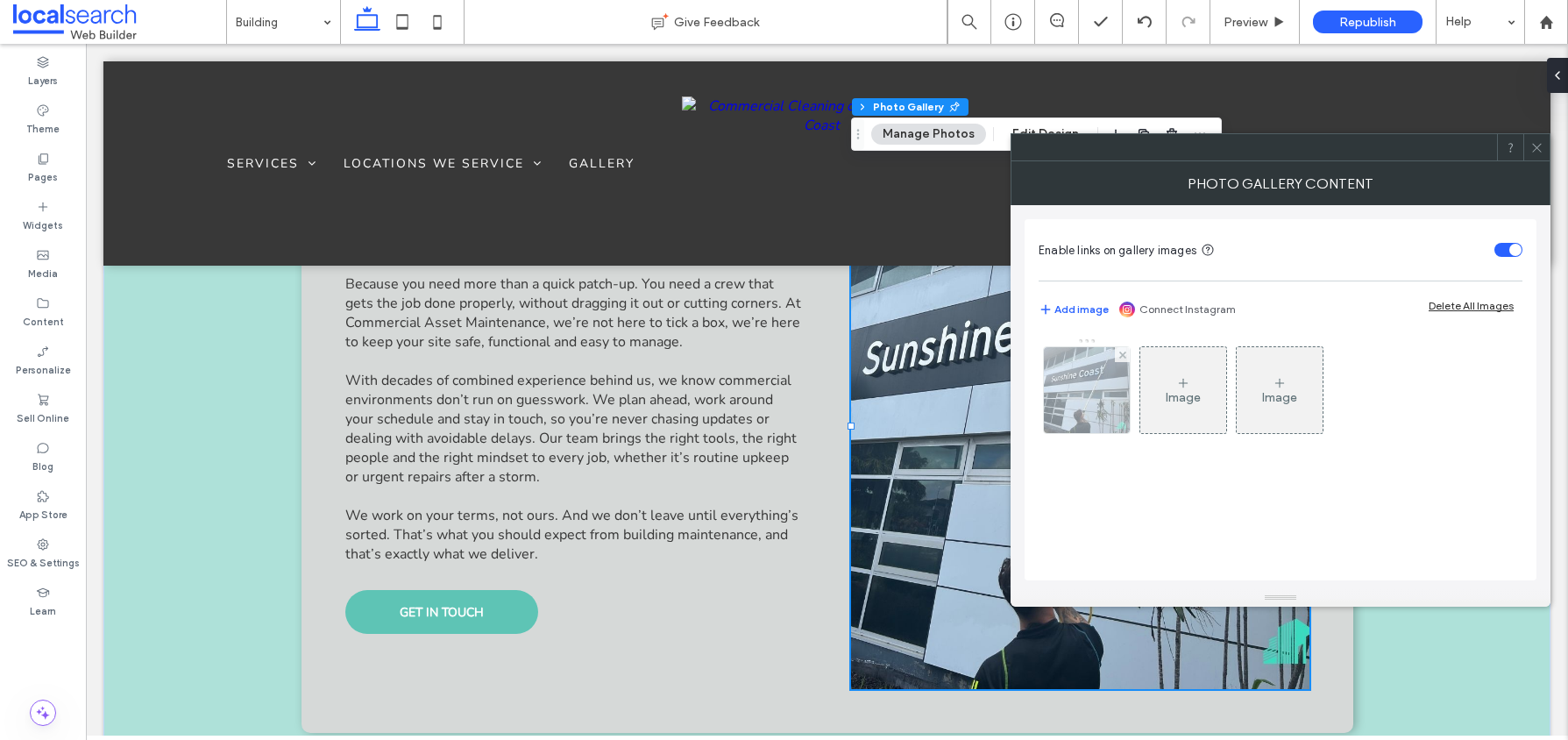 click at bounding box center (1087, 390) 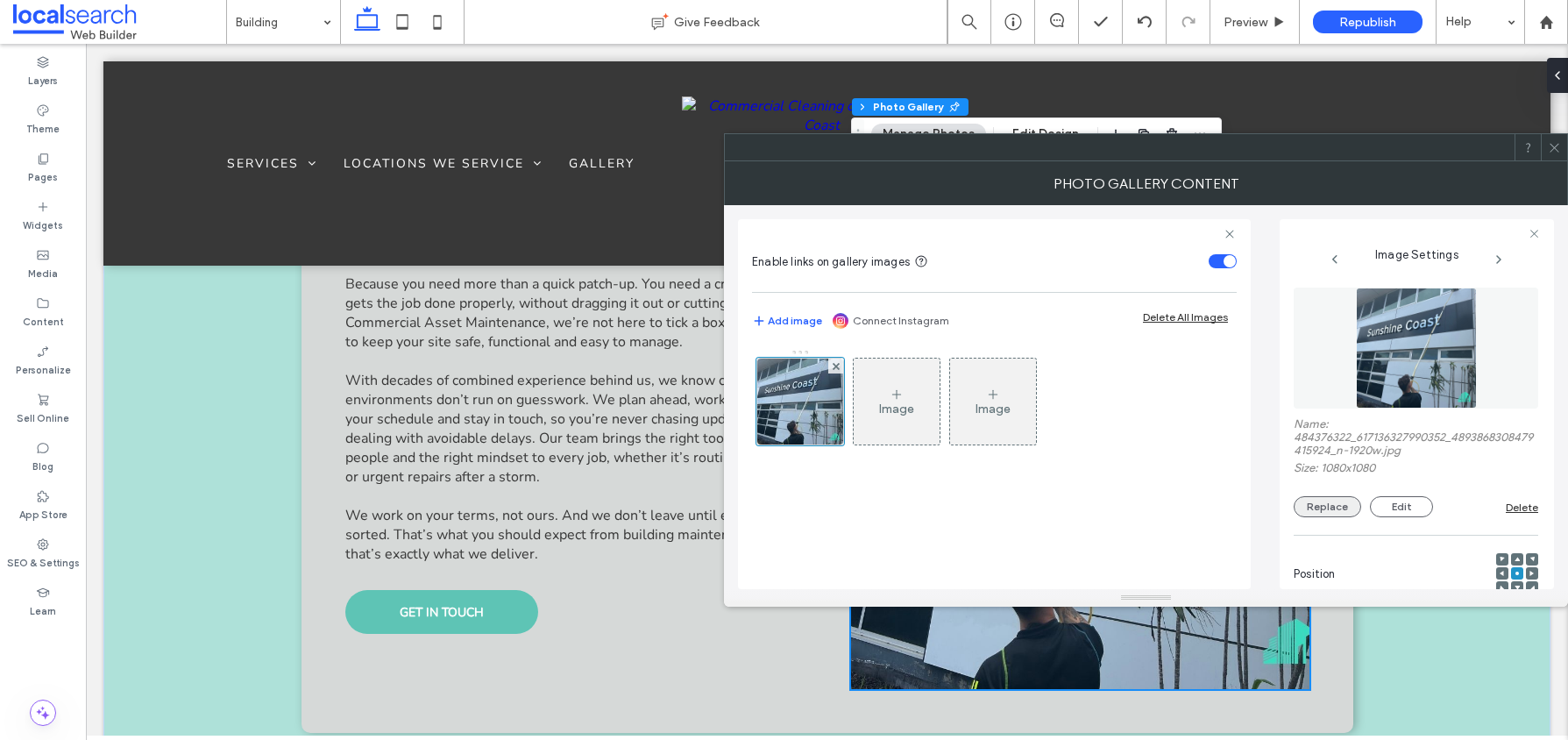 click on "Replace" at bounding box center (1327, 507) 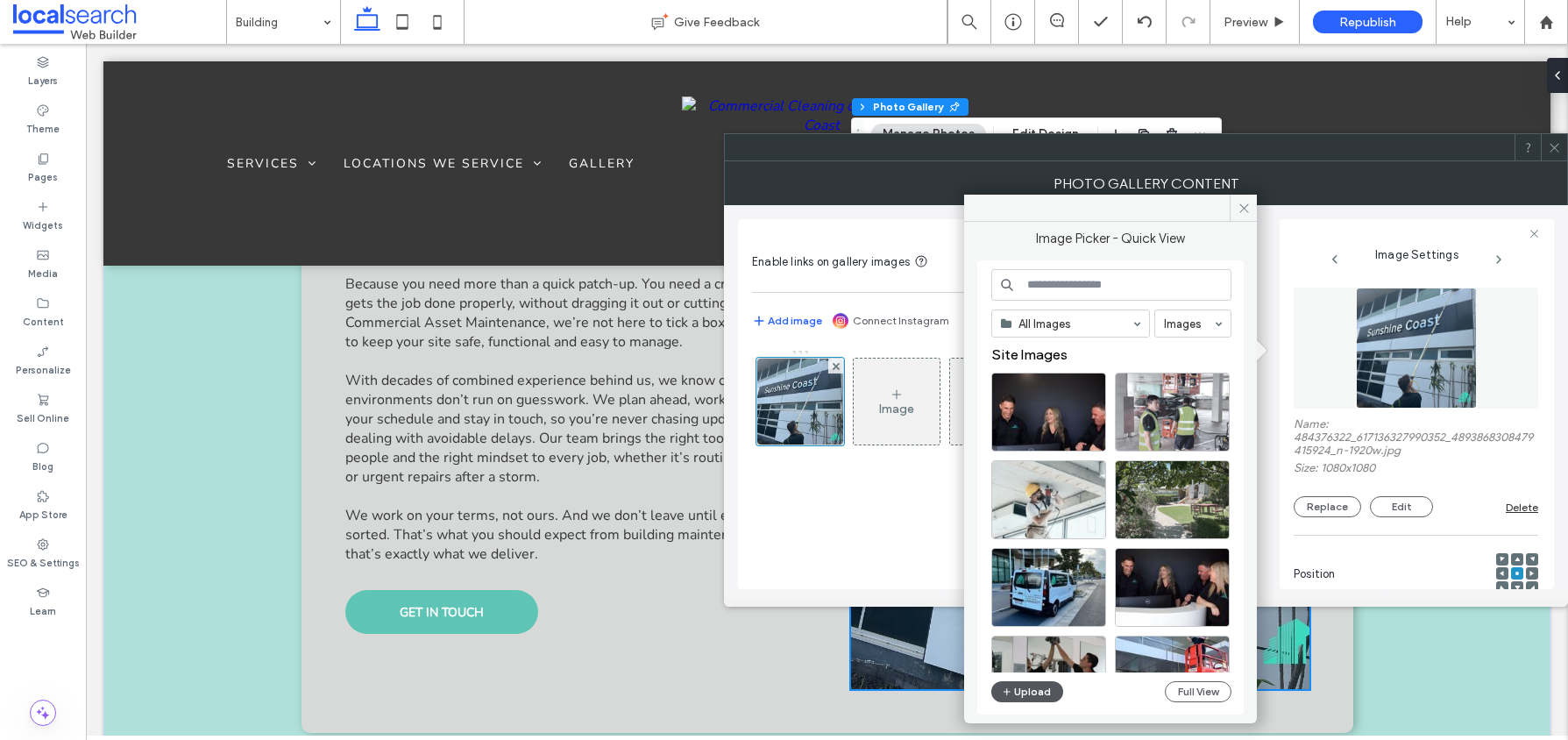 click on "Upload" at bounding box center [1027, 692] 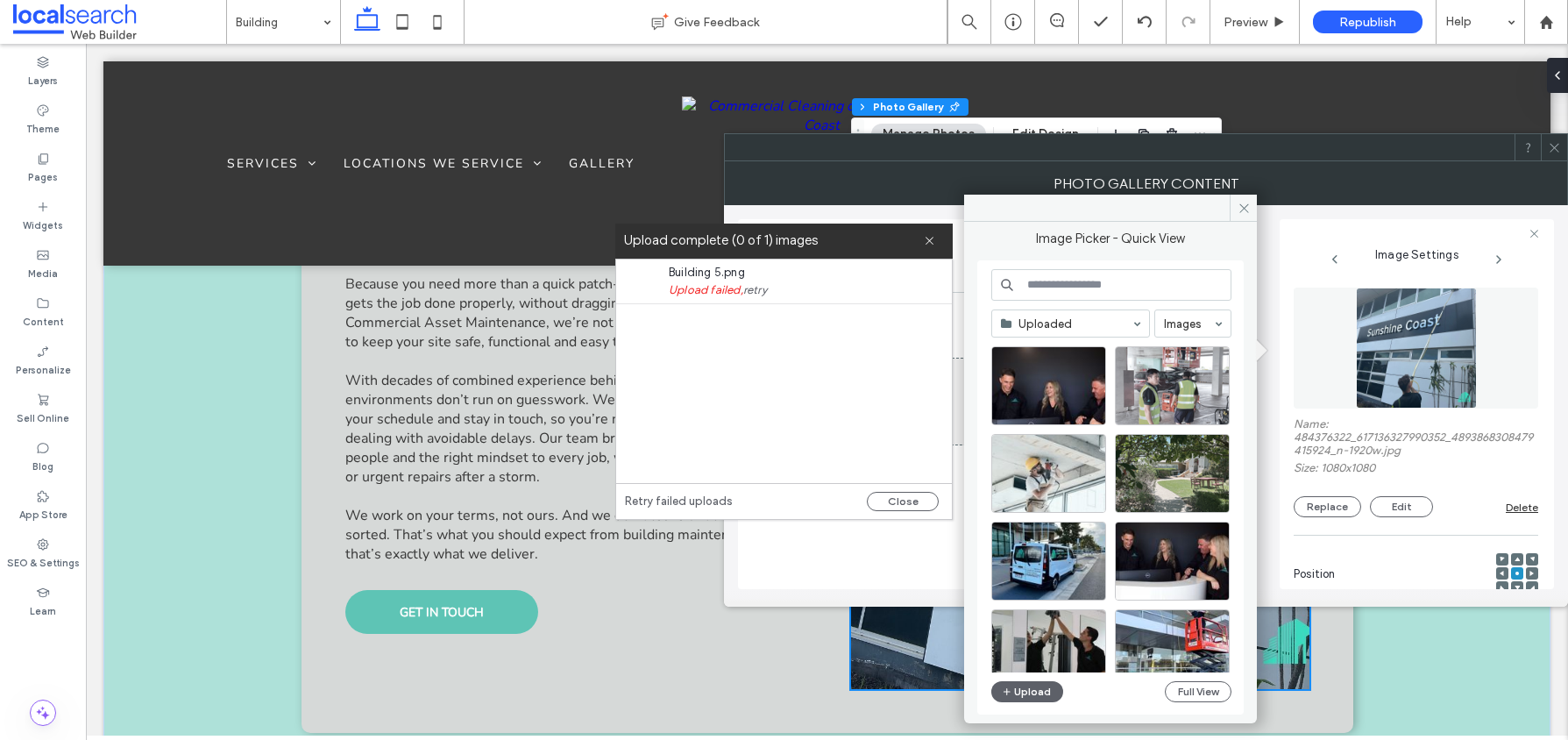 click on "retry" at bounding box center [755, 290] 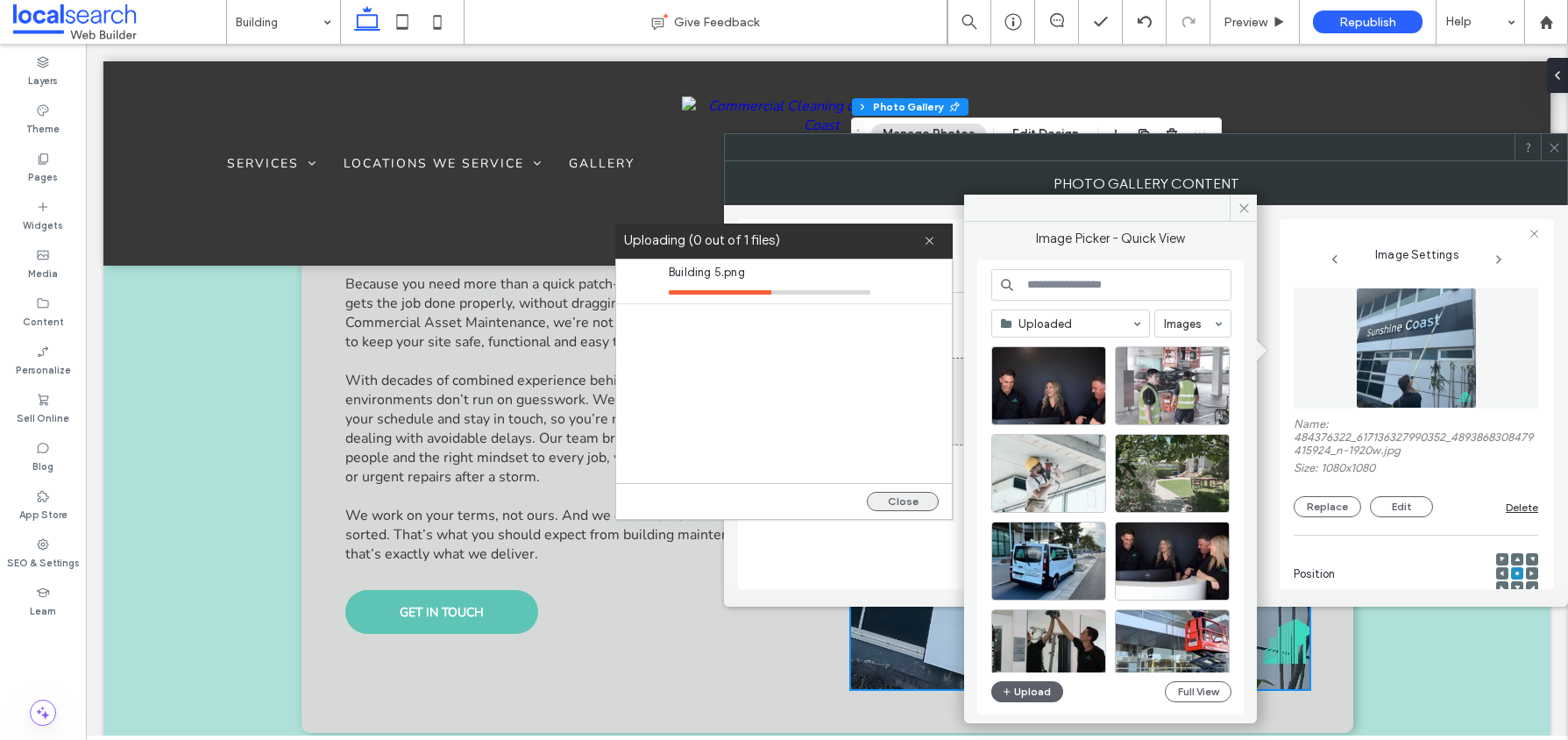 click on "Close" at bounding box center (903, 502) 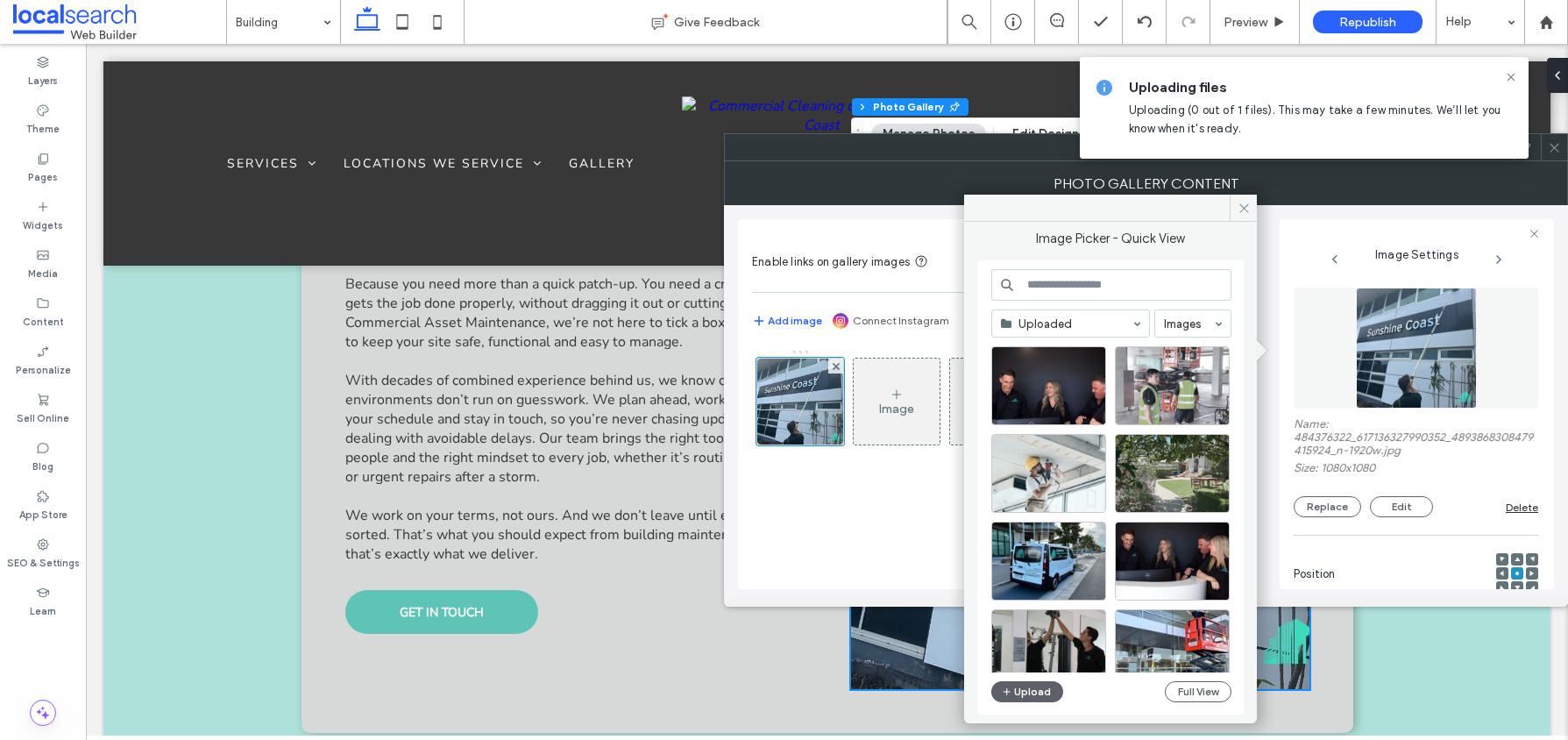 drag, startPoint x: 1513, startPoint y: 75, endPoint x: 1500, endPoint y: 141, distance: 67.26812 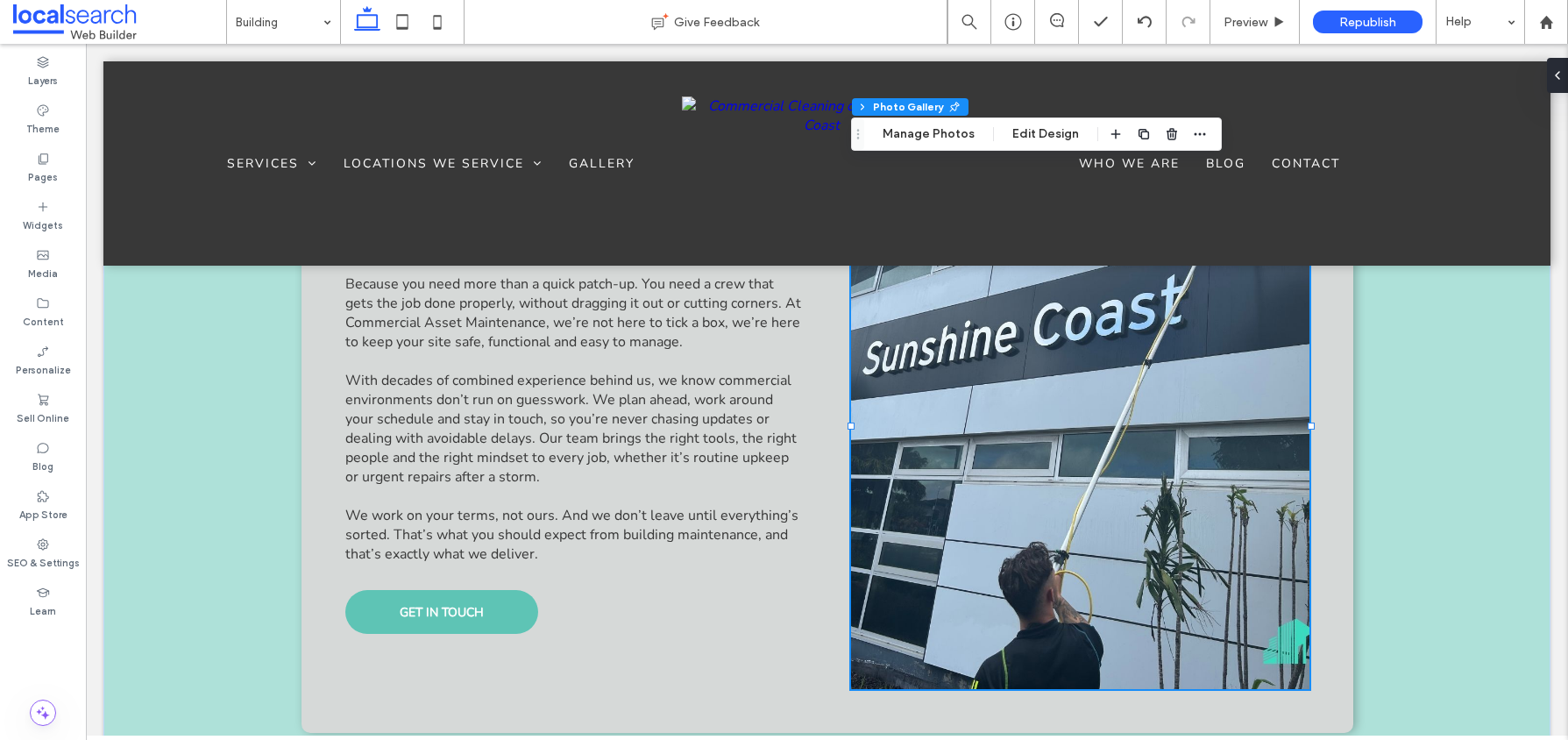 click at bounding box center (1080, 426) 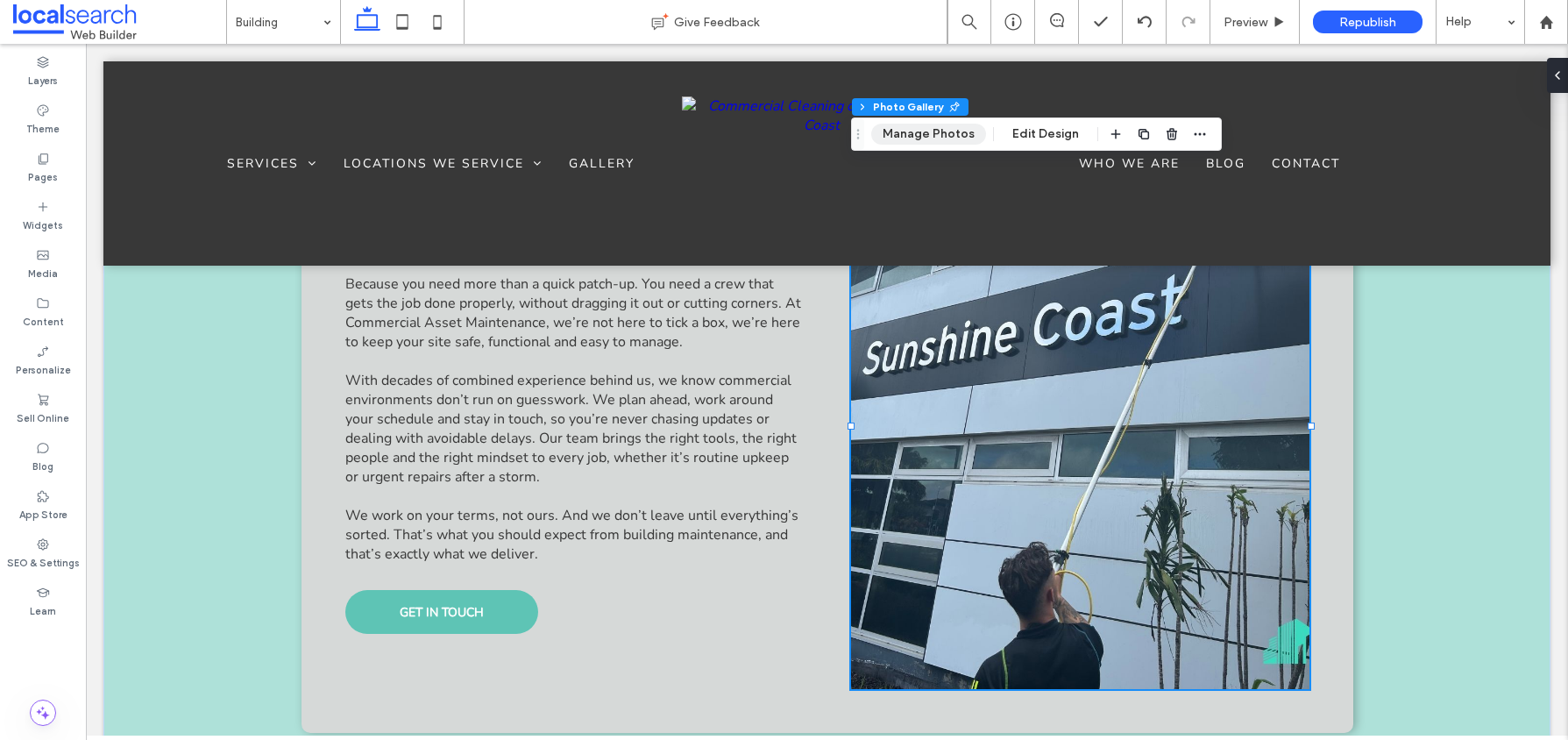 click on "Manage Photos" at bounding box center (928, 134) 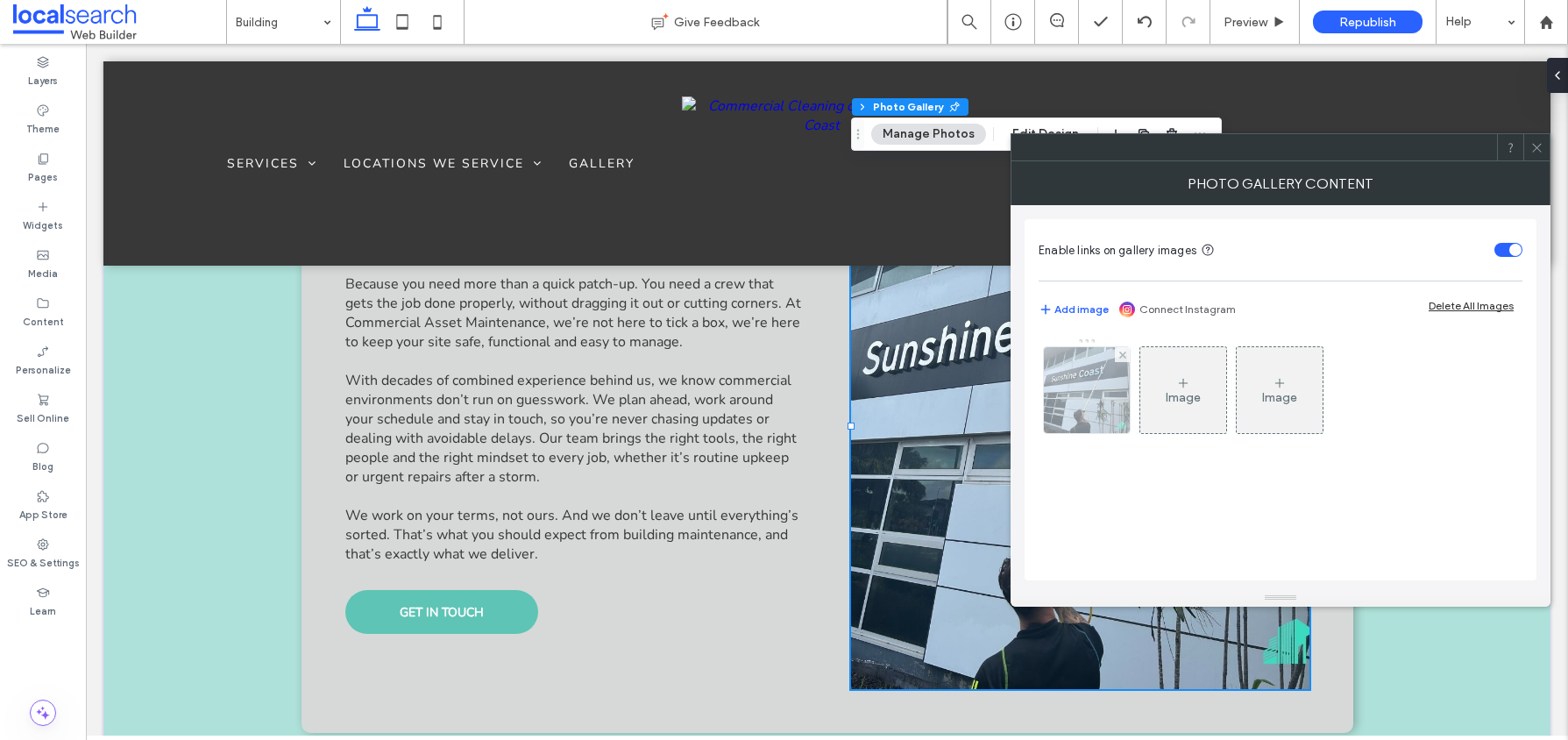click at bounding box center [1087, 390] 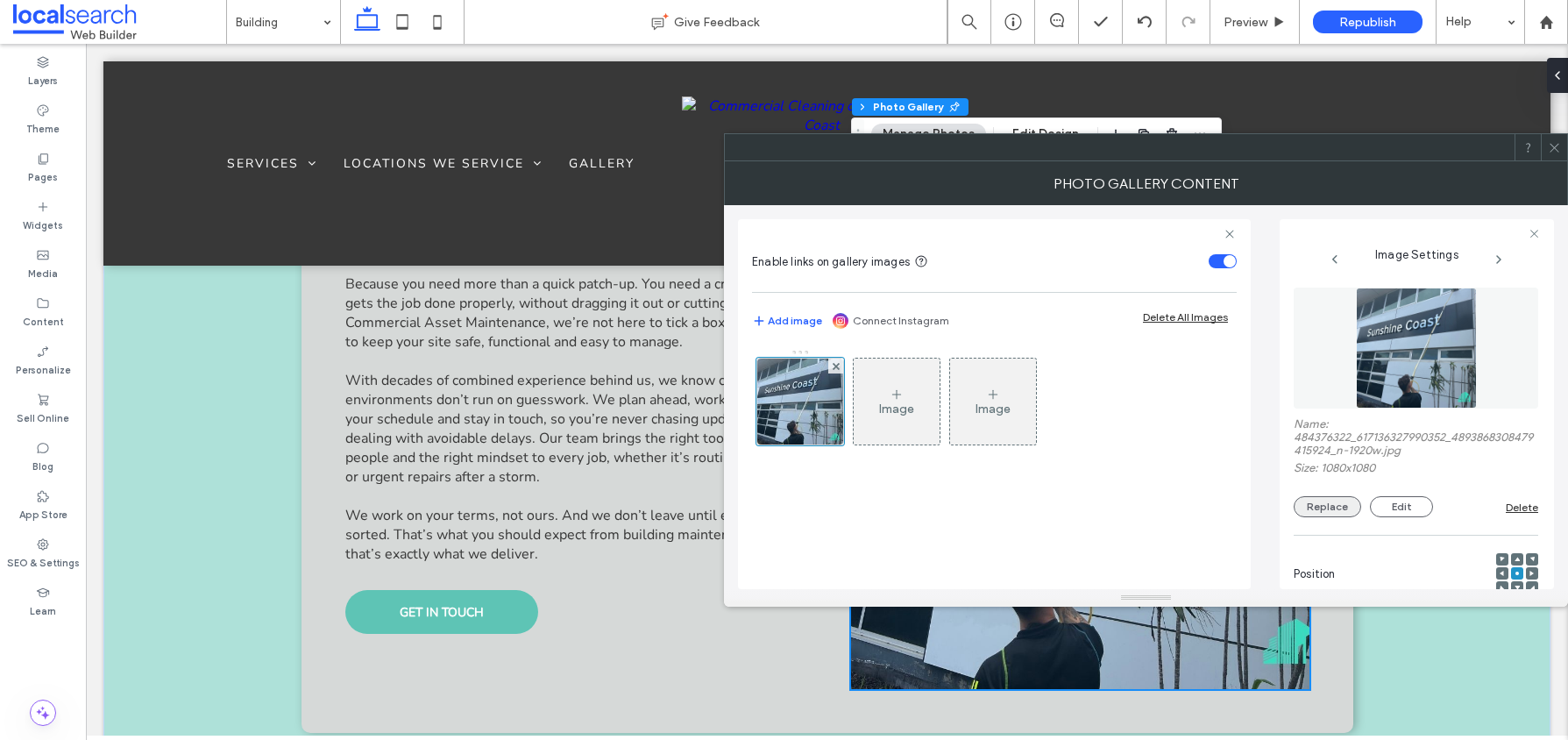 click on "Replace" at bounding box center [1327, 507] 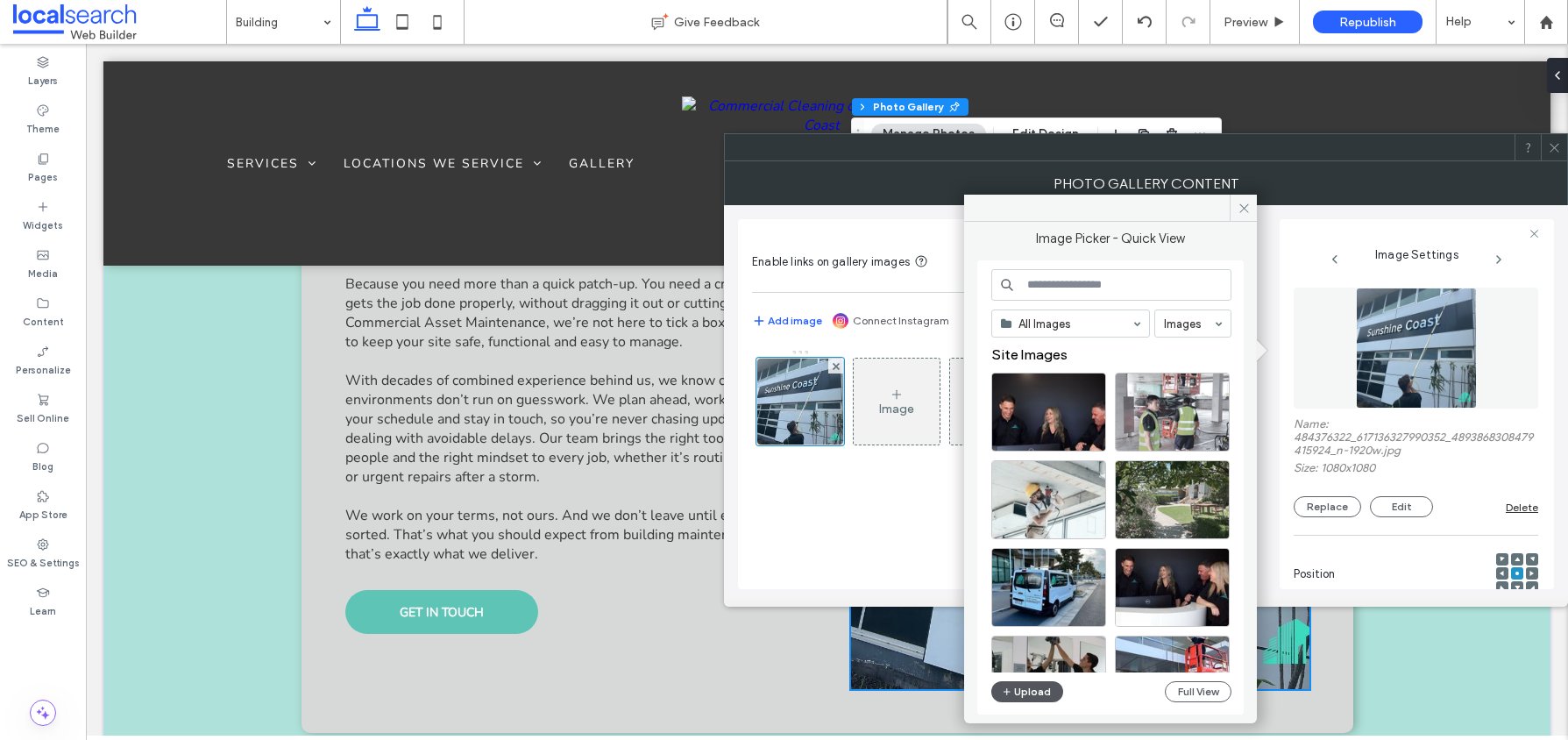 click on "Upload" at bounding box center [1027, 692] 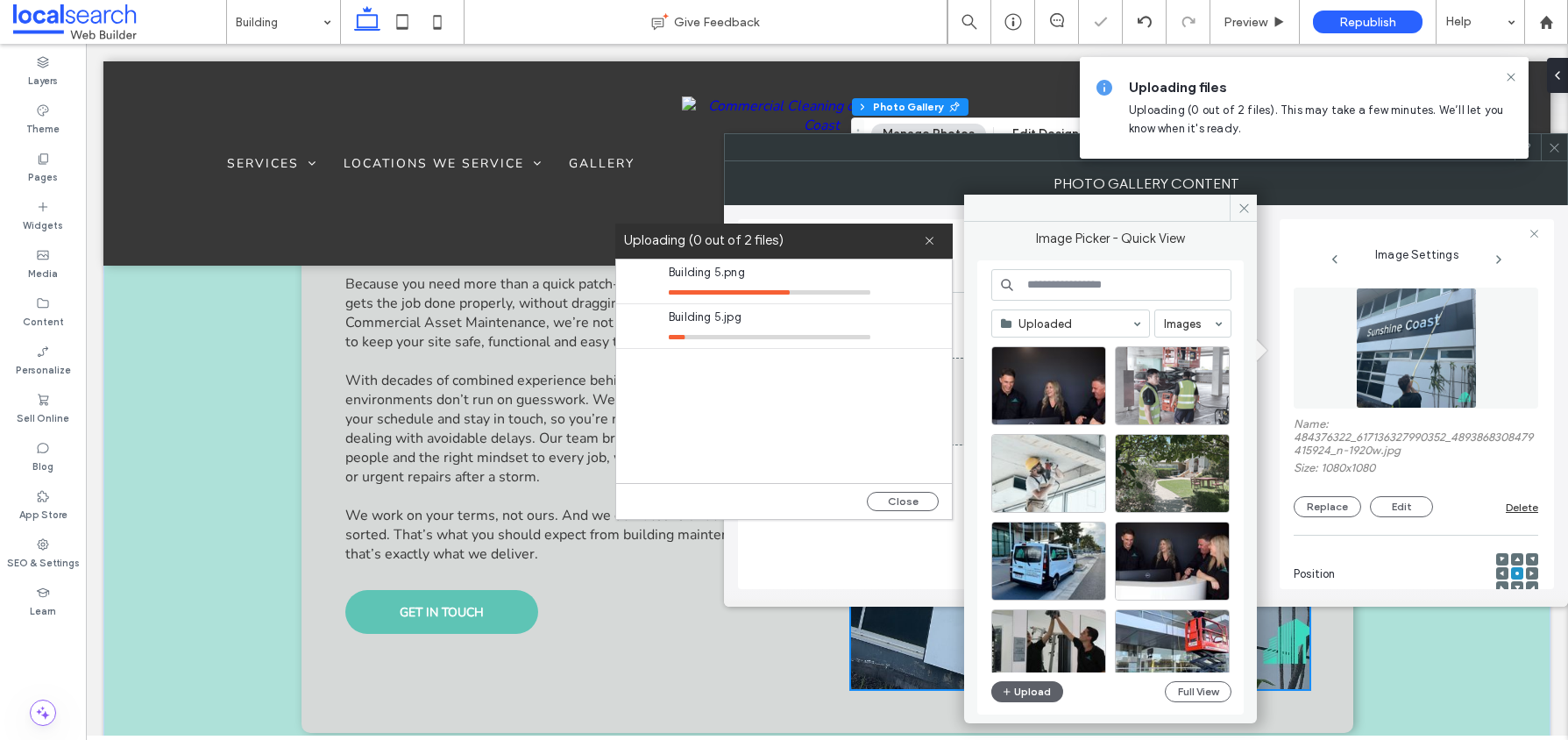 click on "Building 5.png" at bounding box center (788, 281) 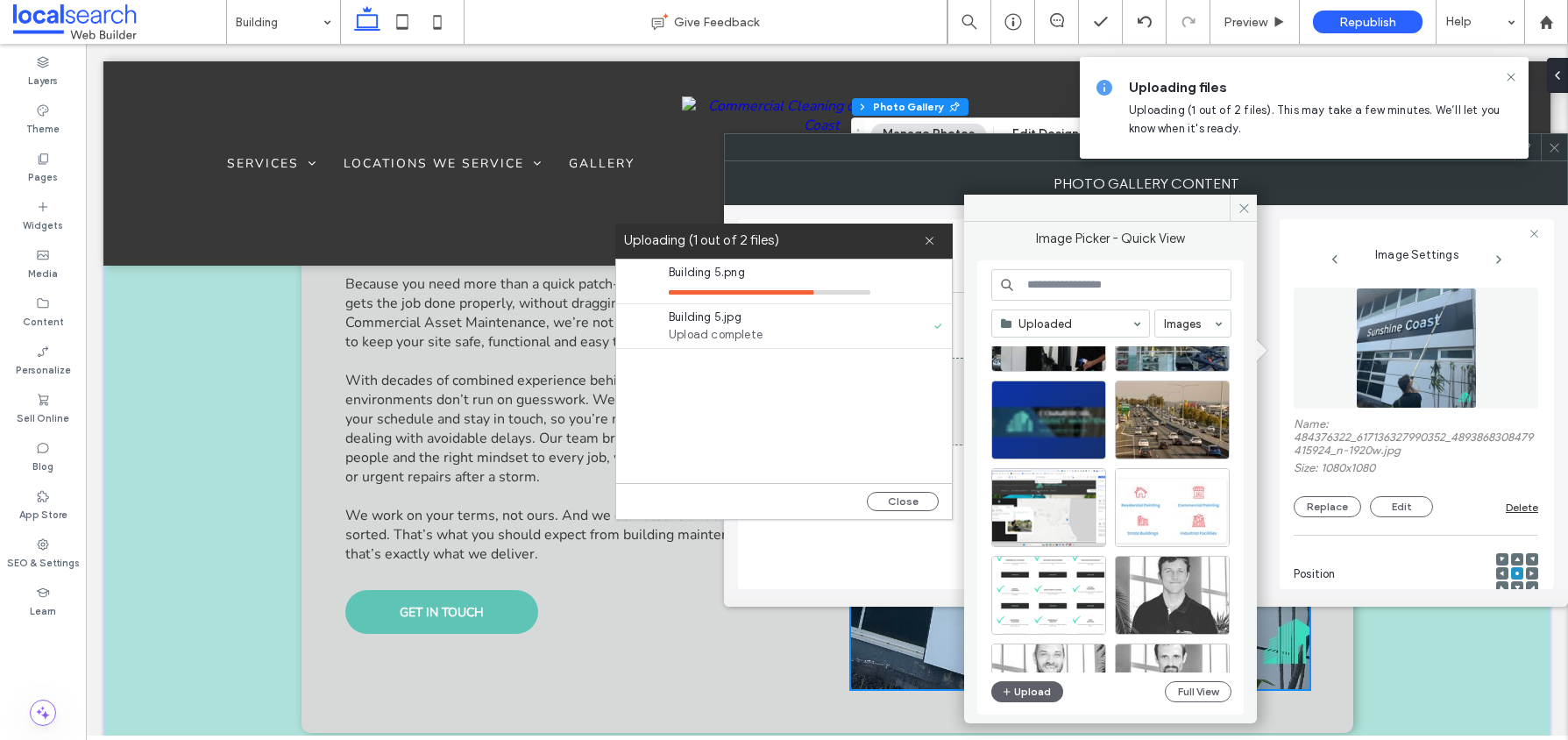 scroll, scrollTop: 0, scrollLeft: 0, axis: both 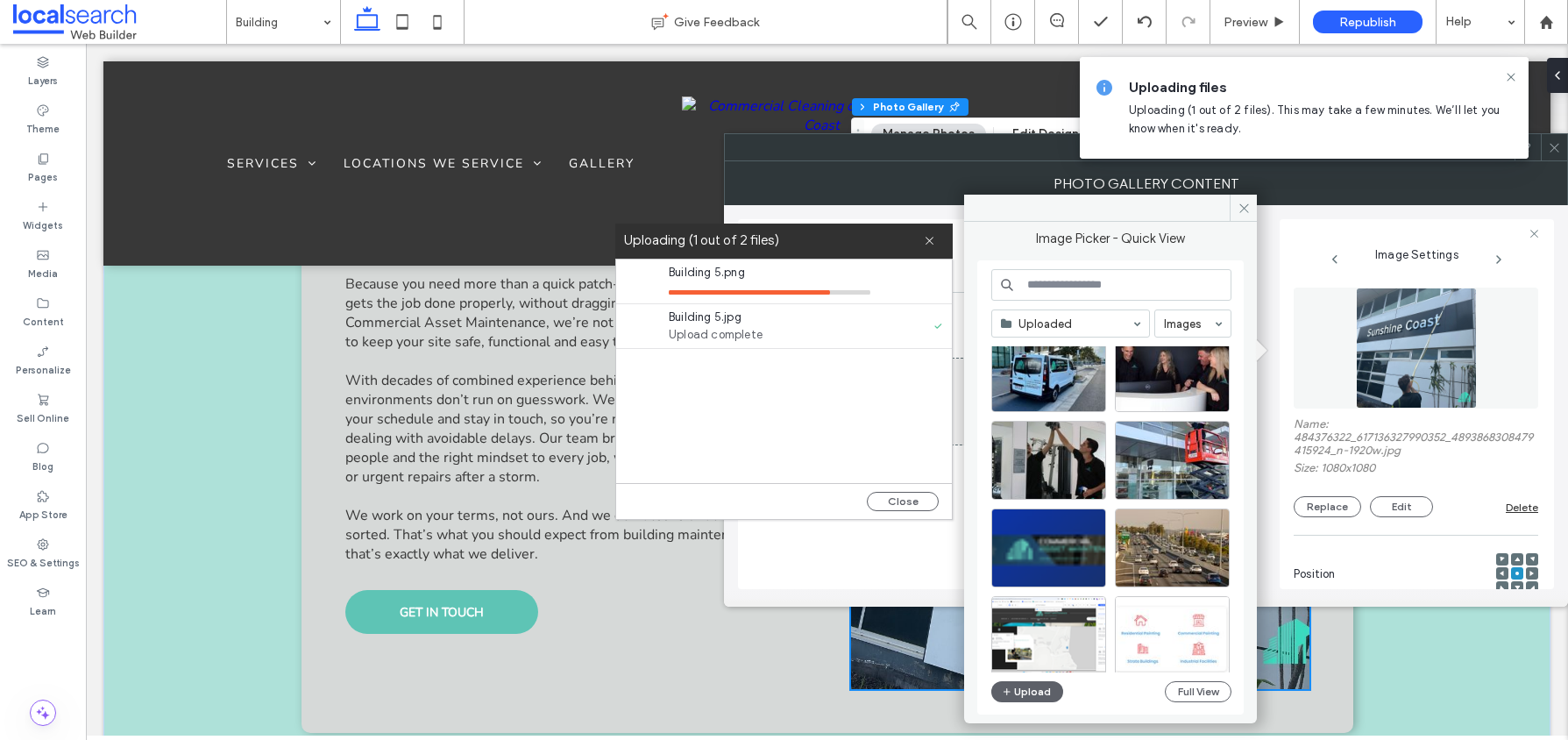 click at bounding box center (1111, 285) 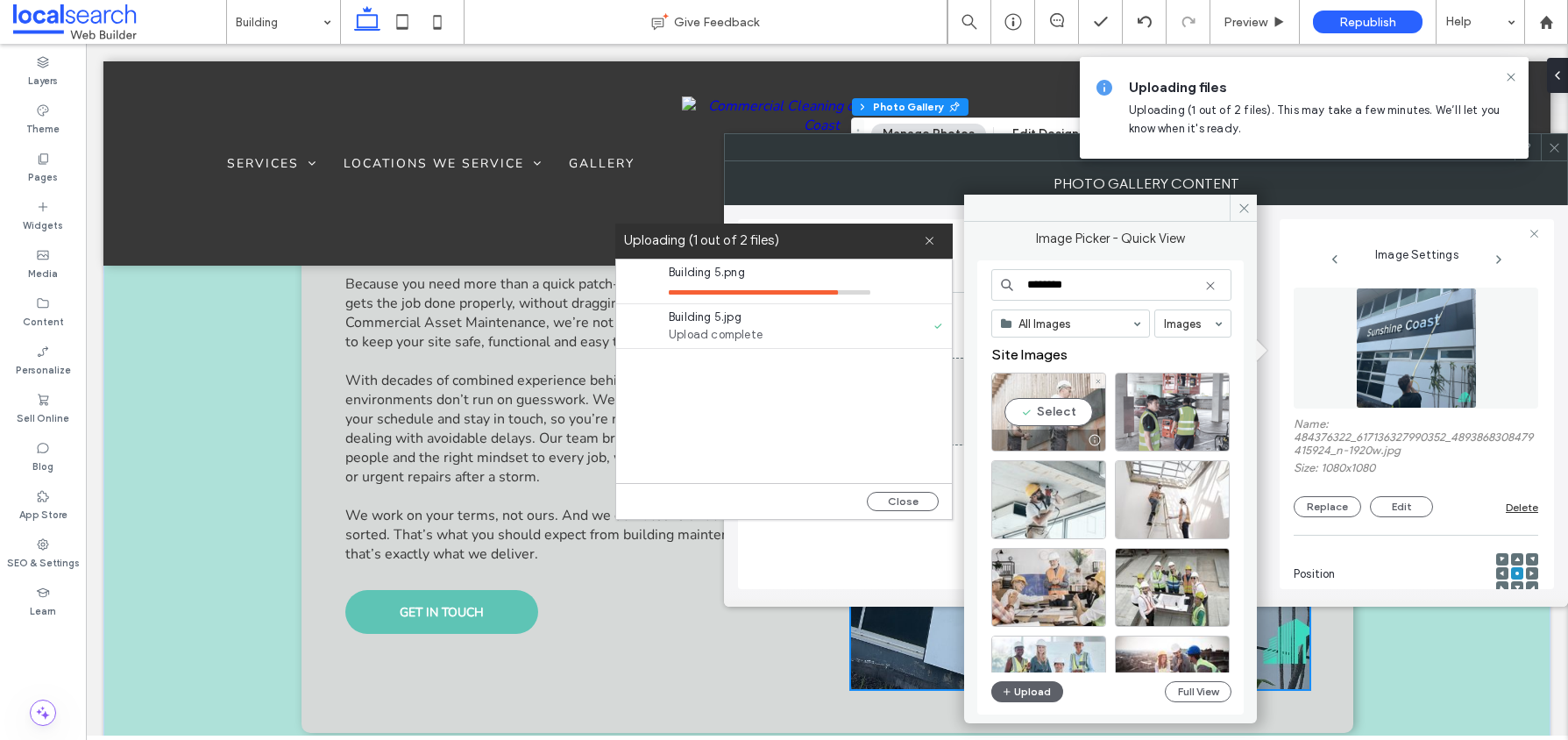 type on "********" 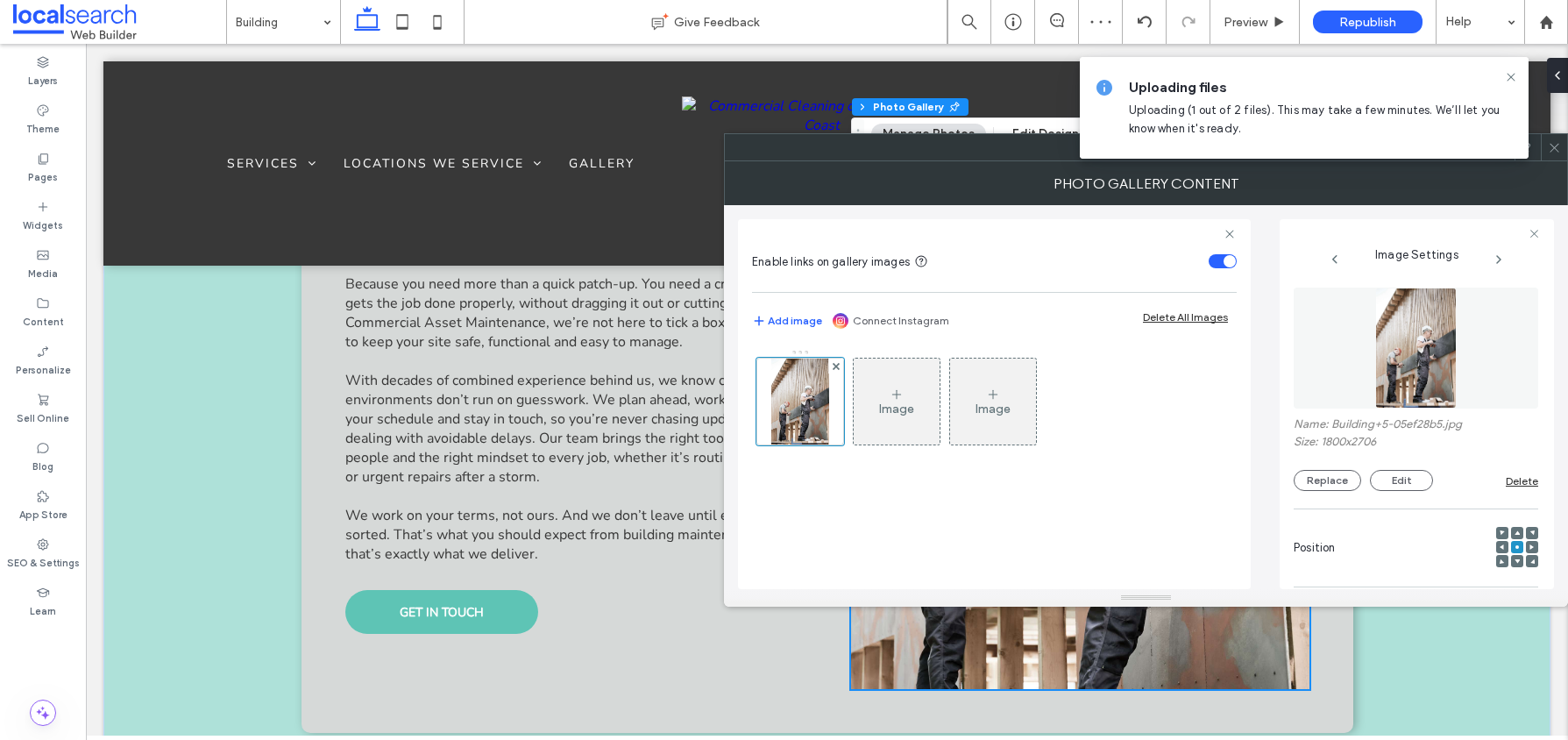 drag, startPoint x: 1553, startPoint y: 148, endPoint x: 1549, endPoint y: 160, distance: 12.649111 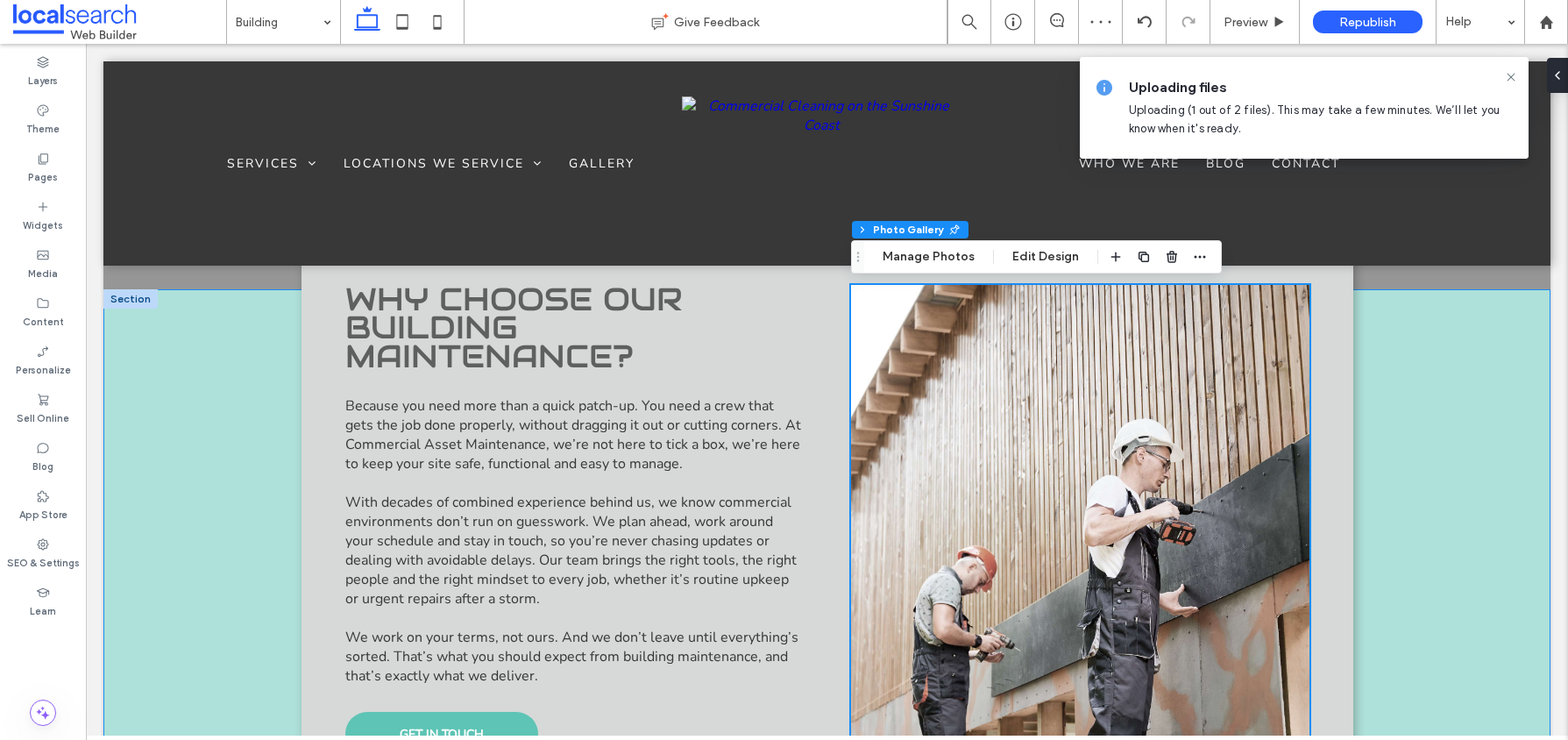 scroll, scrollTop: 1139, scrollLeft: 0, axis: vertical 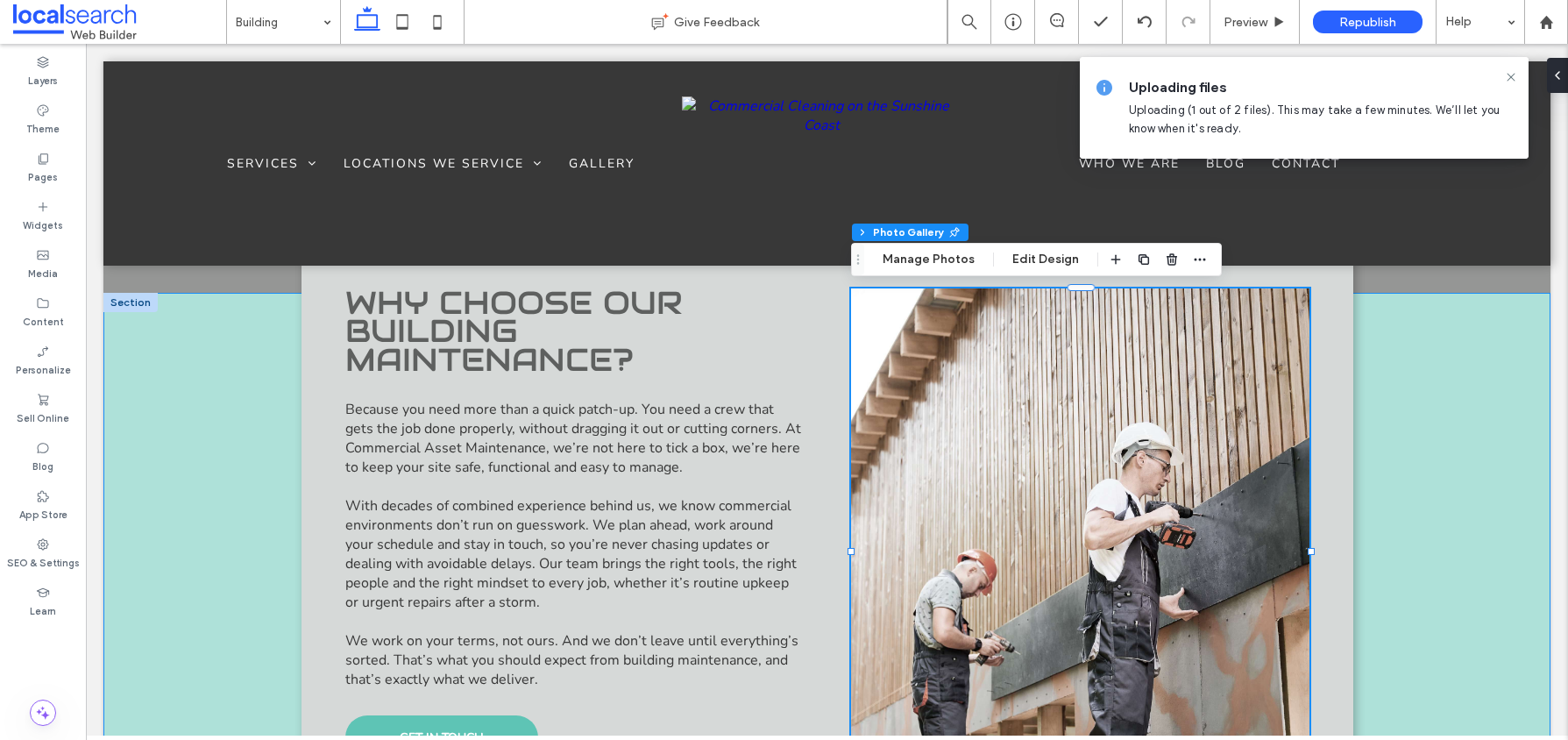click on "Why Choose Our Building Maintenance?
Because you need more than a quick patch-up. You need a crew that gets the job done properly, without dragging it out or cutting corners. At Commercial Asset Maintenance, we’re not here to tick a box, we’re here to keep your site safe, functional and easy to manage. With decades of combined experience behind us, we know commercial environments don’t run on guesswork. We plan ahead, work around your schedule and stay in touch, so you’re never chasing updates or dealing with avoidable delays. Our team brings the right tools, the right people and the right mindset to every job, whether it’s routine upkeep or urgent repairs after a storm. We work on your terms, not ours. And we don’t leave until everything’s sorted. That’s what you should expect from building maintenance, and that’s exactly what we deliver.
Get In Touch
Breathtaking colors of our planet" at bounding box center (827, 628) 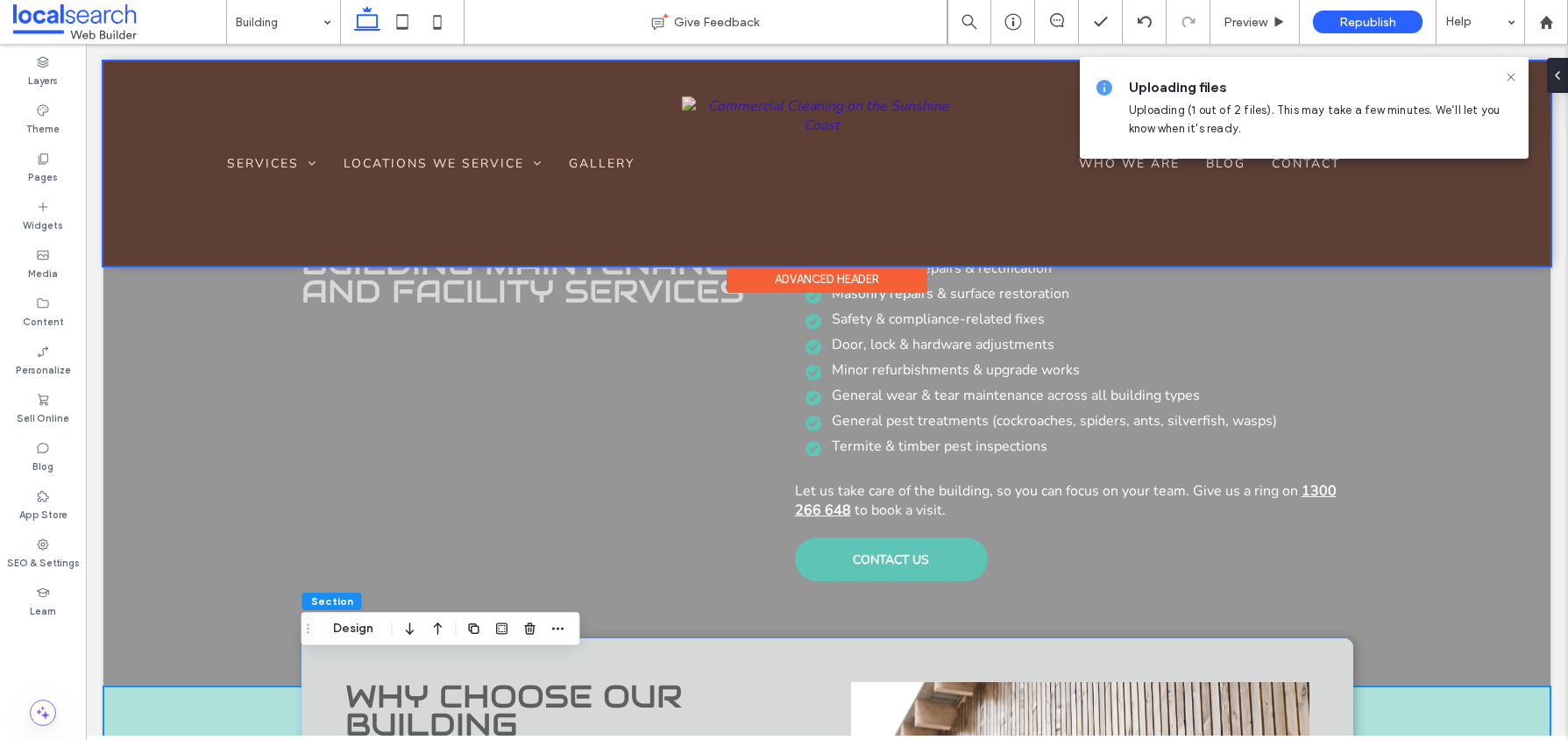 scroll, scrollTop: 0, scrollLeft: 0, axis: both 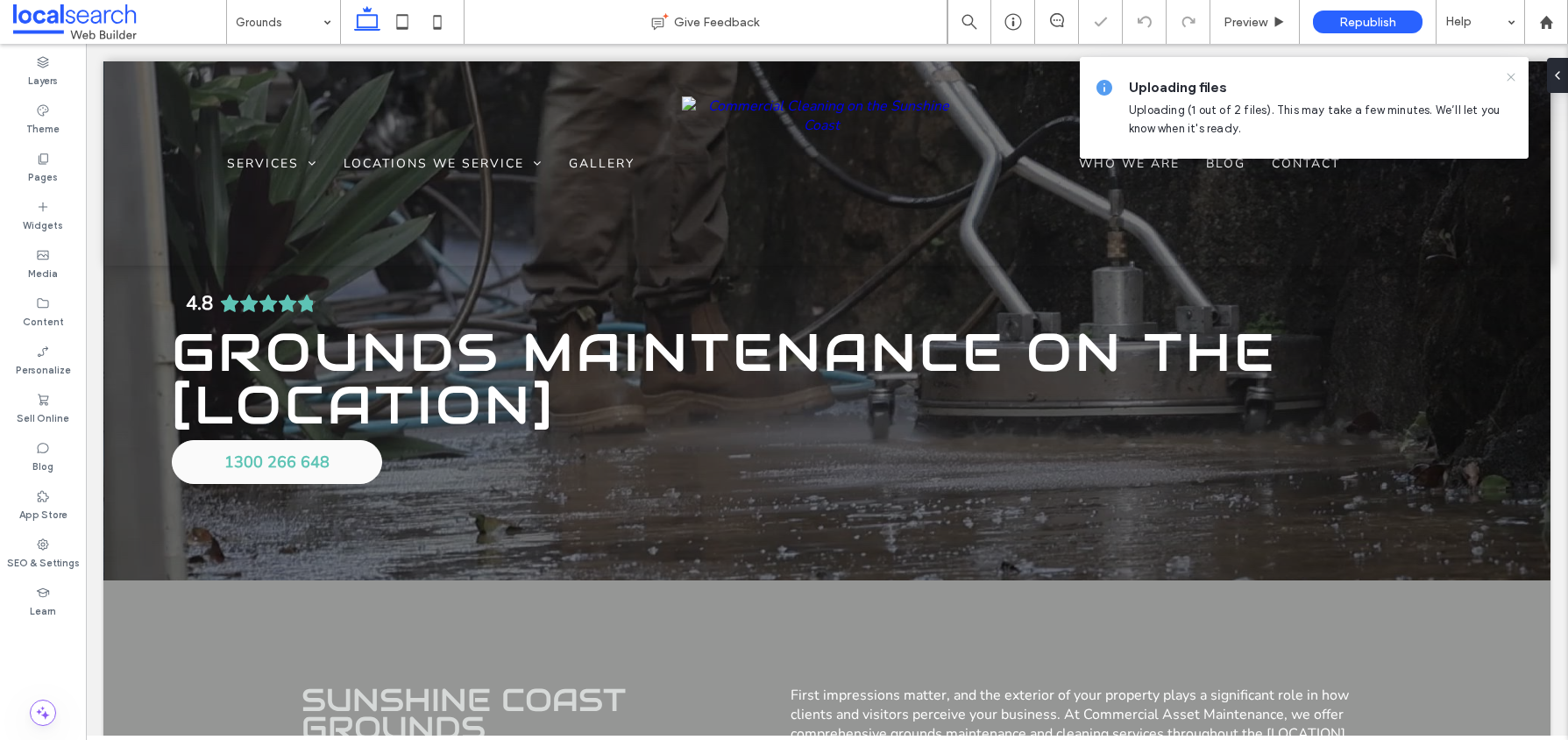 click 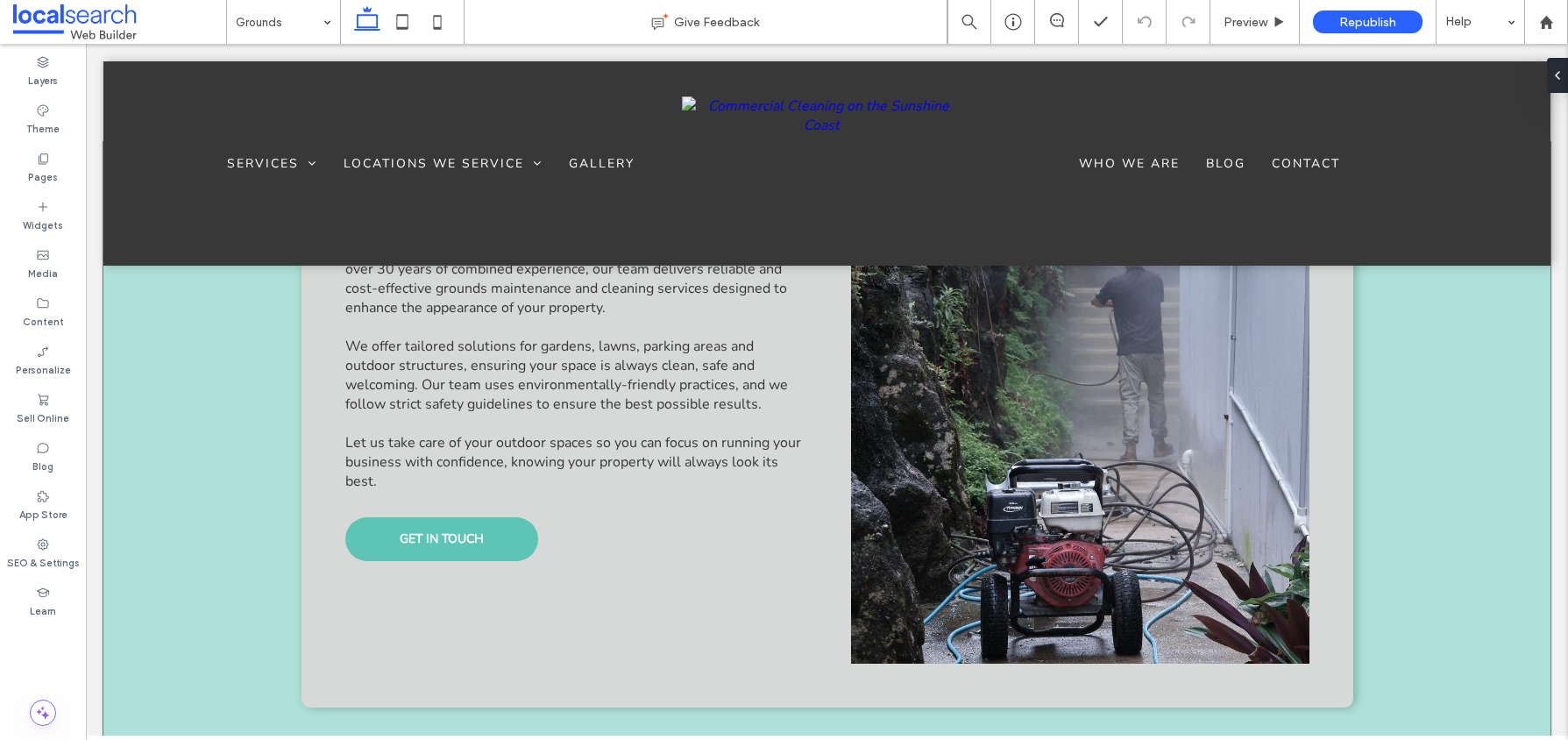 scroll, scrollTop: 2100, scrollLeft: 0, axis: vertical 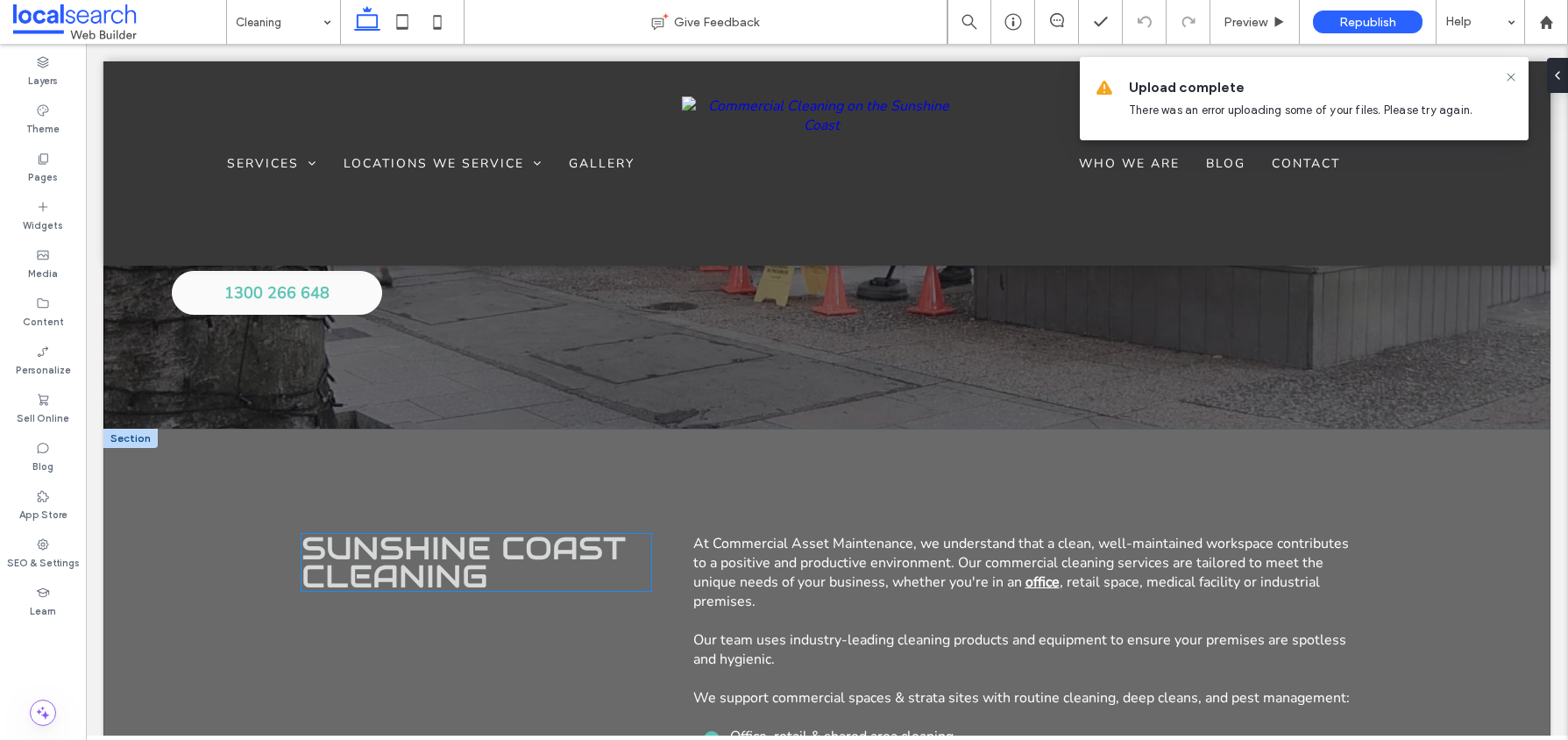 click on "Sunshine Coast Cleaning" at bounding box center [464, 562] 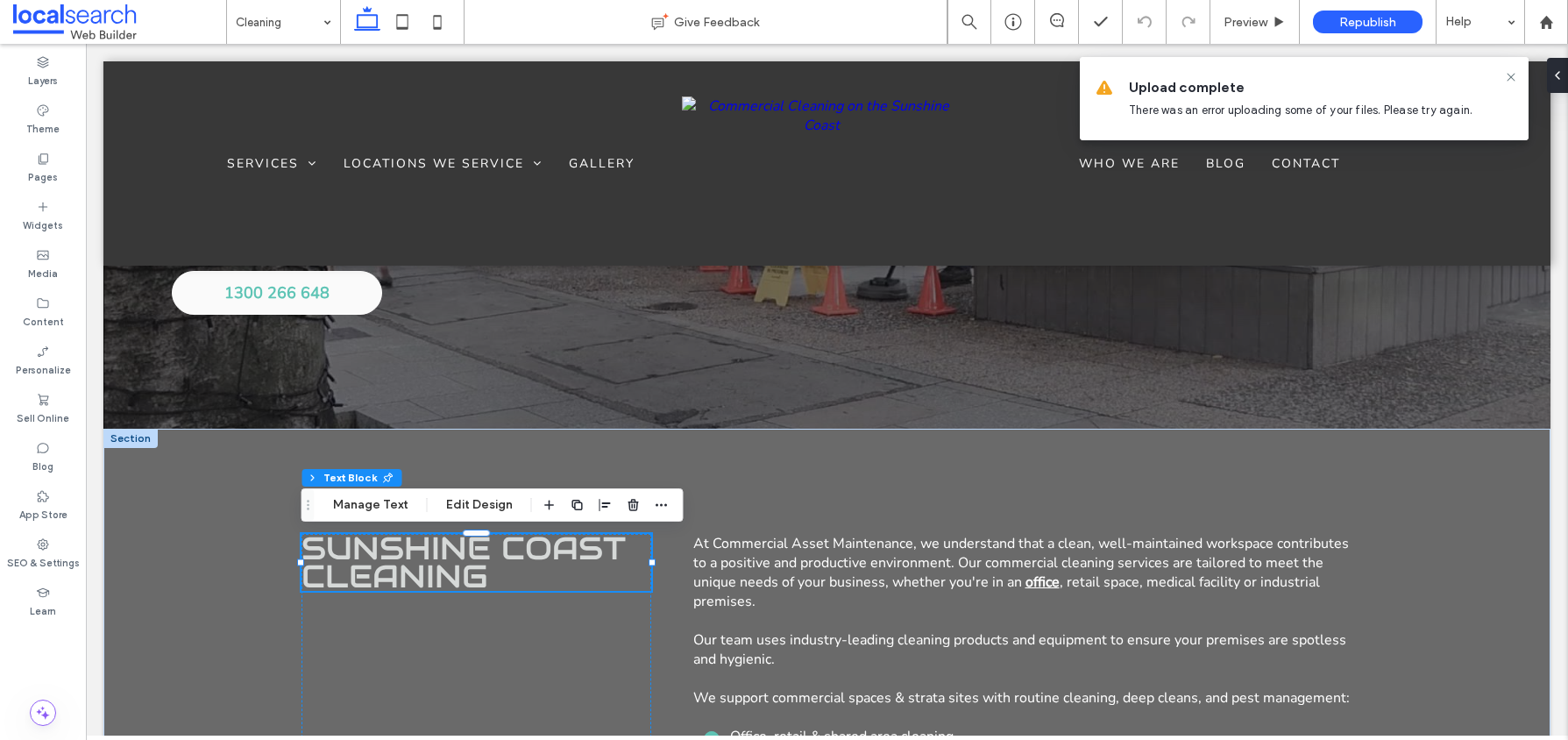 click on "Sunshine Coast Cleaning" at bounding box center [464, 562] 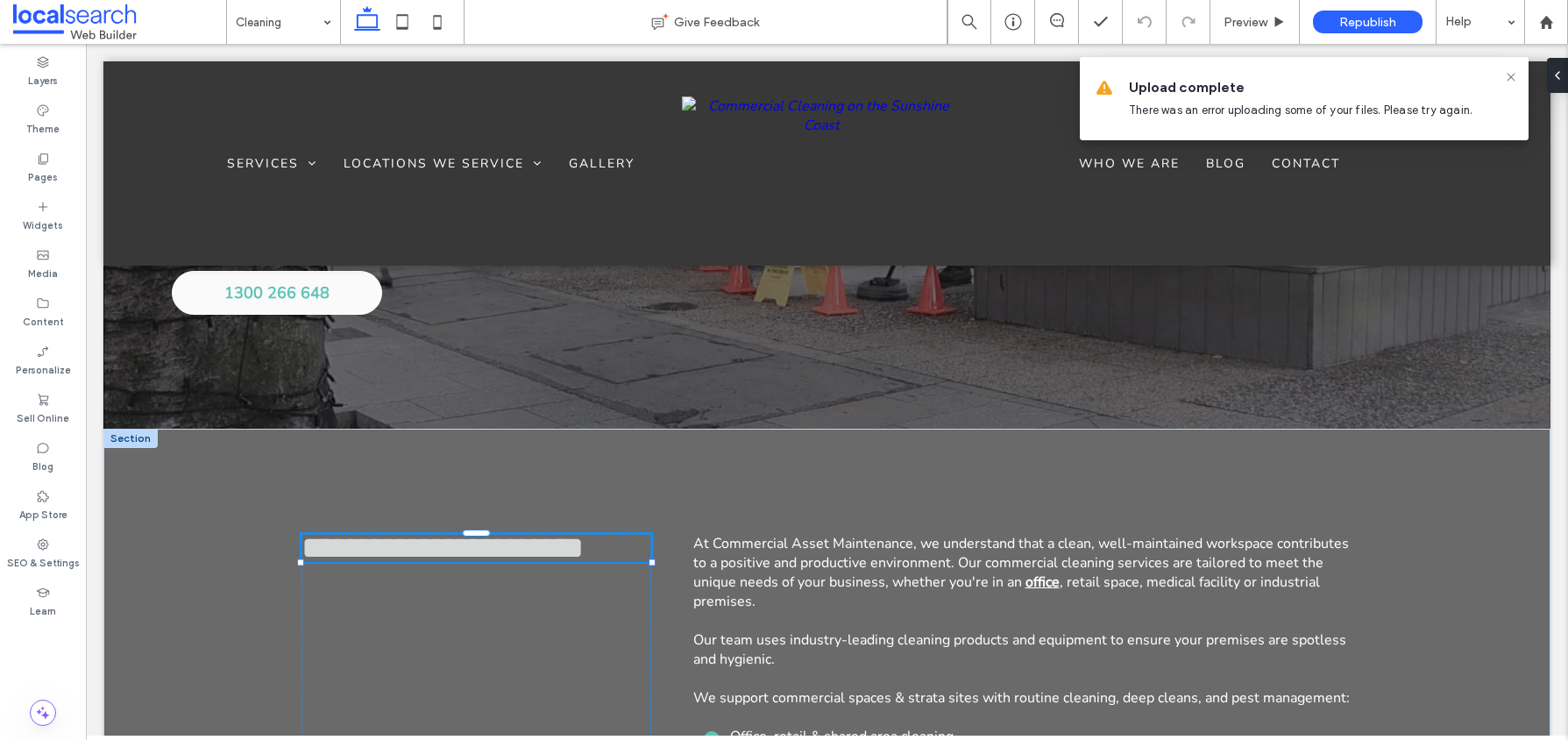 type on "**********" 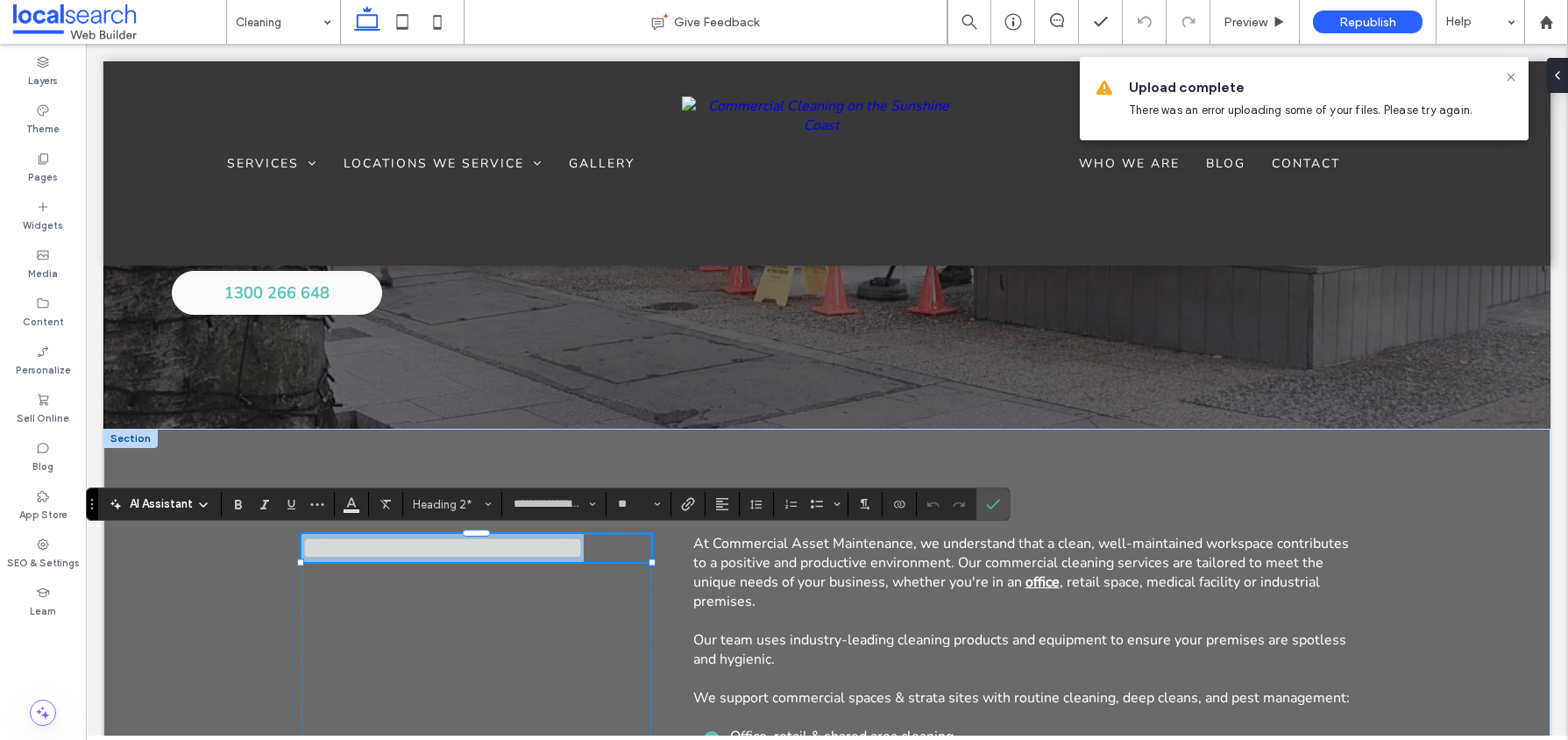 type 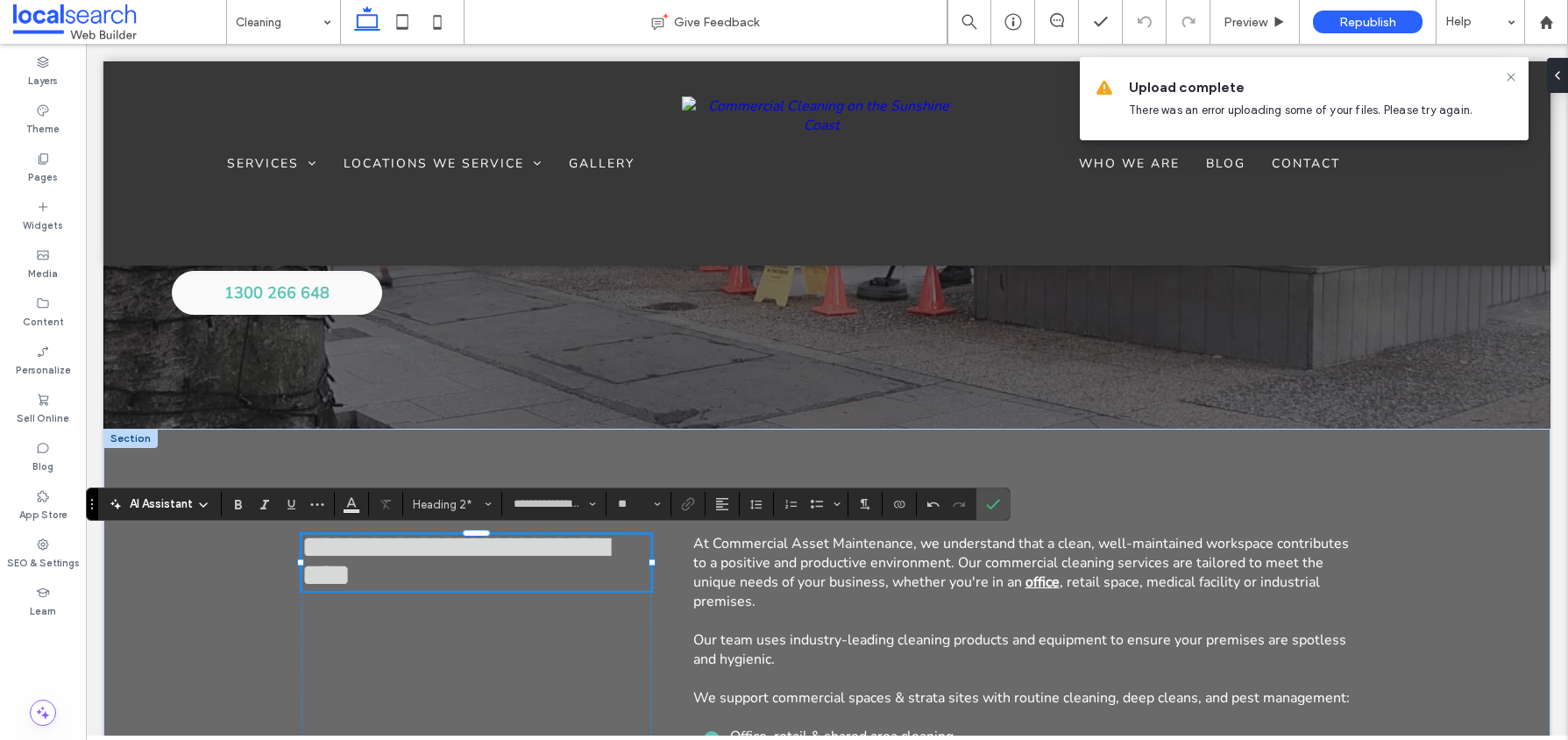 scroll, scrollTop: 6, scrollLeft: 0, axis: vertical 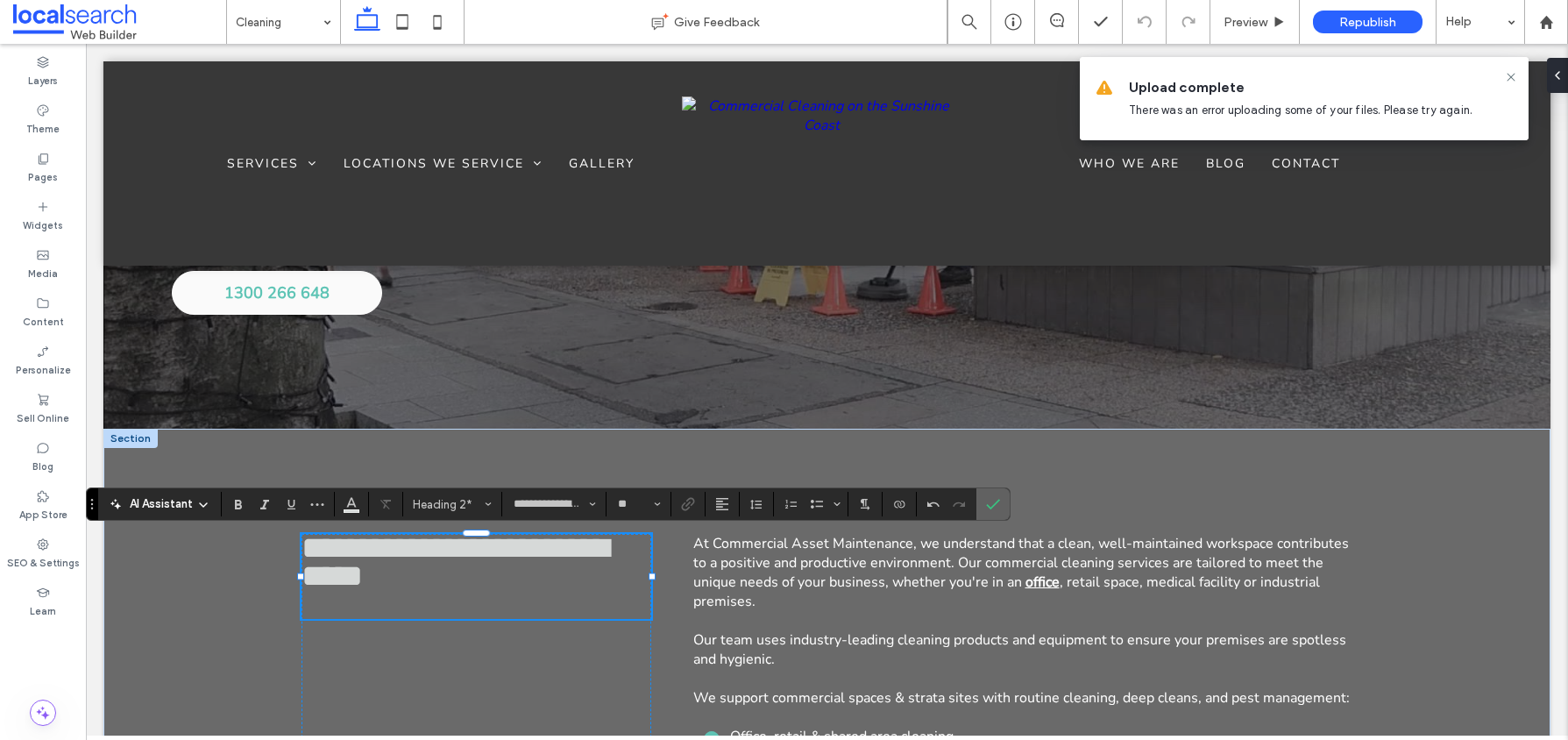 click at bounding box center (993, 504) 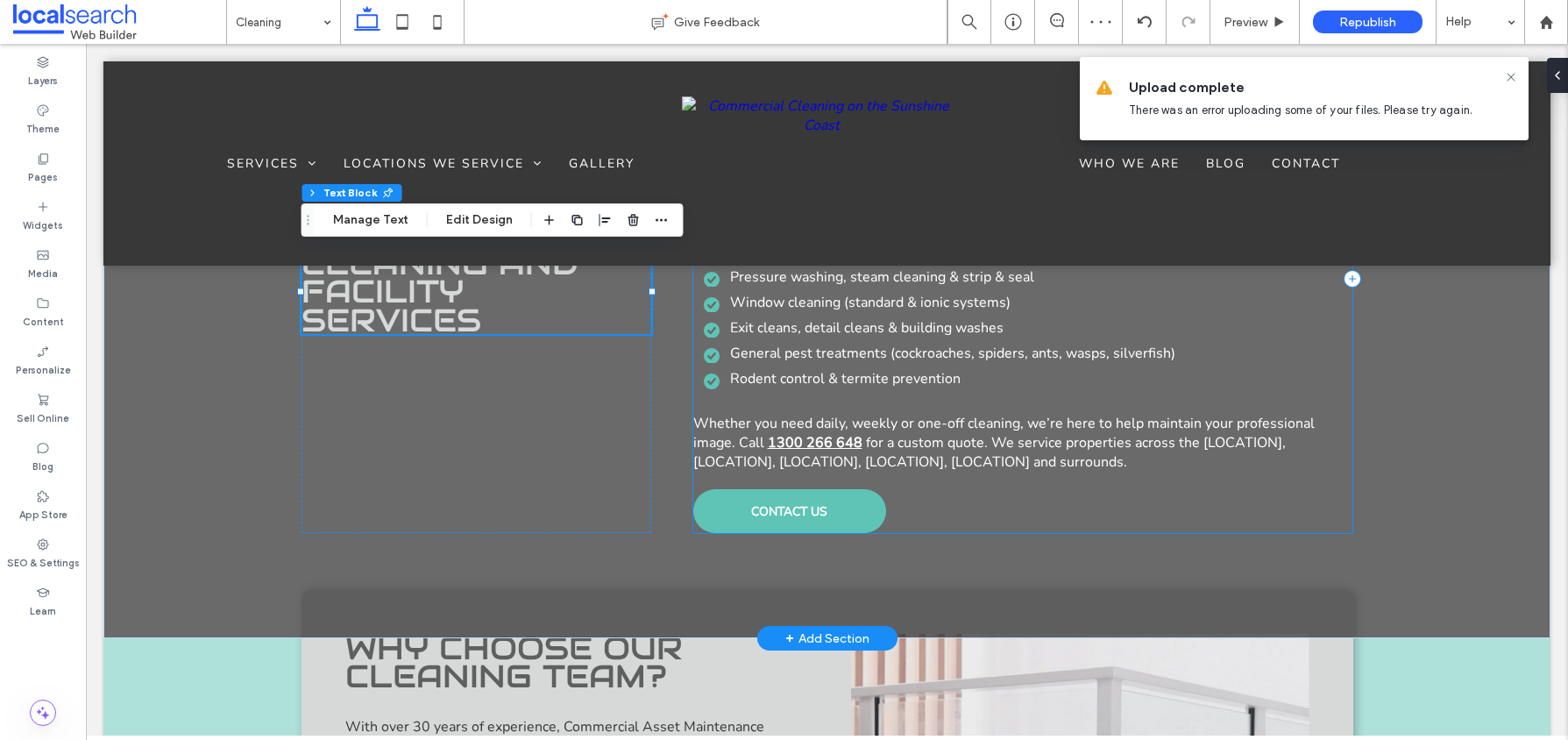 scroll, scrollTop: 714, scrollLeft: 0, axis: vertical 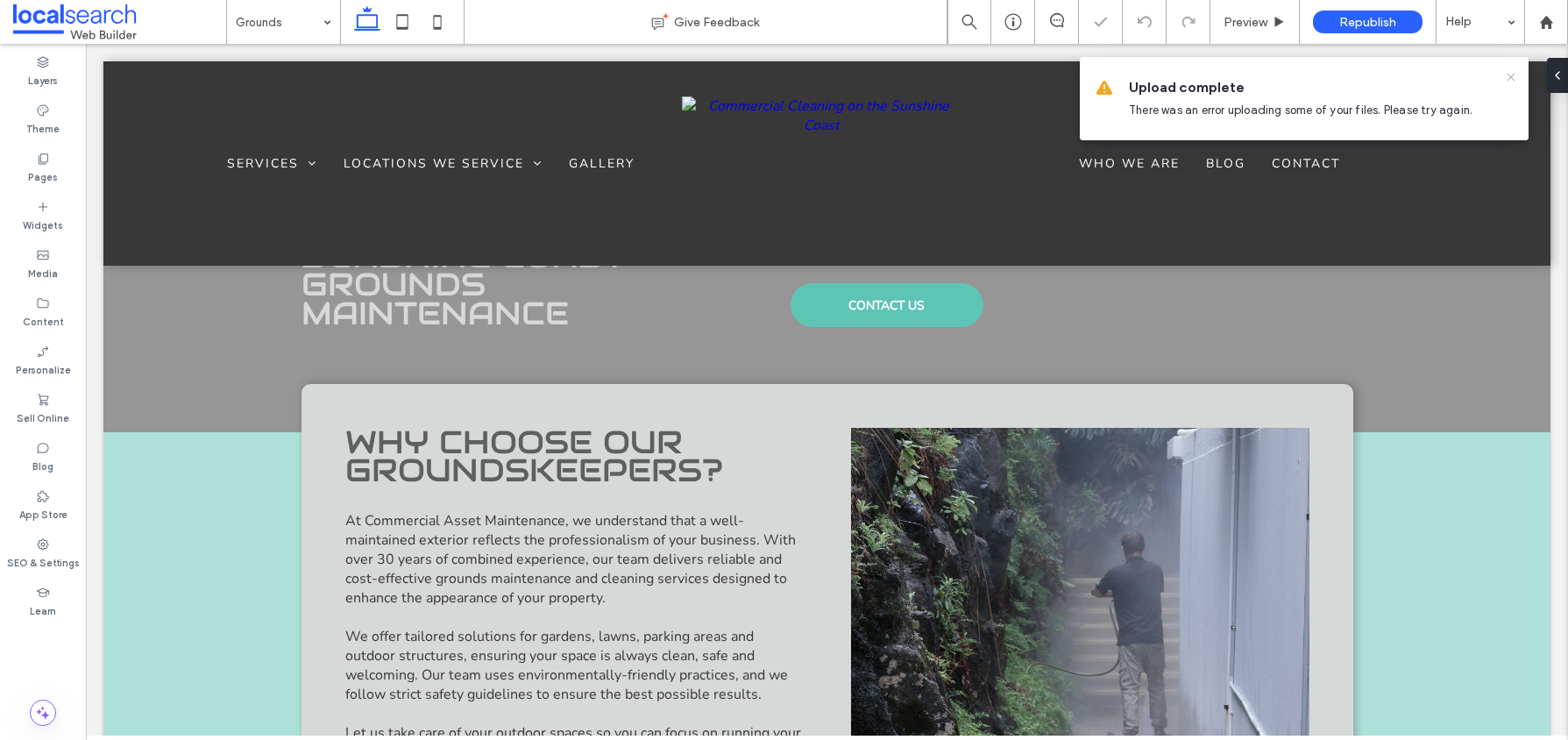 click 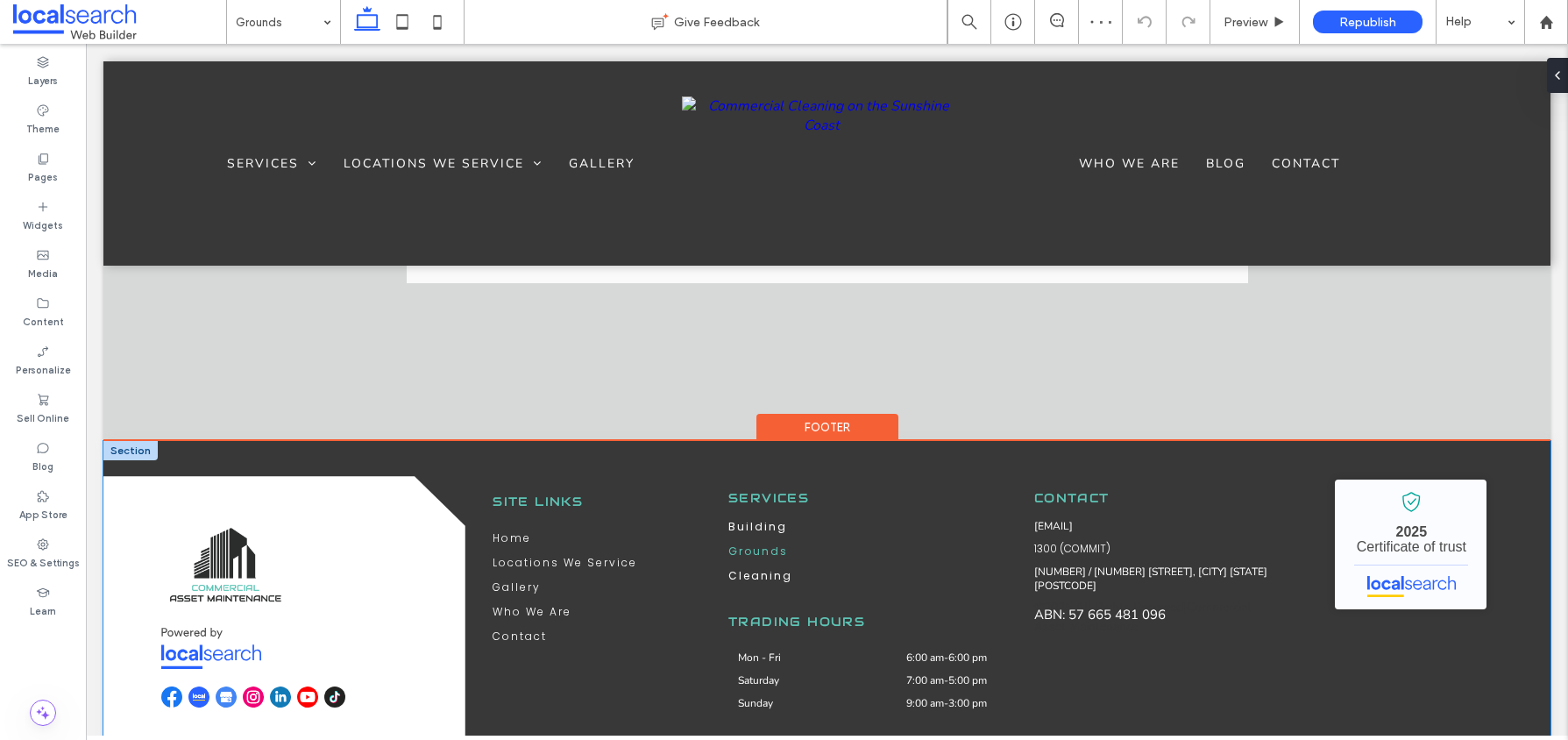 scroll, scrollTop: 2100, scrollLeft: 0, axis: vertical 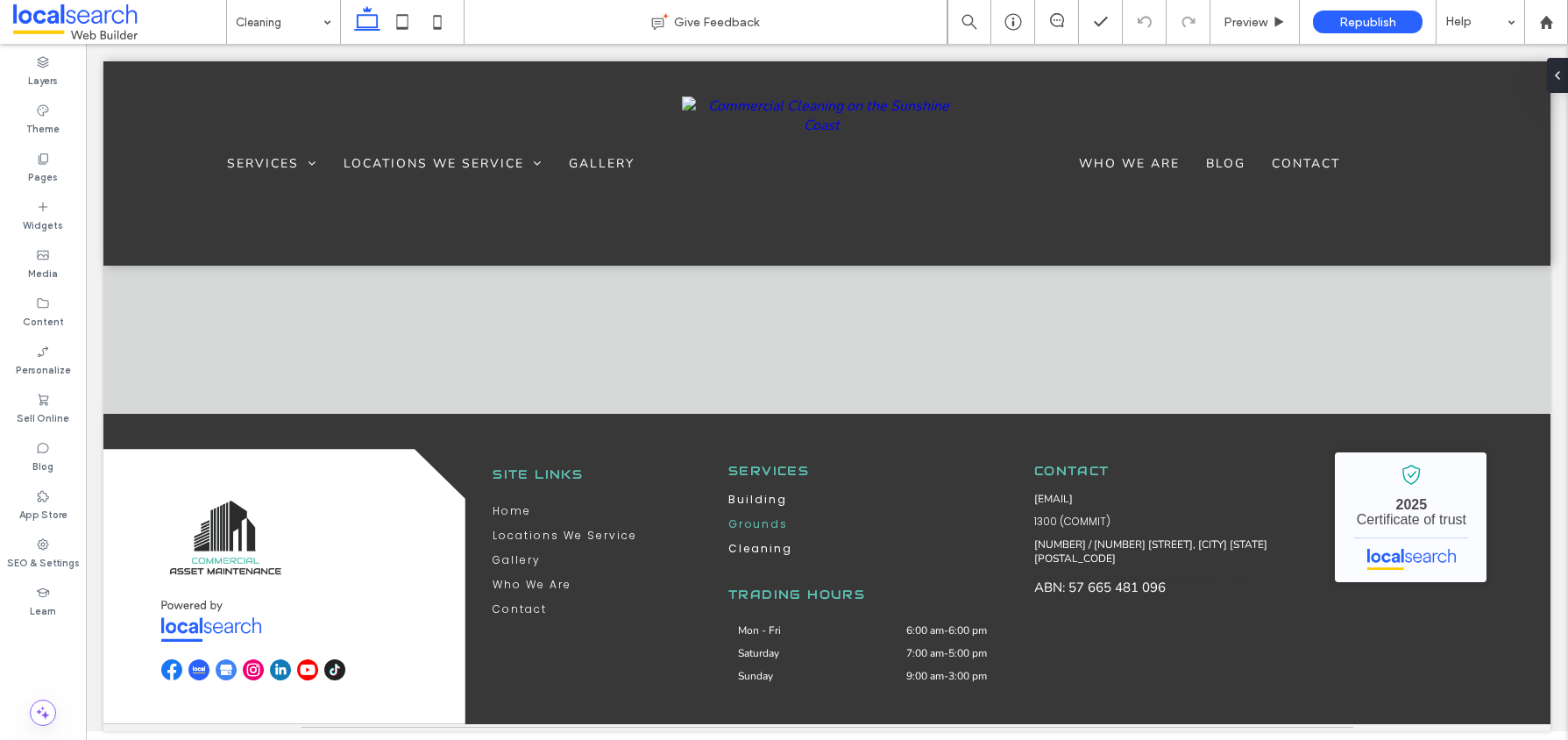 drag, startPoint x: 282, startPoint y: 166, endPoint x: 287, endPoint y: 174, distance: 9.433981 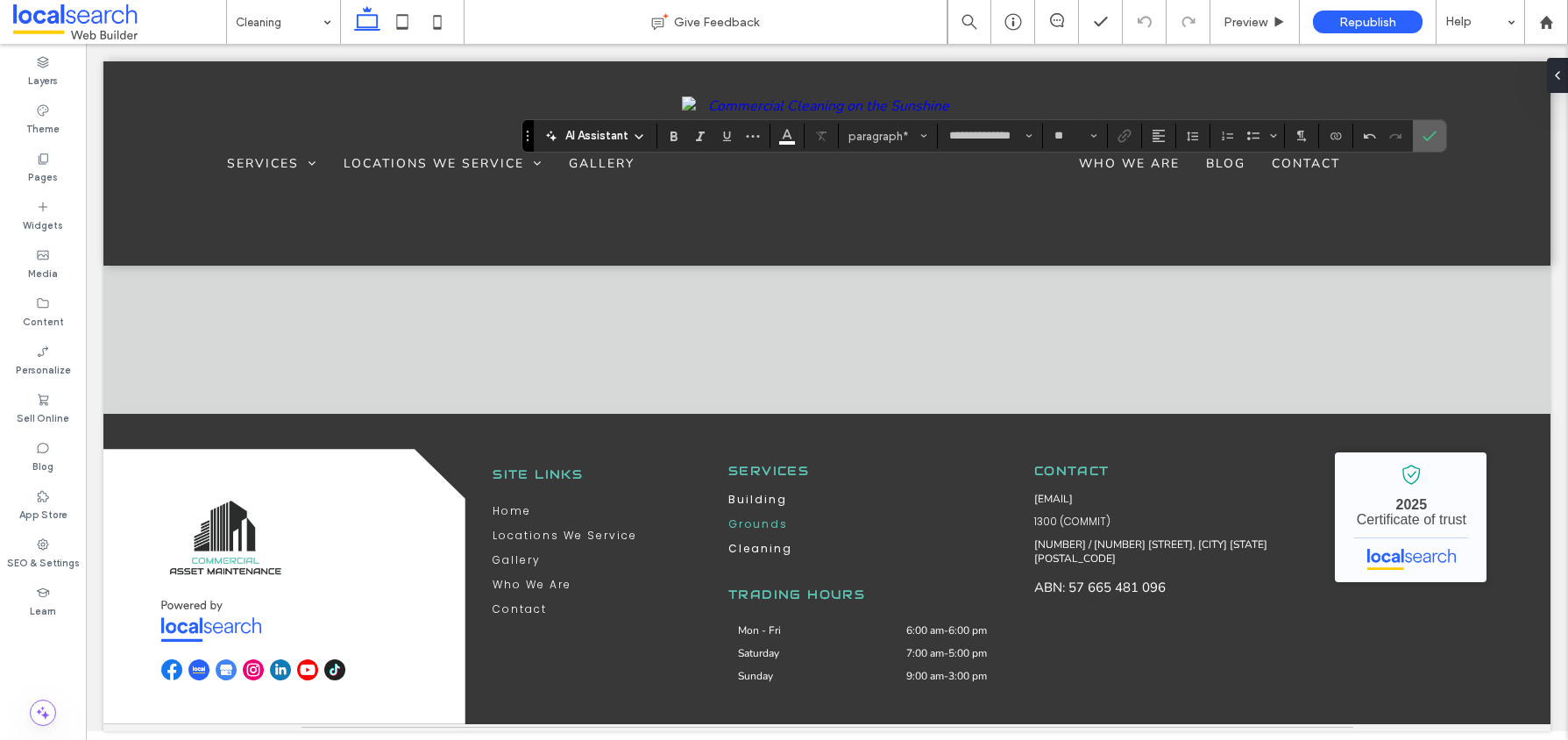 click 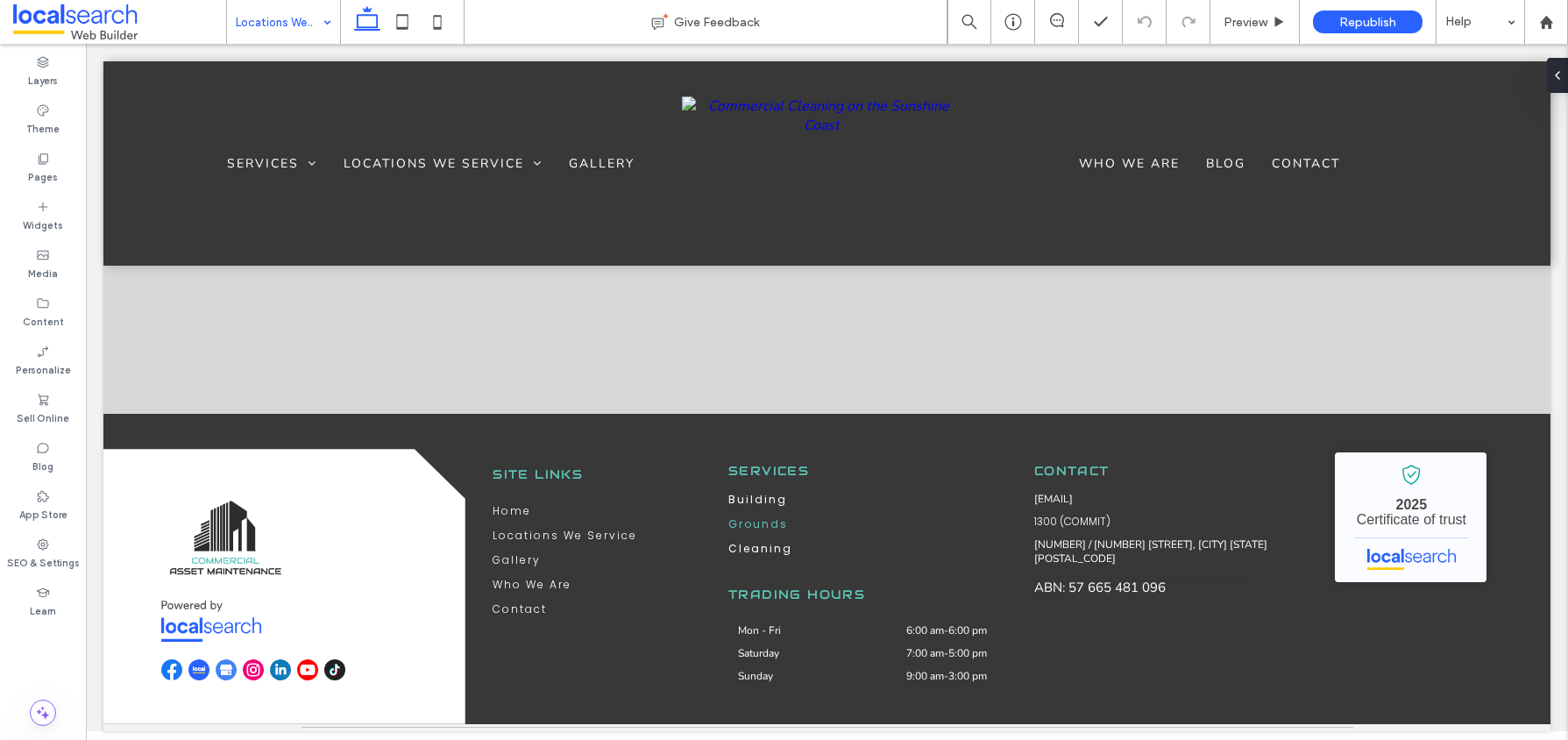 click at bounding box center [279, 22] 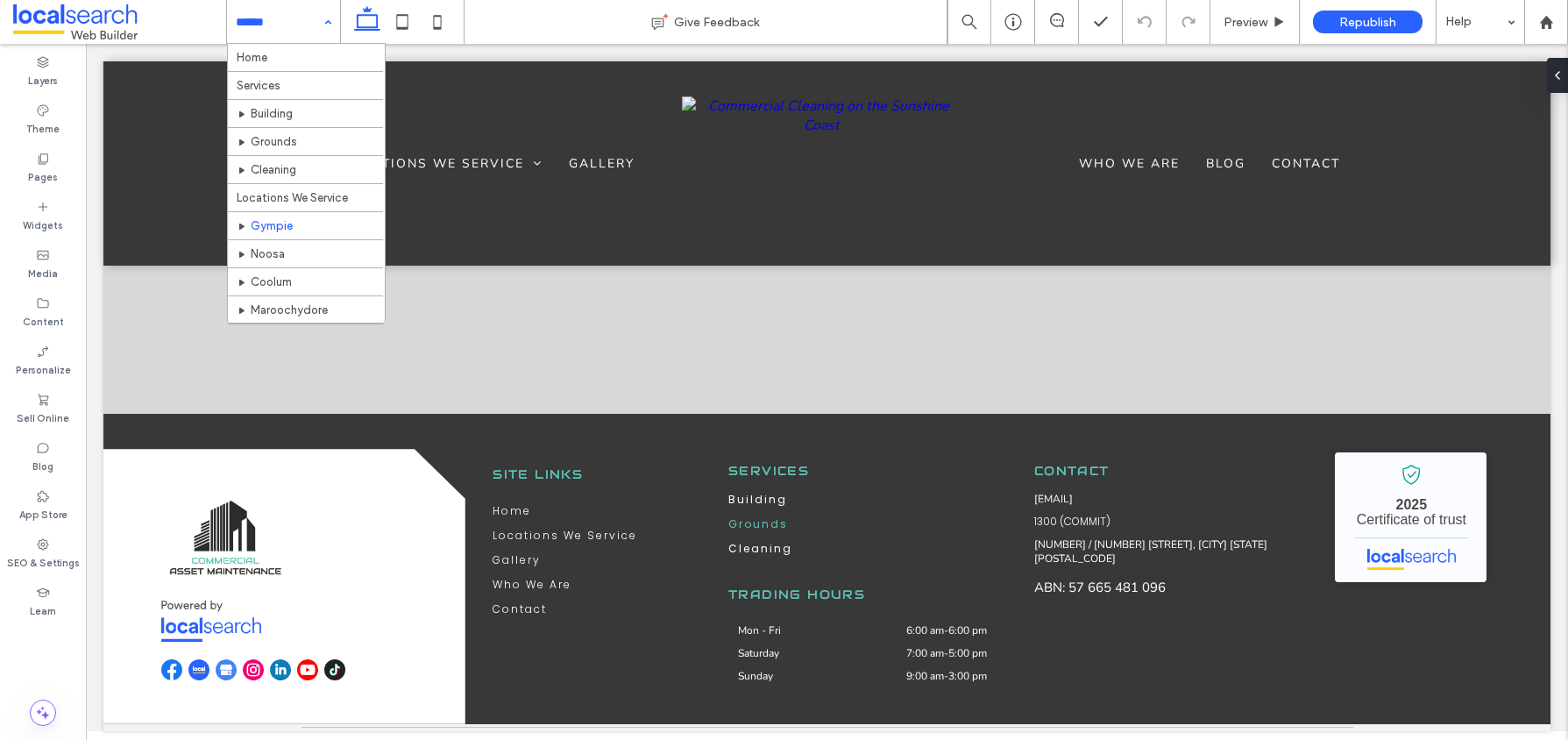 click at bounding box center [279, 22] 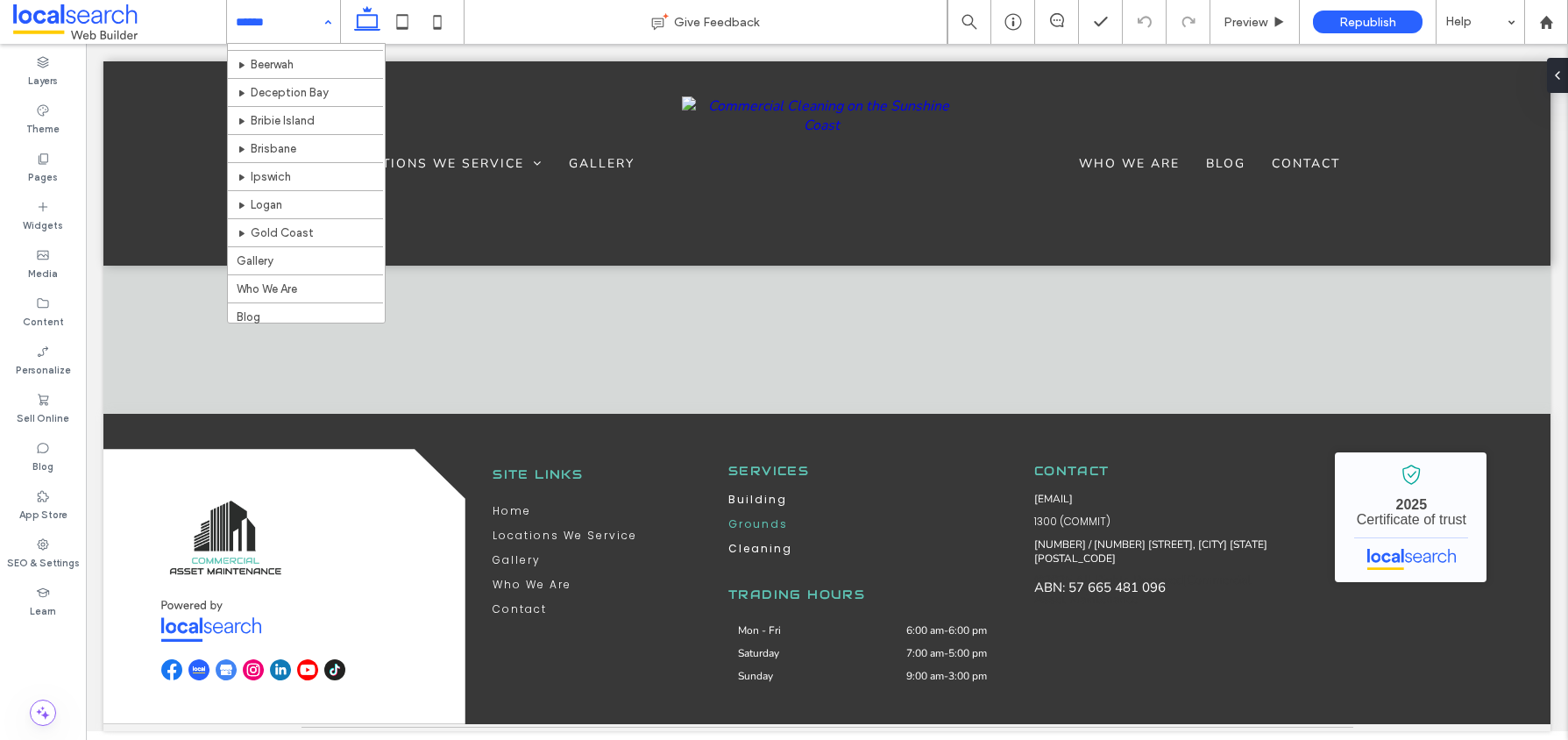 scroll, scrollTop: 588, scrollLeft: 0, axis: vertical 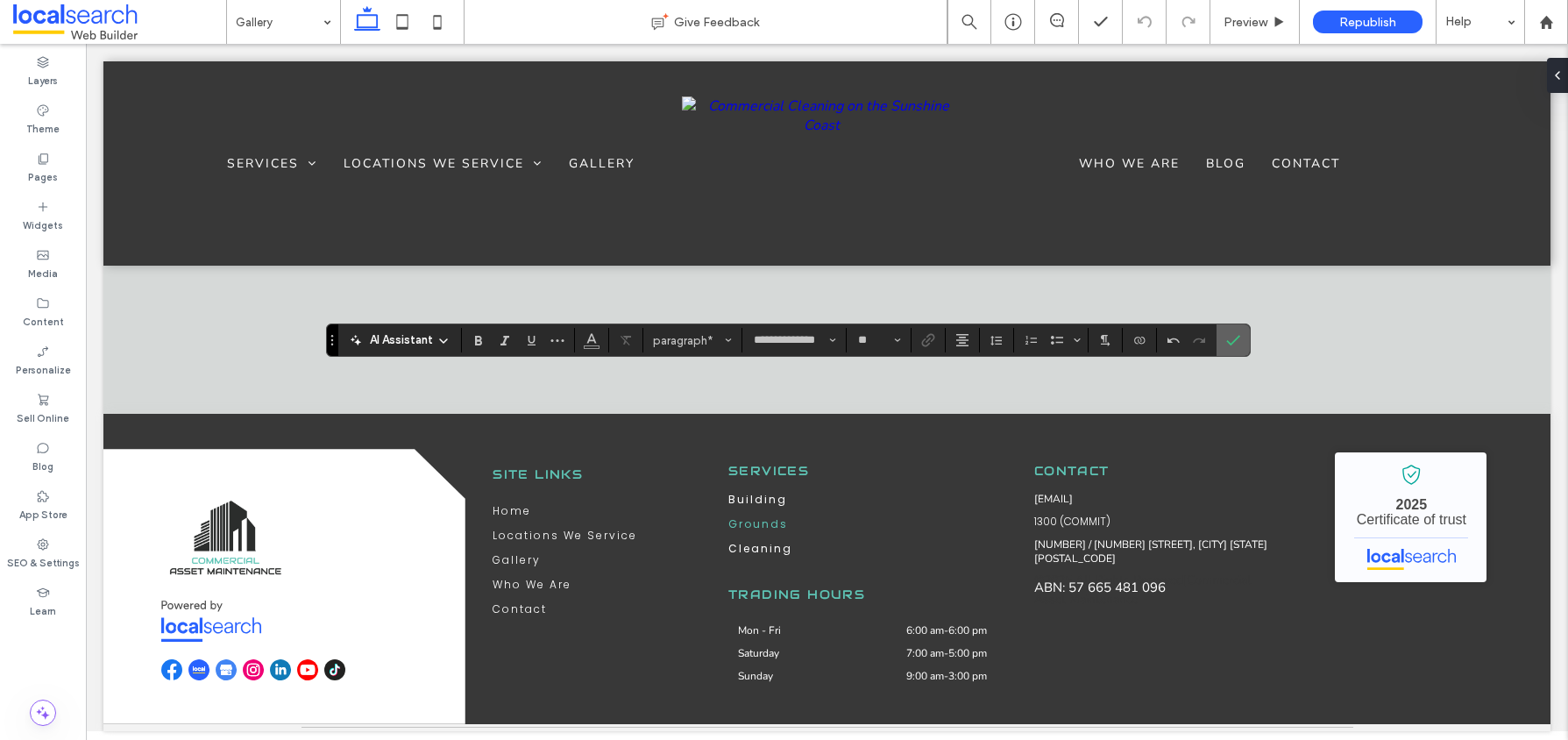 click 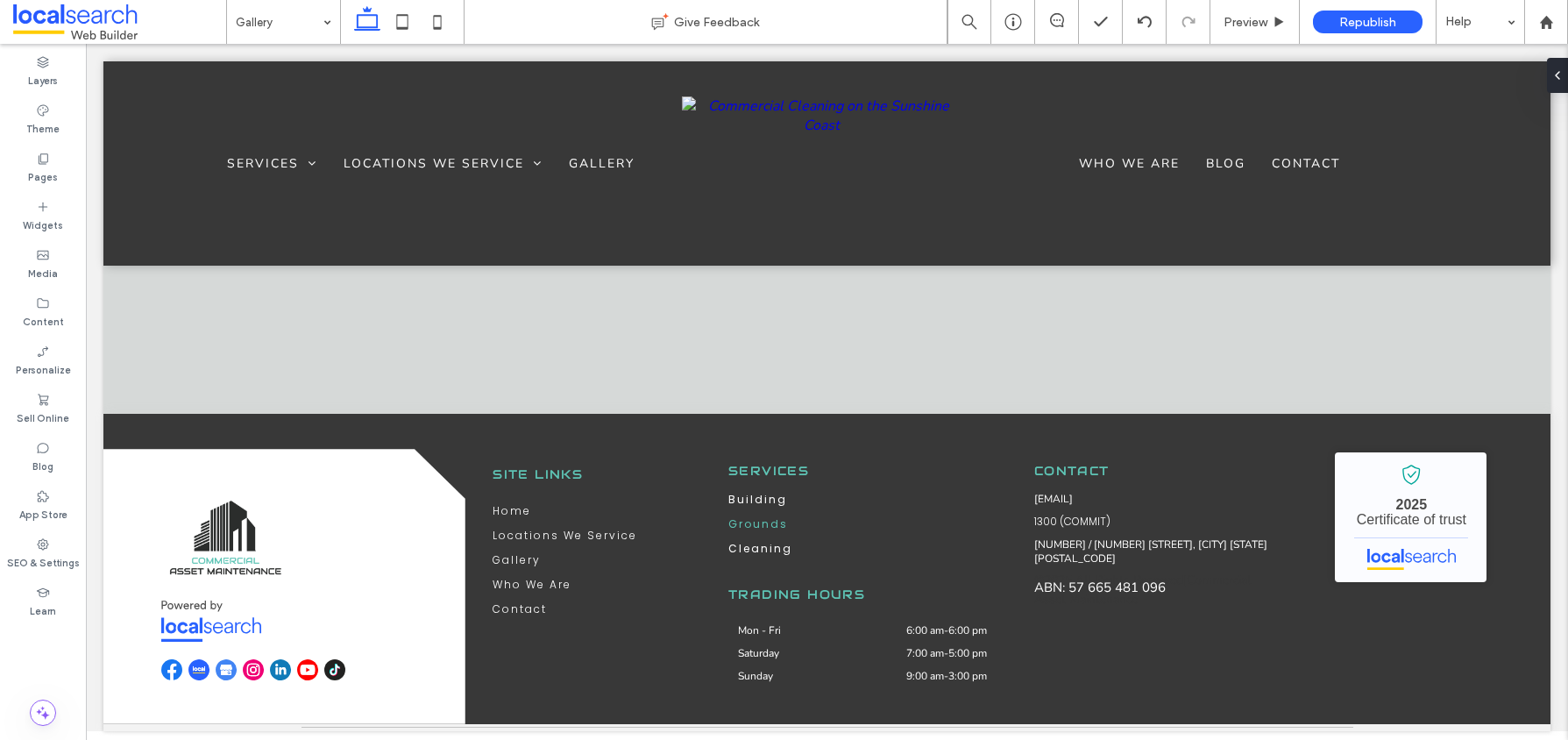 type on "***" 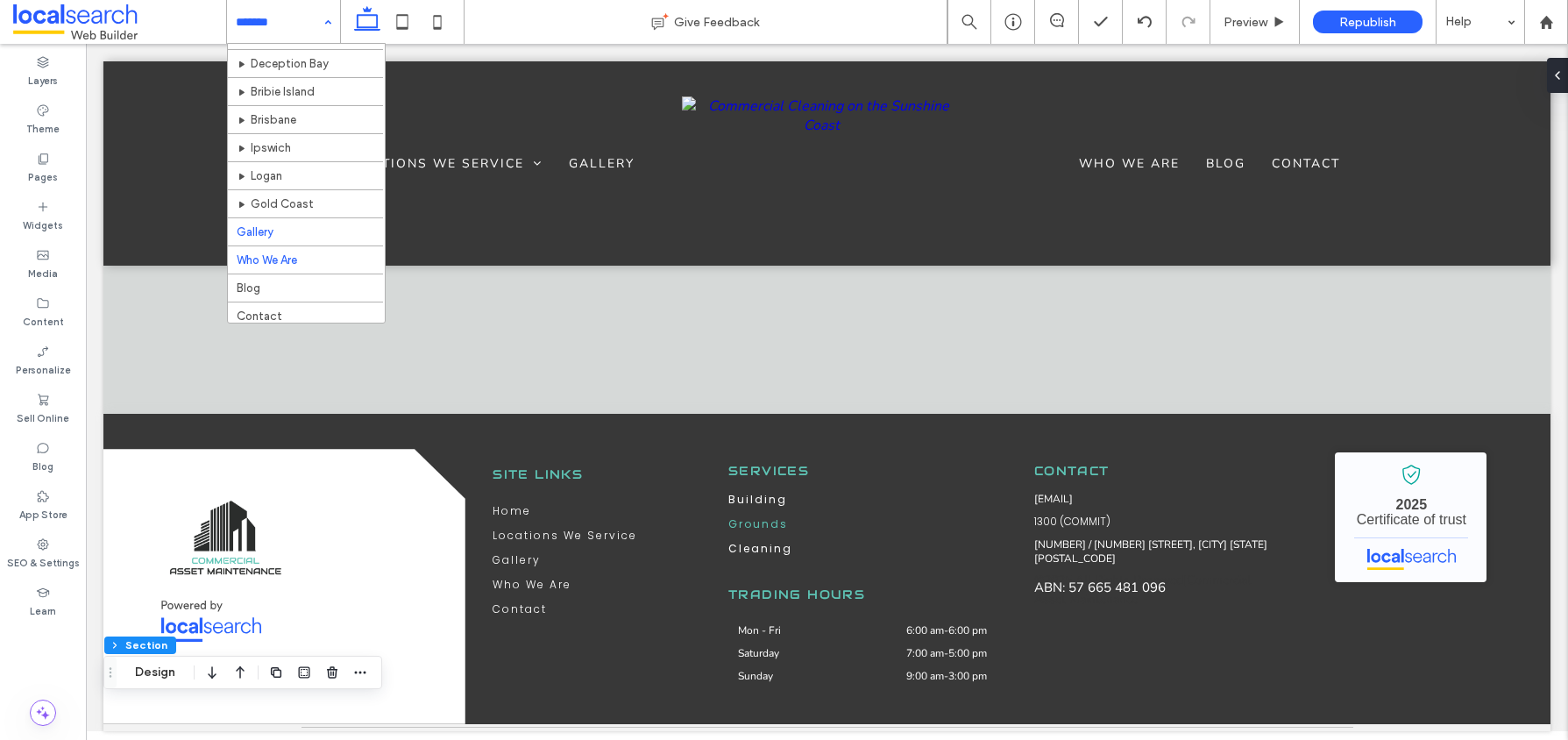 scroll, scrollTop: 588, scrollLeft: 0, axis: vertical 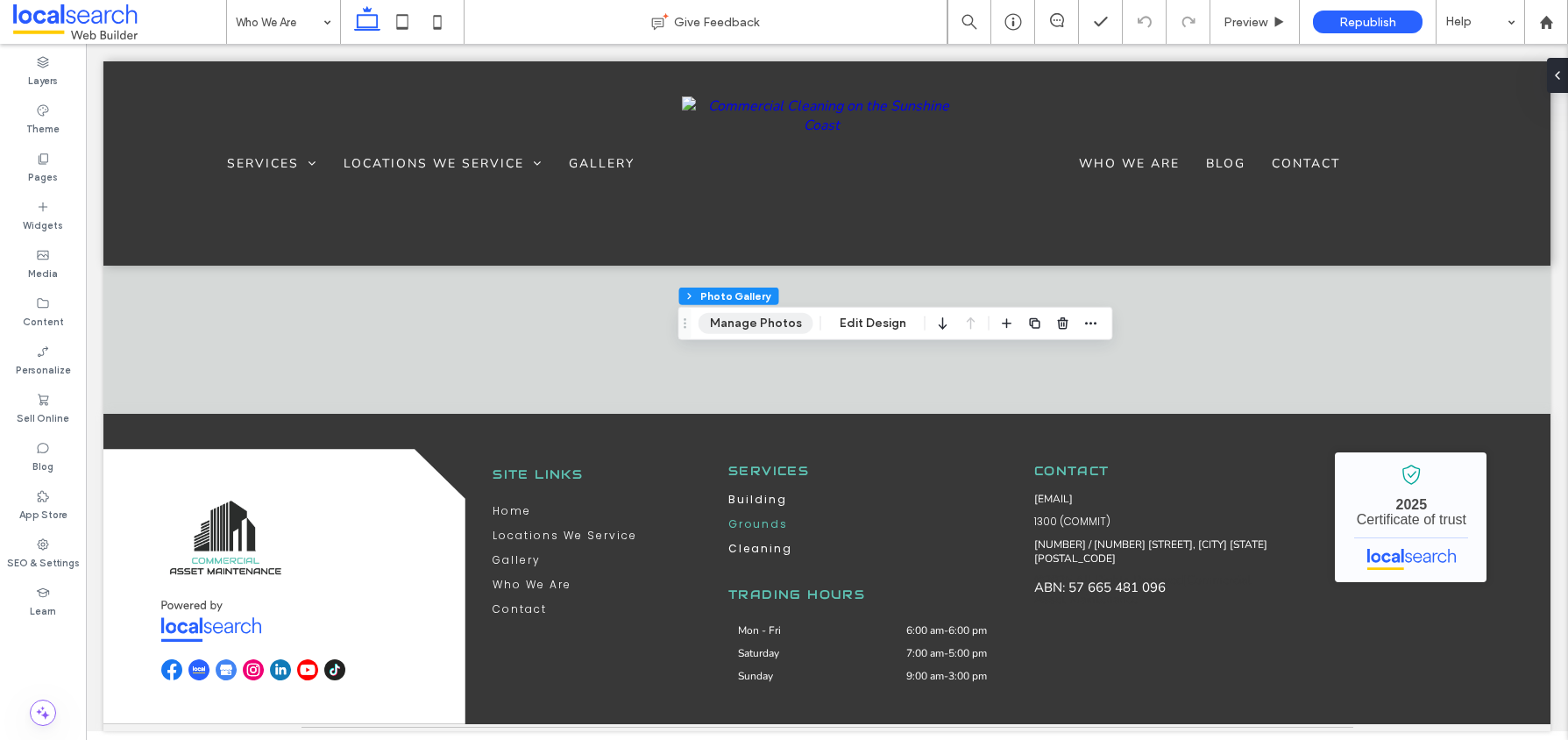 click on "Manage Photos" at bounding box center [756, 324] 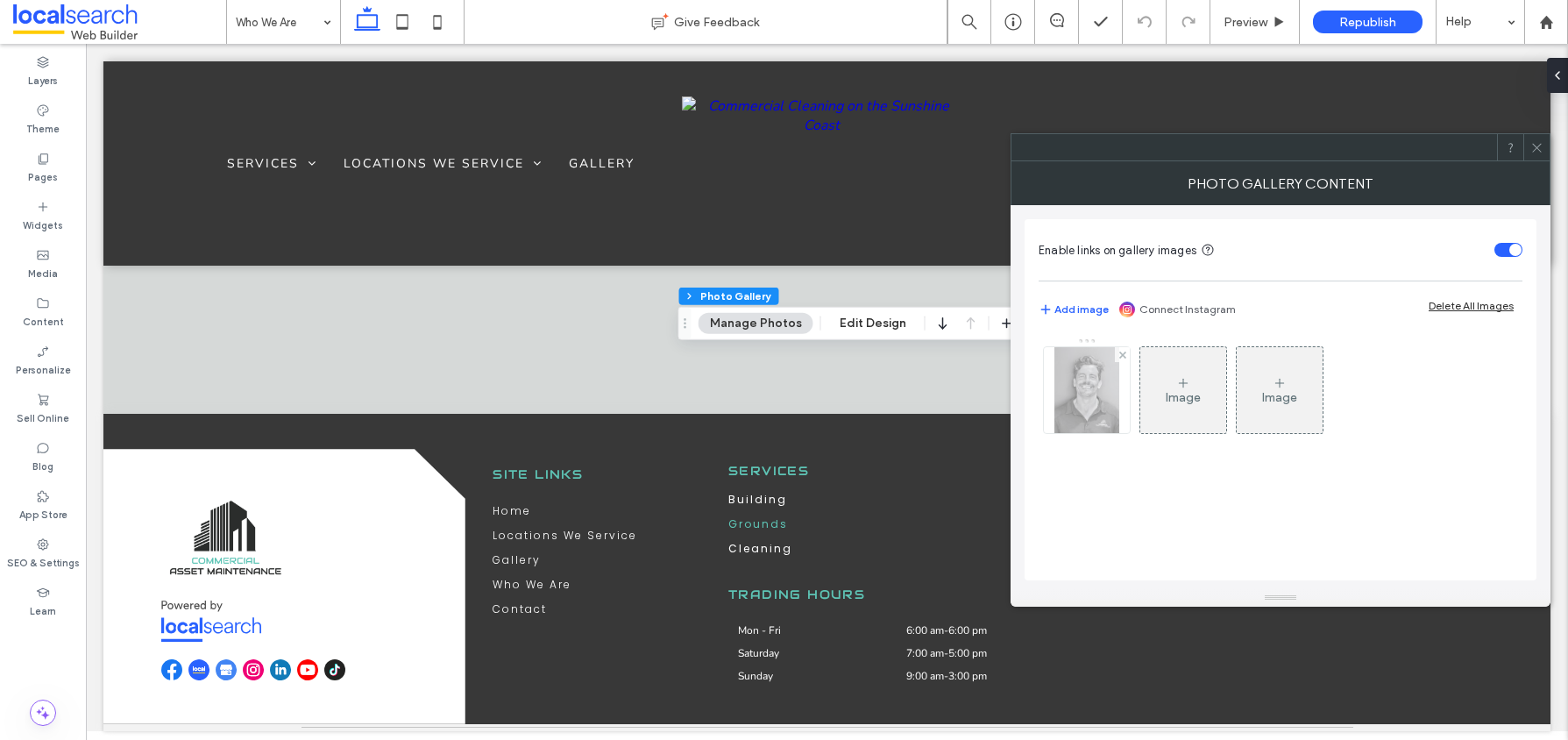 click at bounding box center (1087, 390) 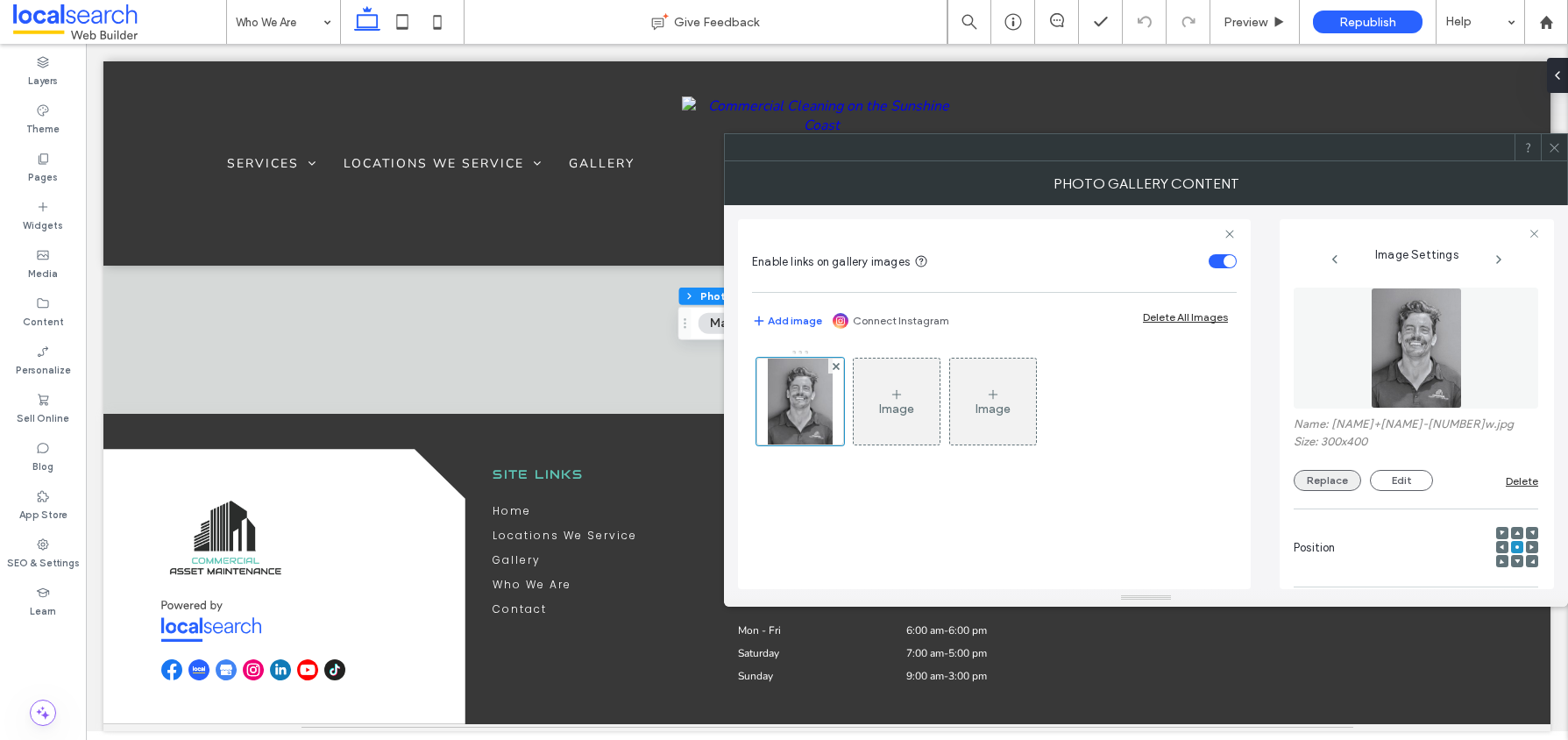 click on "Replace" at bounding box center [1327, 480] 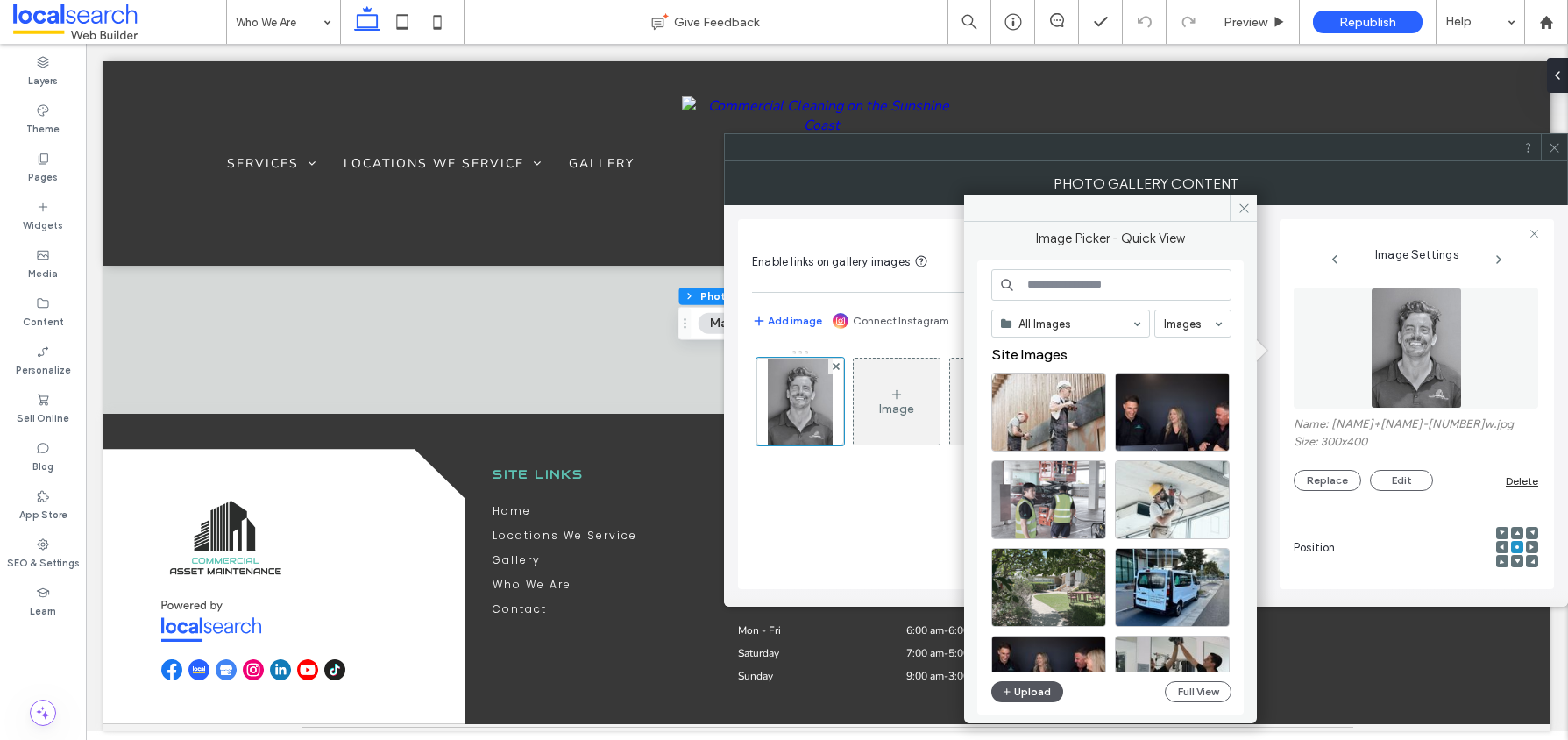 click on "Upload" at bounding box center [1027, 692] 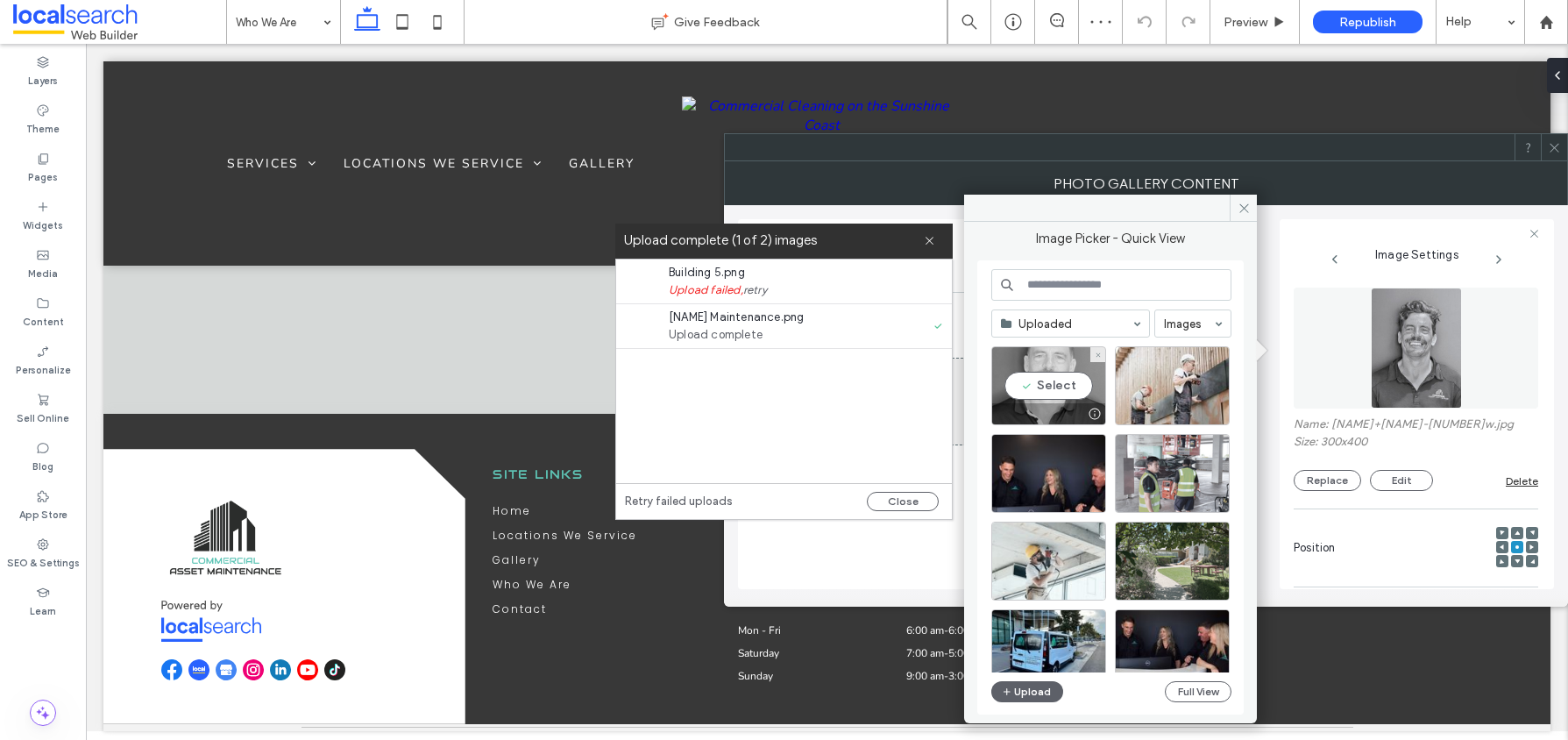 click on "Select" at bounding box center [1048, 386] 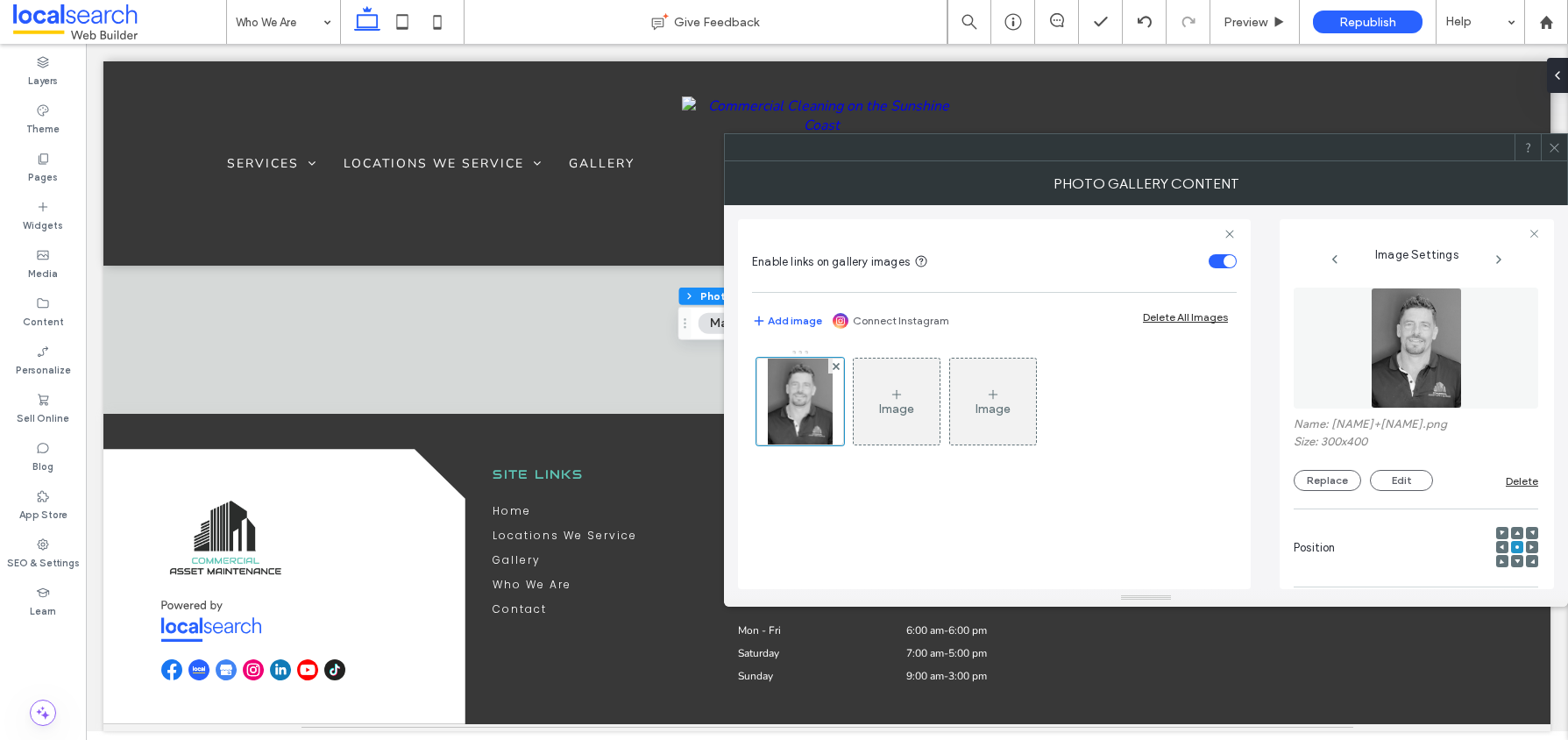 click 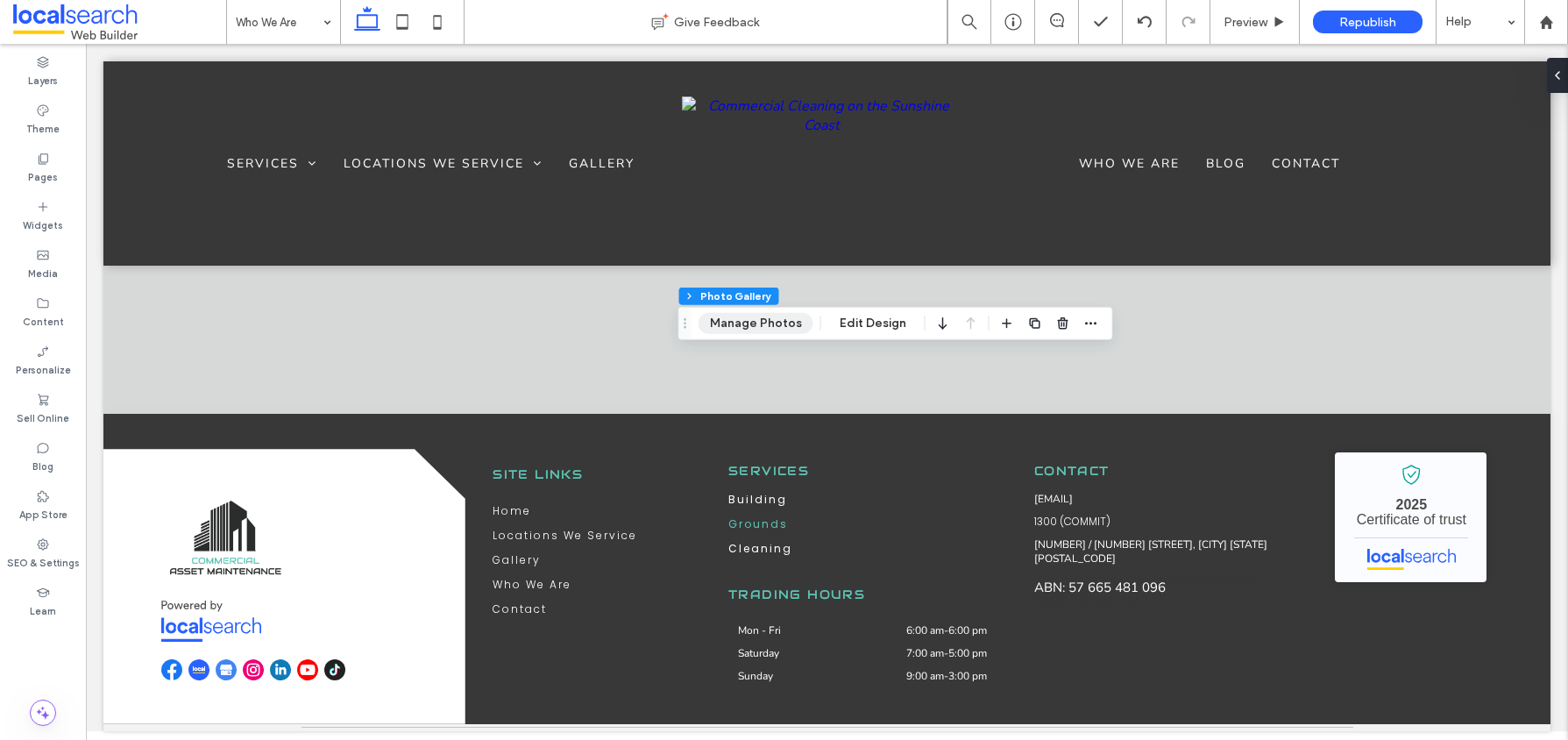 click on "Section Column Inner Column Inner Column Photo Gallery Manage Photos Edit Design" at bounding box center [896, 324] 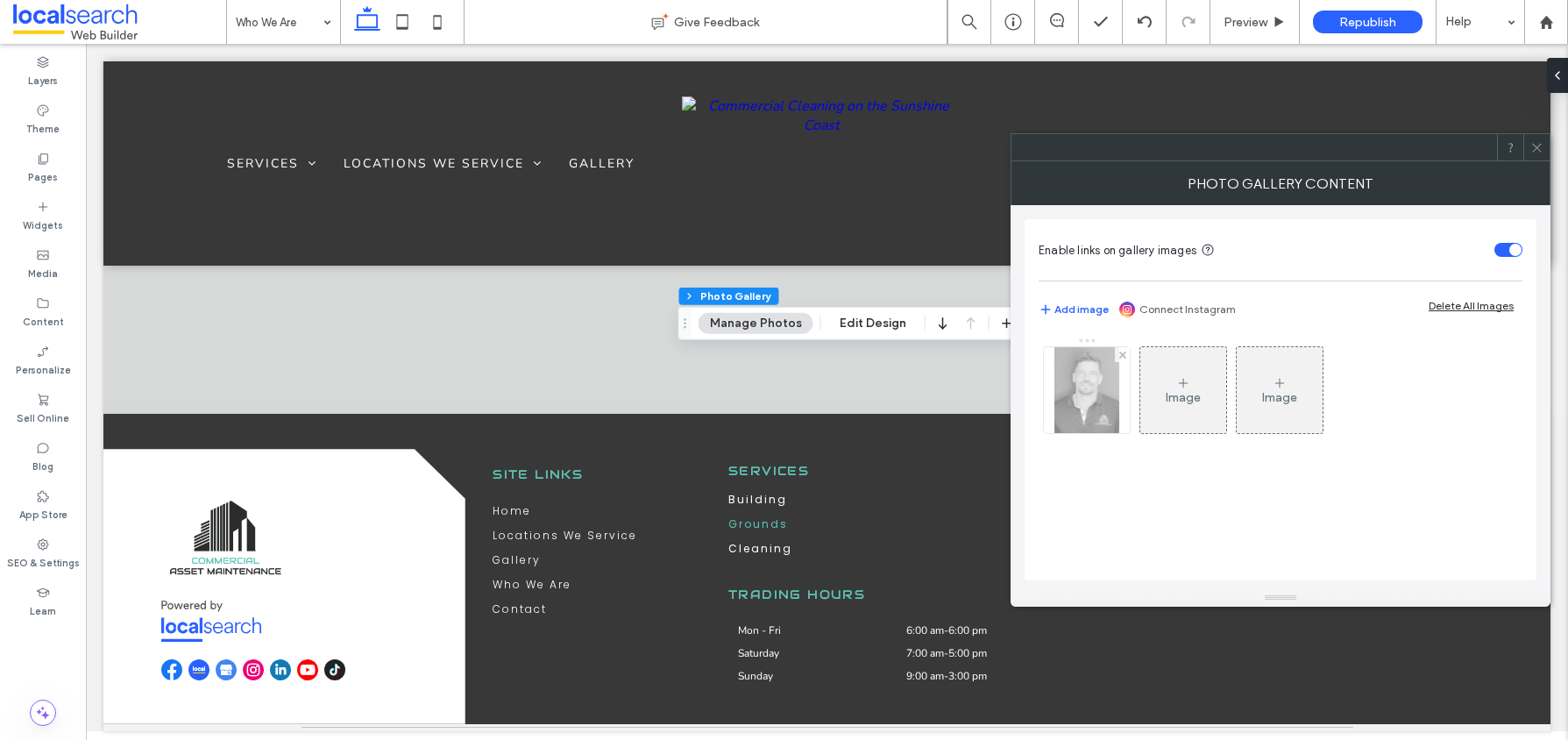 click at bounding box center [1087, 390] 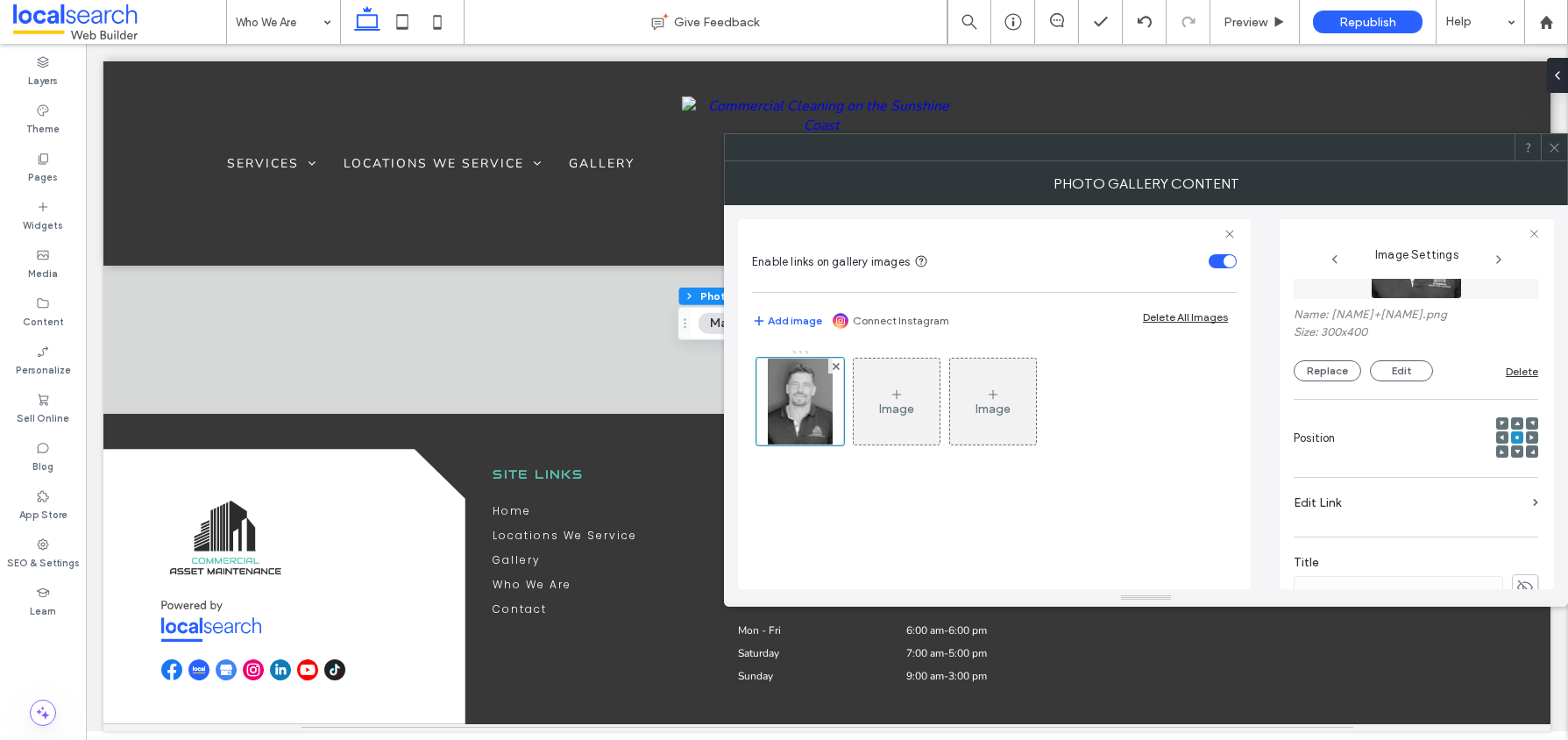 scroll, scrollTop: 110, scrollLeft: 0, axis: vertical 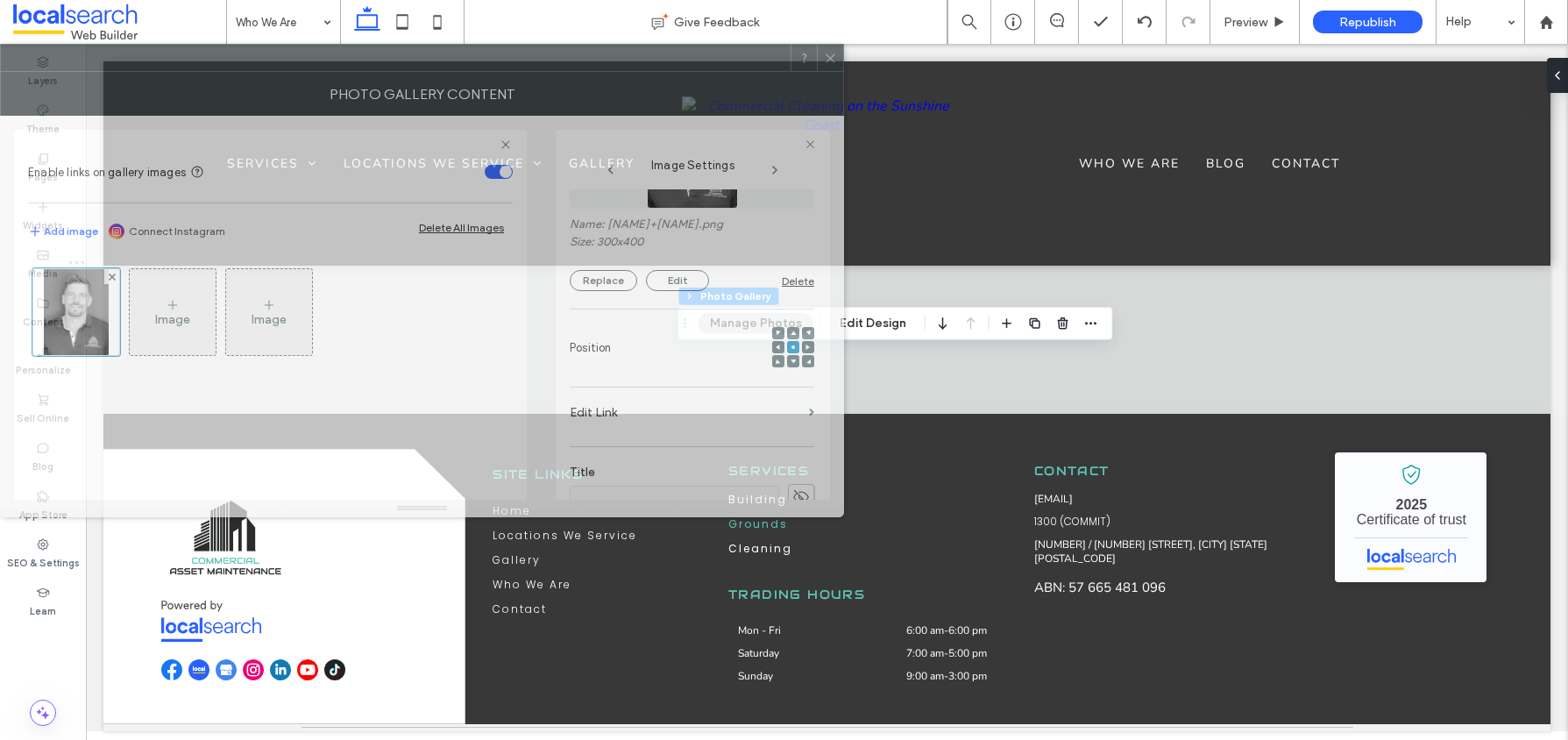 drag, startPoint x: 1271, startPoint y: 155, endPoint x: 477, endPoint y: 66, distance: 798.97247 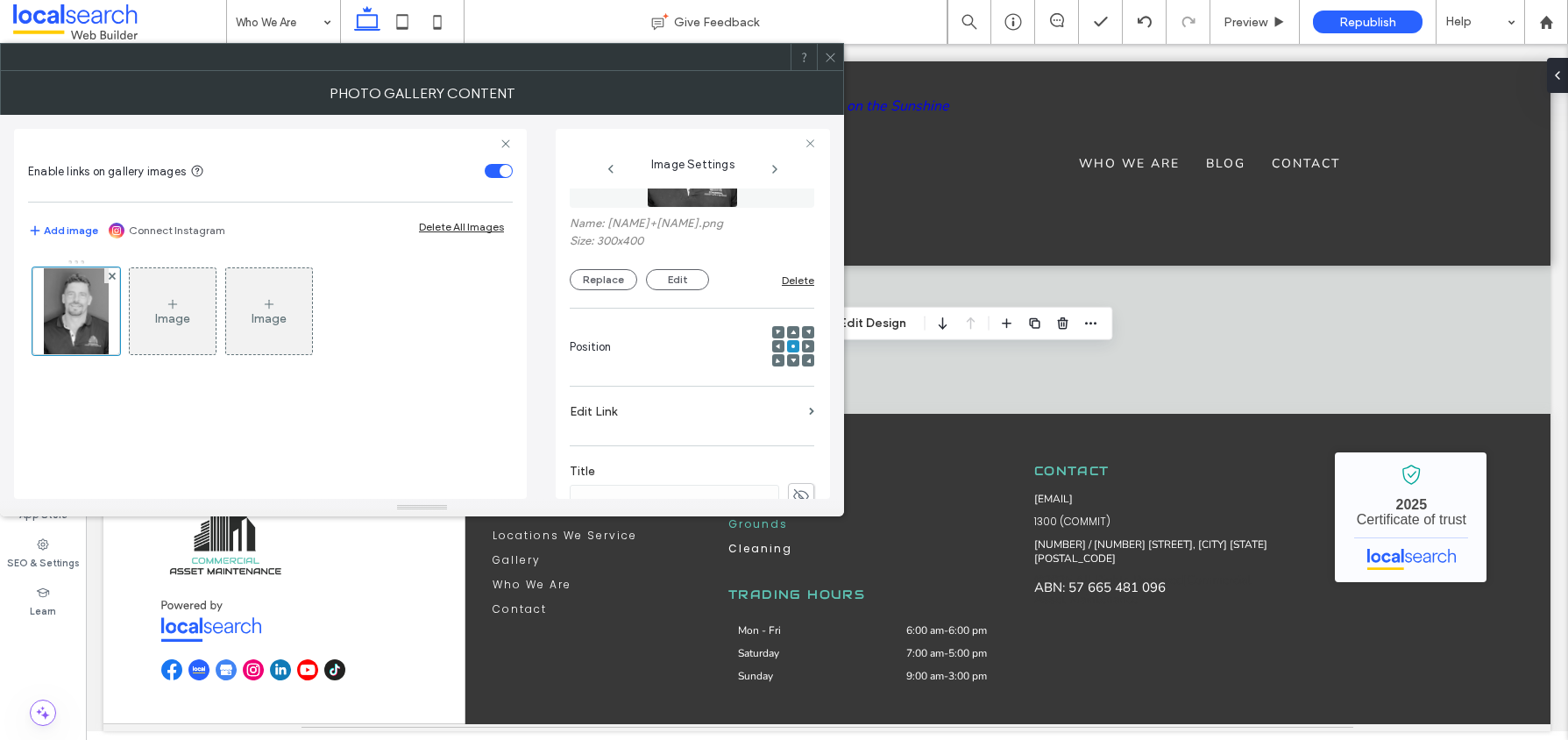 click 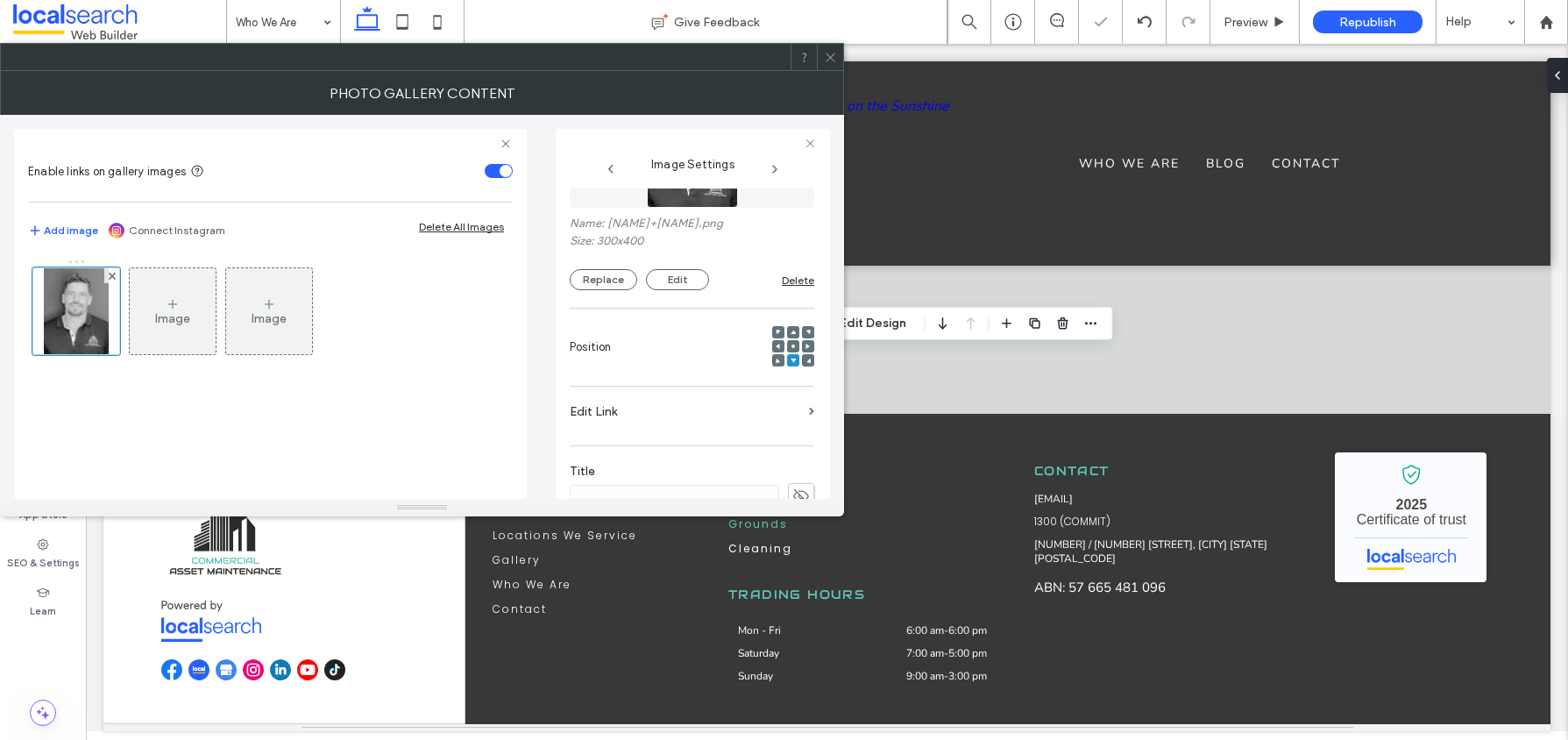 click 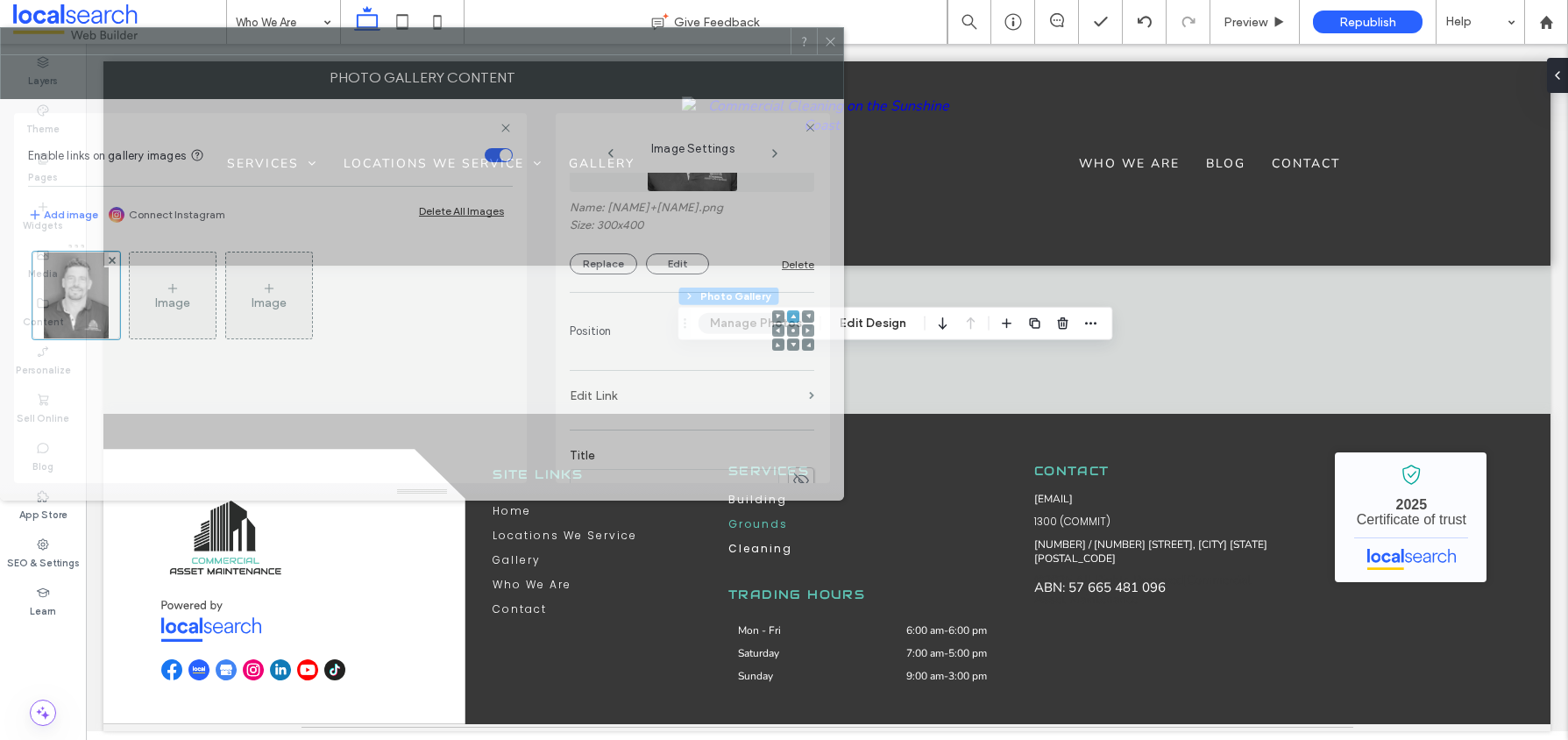drag, startPoint x: 683, startPoint y: 136, endPoint x: 411, endPoint y: 50, distance: 285.2718 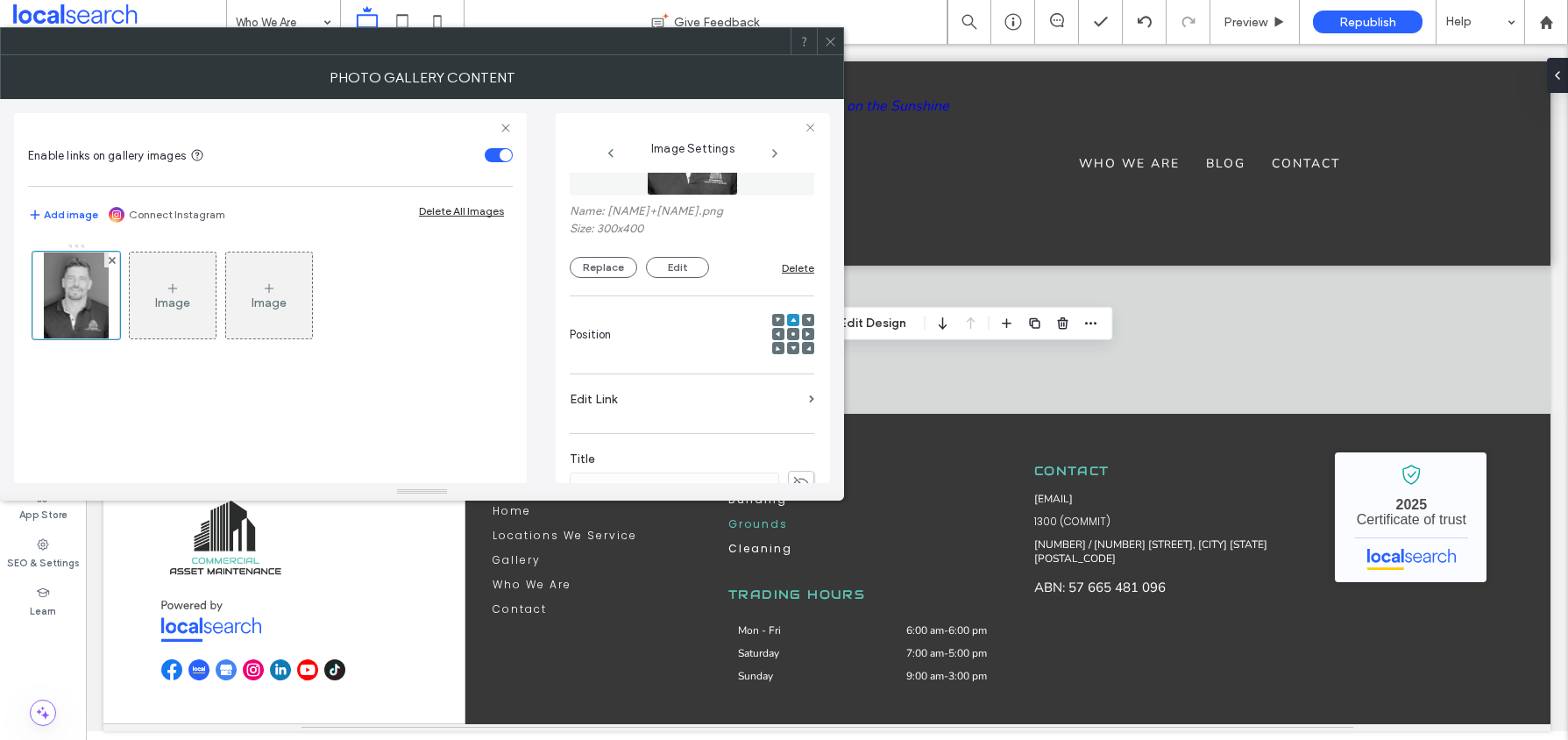 click 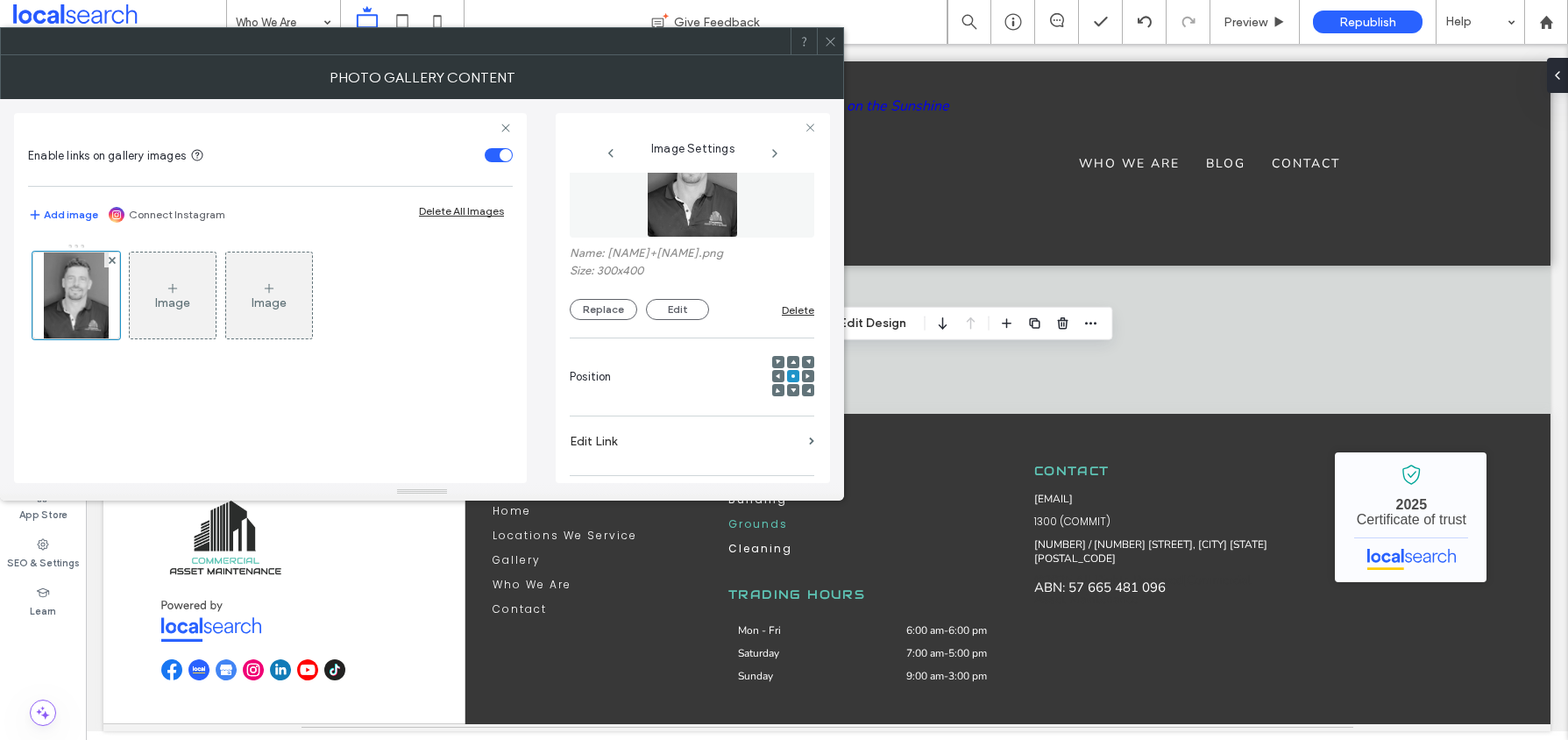 scroll, scrollTop: 0, scrollLeft: 0, axis: both 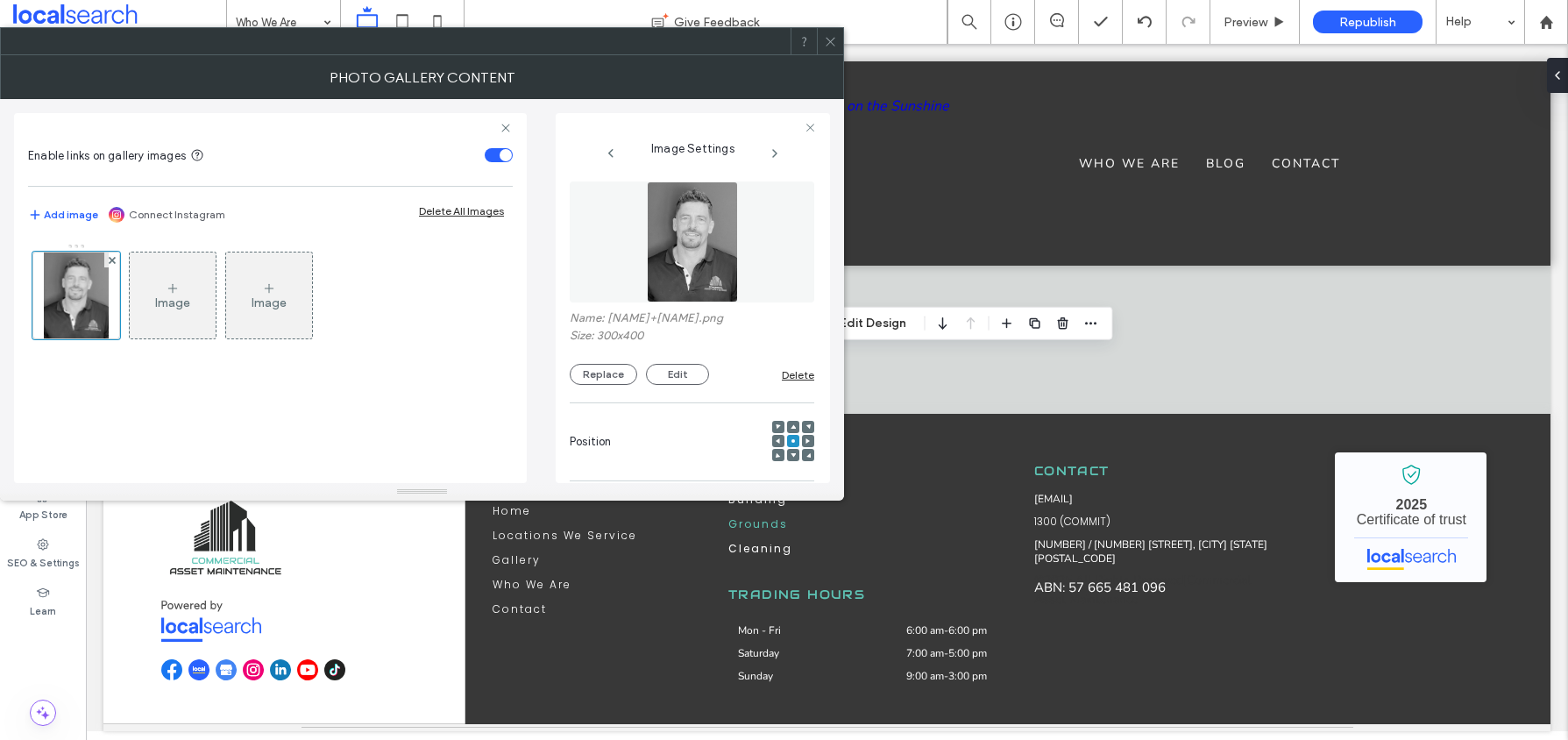 click 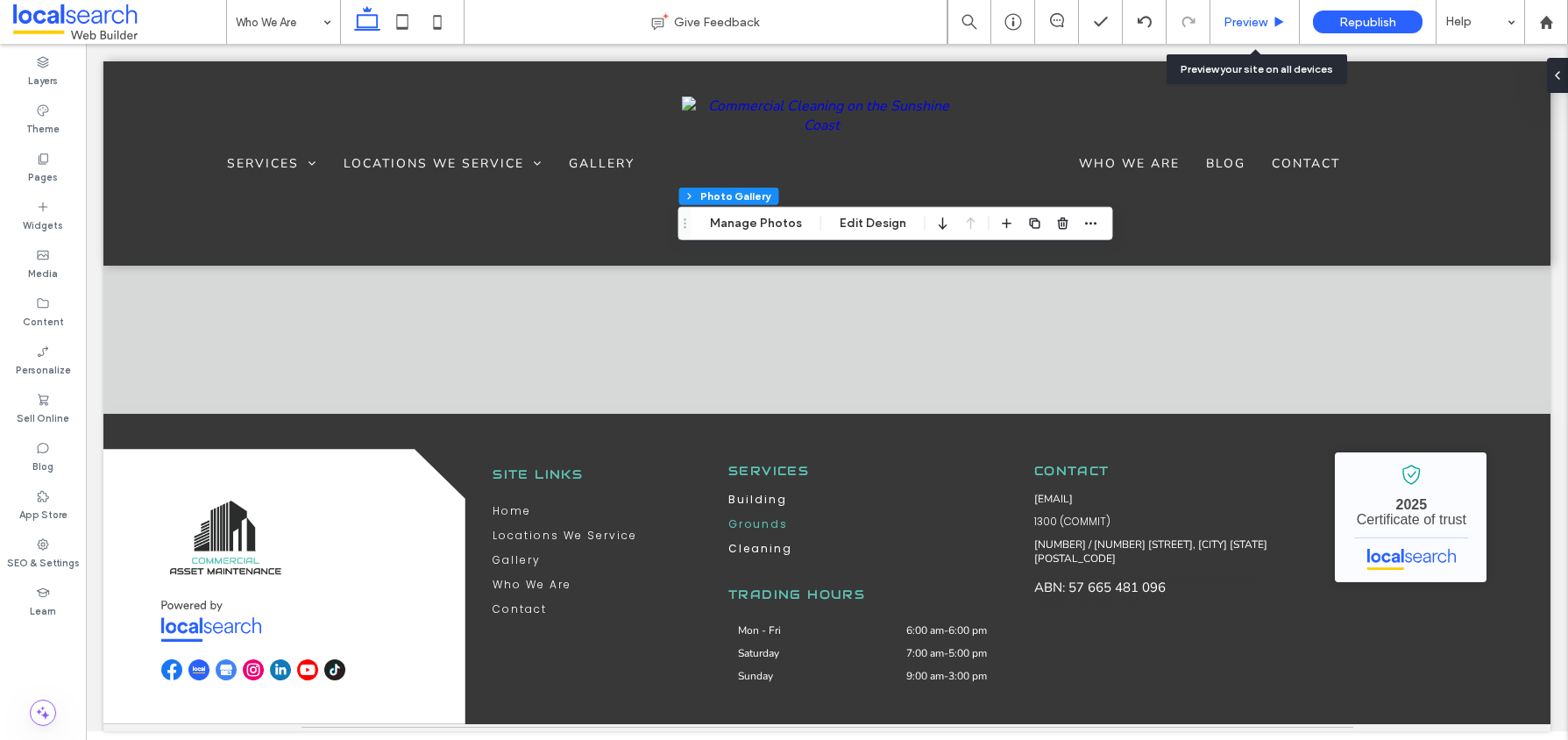 click on "Preview" at bounding box center [1245, 22] 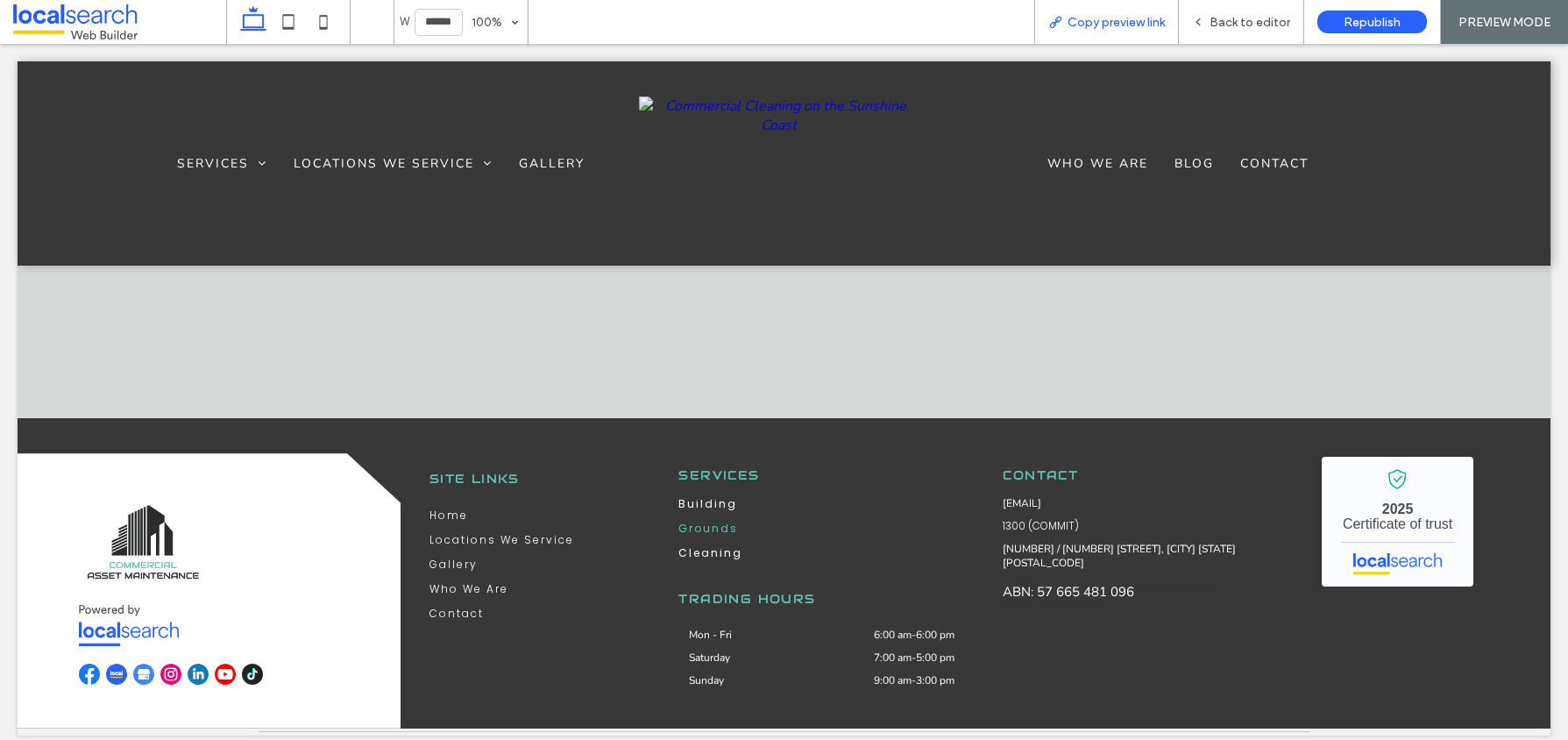 click on "Copy preview link" at bounding box center (1116, 22) 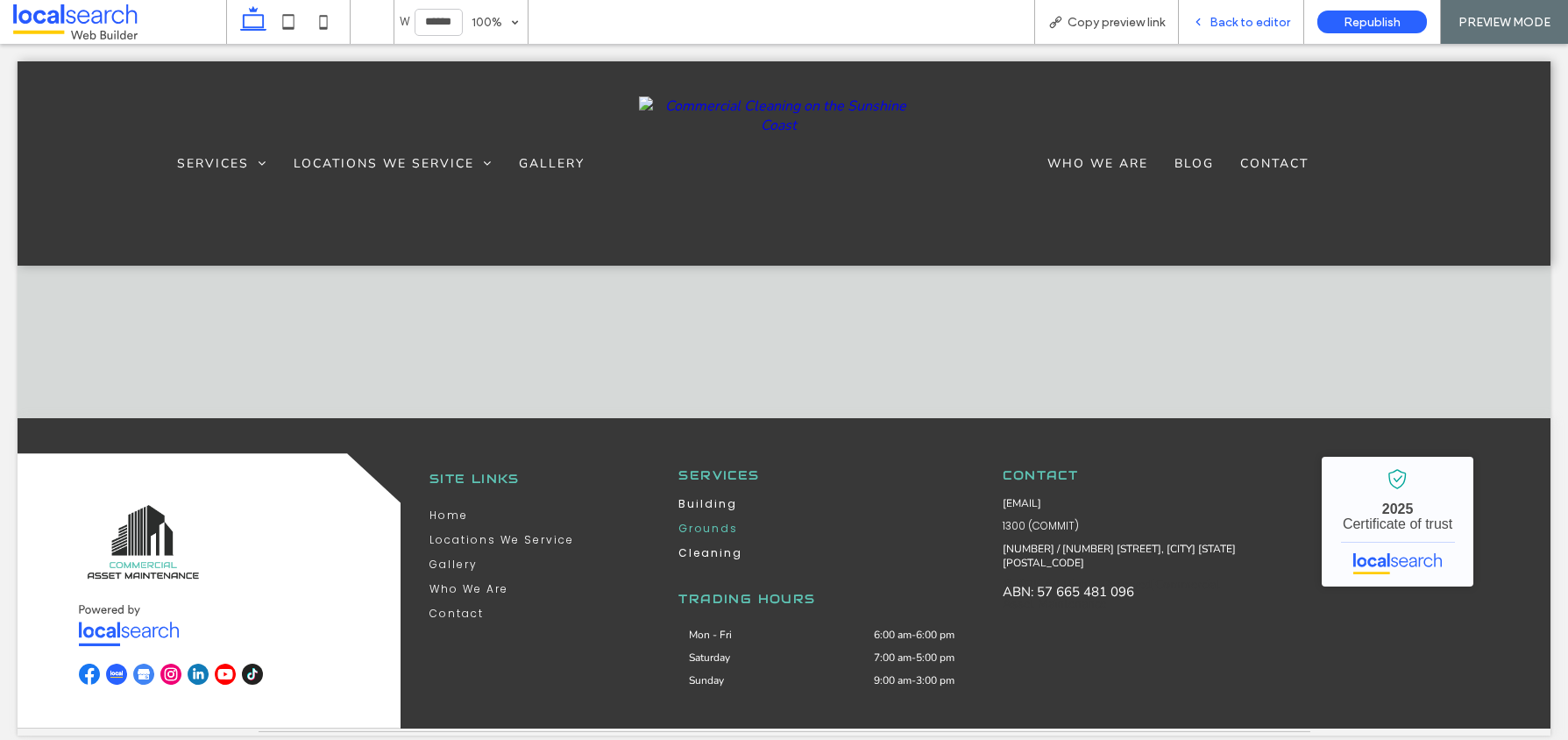 click on "Back to editor" at bounding box center (1250, 22) 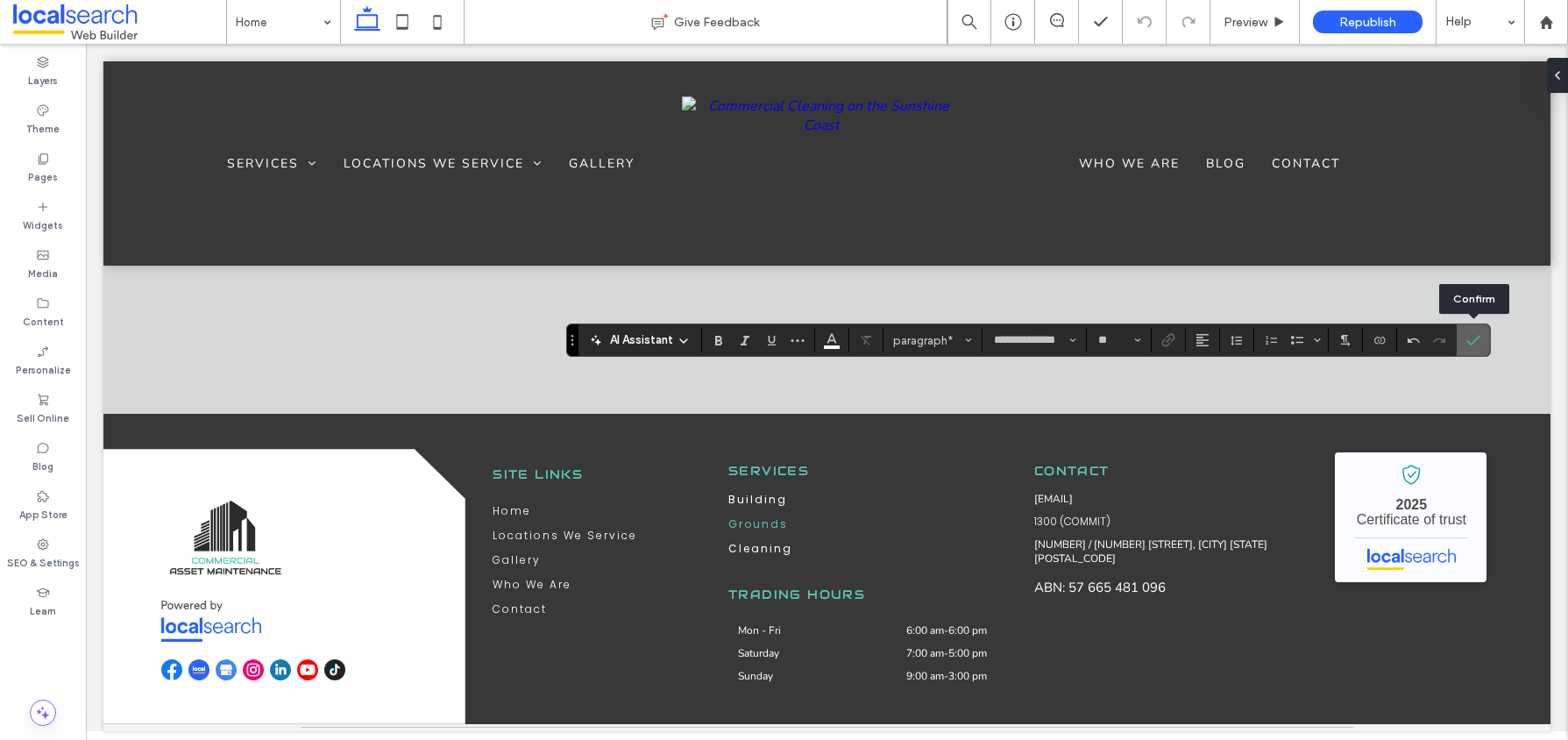 click 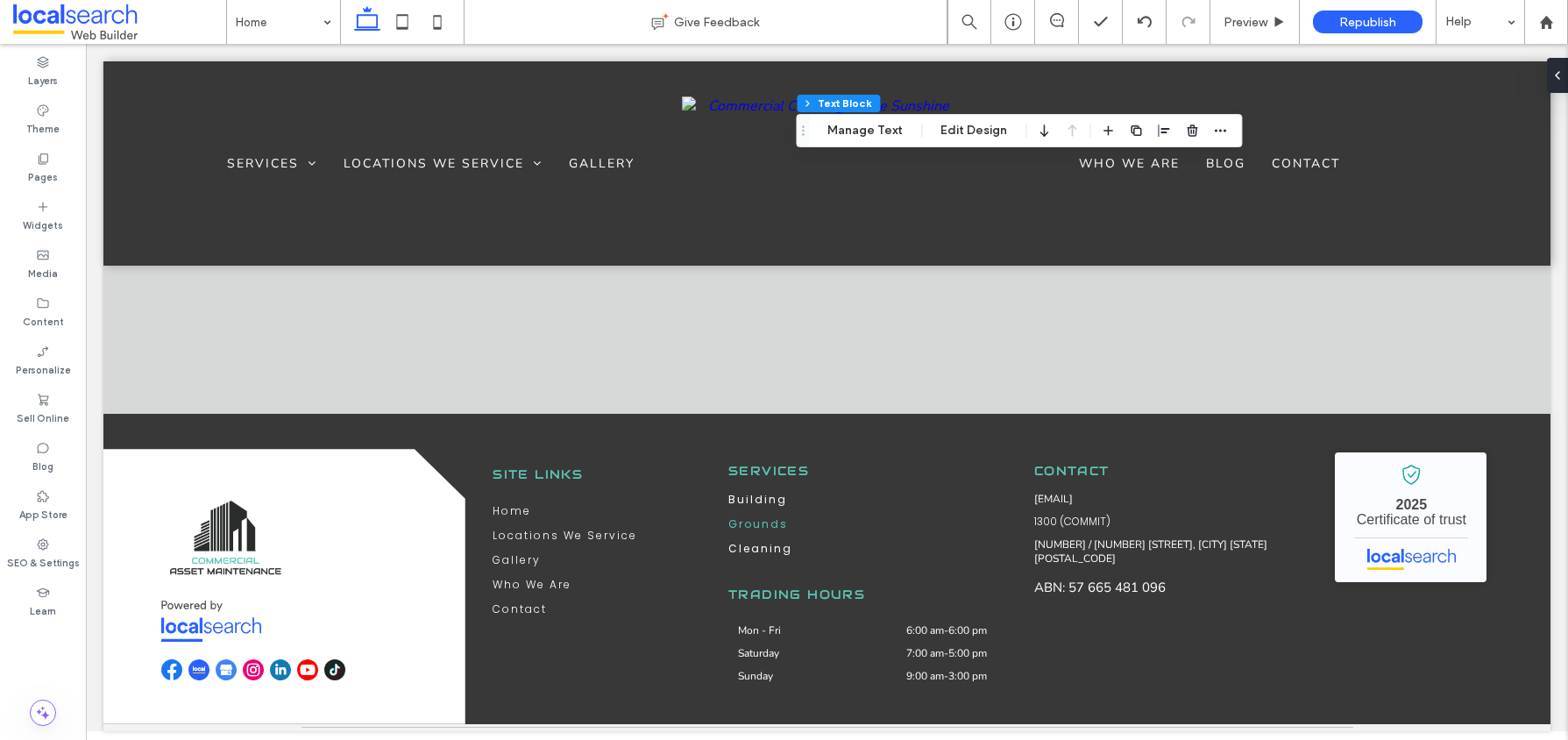 type on "**********" 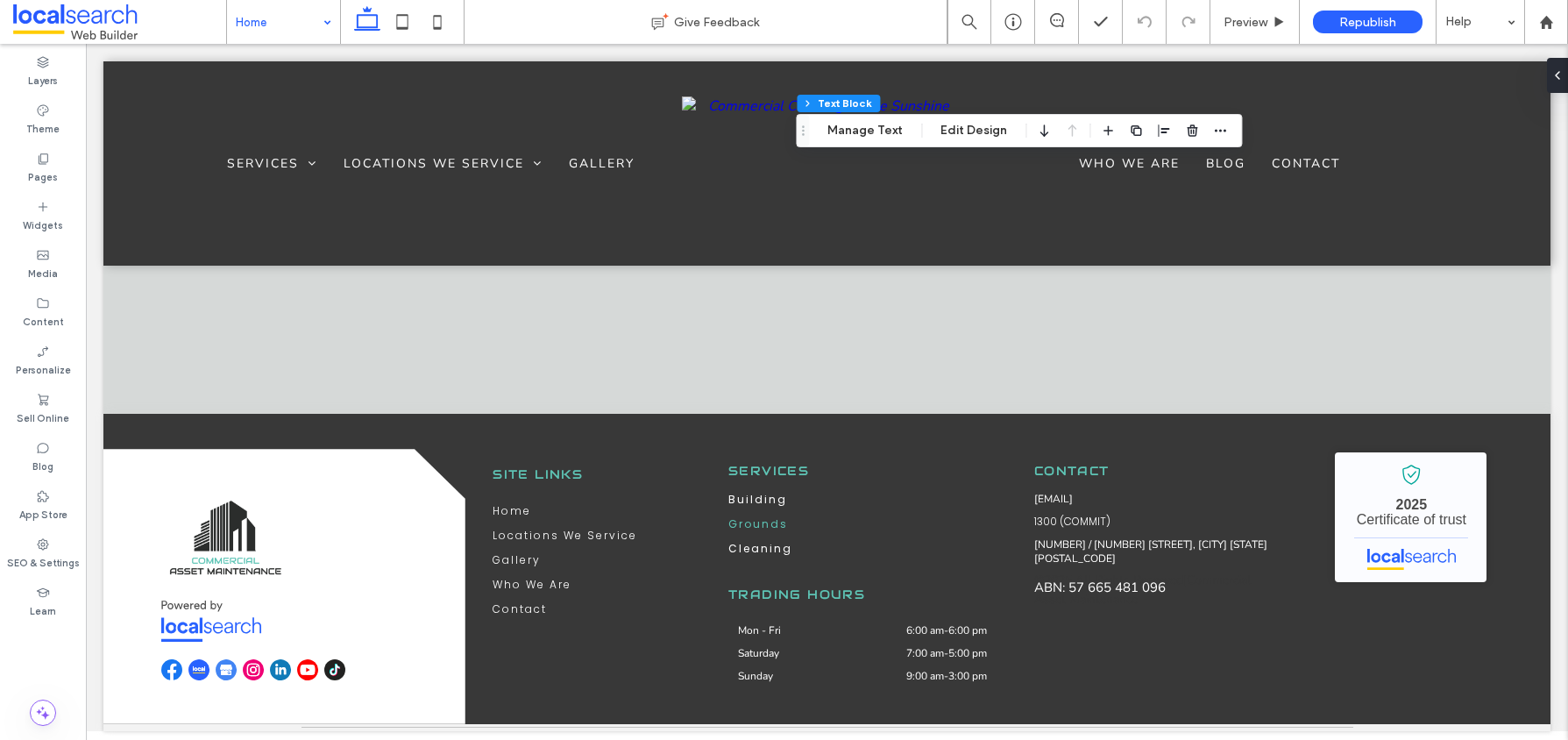 type on "**********" 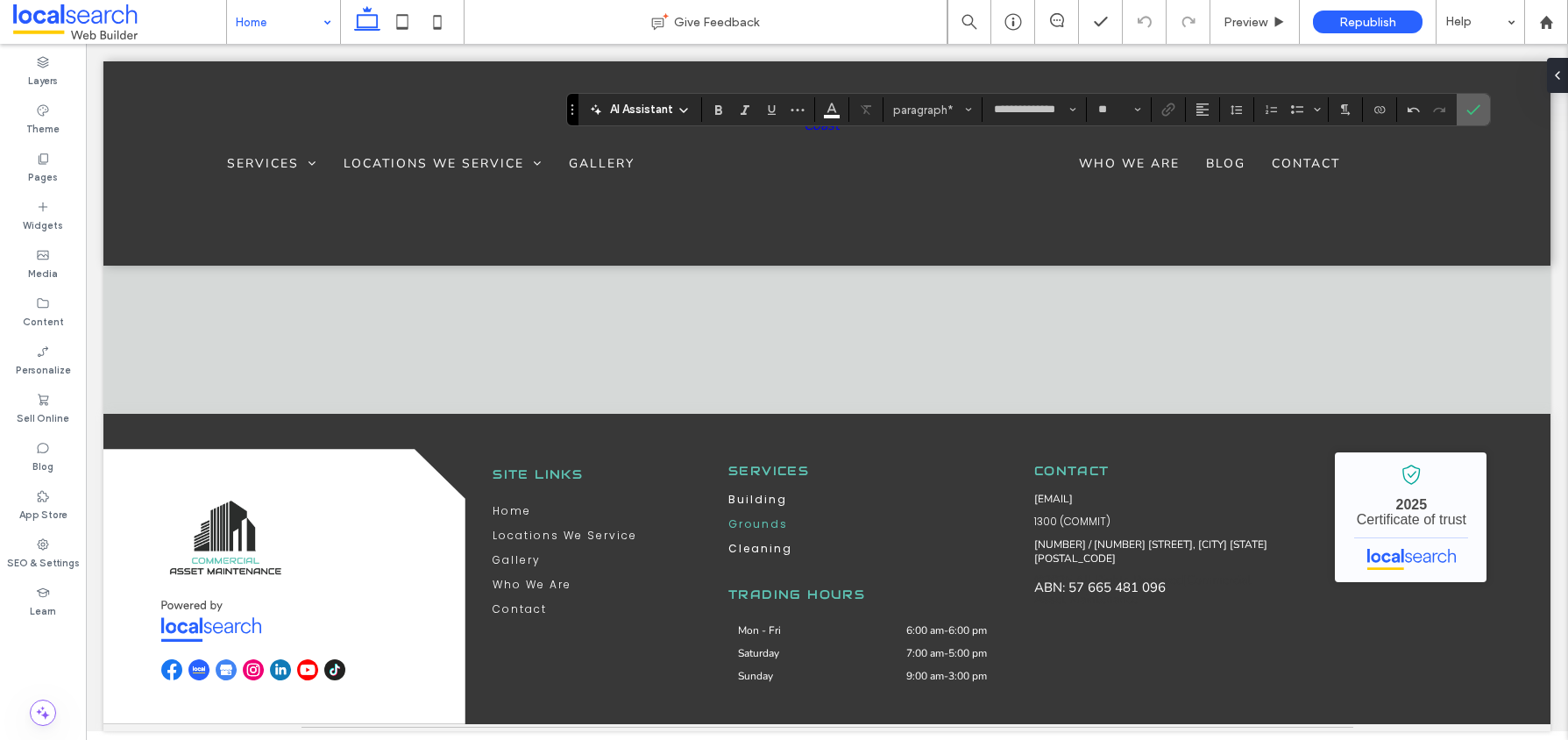 click 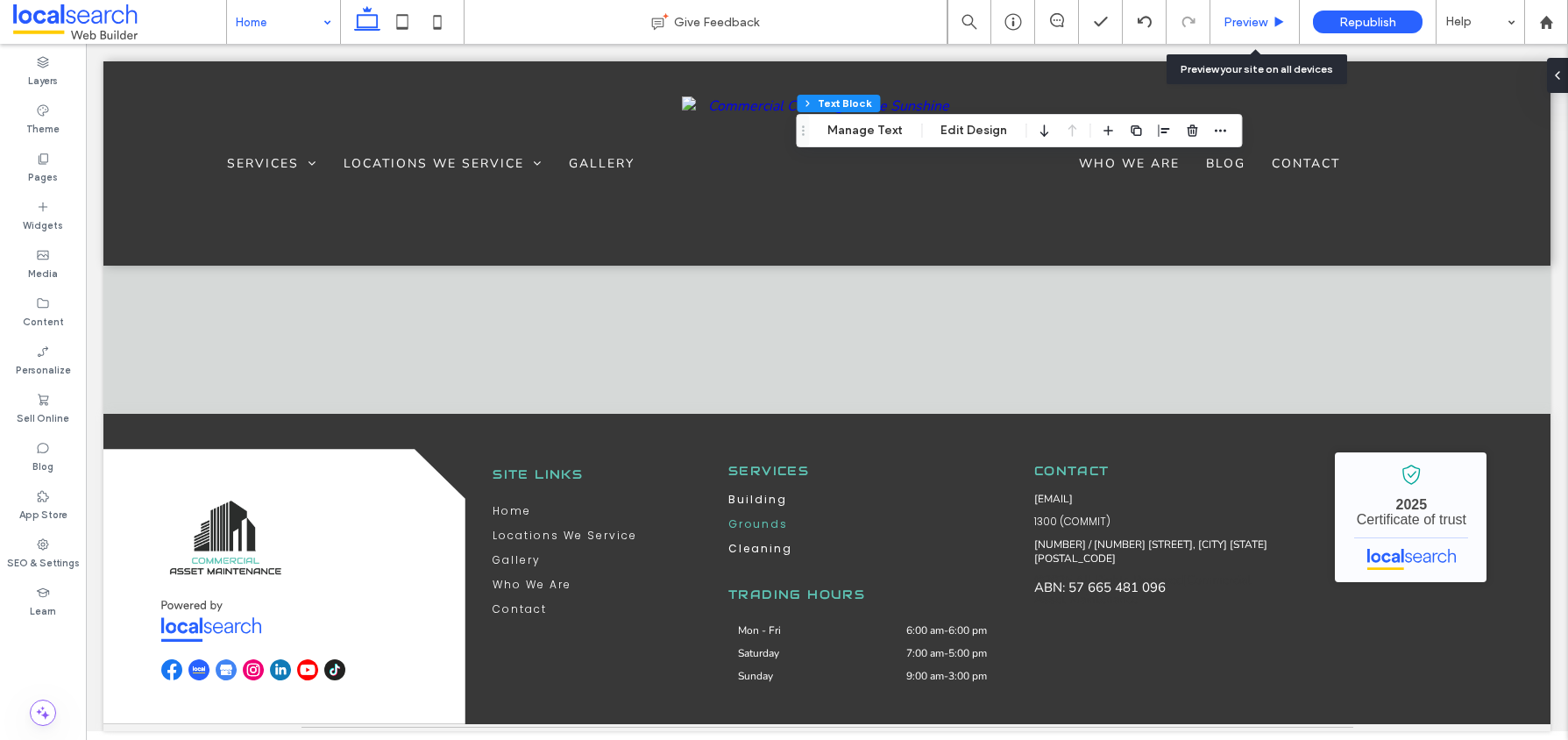 click on "Preview" at bounding box center (1245, 22) 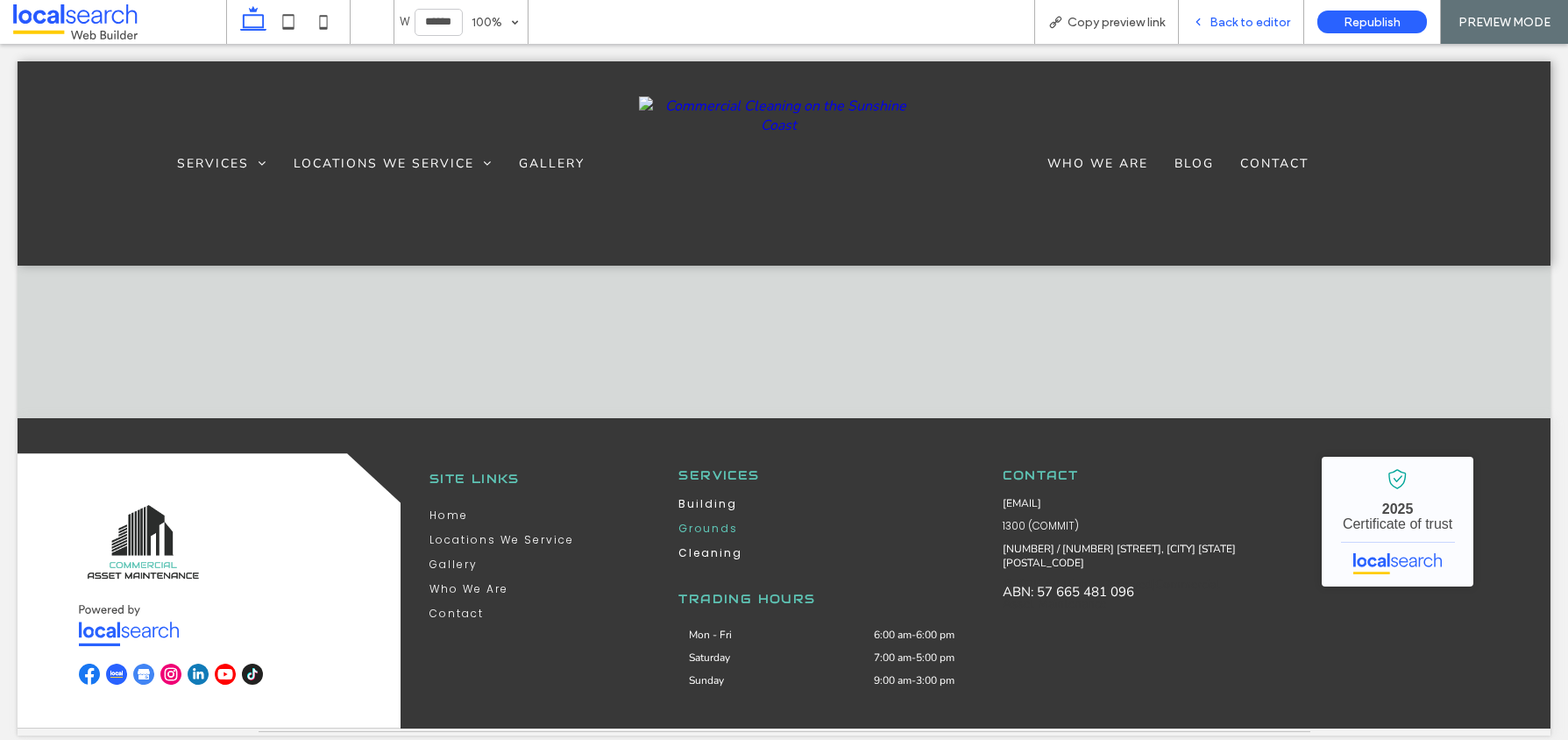 click on "Back to editor" at bounding box center (1250, 22) 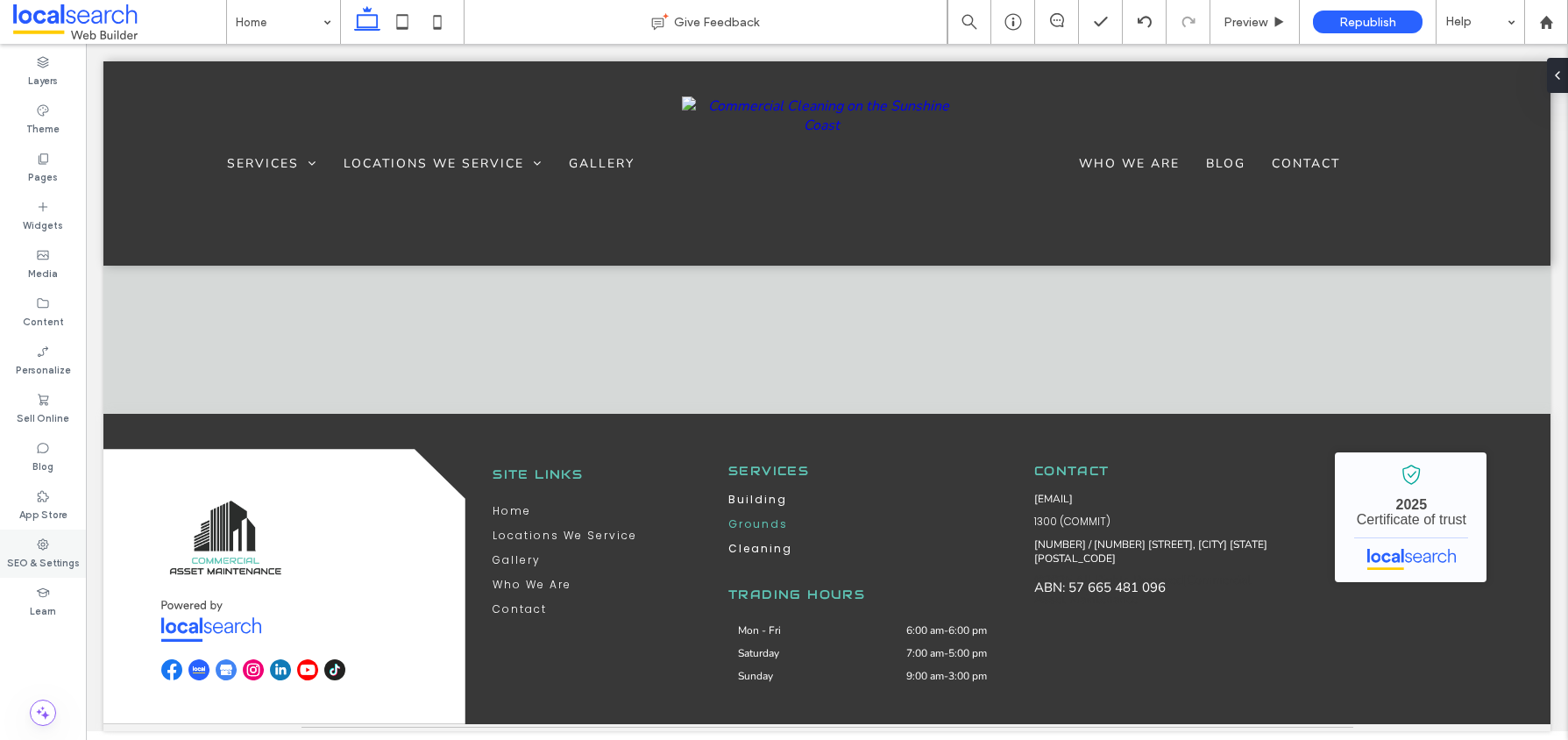 click on "SEO & Settings" at bounding box center (43, 561) 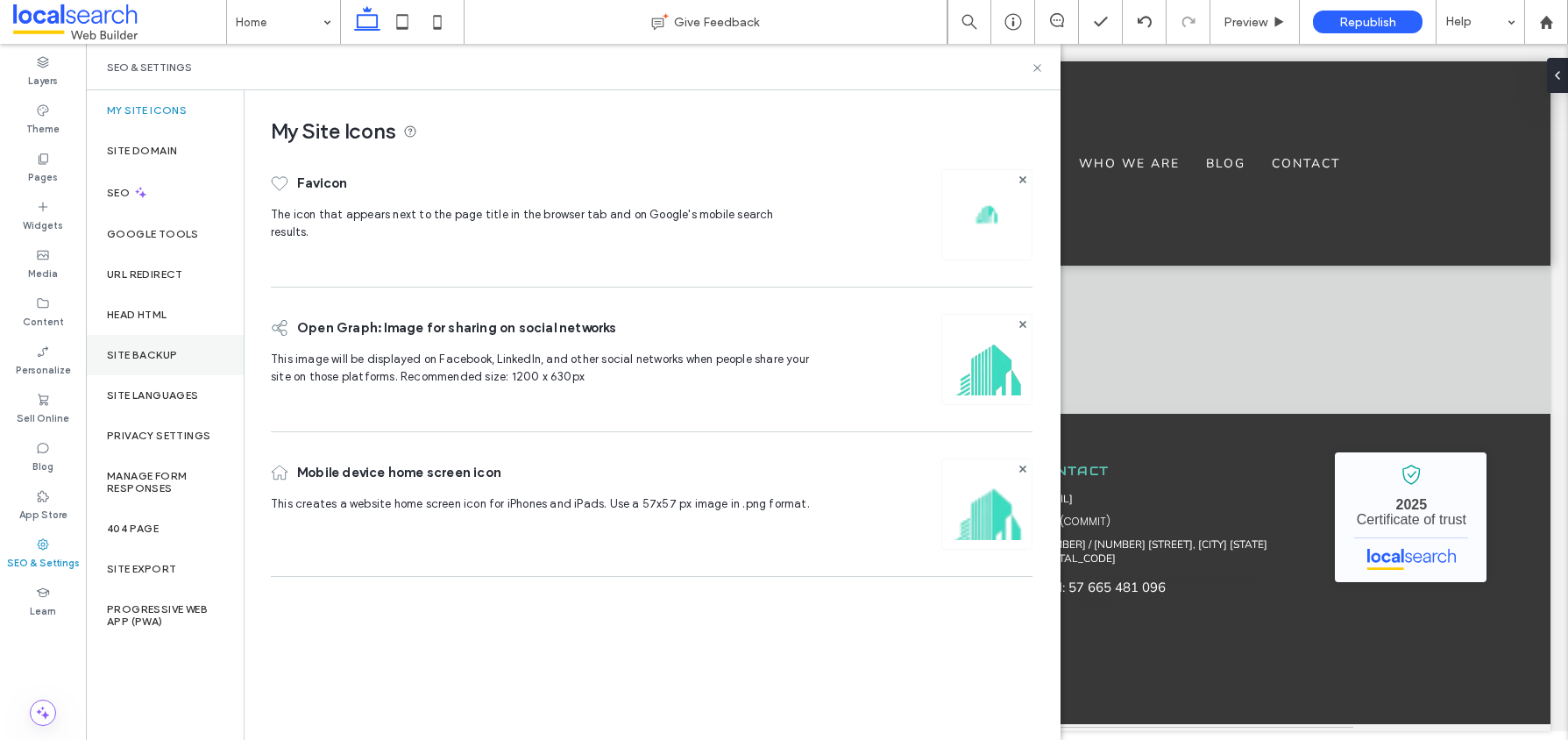 click on "Site Backup" at bounding box center [142, 355] 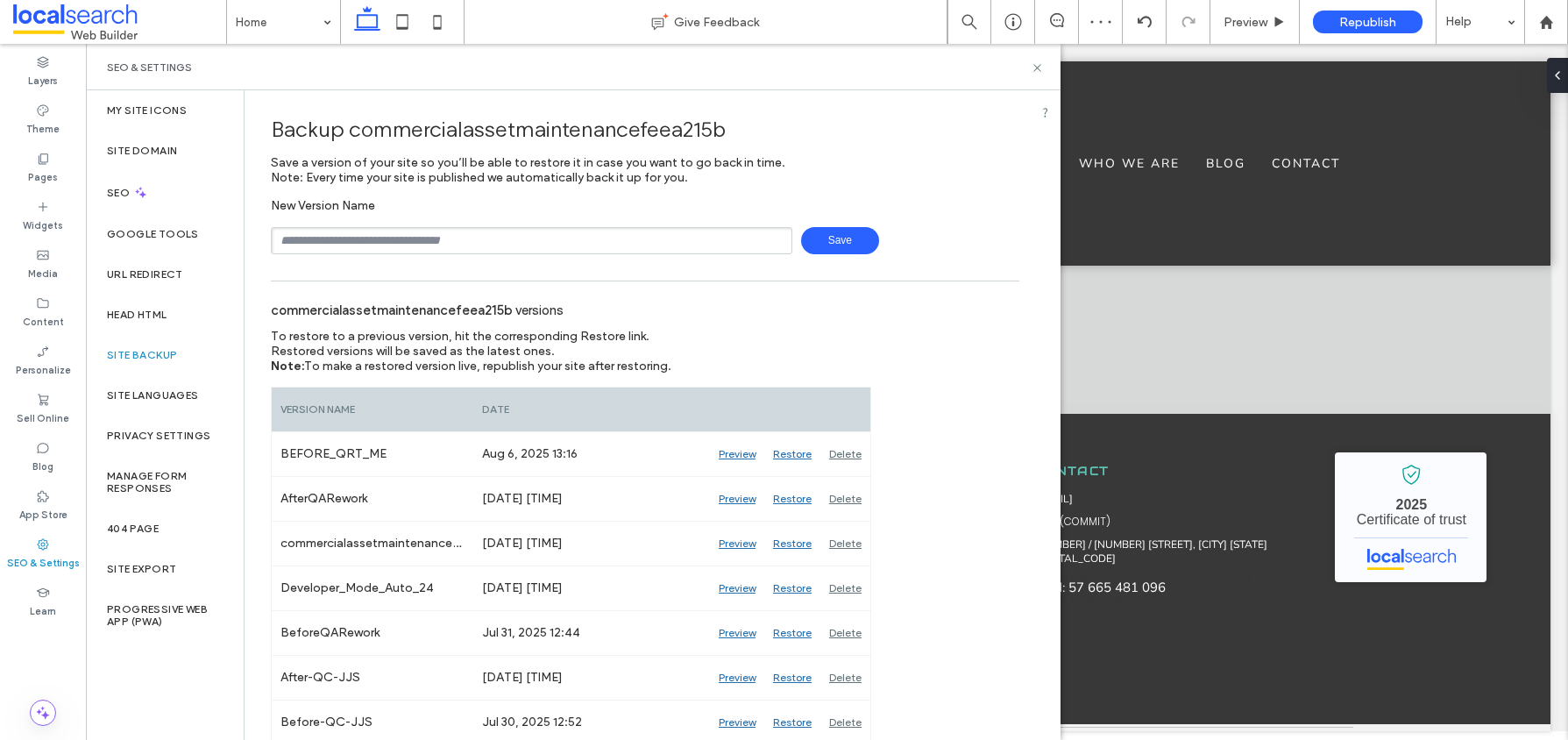 click at bounding box center (531, 240) 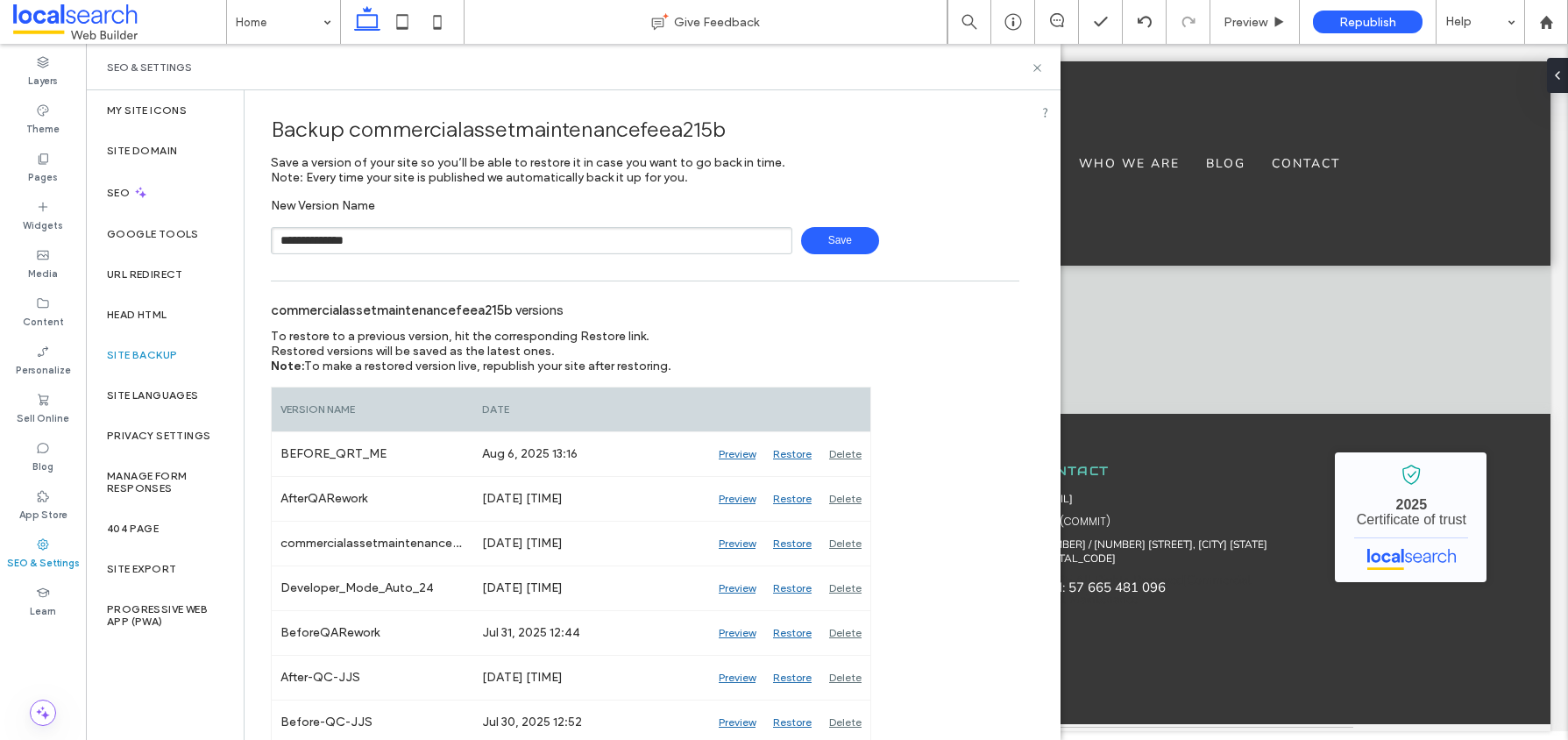 type on "**********" 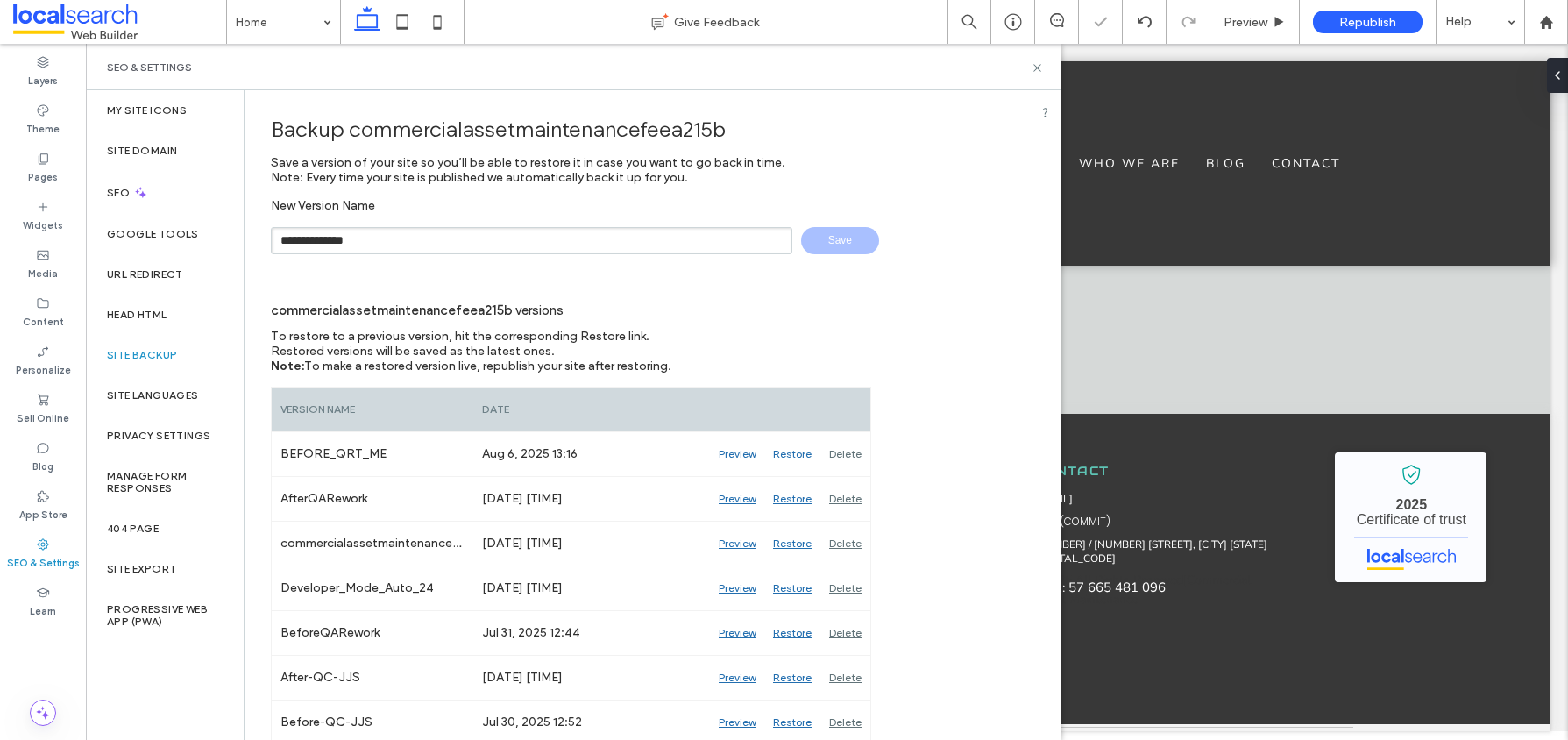 type 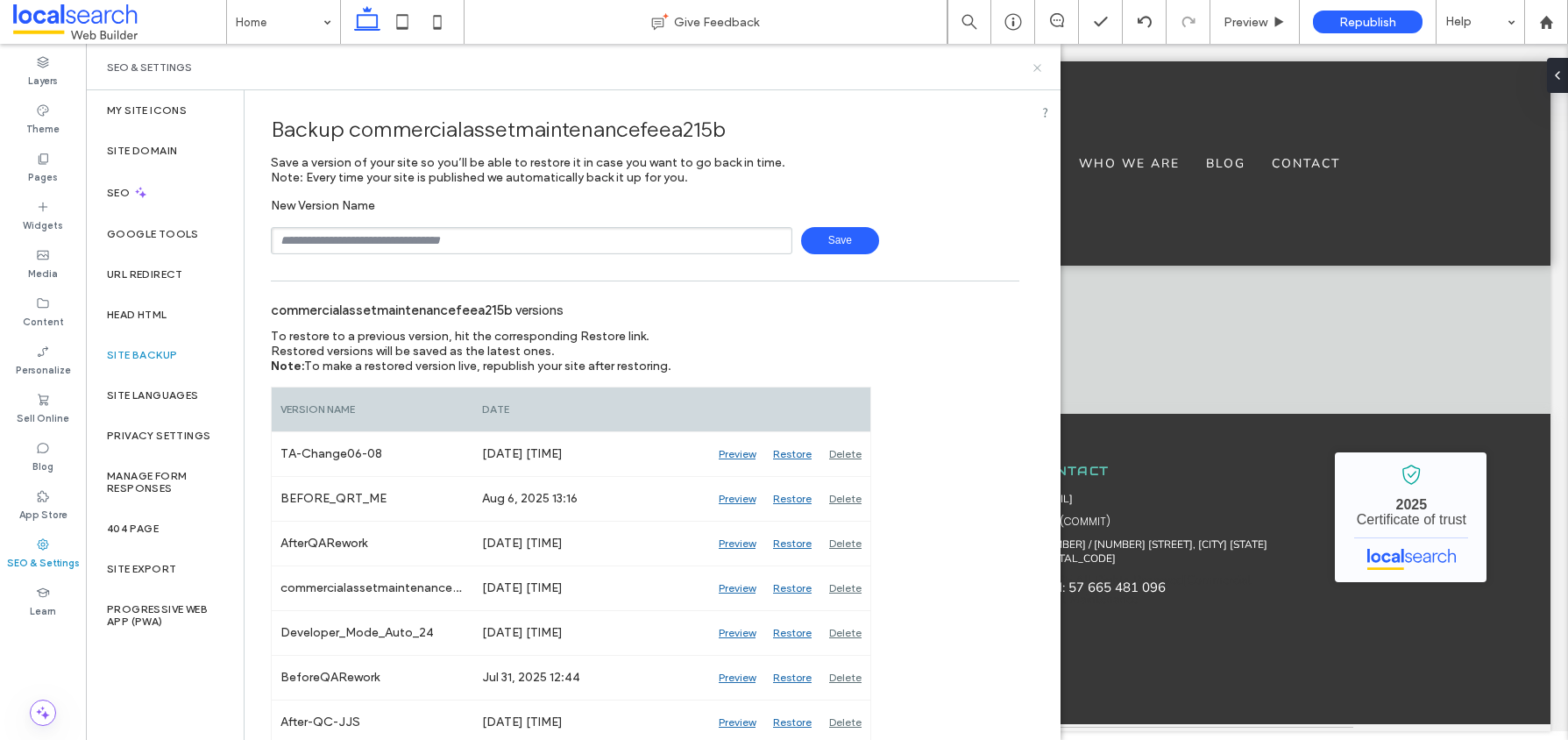 click 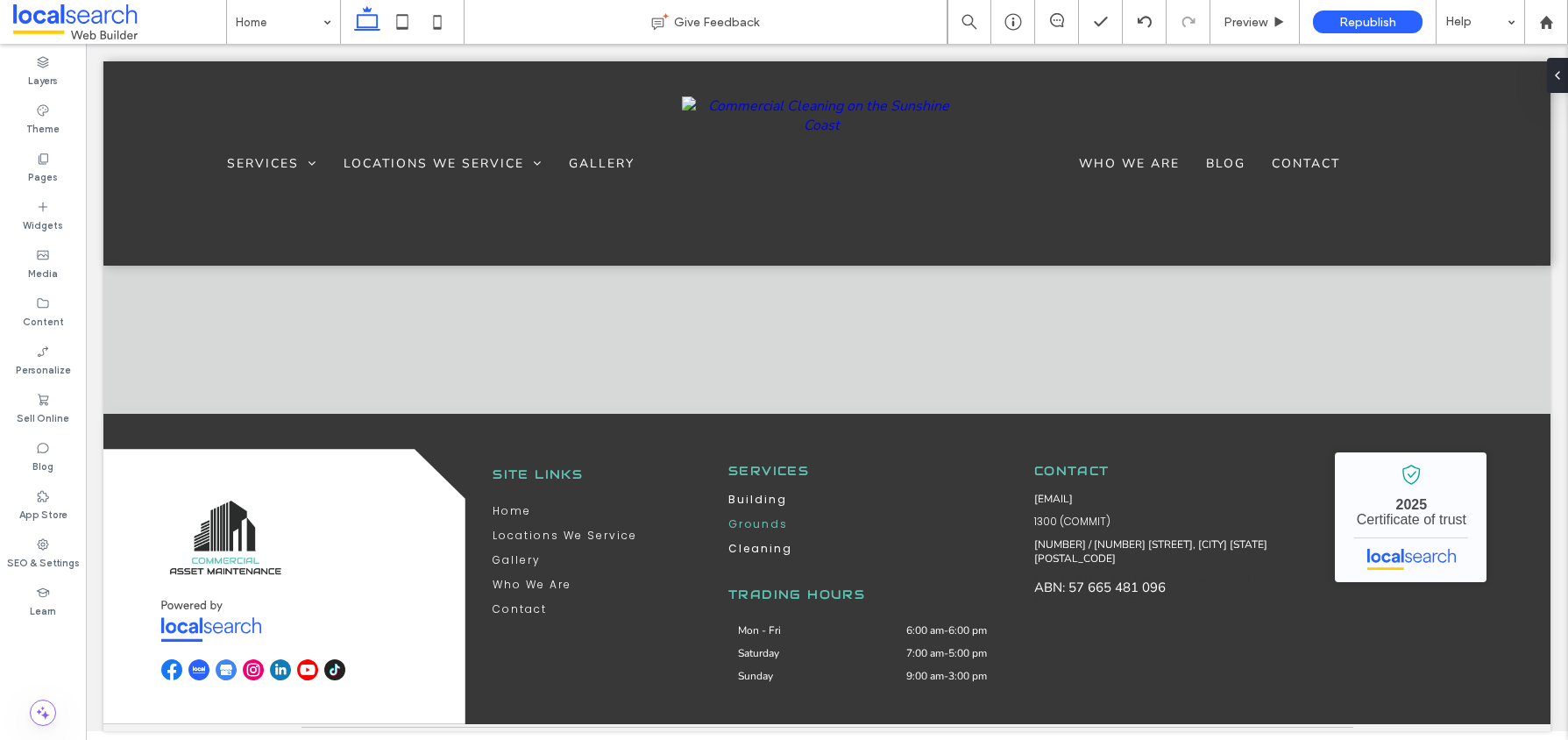 click at bounding box center (119, 22) 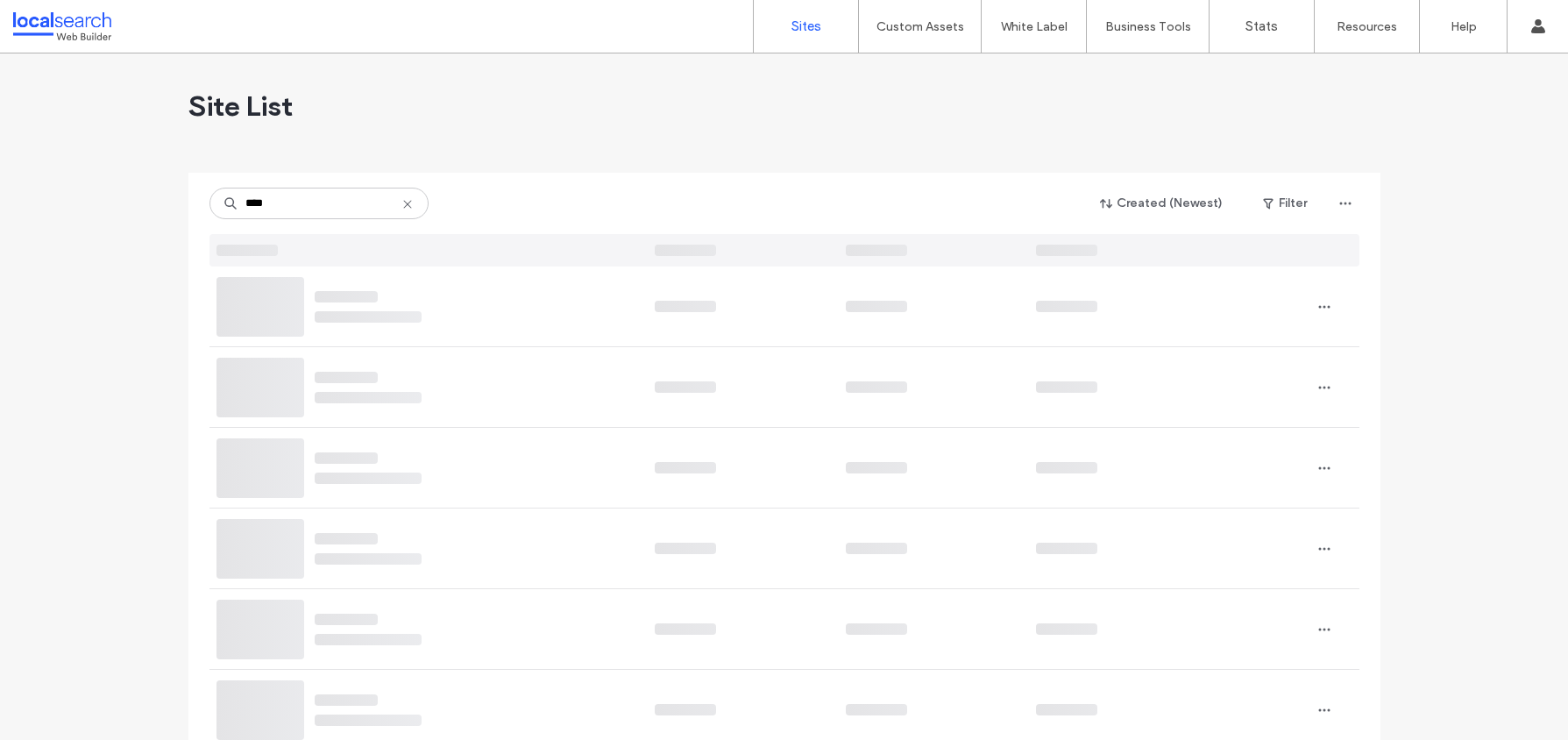 scroll, scrollTop: 0, scrollLeft: 0, axis: both 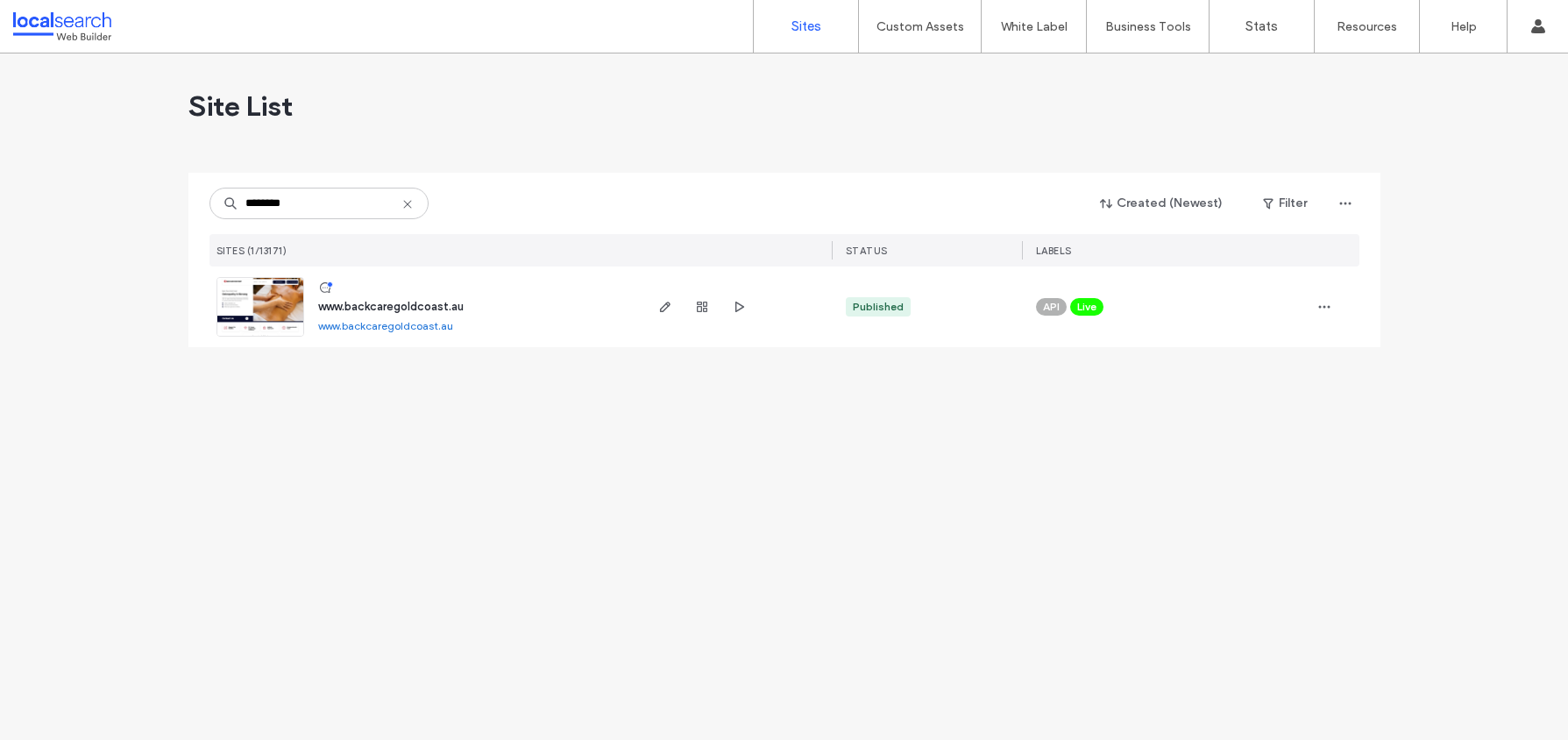 type on "********" 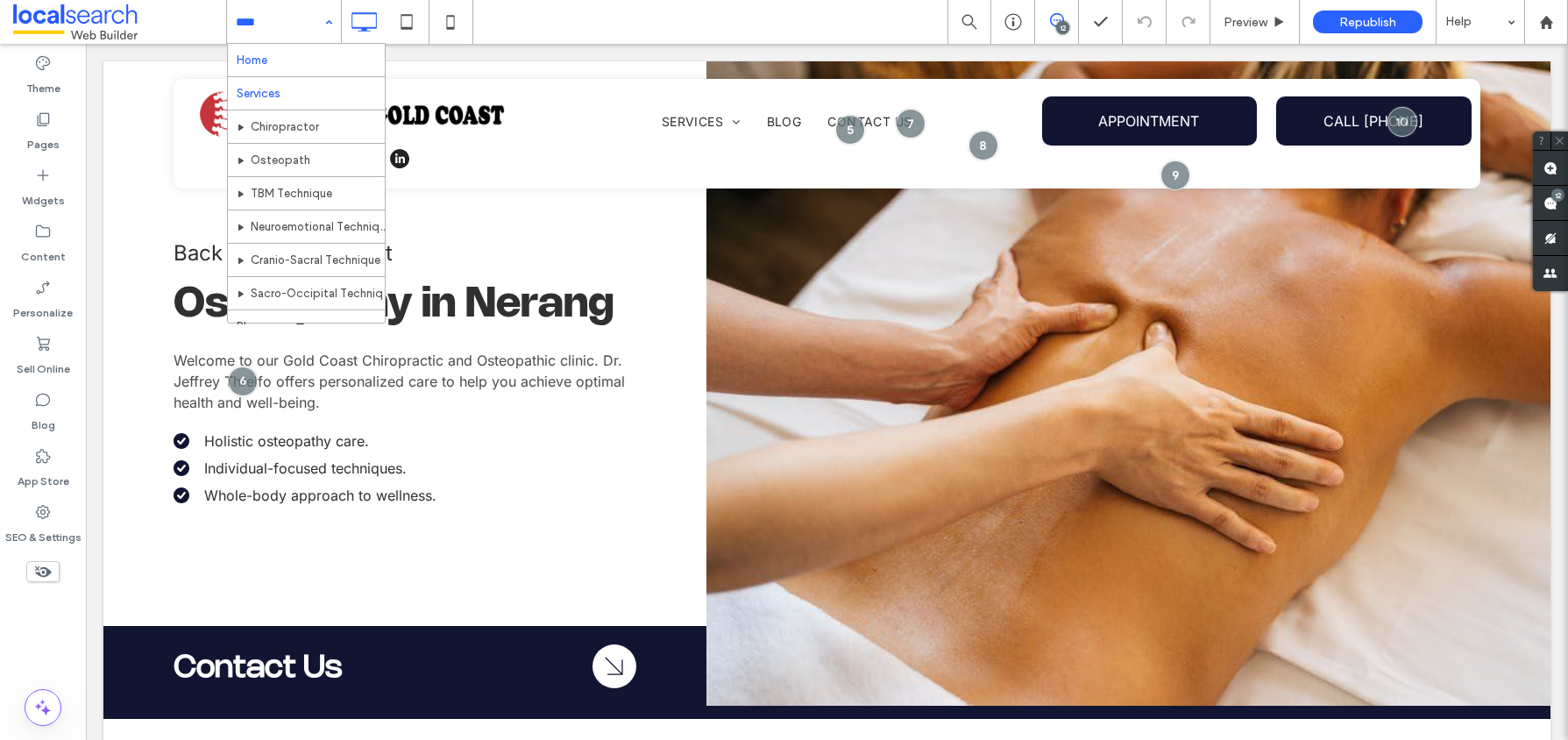 scroll, scrollTop: 0, scrollLeft: 0, axis: both 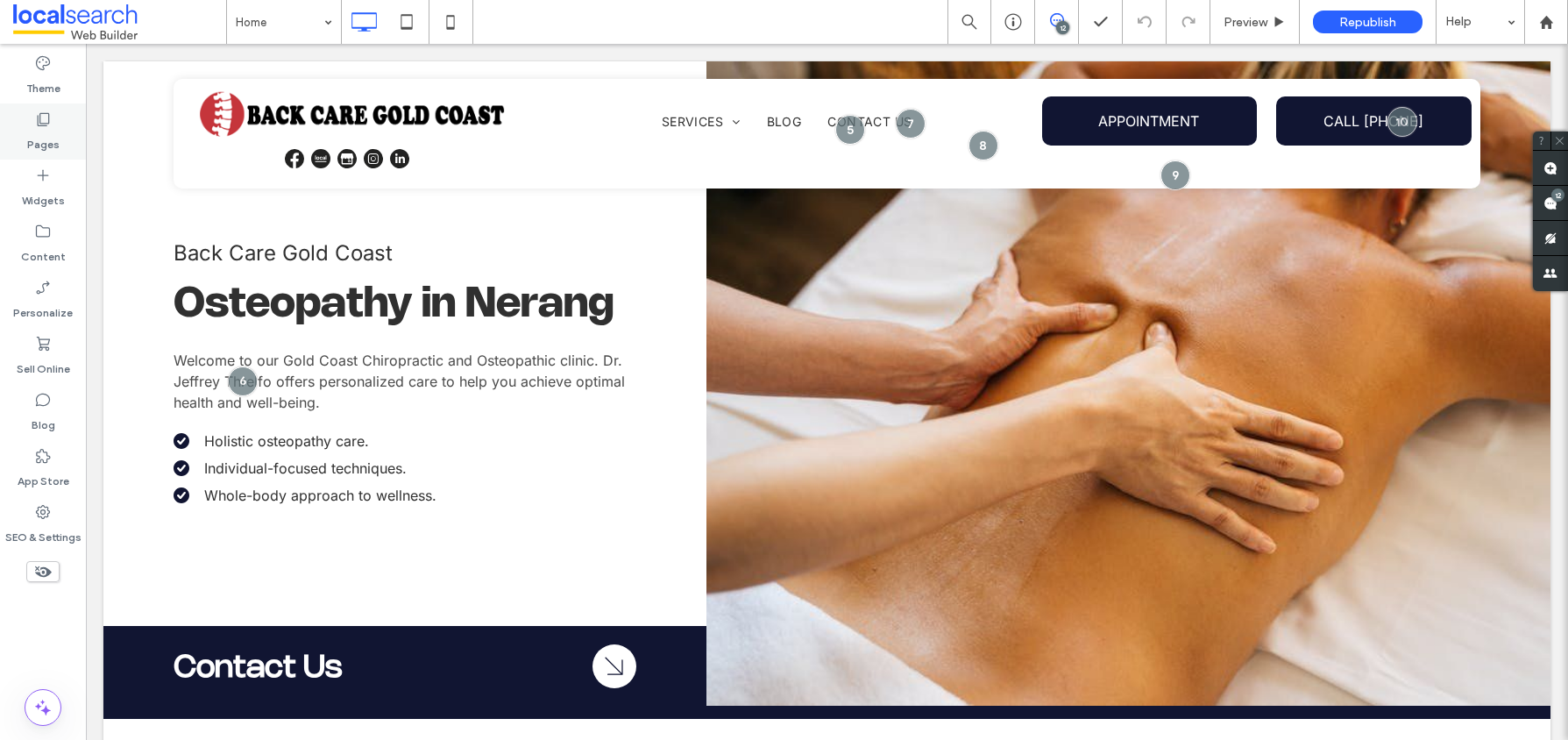 click on "Pages" at bounding box center (43, 140) 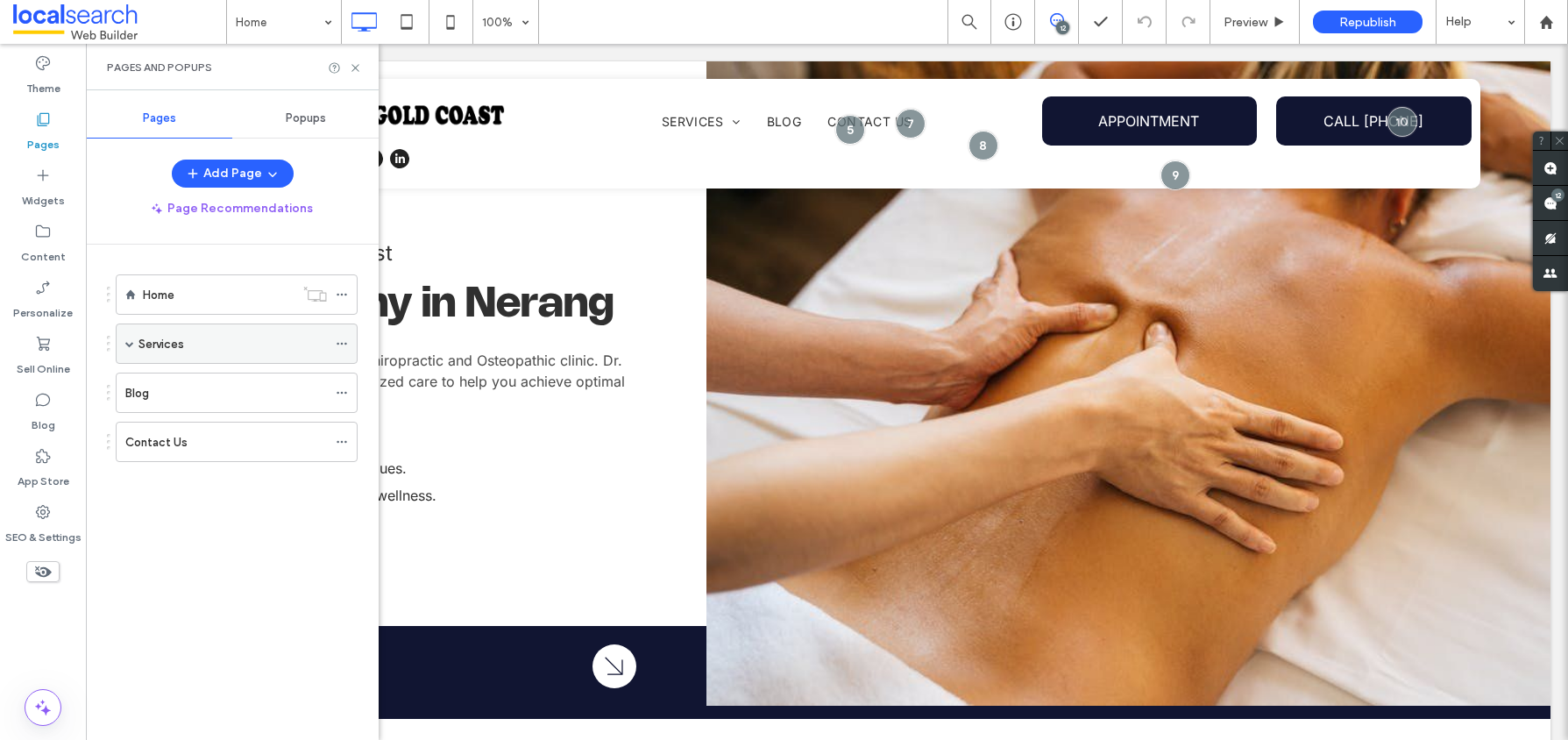 click at bounding box center [130, 344] 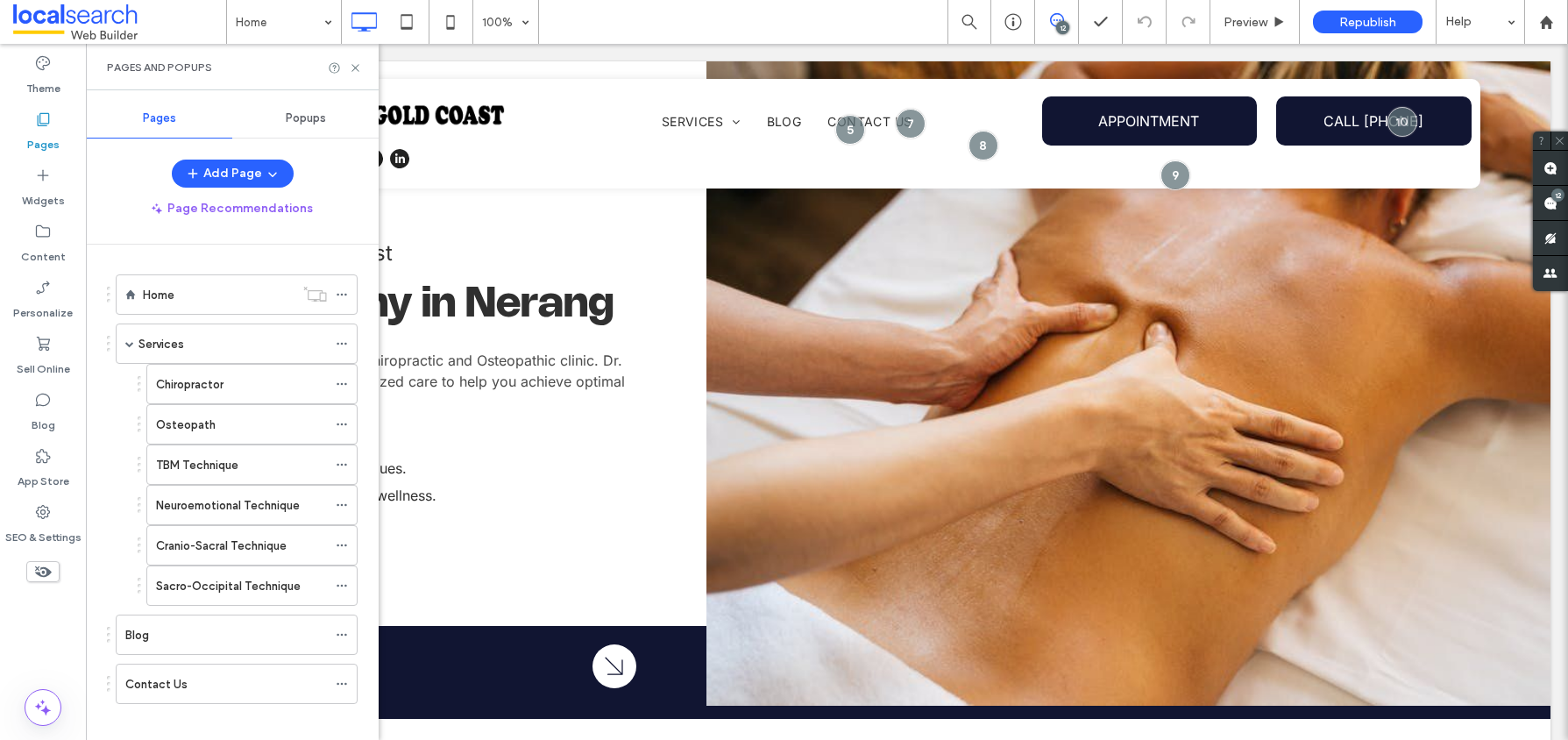 click on "Blog" at bounding box center [226, 635] 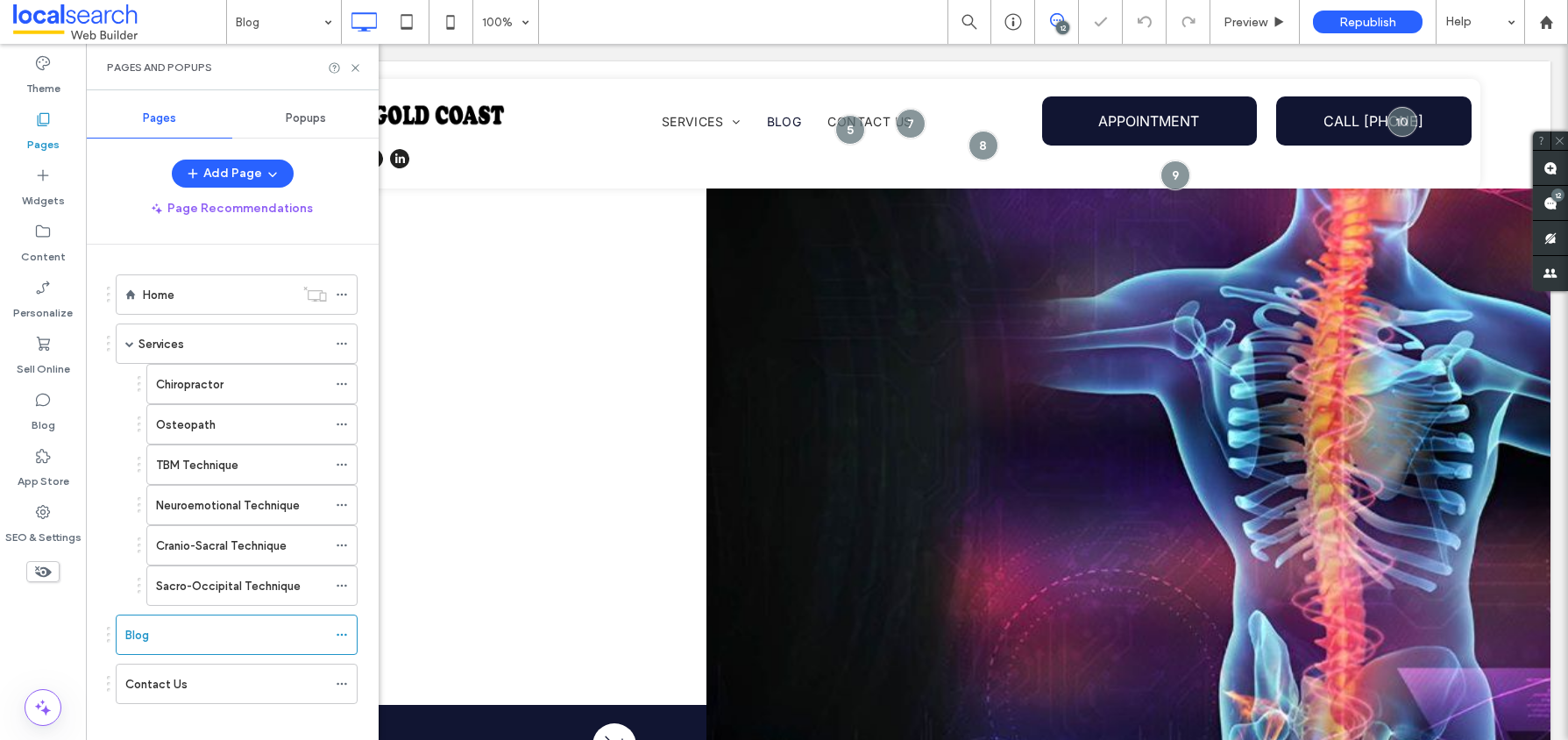 scroll, scrollTop: 0, scrollLeft: 0, axis: both 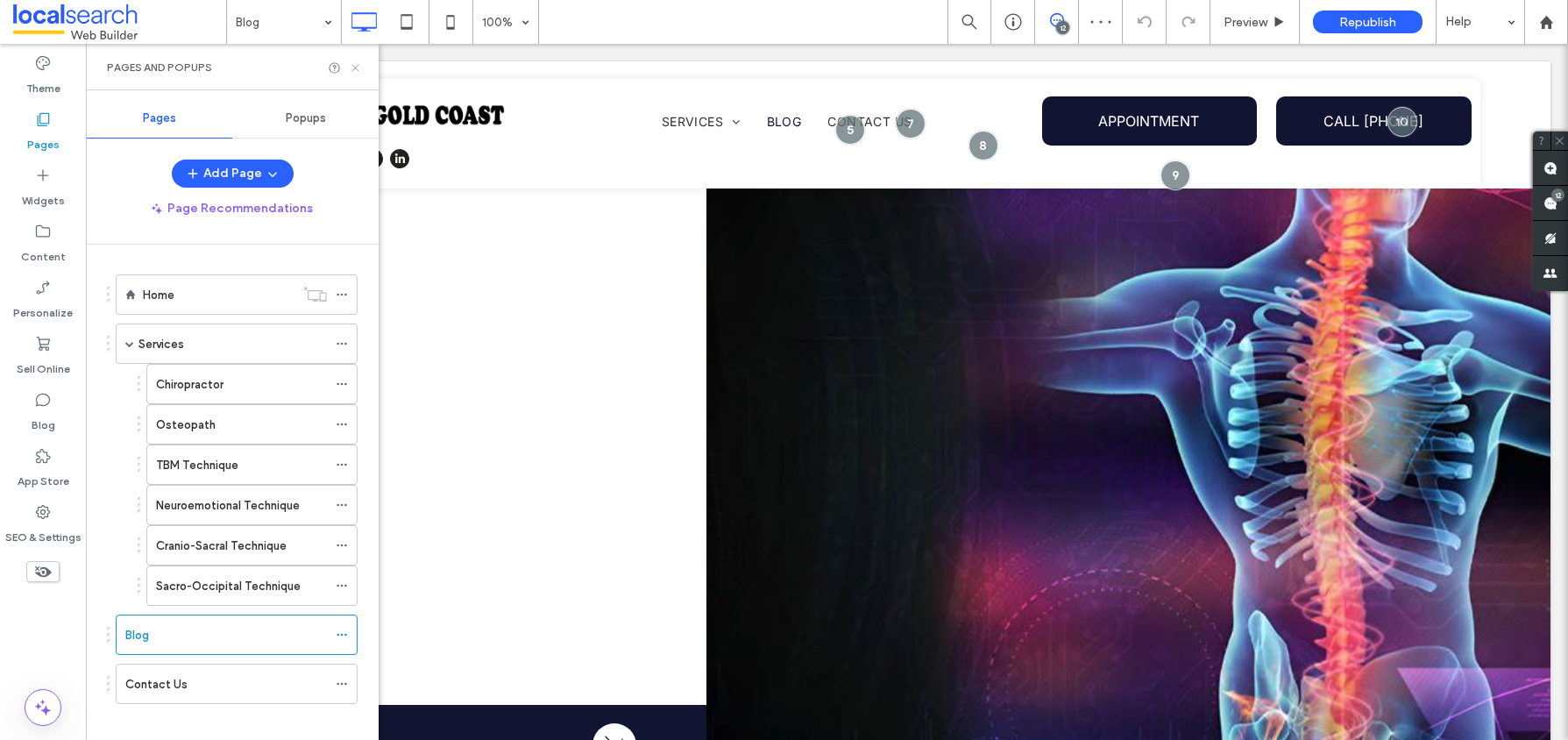 click 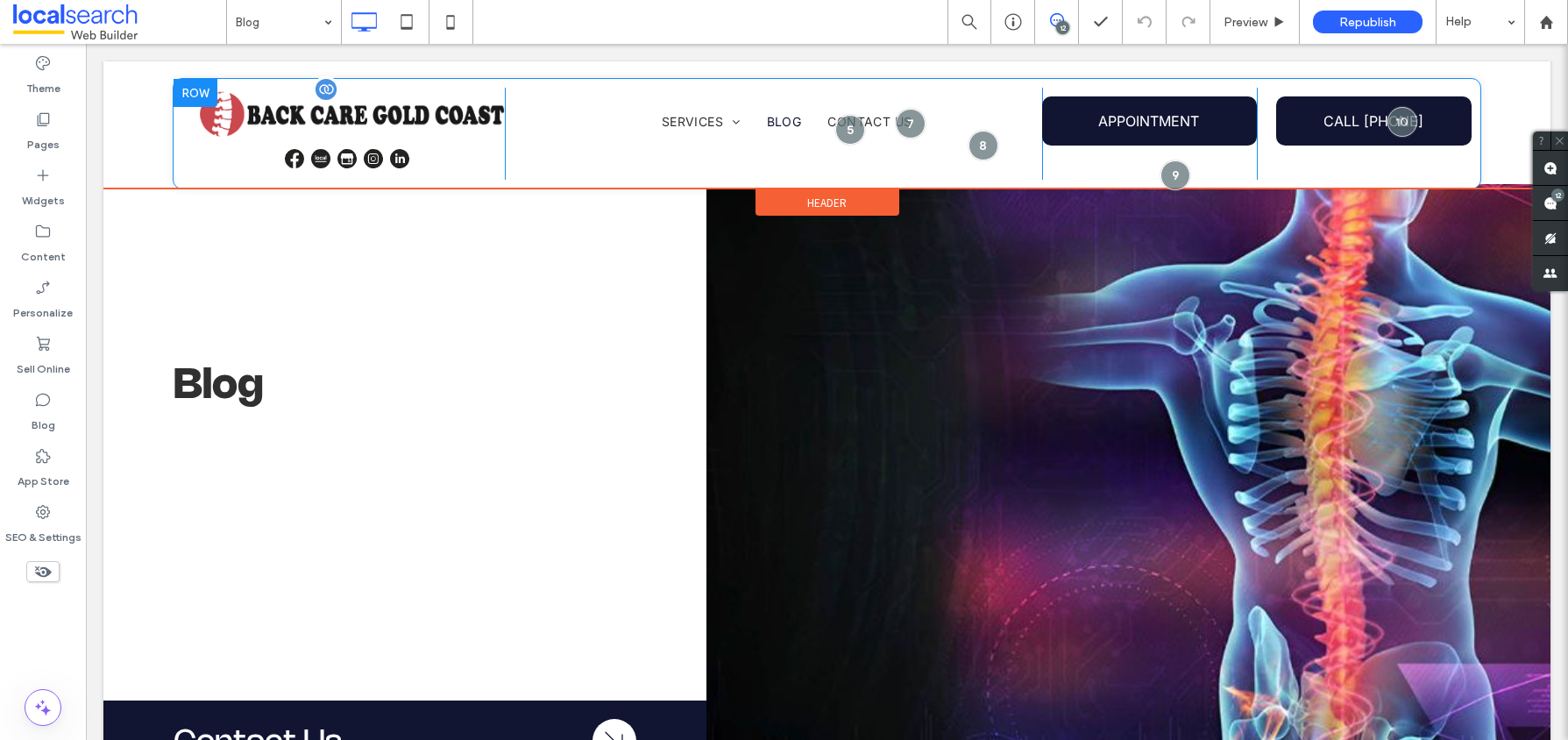 scroll, scrollTop: 0, scrollLeft: 0, axis: both 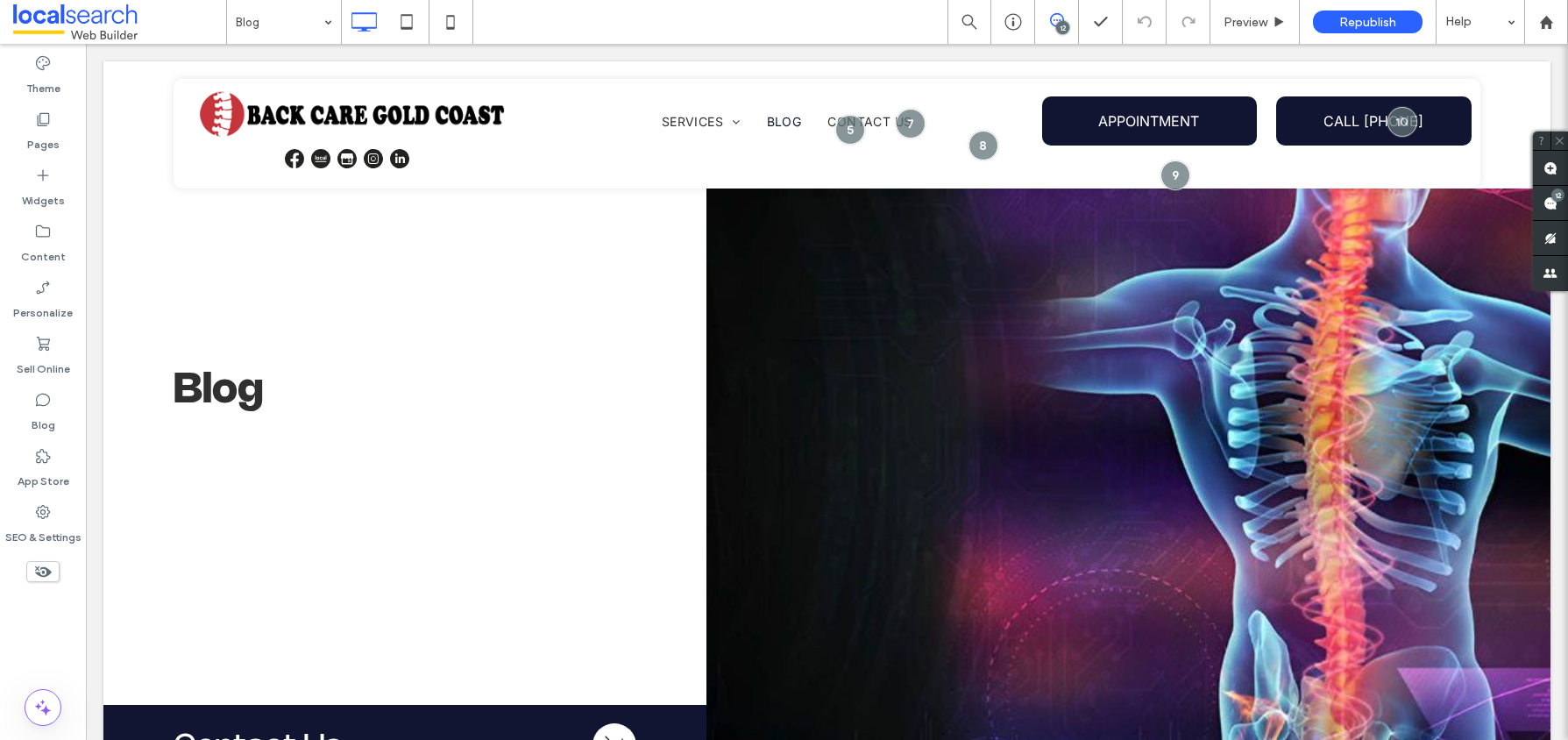 drag, startPoint x: 118, startPoint y: 29, endPoint x: 142, endPoint y: 42, distance: 27.29469 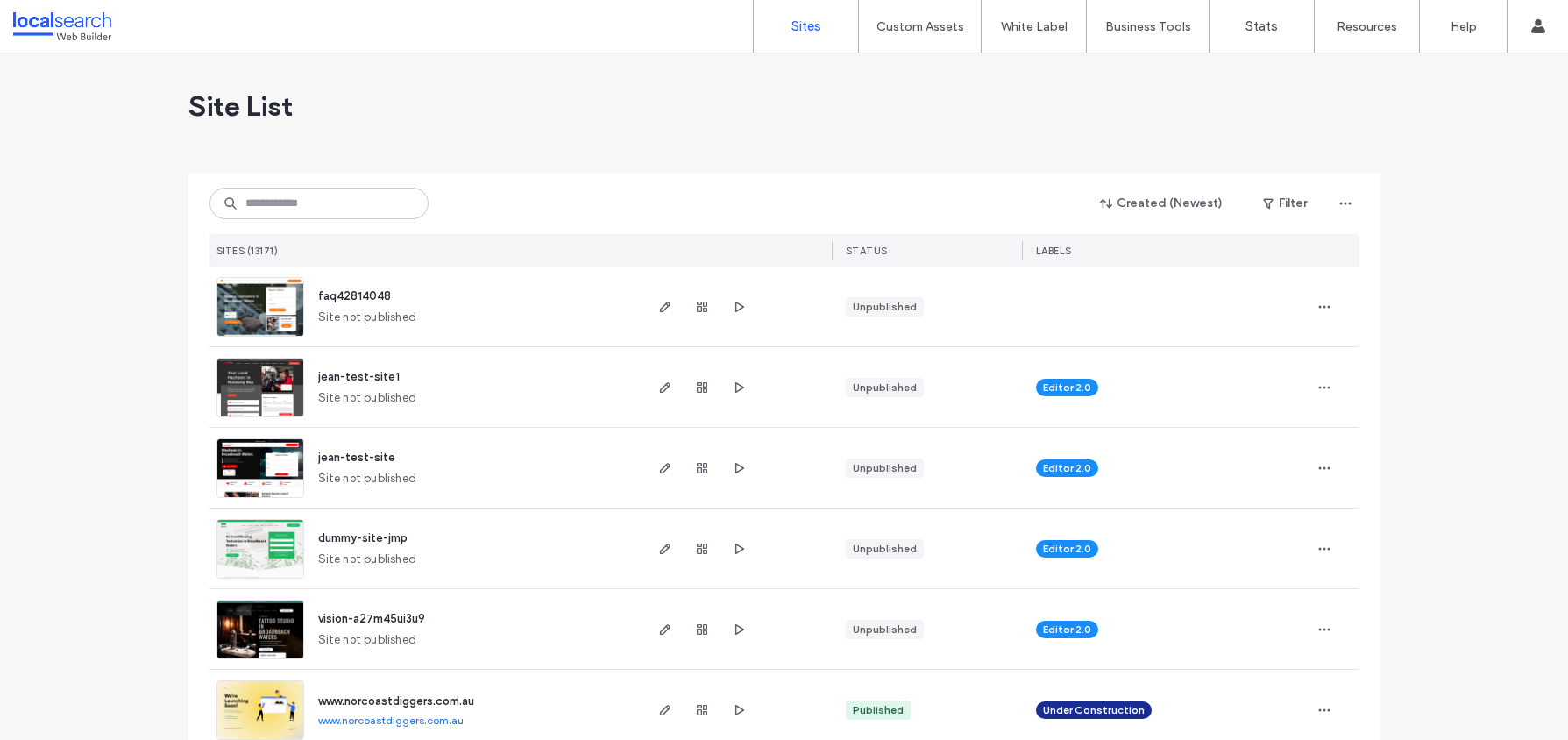 scroll, scrollTop: 0, scrollLeft: 0, axis: both 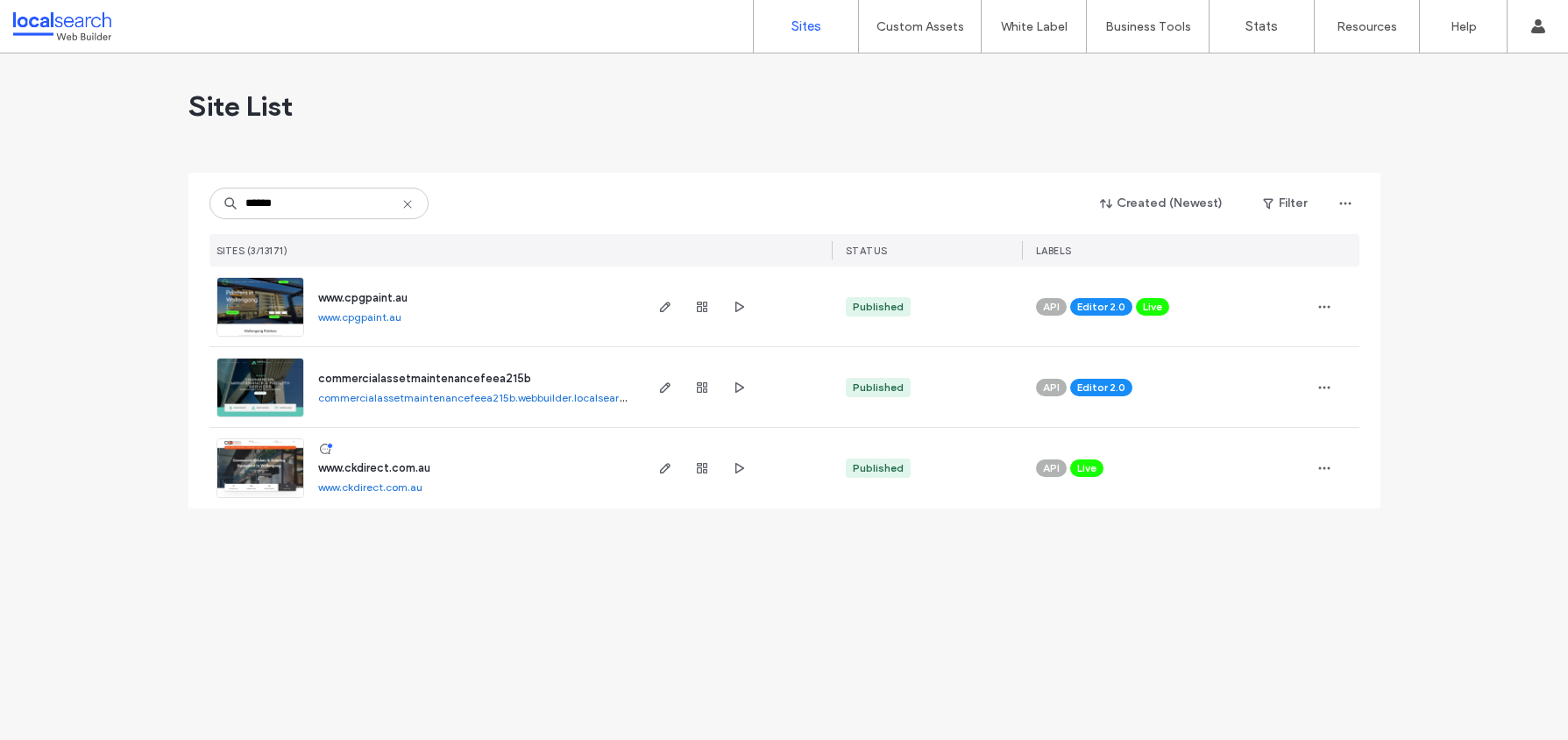 type on "******" 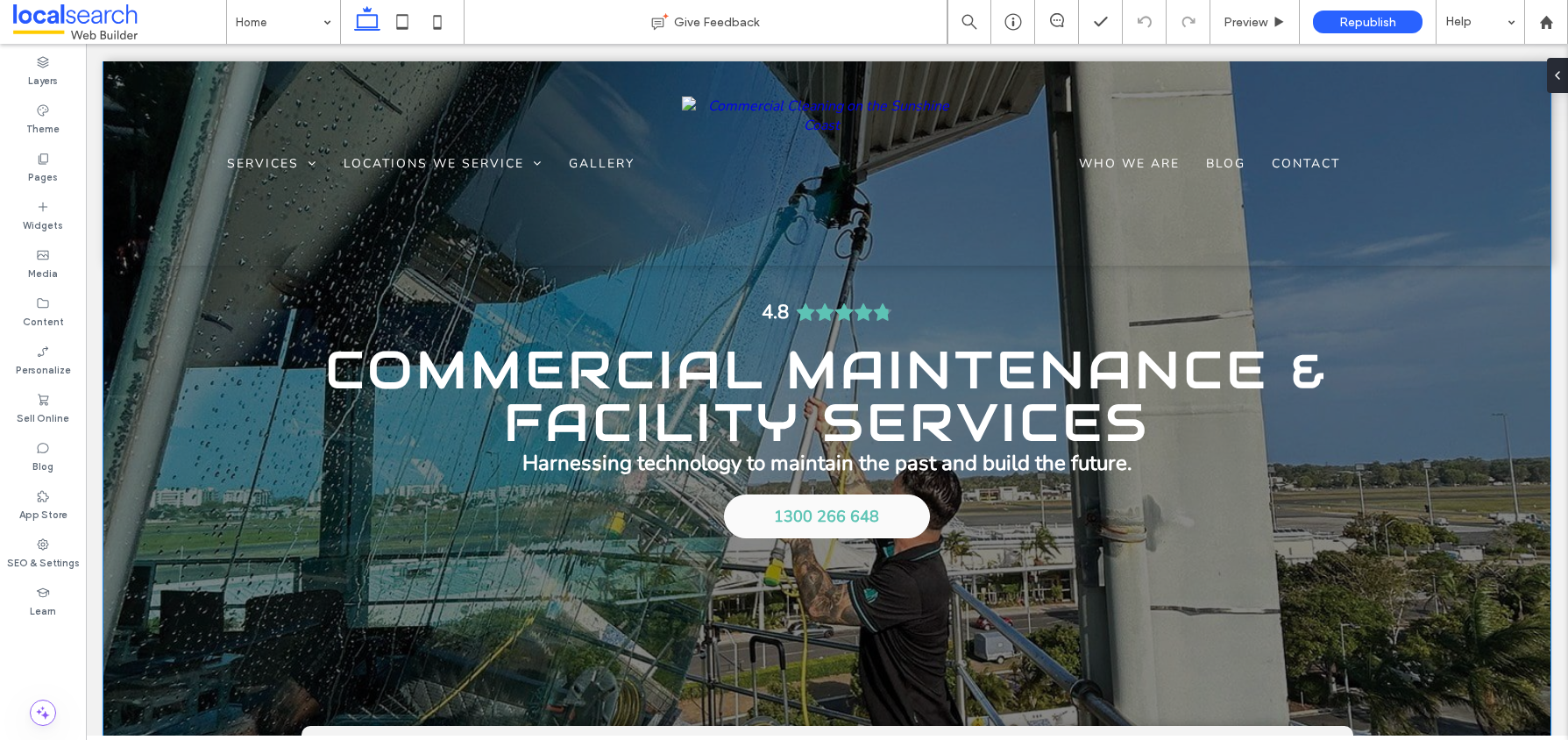 scroll, scrollTop: 0, scrollLeft: 0, axis: both 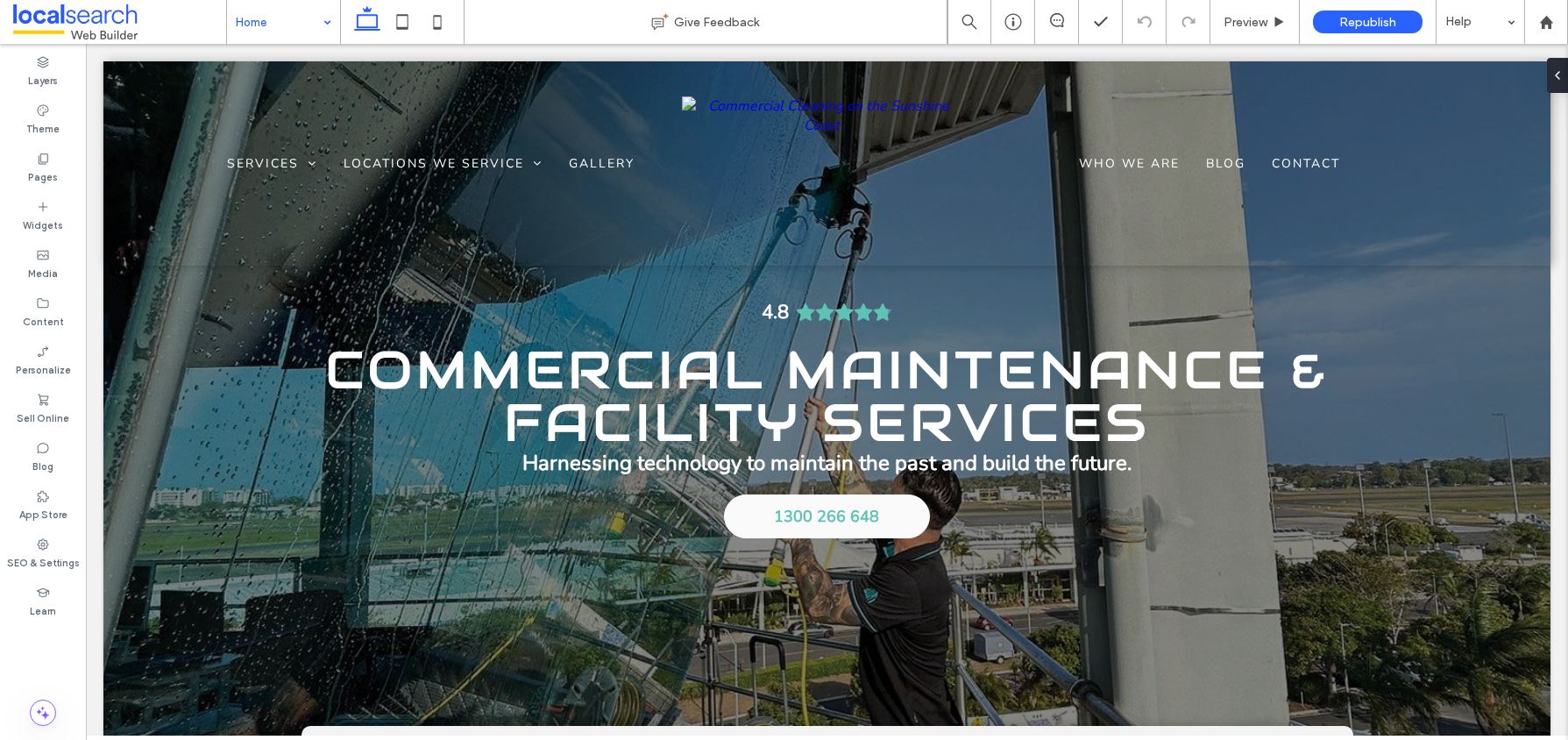 drag, startPoint x: 323, startPoint y: 21, endPoint x: 330, endPoint y: 33, distance: 13.892444 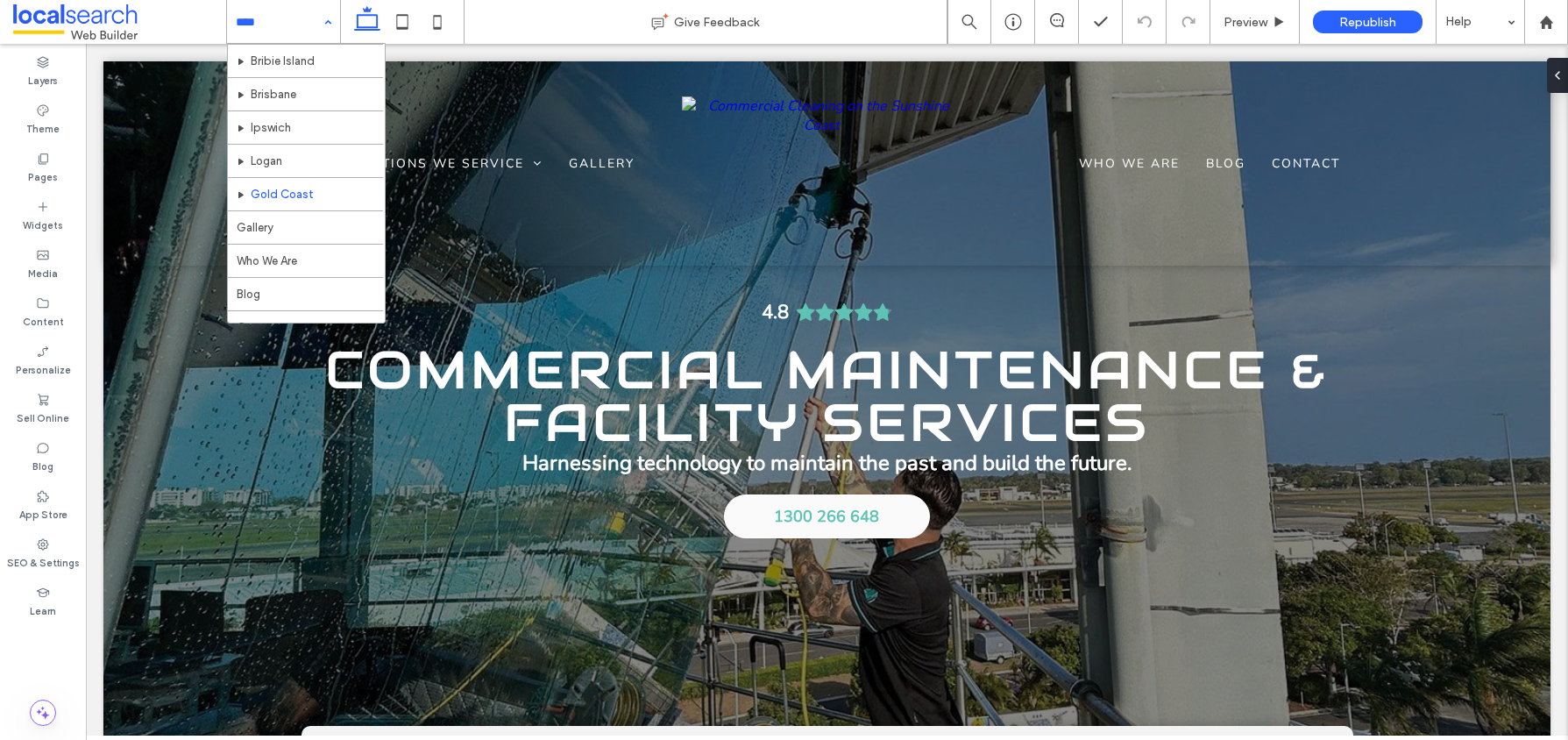 scroll, scrollTop: 751, scrollLeft: 0, axis: vertical 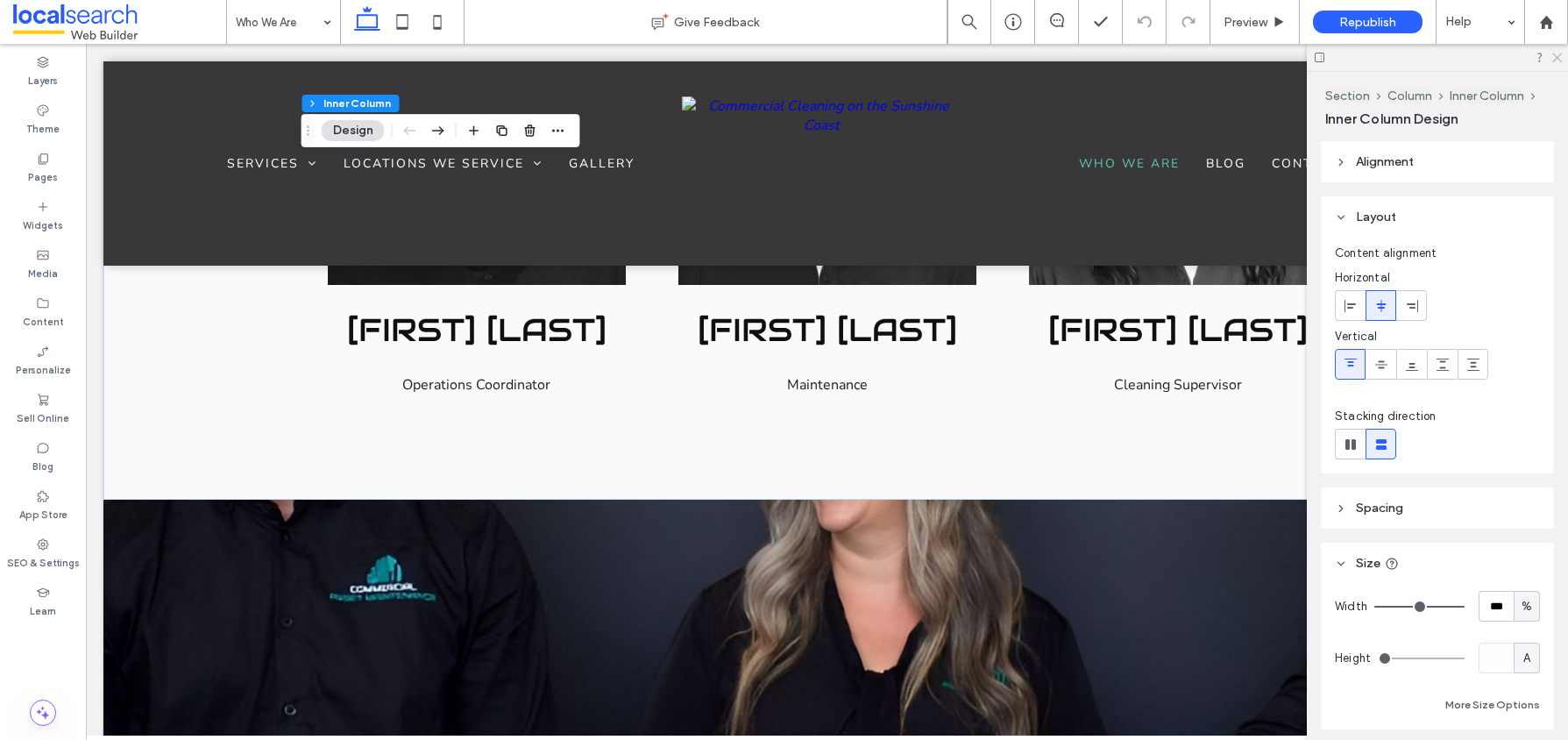 click 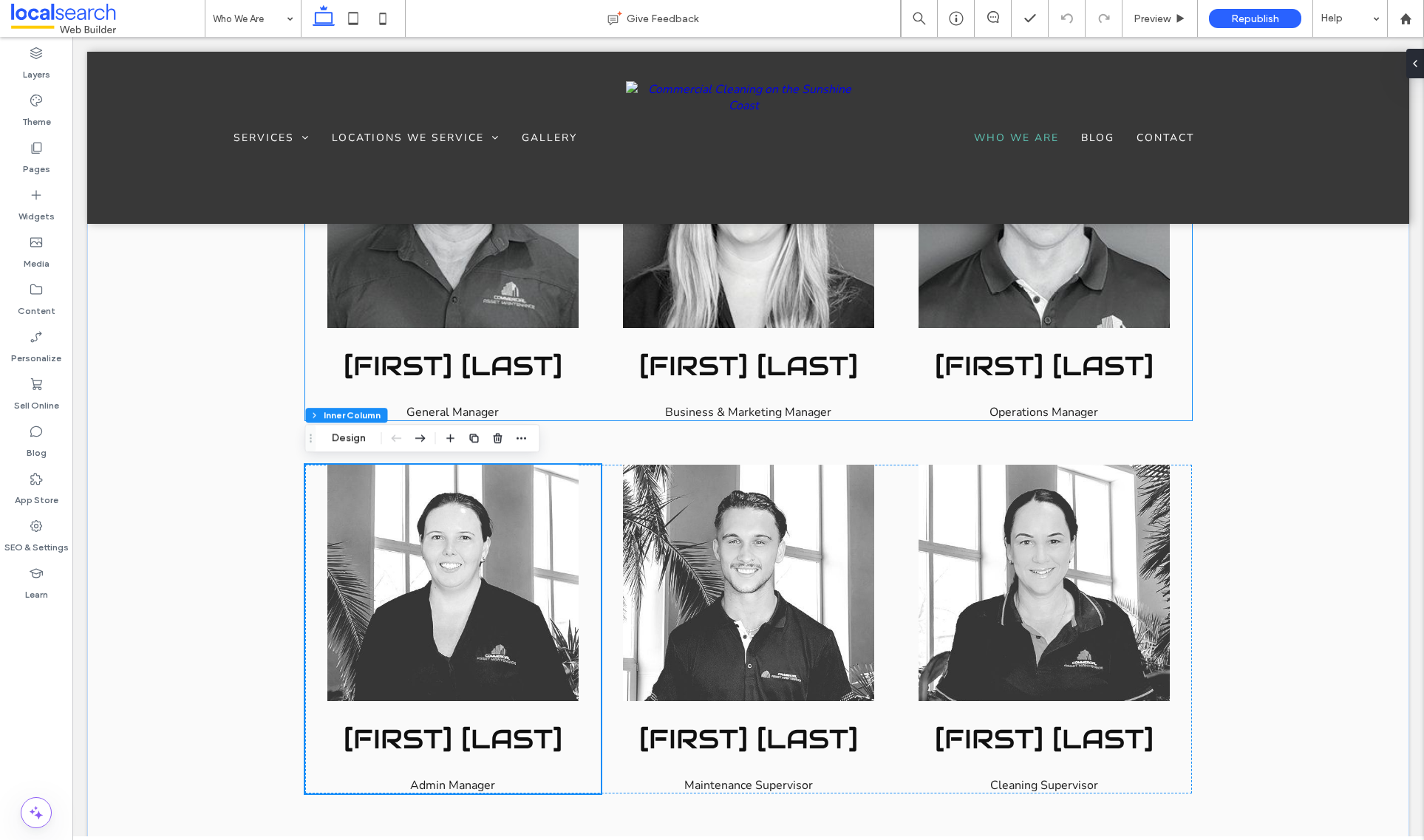 scroll, scrollTop: 1506, scrollLeft: 0, axis: vertical 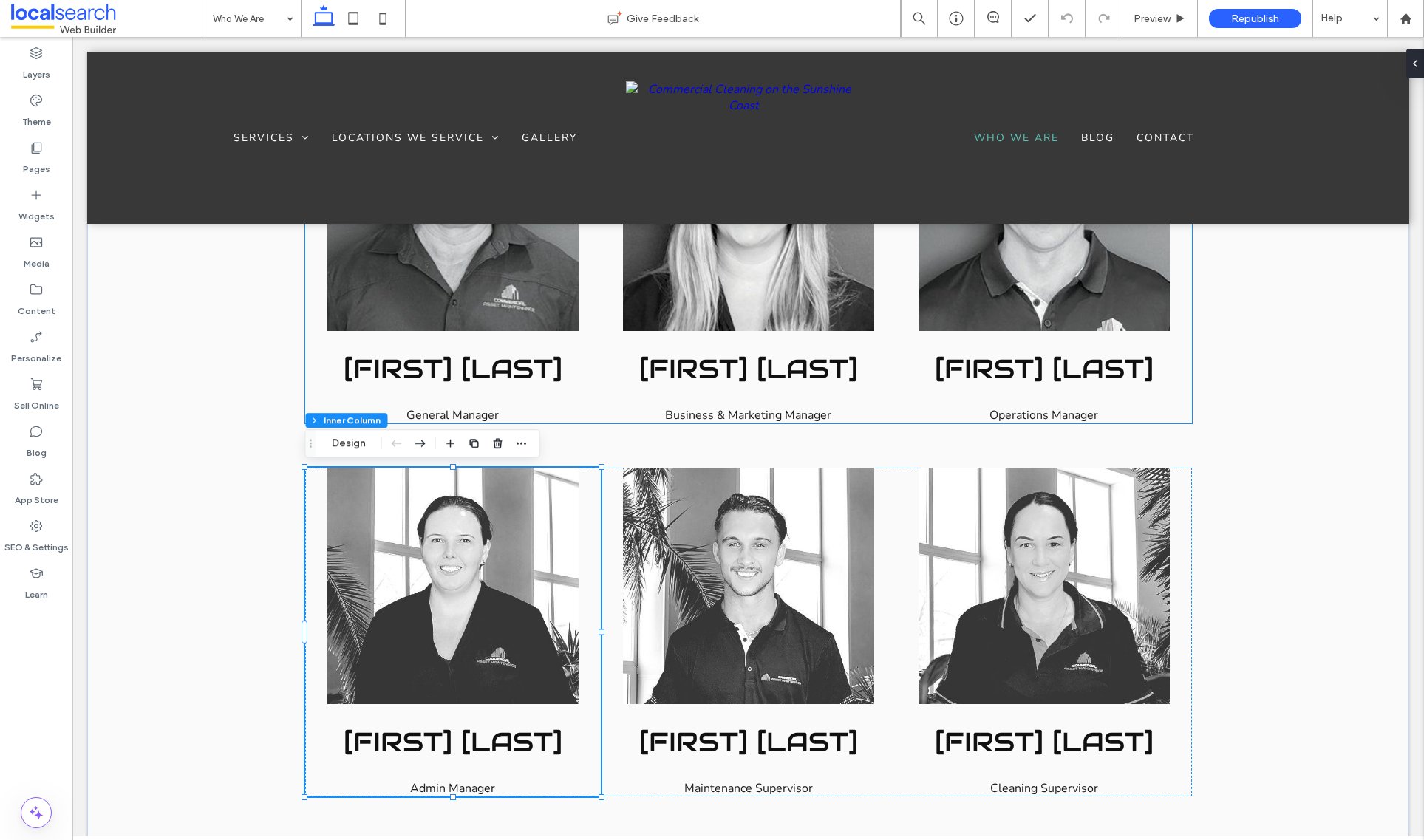 click on "[FIRST] [LAST]" at bounding box center (453, 369) 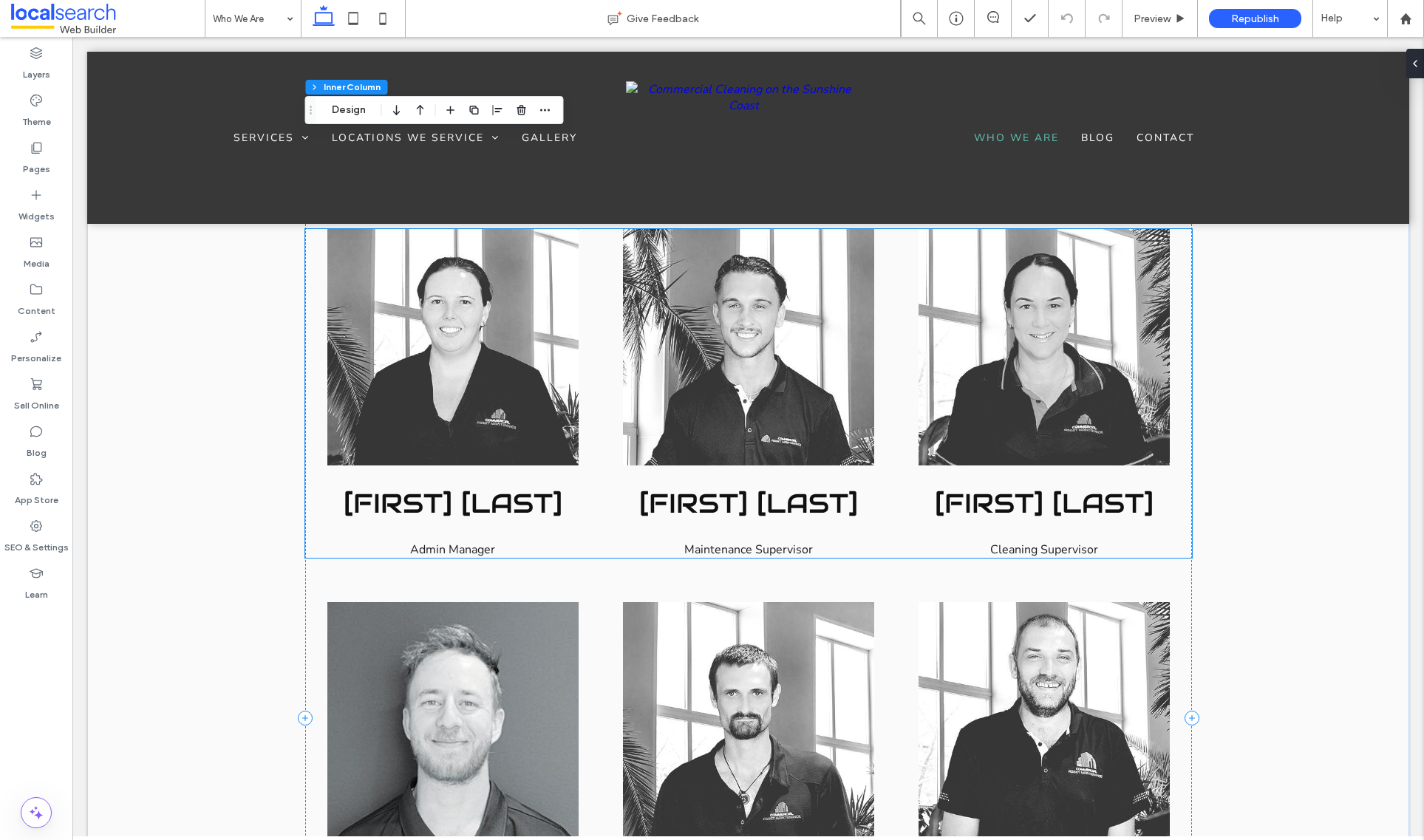scroll, scrollTop: 1763, scrollLeft: 0, axis: vertical 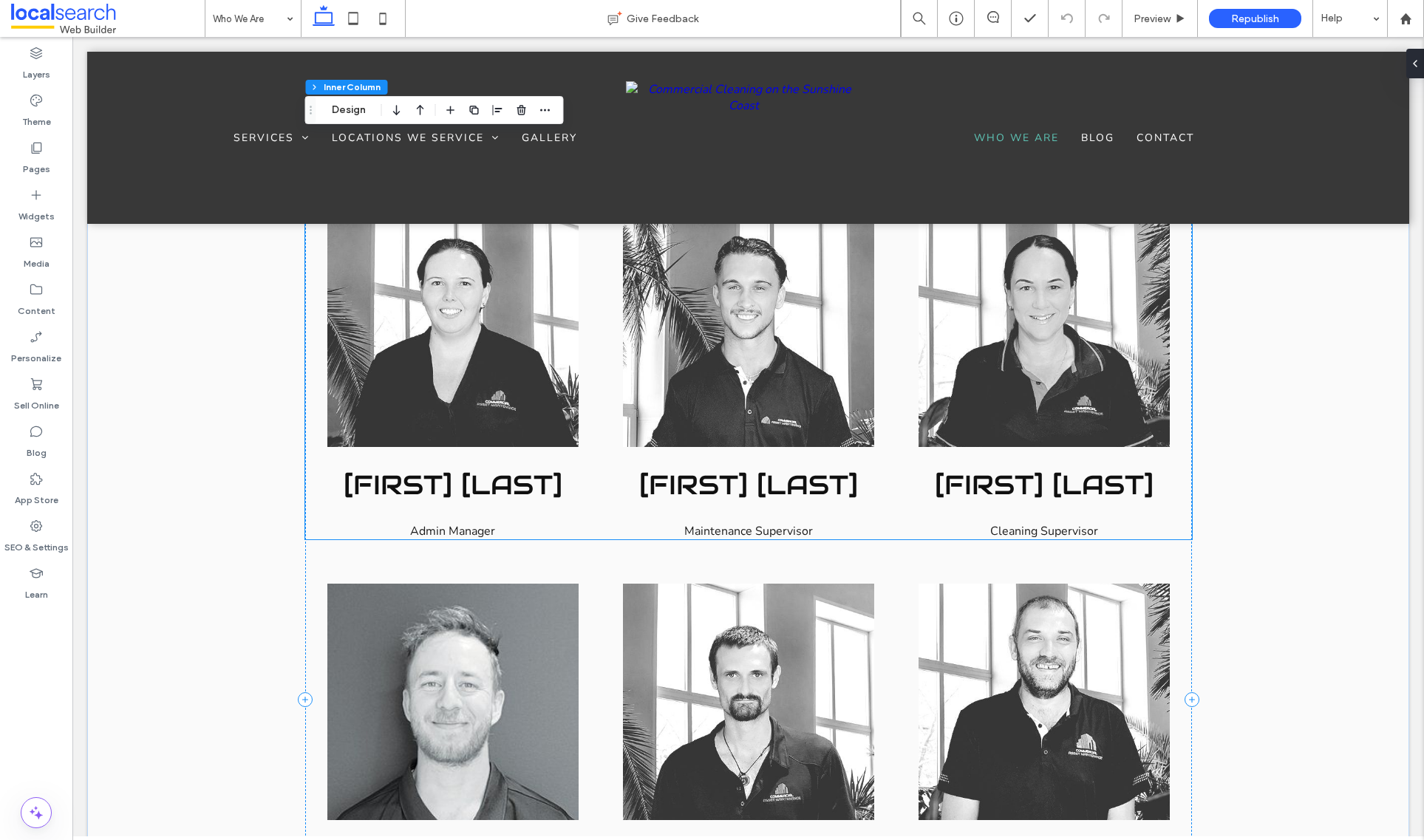 click on "[FIRST] [LAST]" at bounding box center [453, 485] 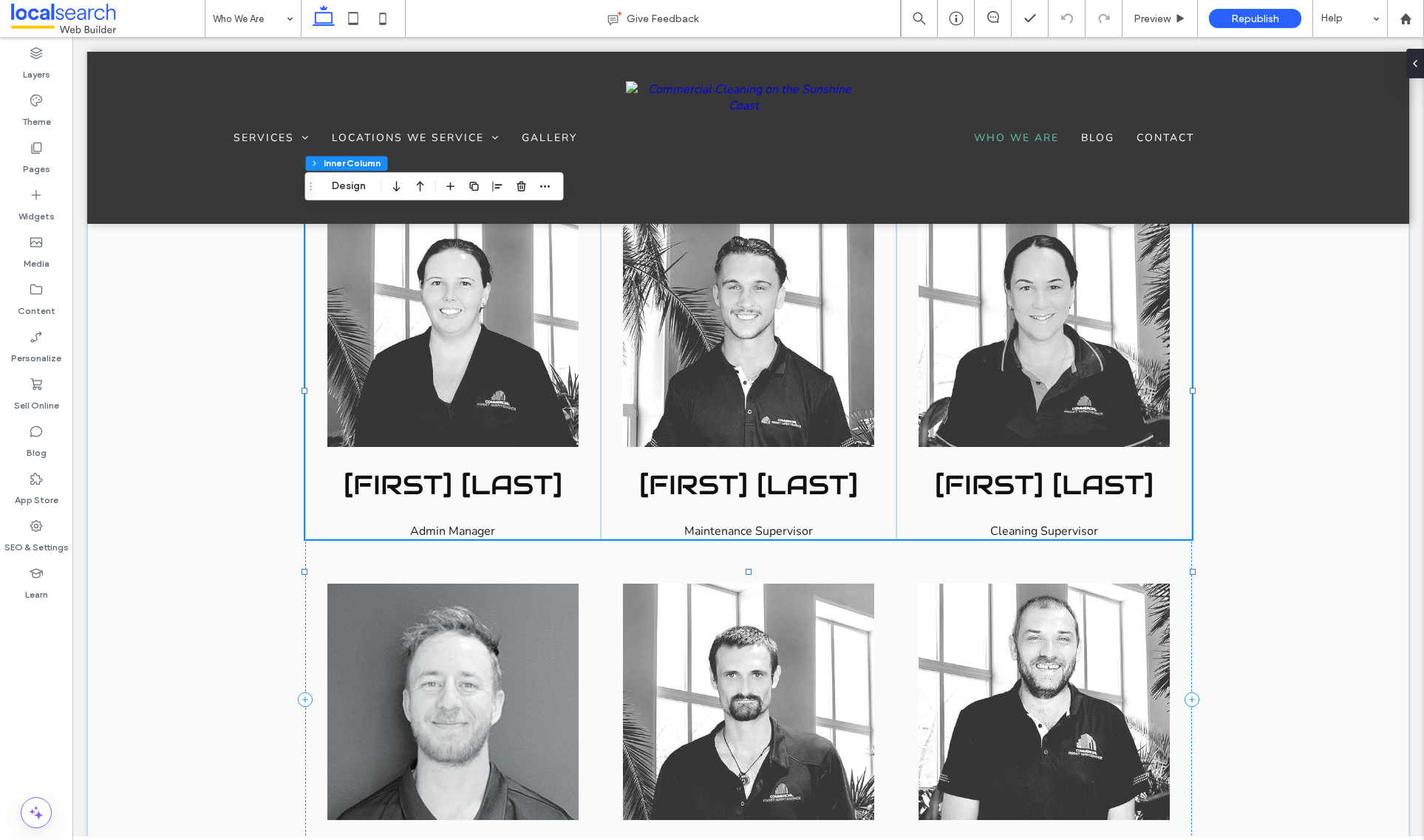 click on "[FIRST] [LAST]" at bounding box center (453, 485) 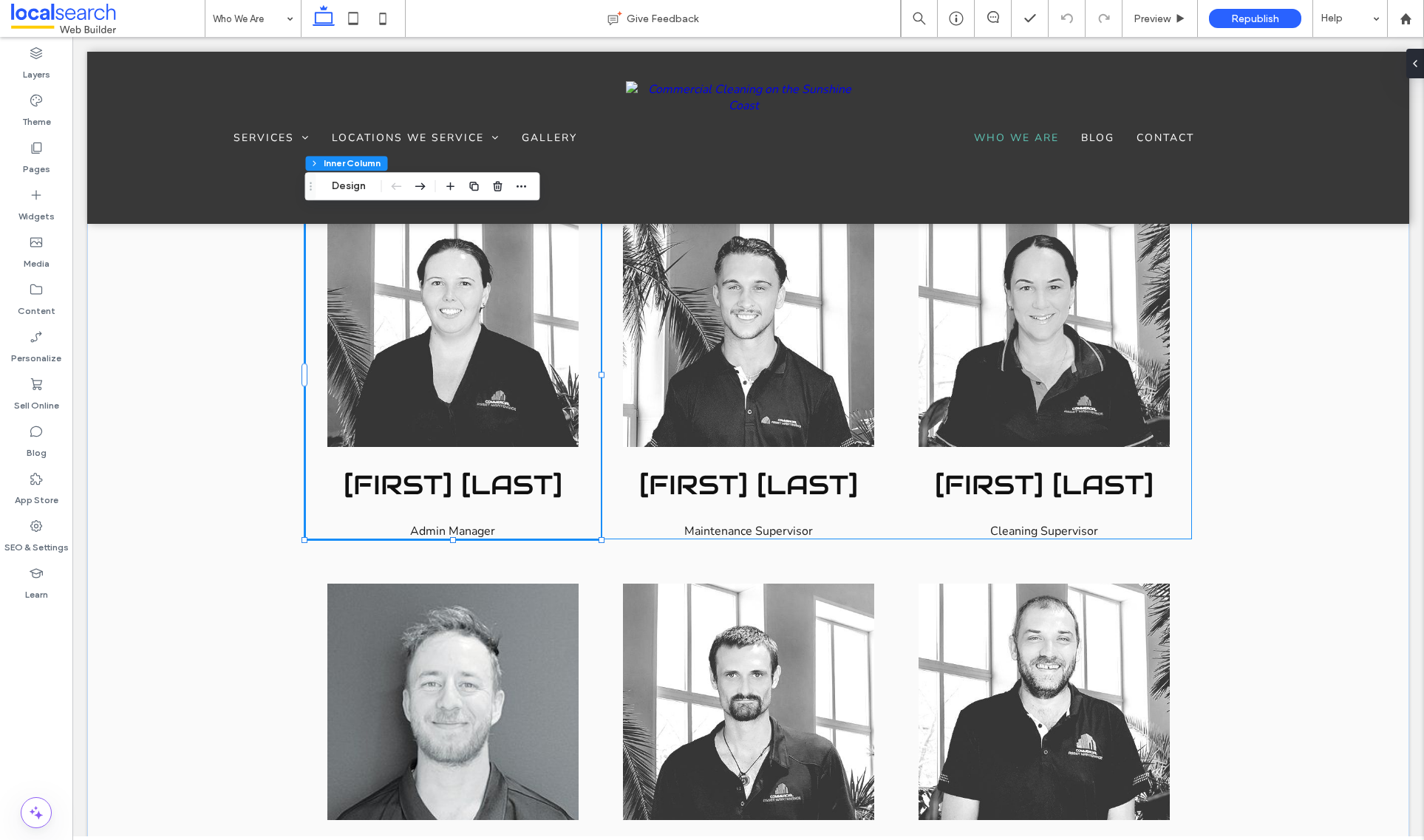 click on "[FIRST] [LAST]" at bounding box center [453, 485] 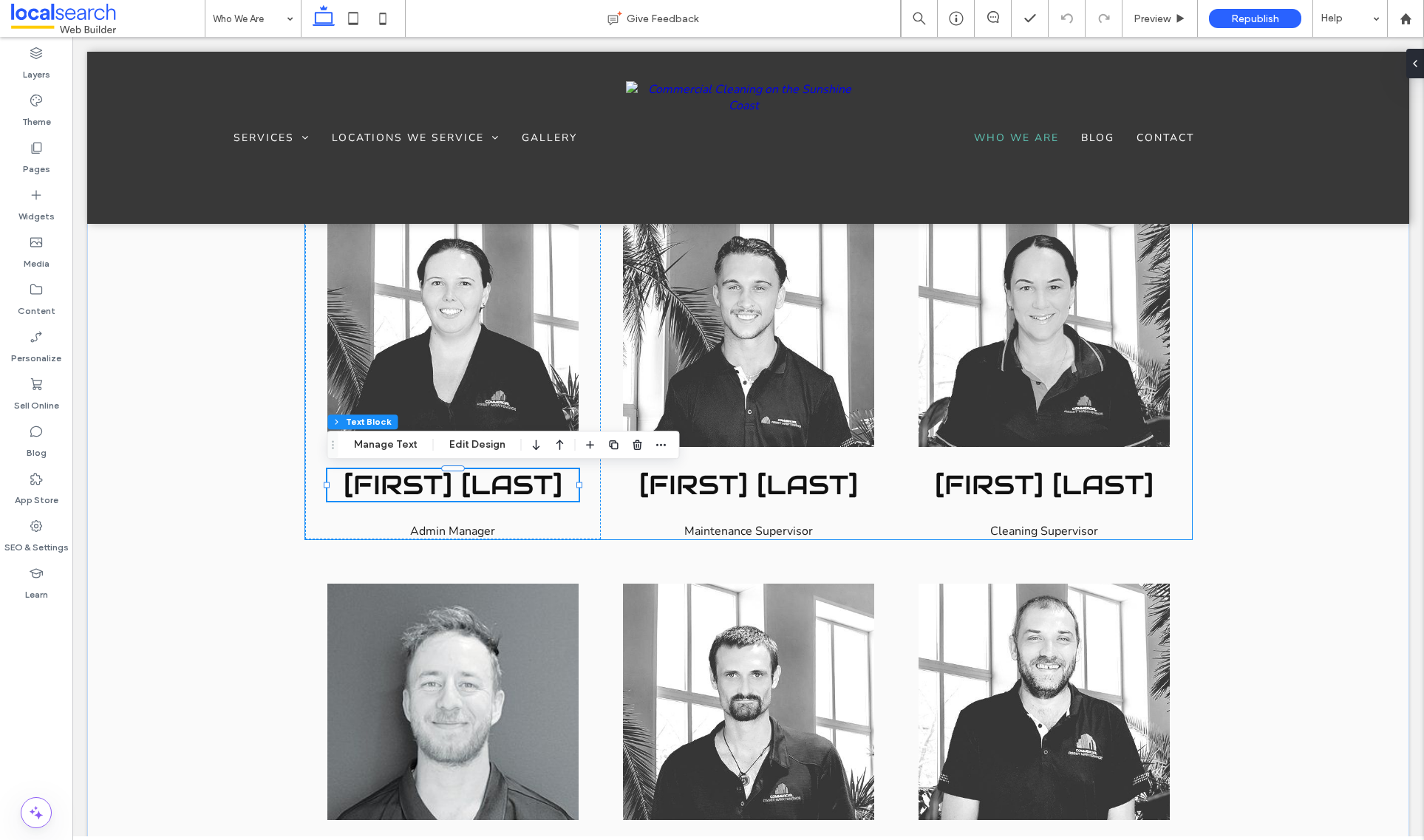 click on "[FIRST] [LAST]" at bounding box center [453, 485] 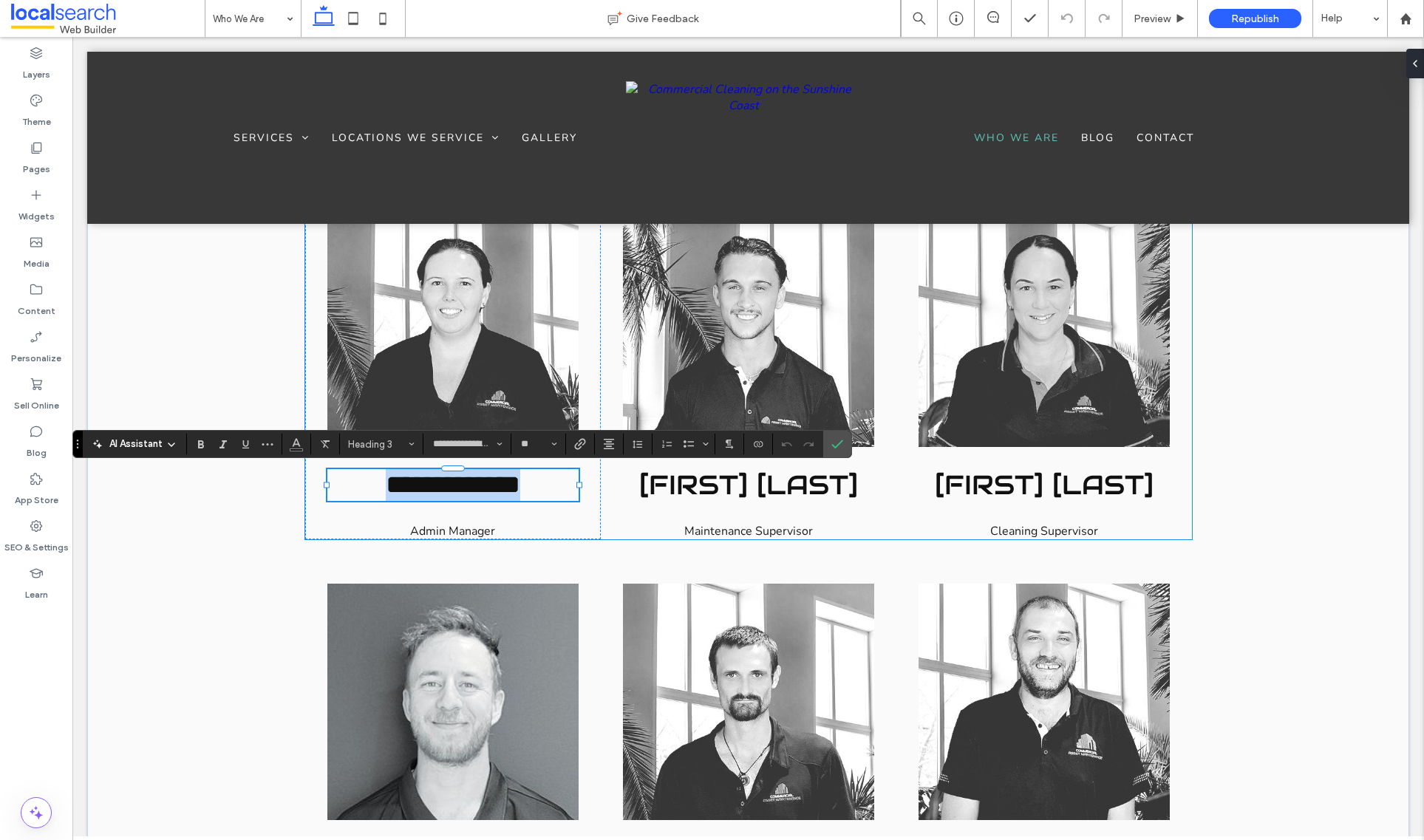 type 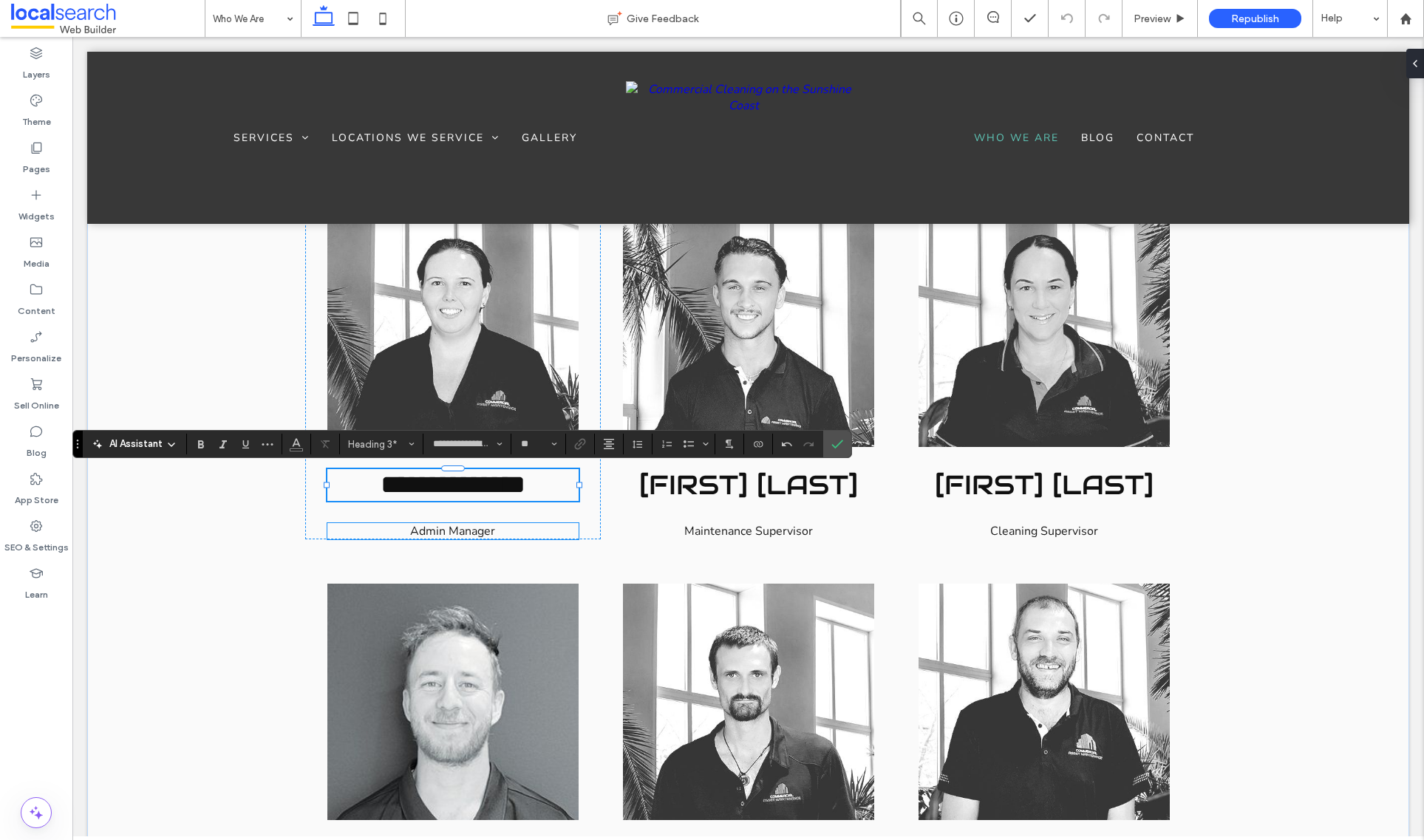 click on "Admin Manager" at bounding box center [452, 531] 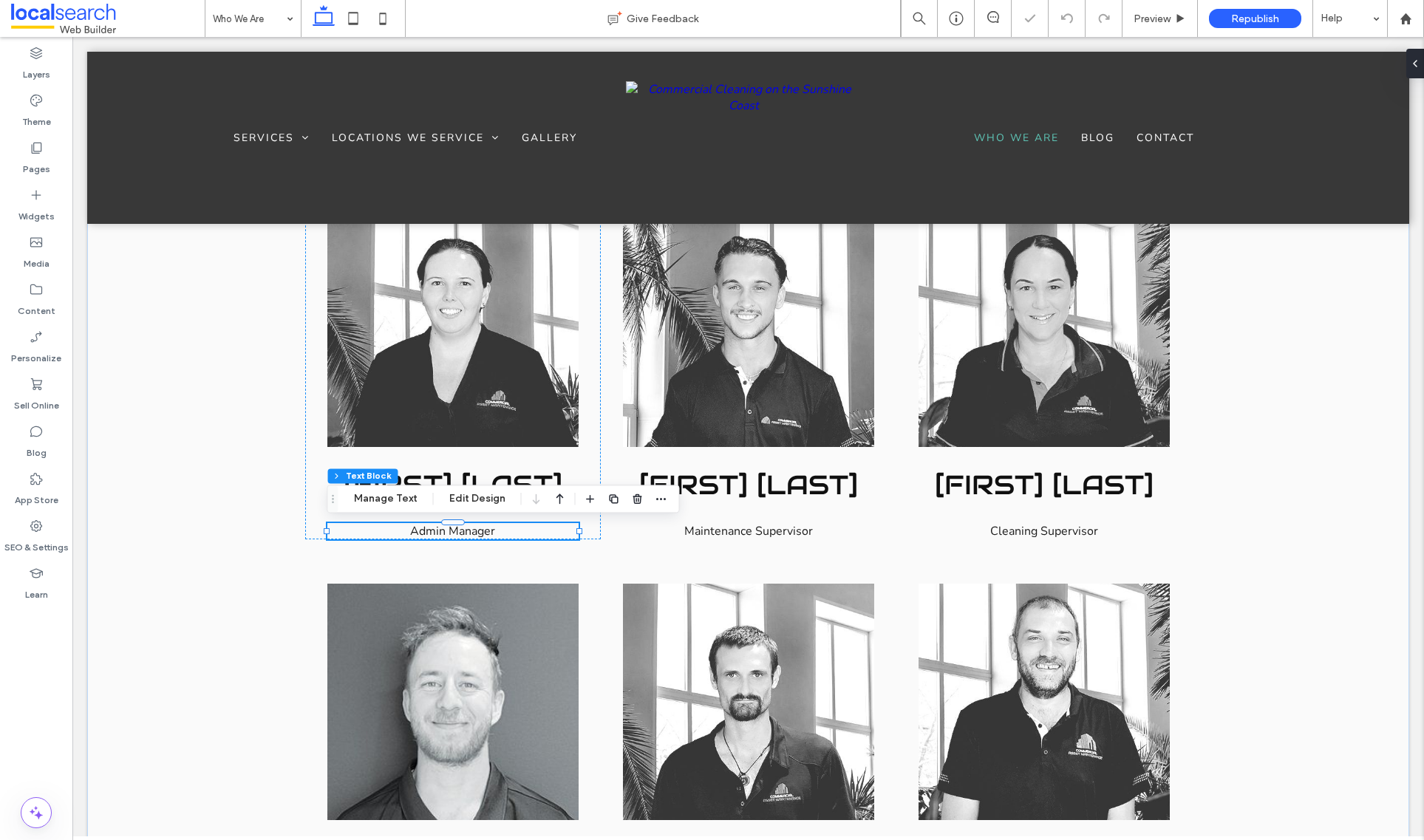 click on "Admin Manager" at bounding box center [452, 531] 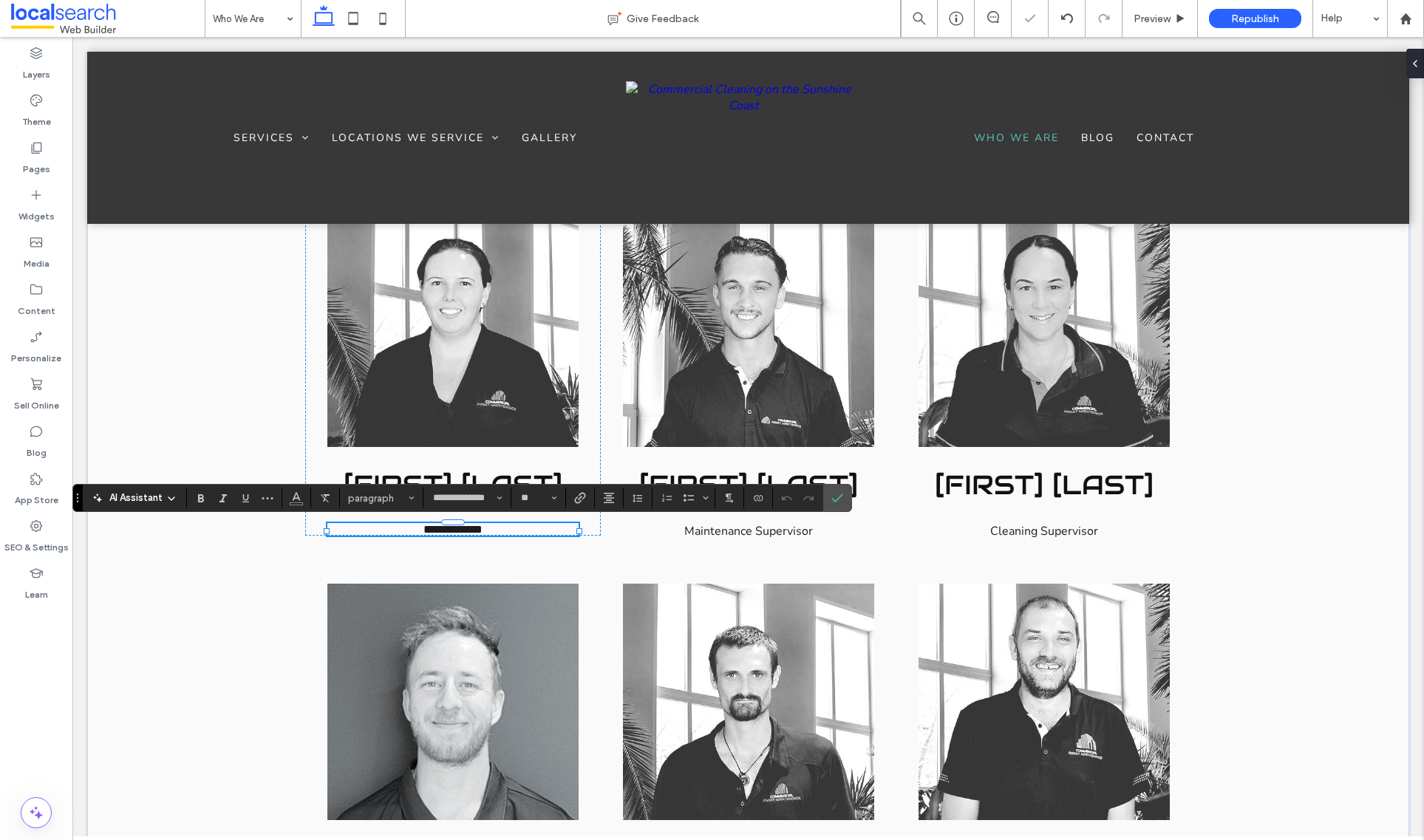 click on "**********" at bounding box center (453, 529) 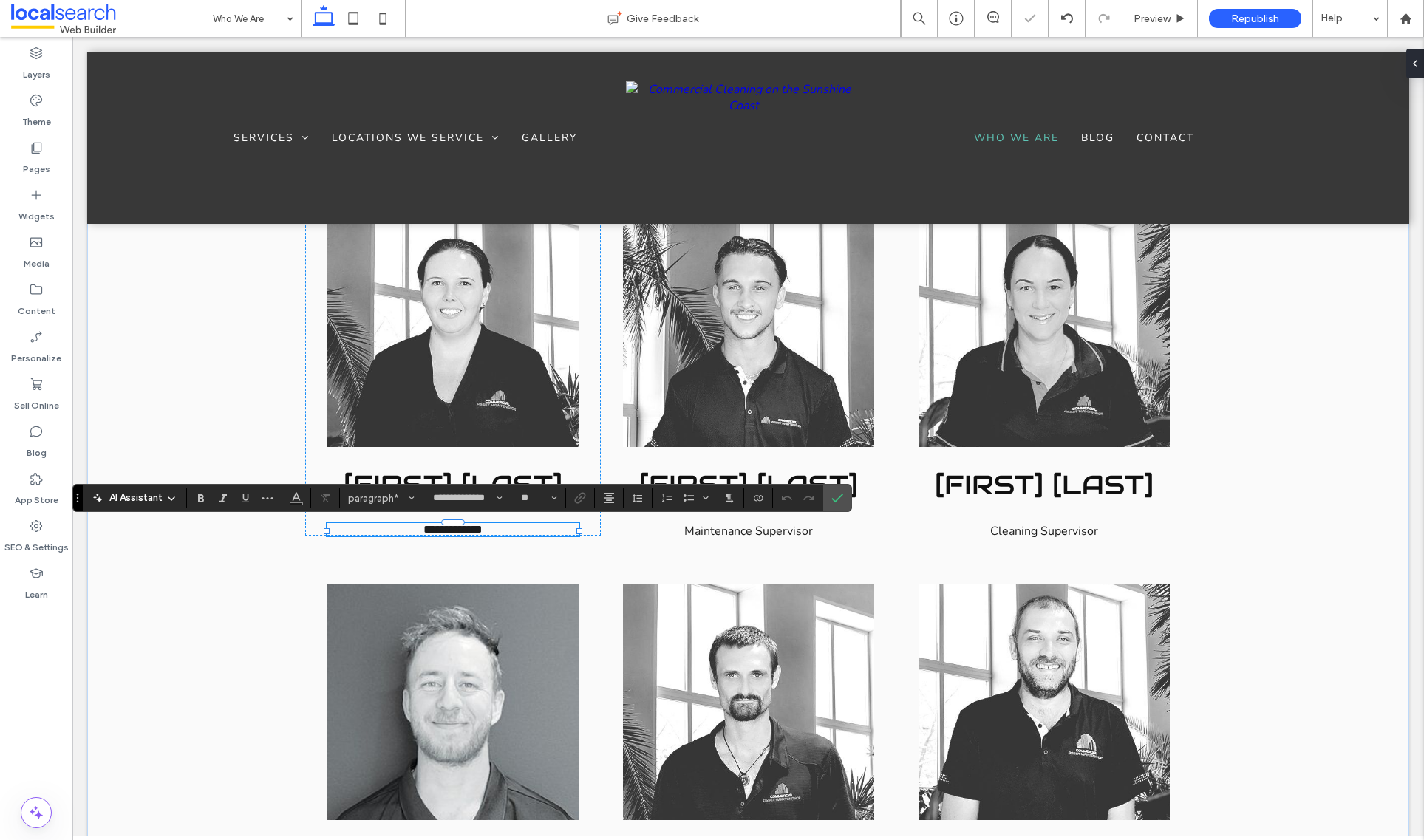 click on "**********" at bounding box center (453, 529) 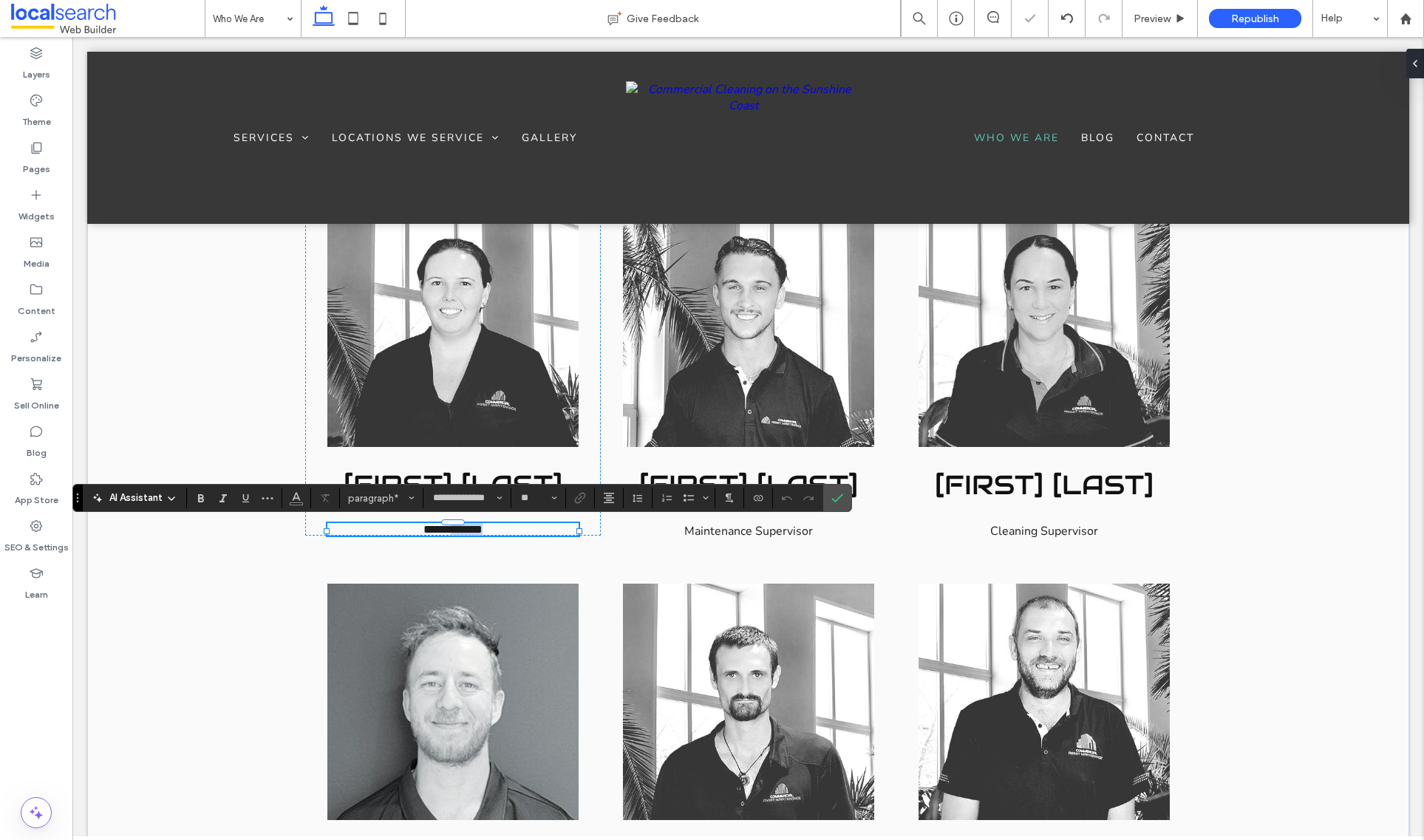 click on "**********" at bounding box center (453, 529) 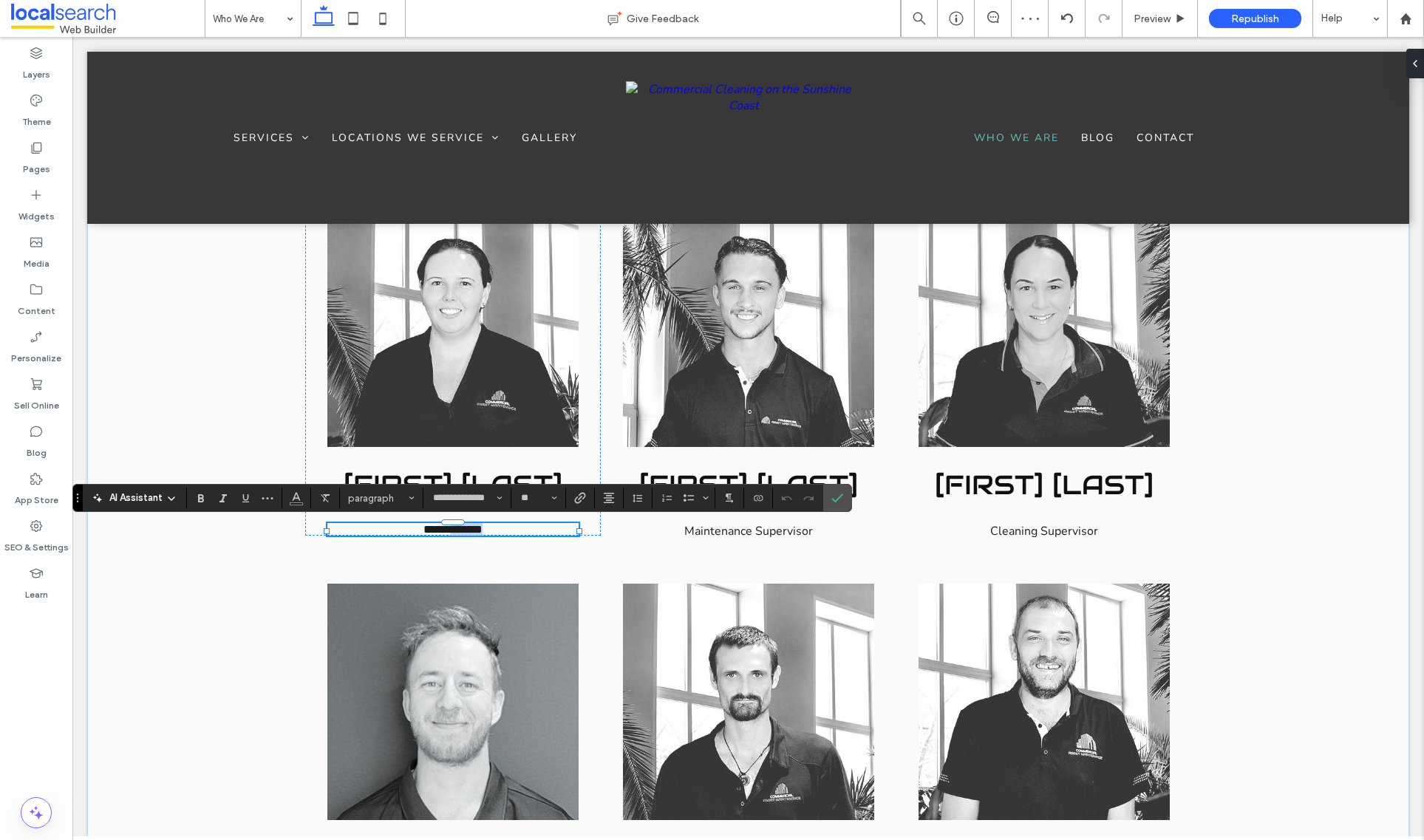 type 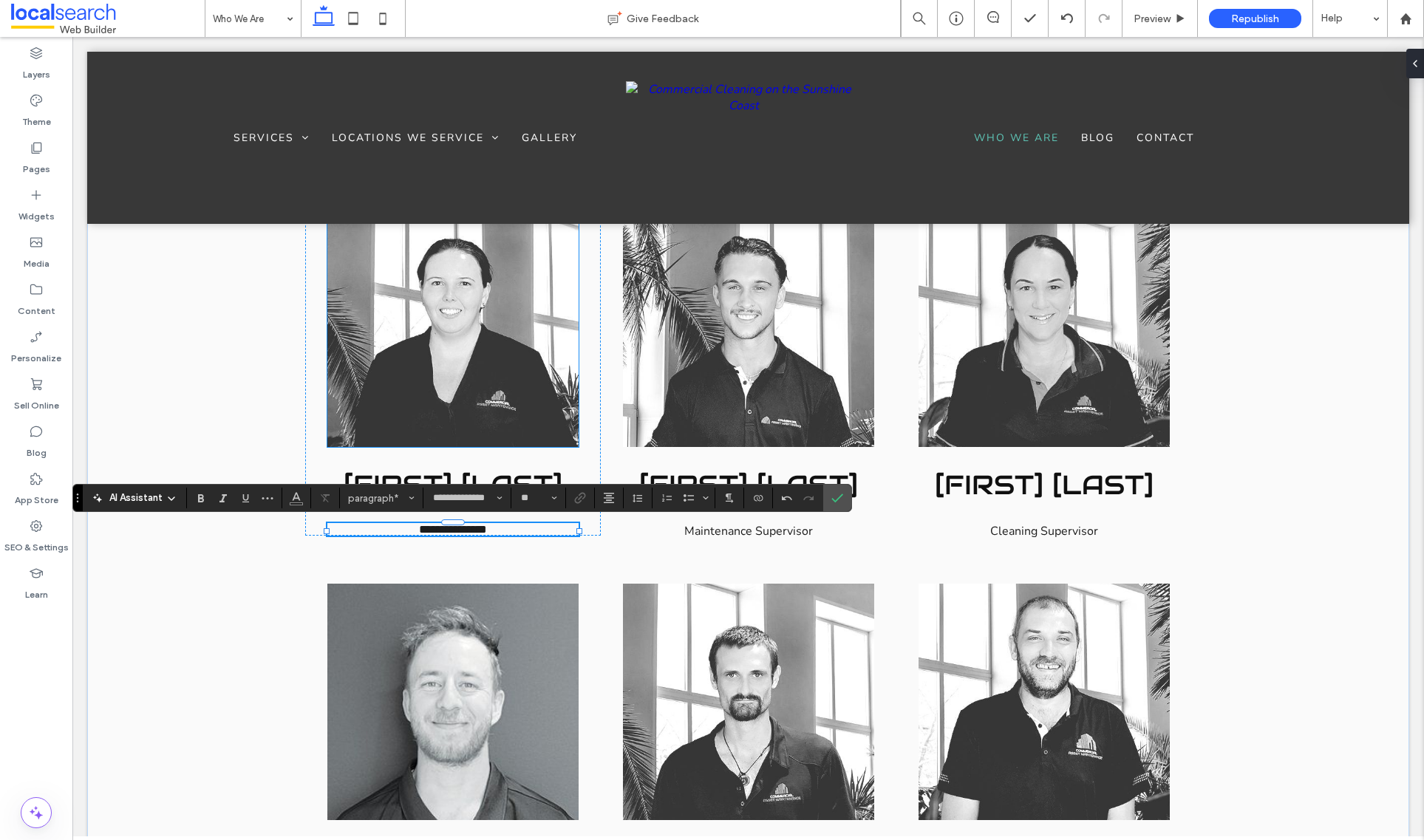 click at bounding box center [453, 329] 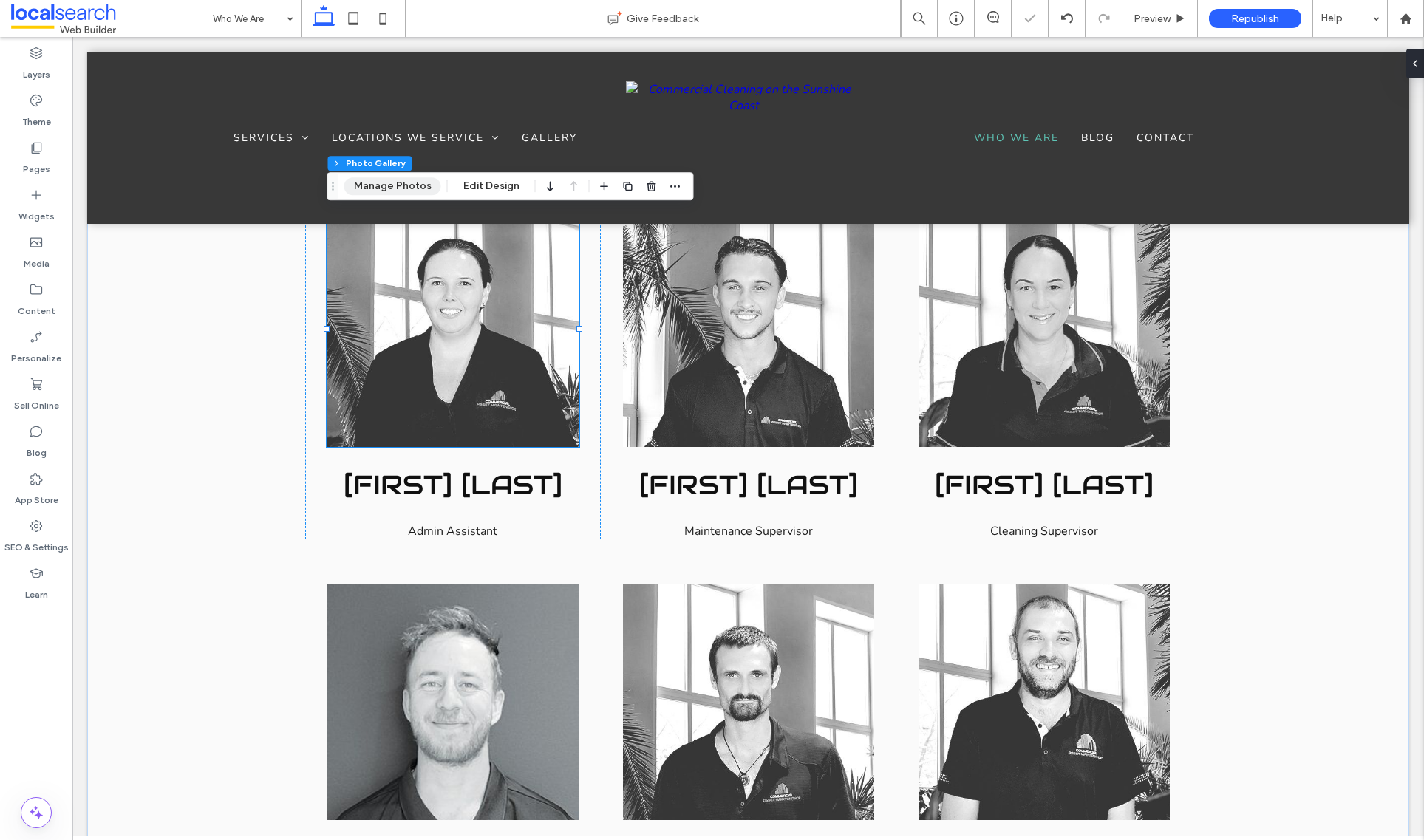 click on "Manage Photos" at bounding box center [392, 186] 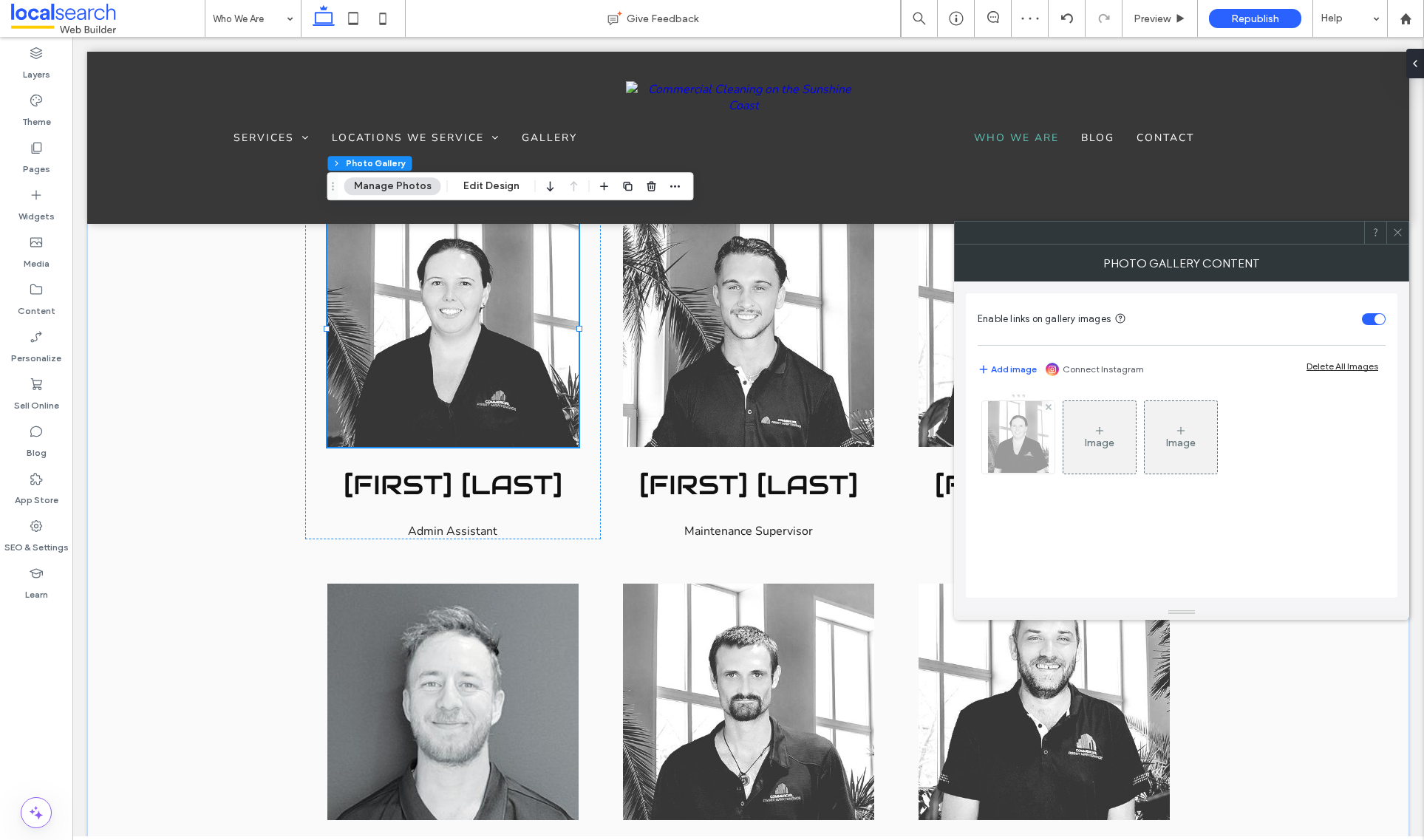 click at bounding box center [1018, 437] 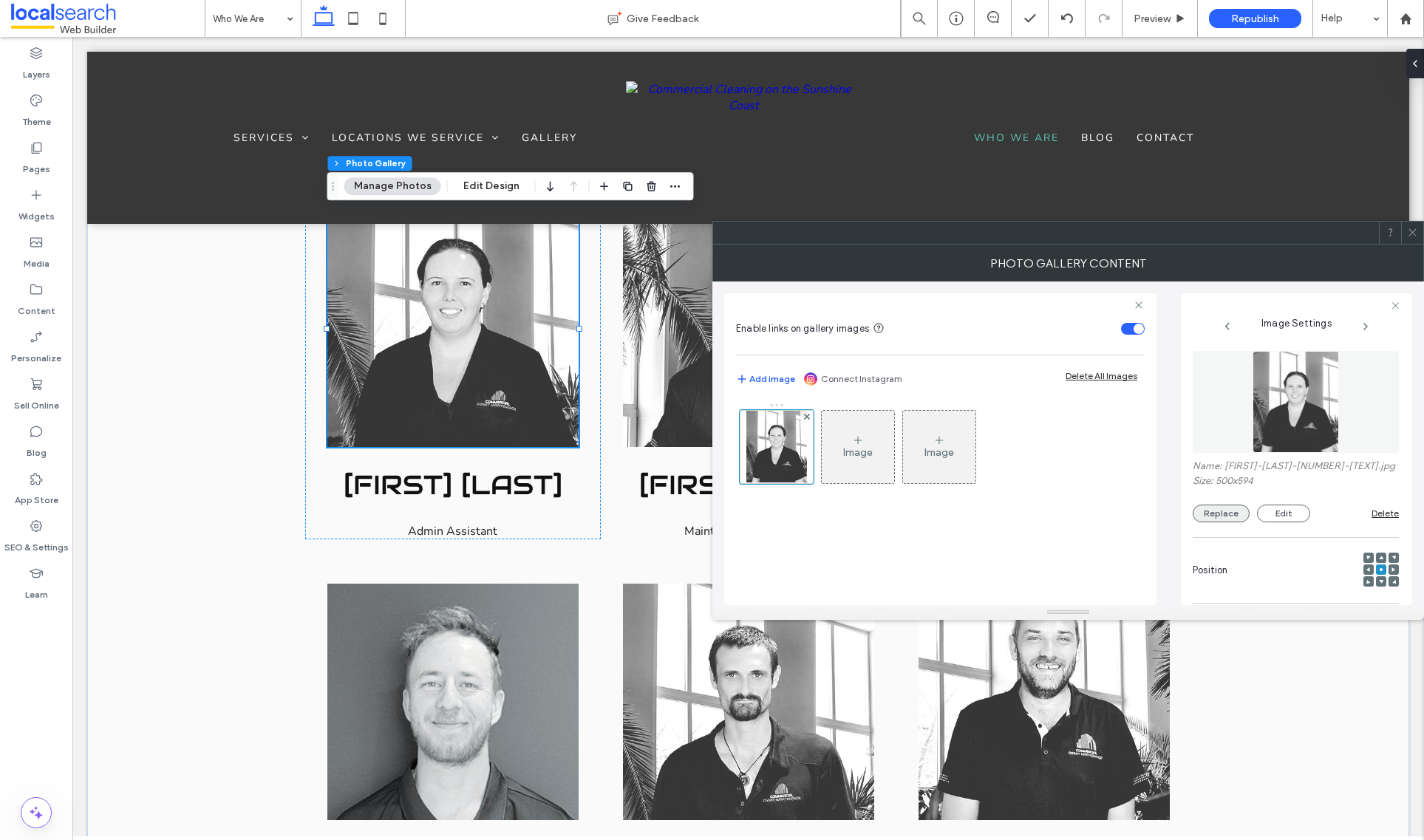 click on "Replace" at bounding box center (1221, 513) 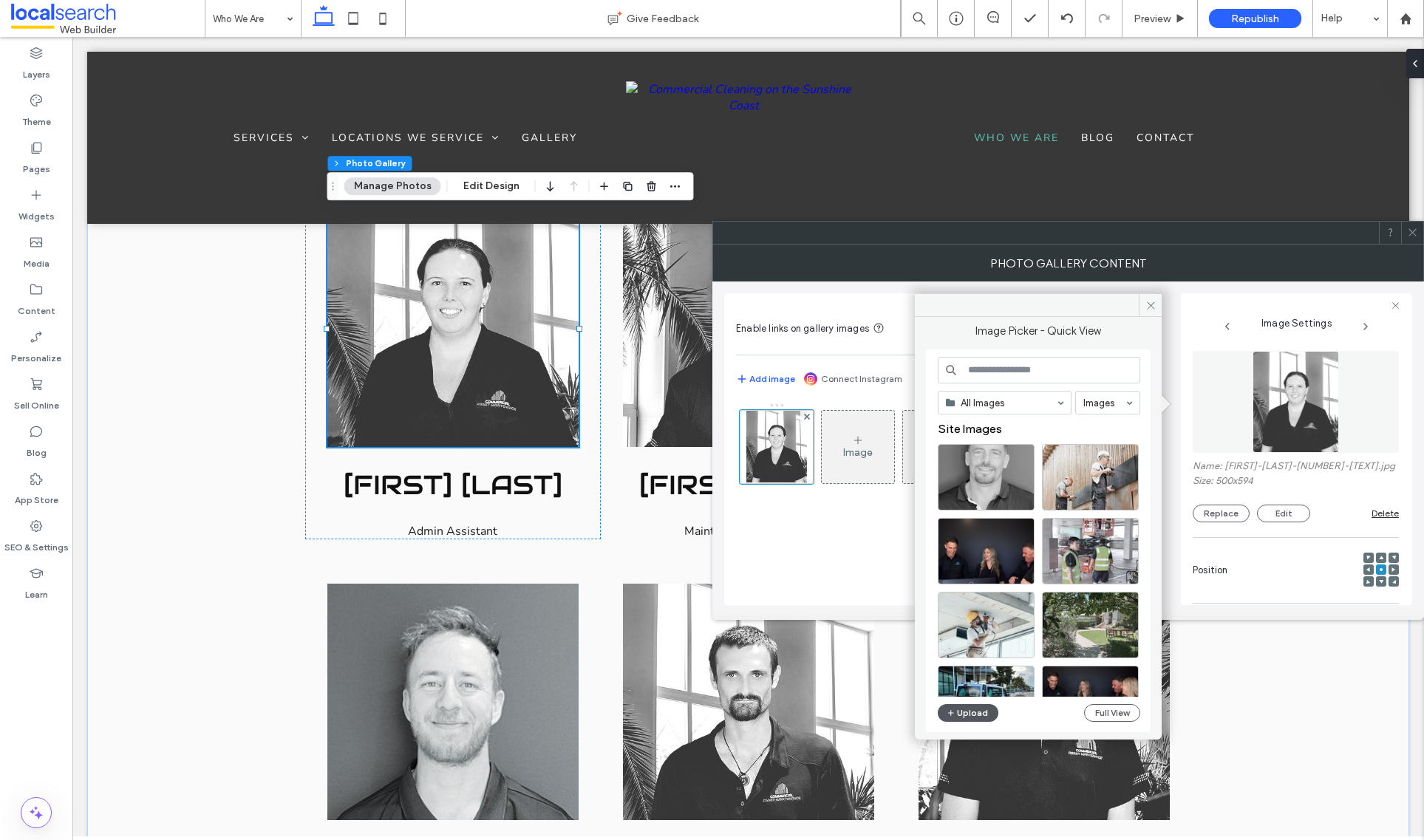 click on "Upload" at bounding box center [968, 713] 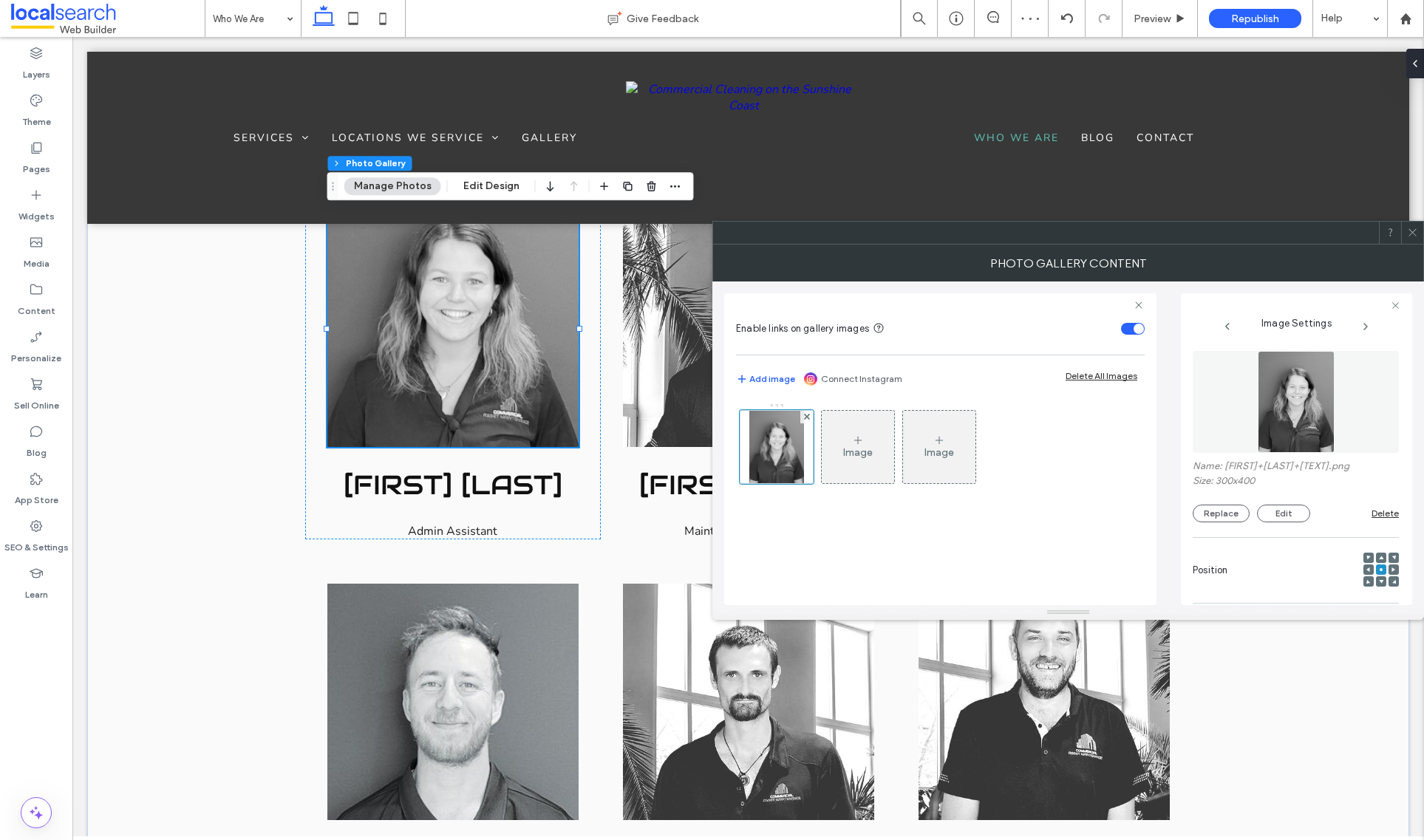 click 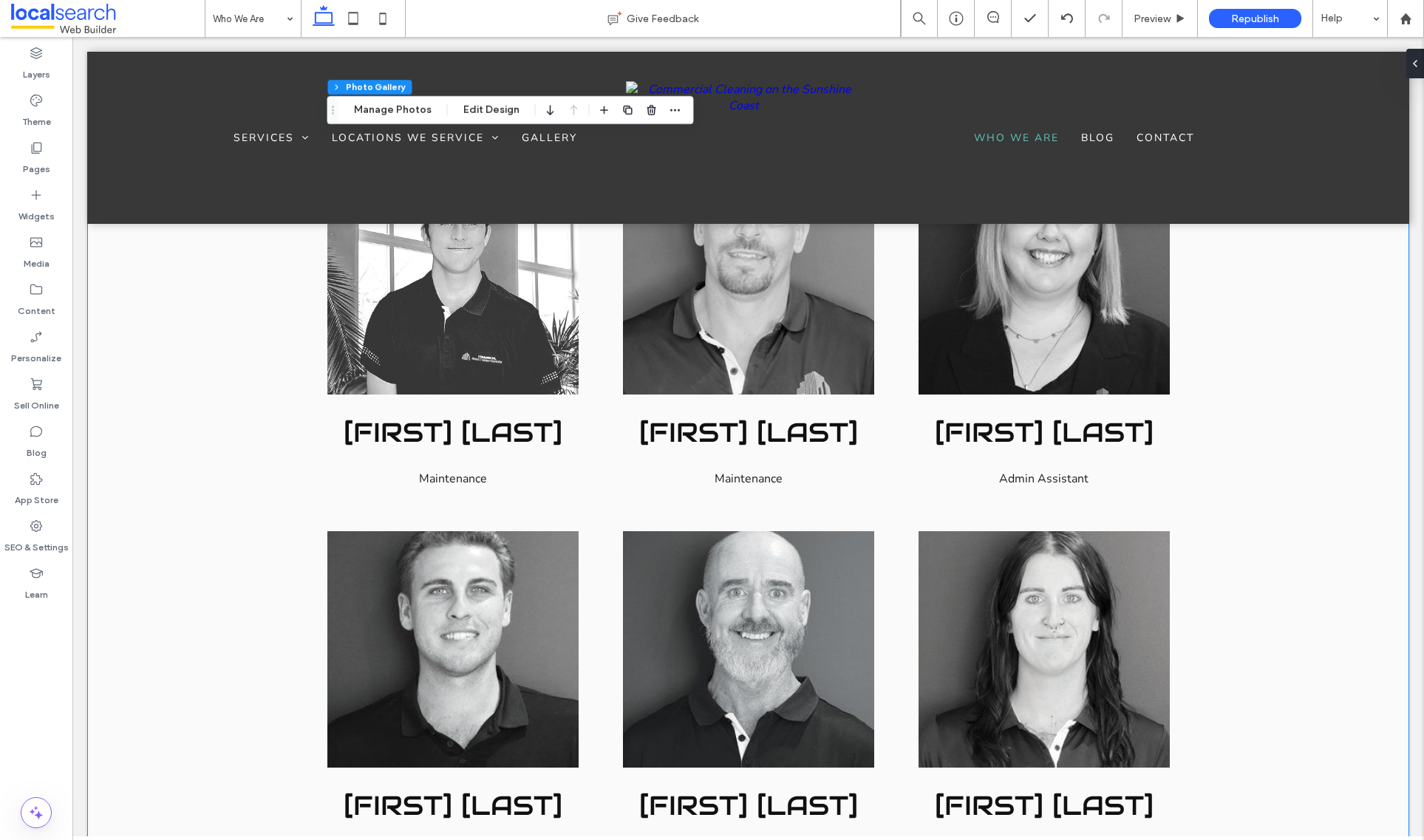 scroll, scrollTop: 2610, scrollLeft: 0, axis: vertical 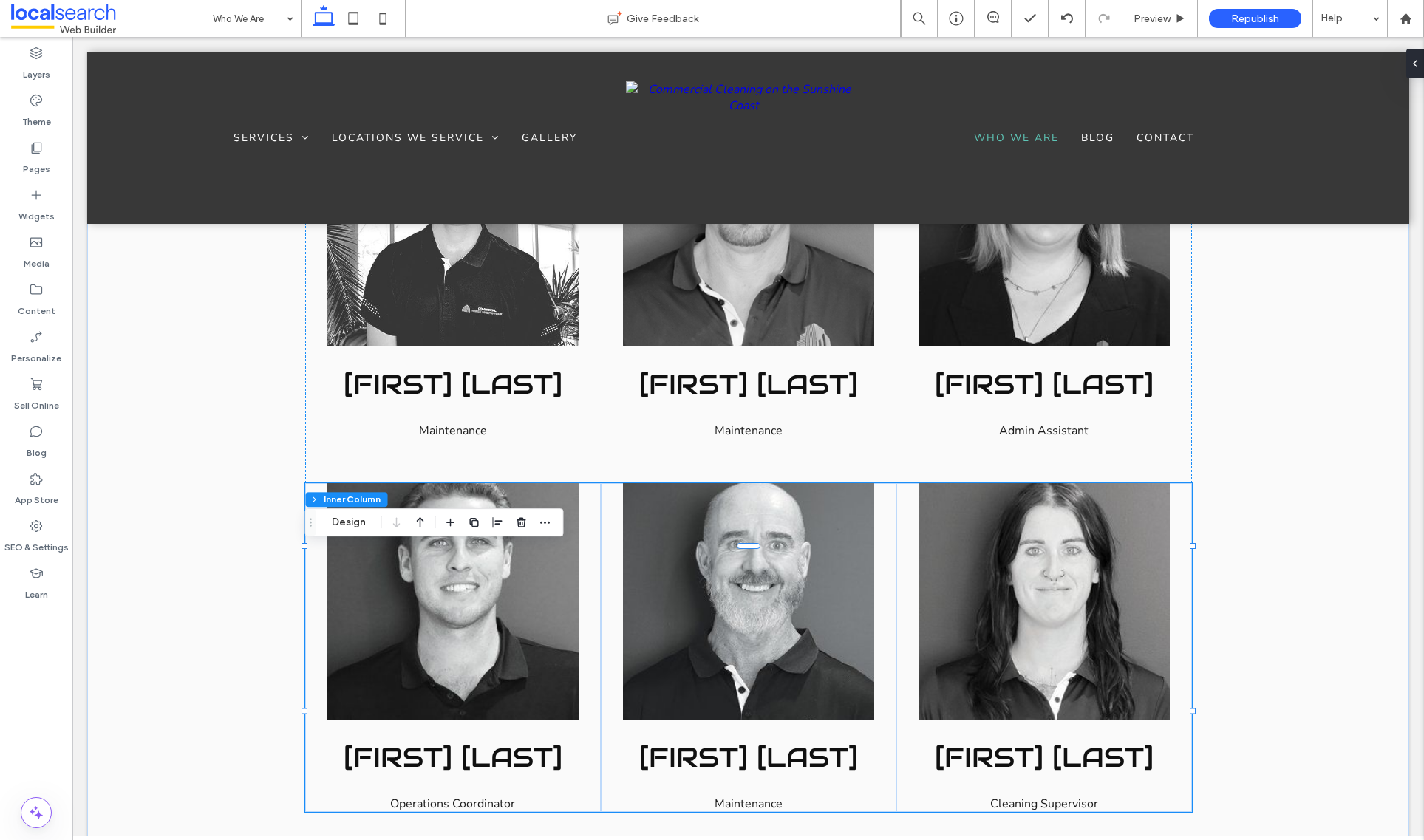 click at bounding box center [1044, 601] 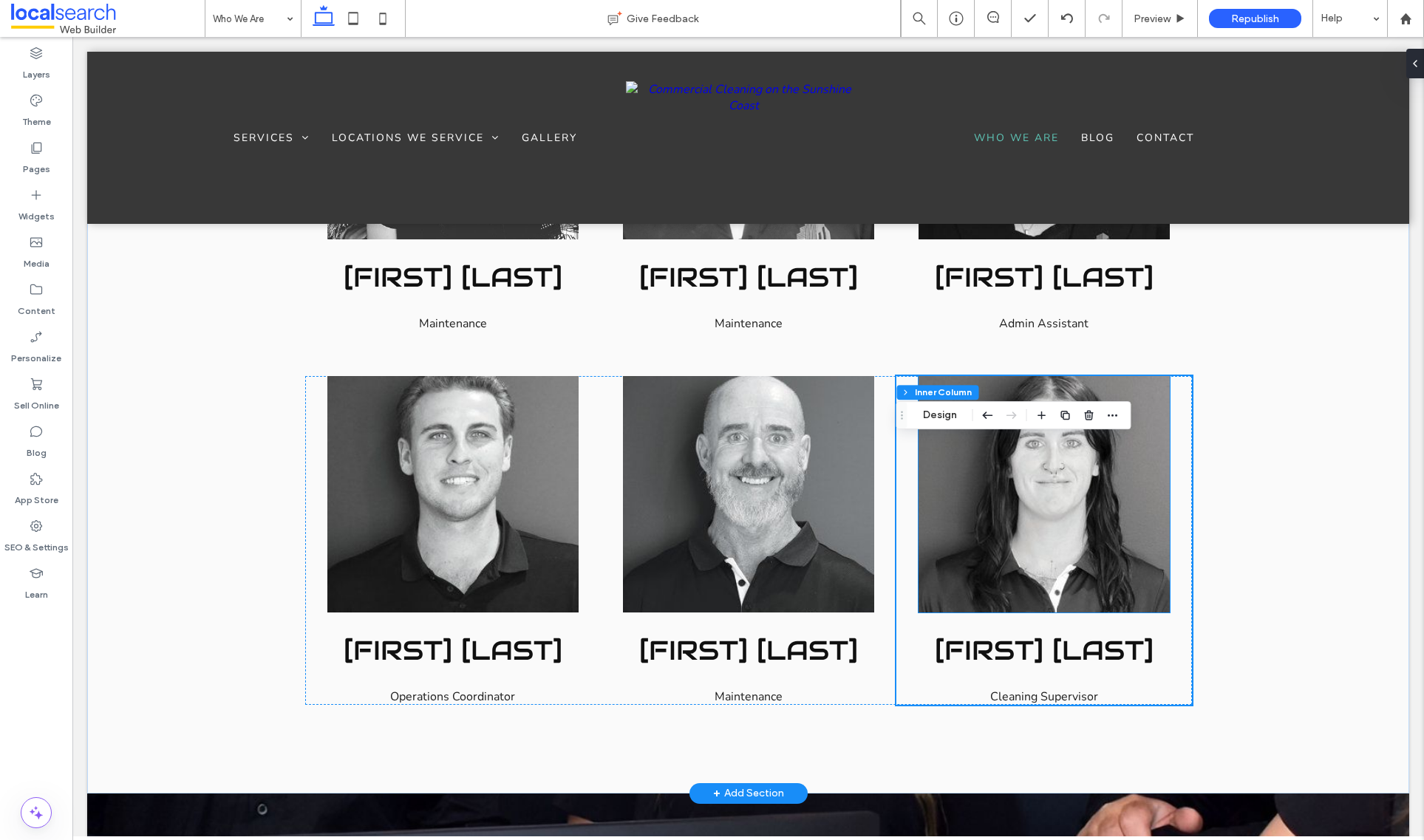 scroll, scrollTop: 2722, scrollLeft: 0, axis: vertical 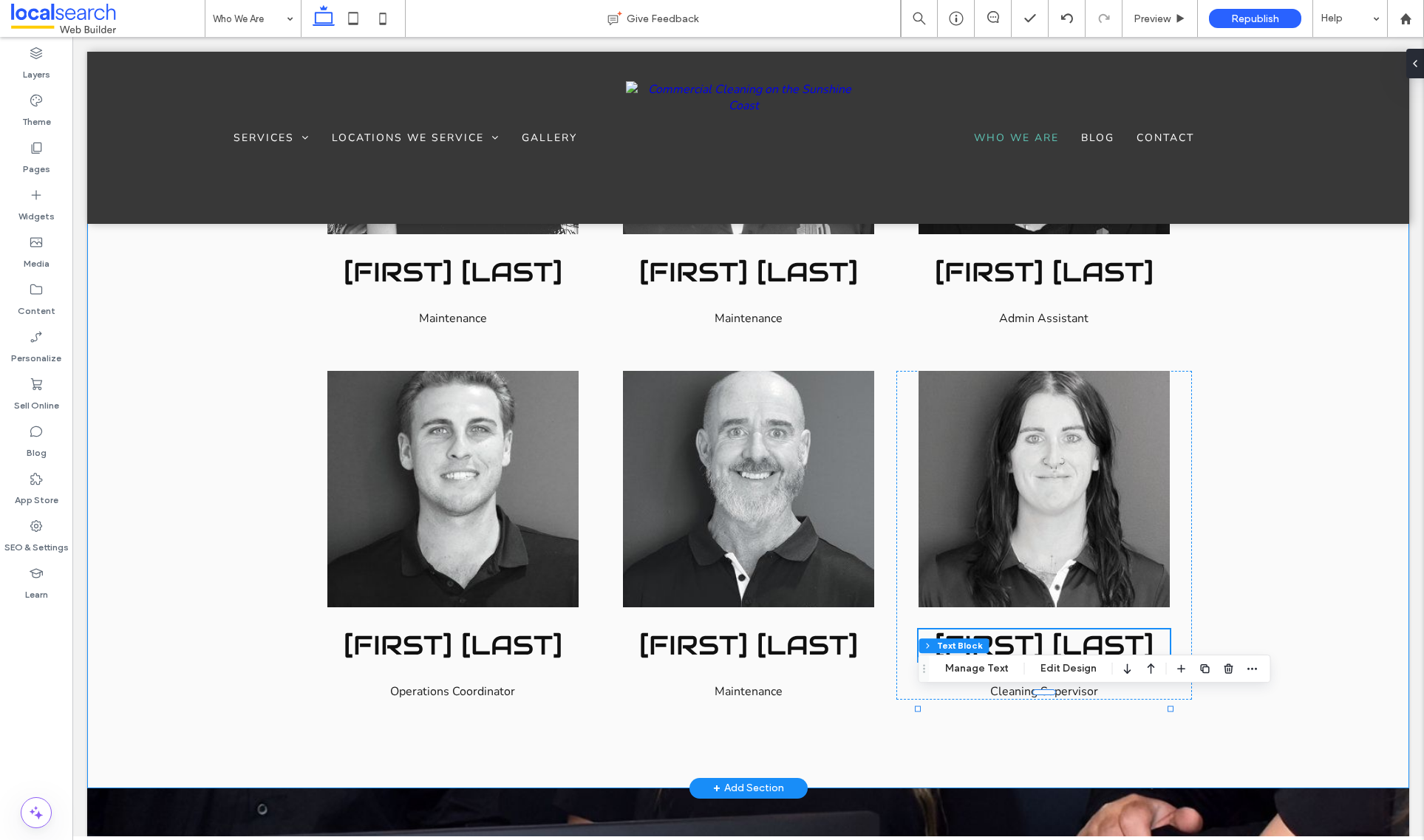 click on "Our Team
[FIRST] [LAST]
General Manager
Breathtaking colors of our planet
[FIRST] [LAST]
Business & Marketing Manager
[FIRST] [LAST]
Operations Manager
[FIRST] [LAST]
Admin Assistant
[FIRST] [LAST]
Maintenance Supervisor
[FIRST] [LAST]
Cleaning Supervisor
[FIRST] [LAST]
Maintenance" at bounding box center (748, -260) 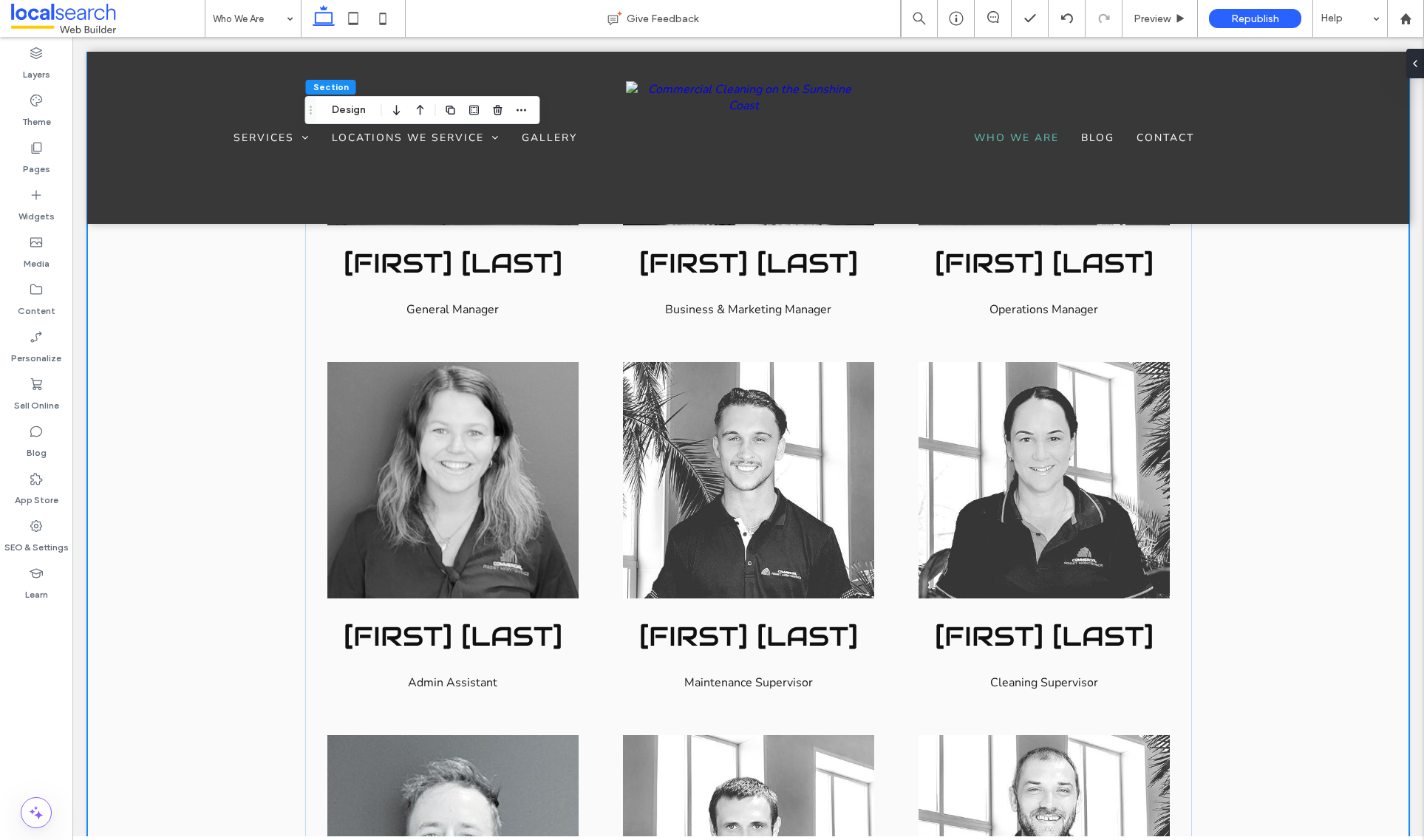 scroll, scrollTop: 1620, scrollLeft: 0, axis: vertical 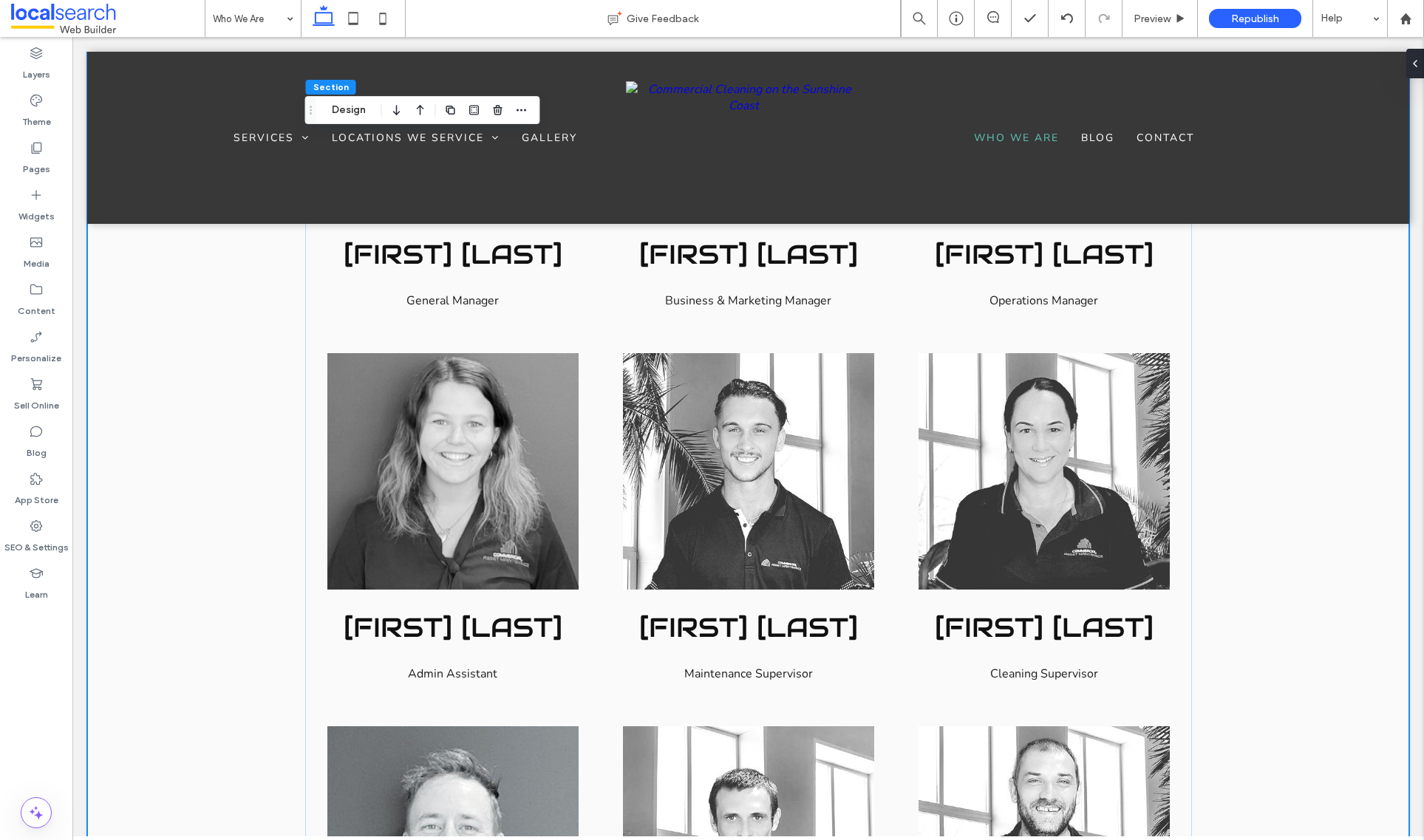 click on "Our Team
[FIRST] [LAST]
General Manager
Breathtaking colors of our planet
[FIRST] [LAST]
Business & Marketing Manager
[FIRST] [LAST]
Operations Manager
[FIRST] [LAST]
Admin Assistant
[FIRST] [LAST]
Maintenance Supervisor
[FIRST] [LAST]
Cleaning Supervisor
[FIRST] [LAST]
Maintenance" at bounding box center (748, 842) 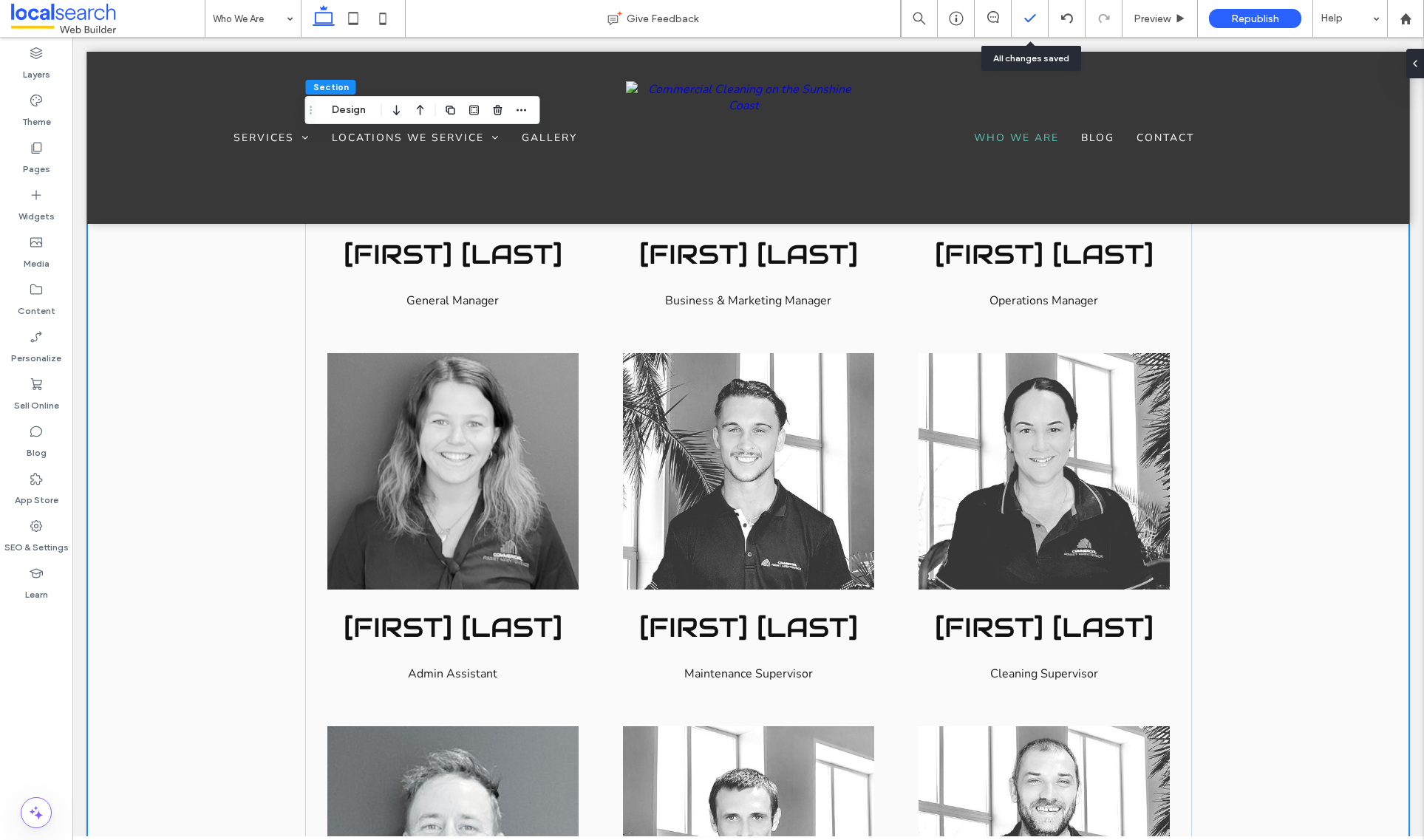 click 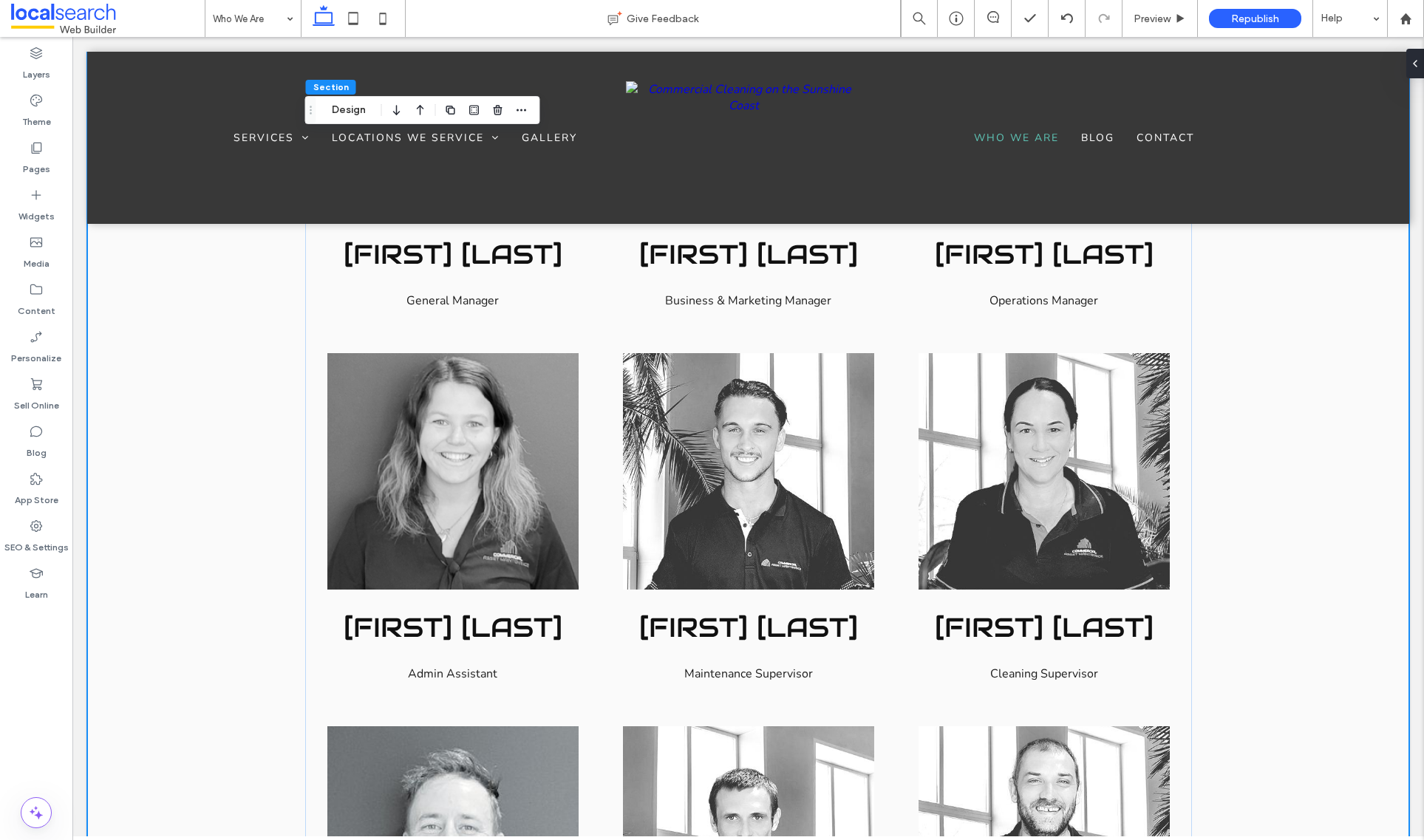 click on "Our Team
[FIRST] [LAST]
General Manager
Breathtaking colors of our planet
[FIRST] [LAST]
Business & Marketing Manager
[FIRST] [LAST]
Operations Manager
[FIRST] [LAST]
Admin Assistant
[FIRST] [LAST]
Maintenance Supervisor
[FIRST] [LAST]
Cleaning Supervisor
[FIRST] [LAST]
Maintenance" at bounding box center (748, 842) 